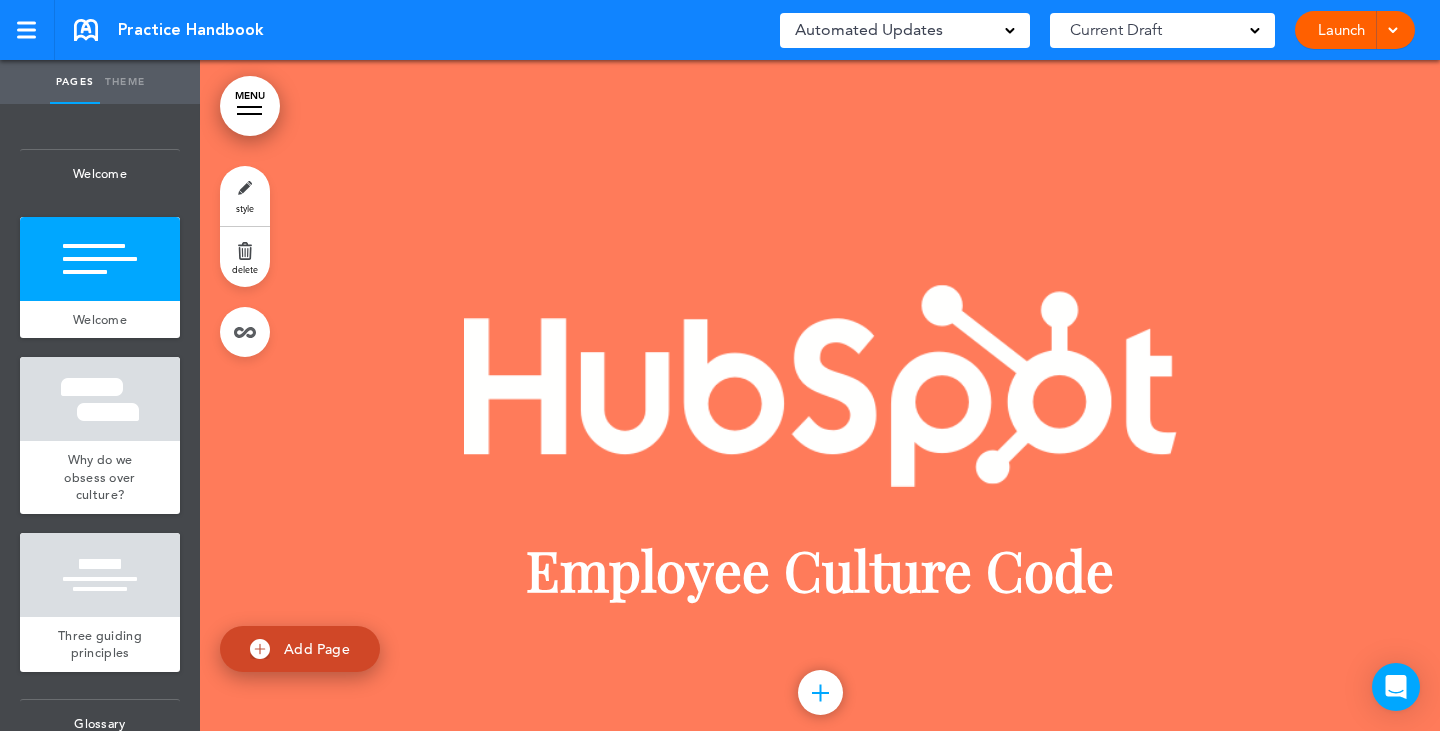 scroll, scrollTop: 0, scrollLeft: 0, axis: both 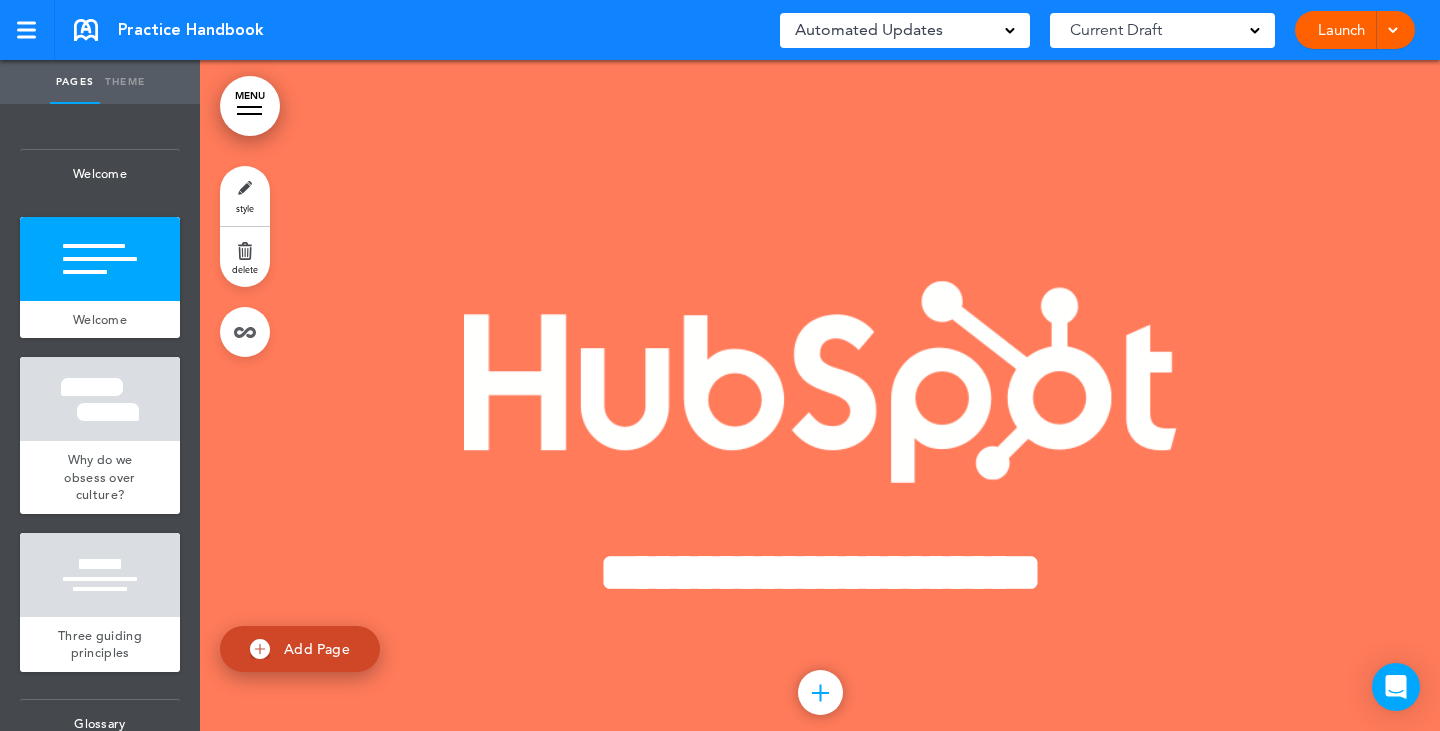 click on "Theme" at bounding box center [125, 82] 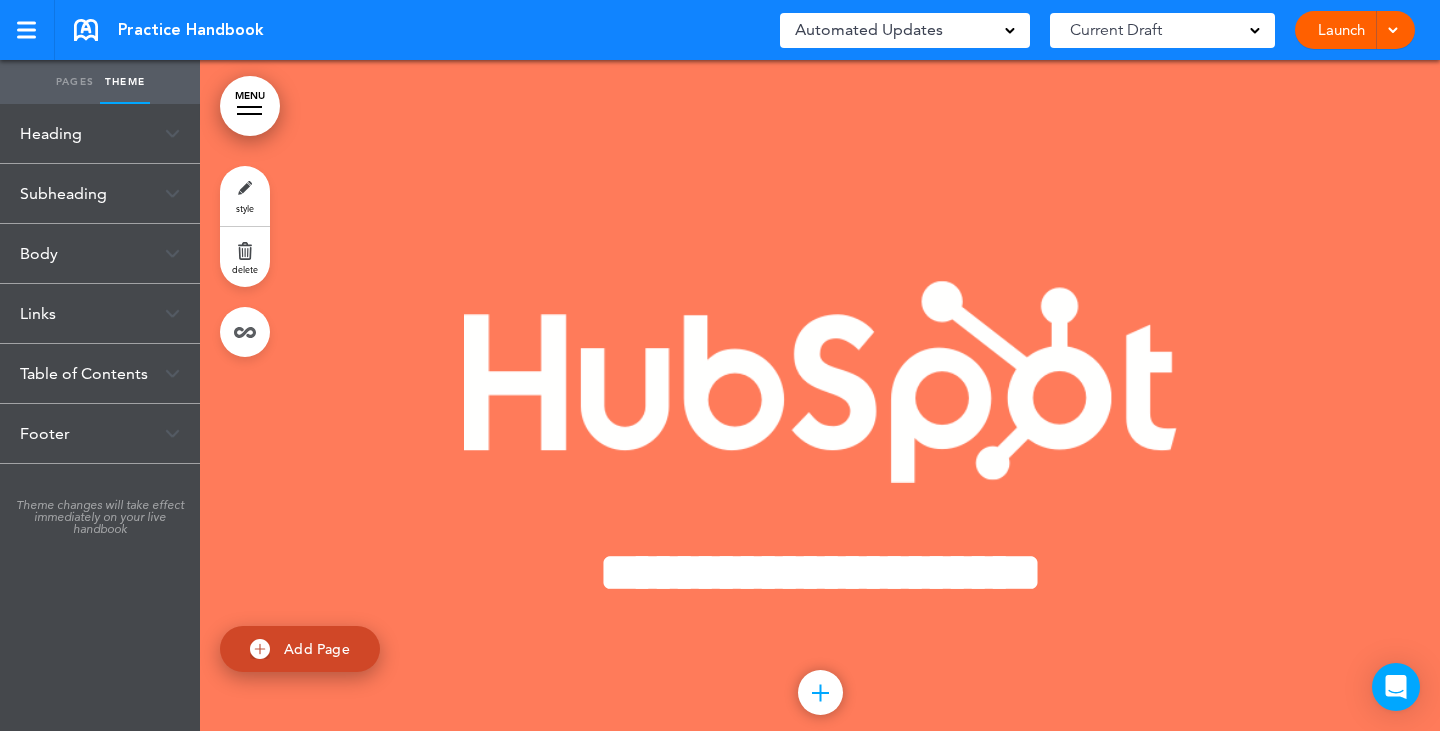 click on "Pages" at bounding box center [75, 82] 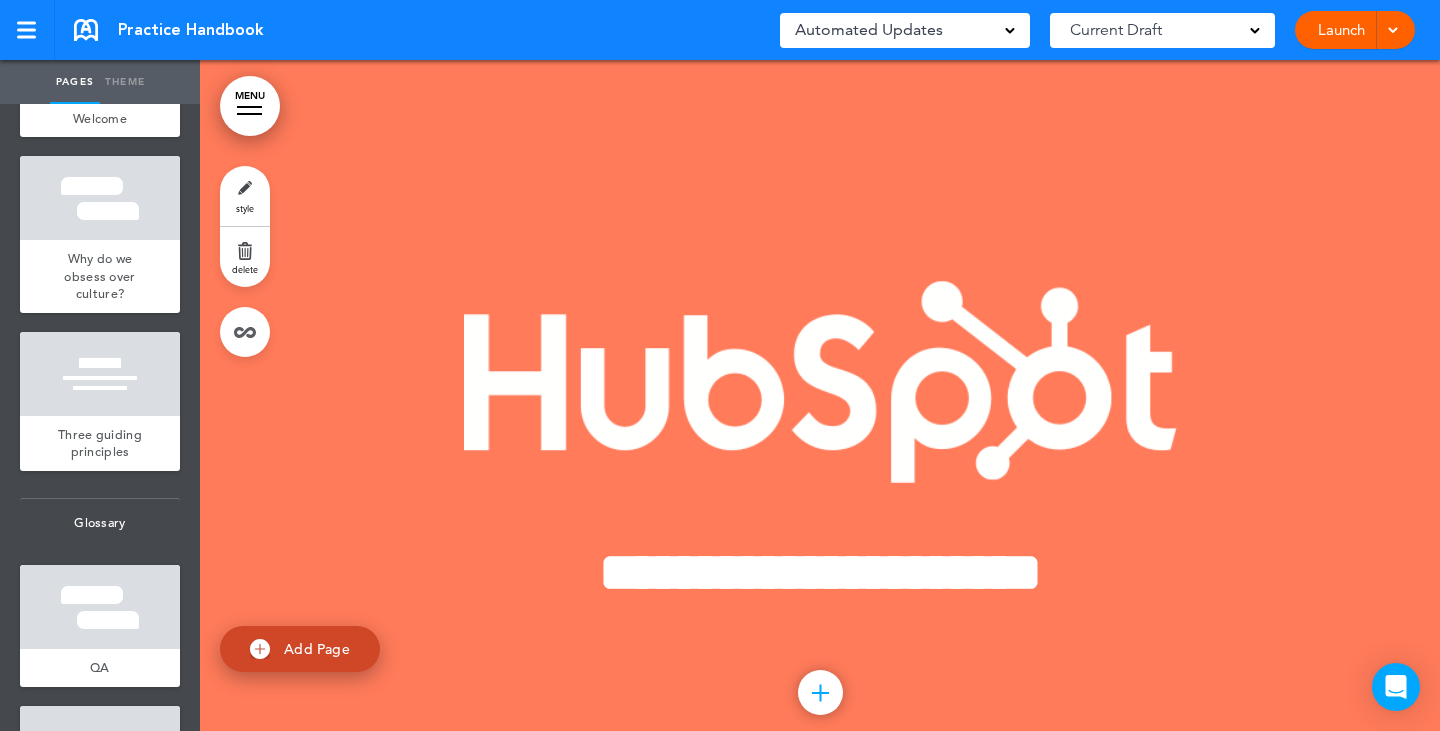 scroll, scrollTop: 0, scrollLeft: 0, axis: both 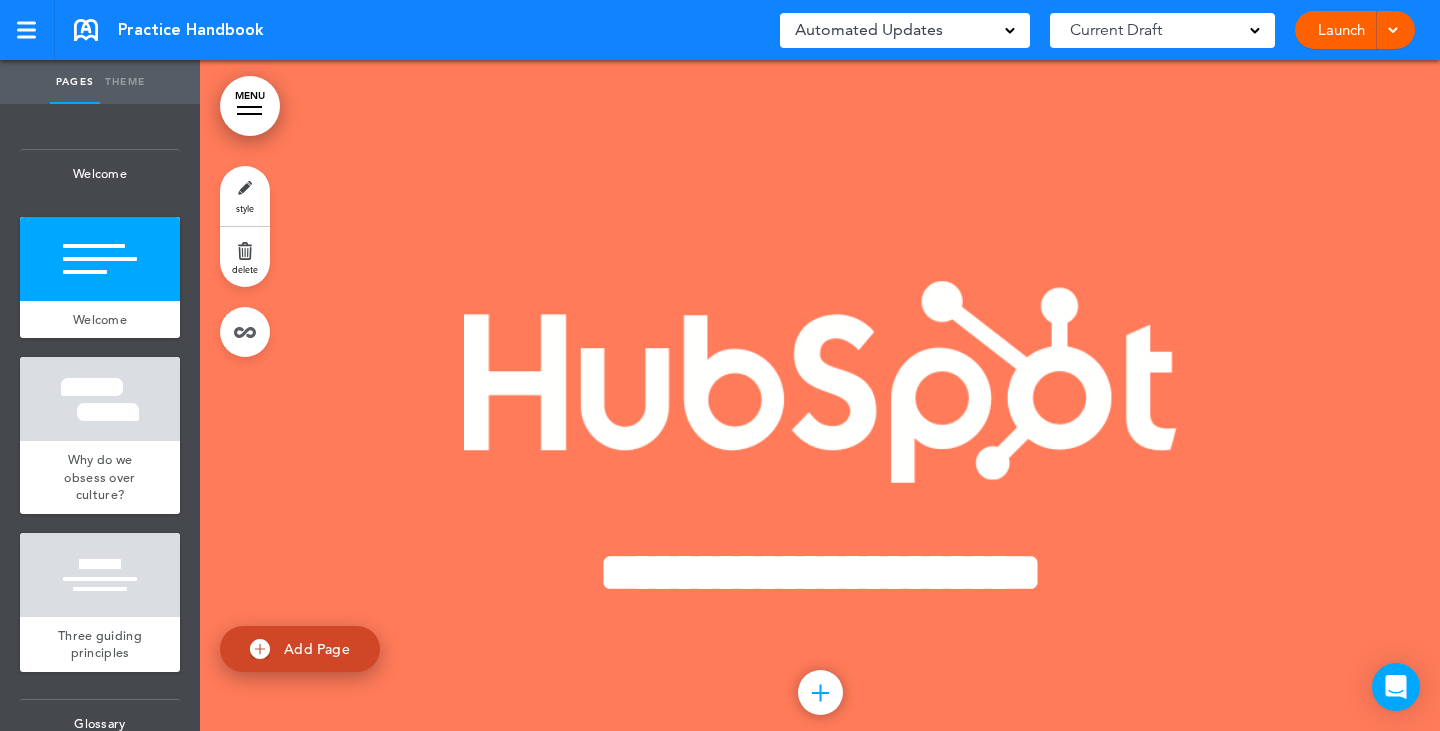 click on "Add Page" at bounding box center [317, 649] 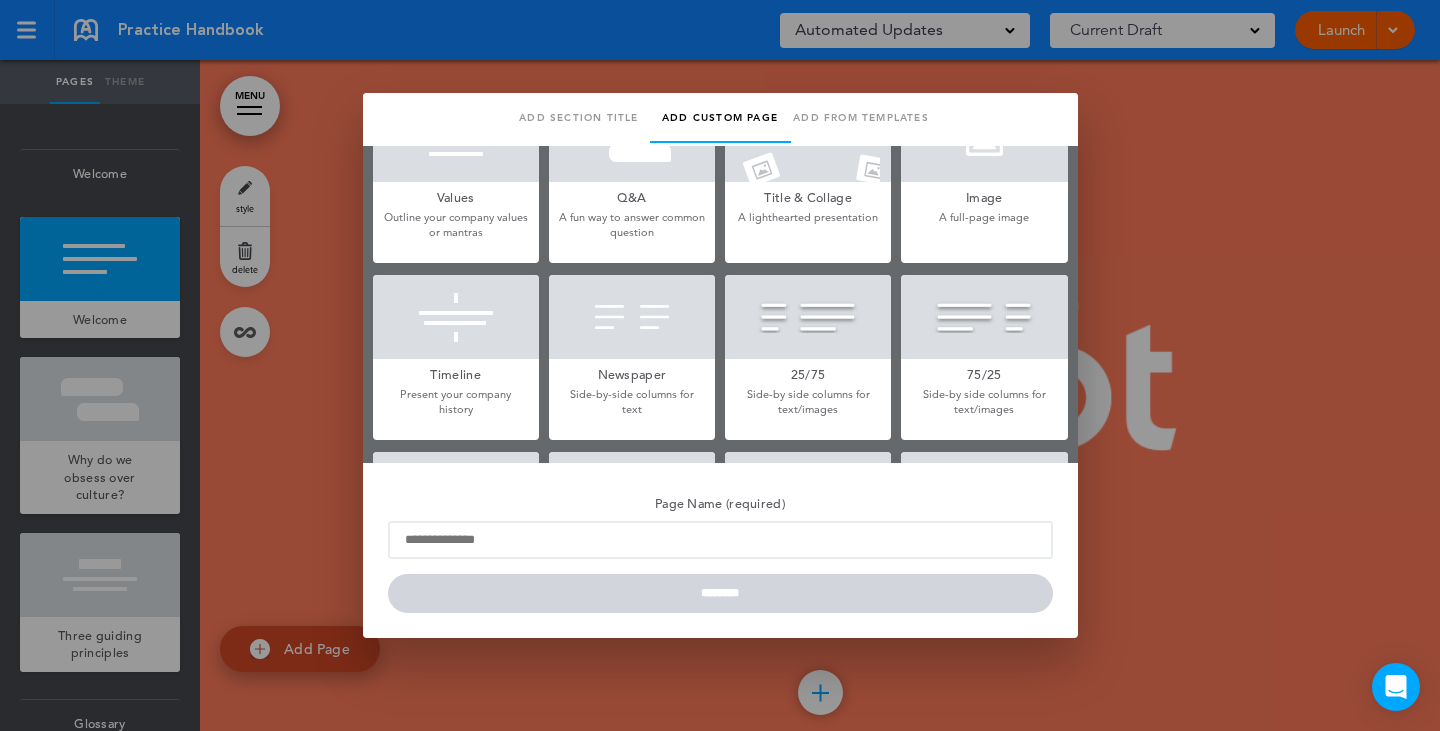 scroll, scrollTop: 0, scrollLeft: 0, axis: both 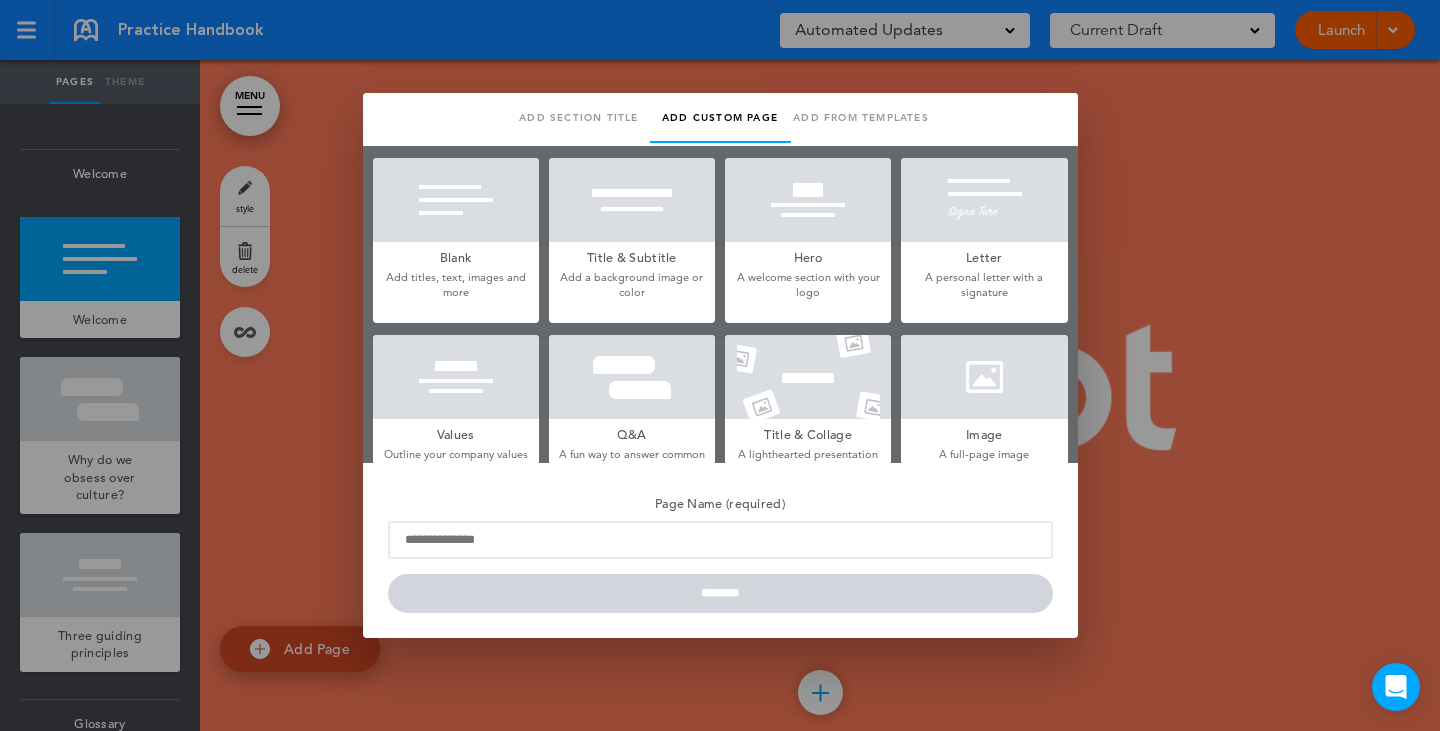 click at bounding box center (456, 200) 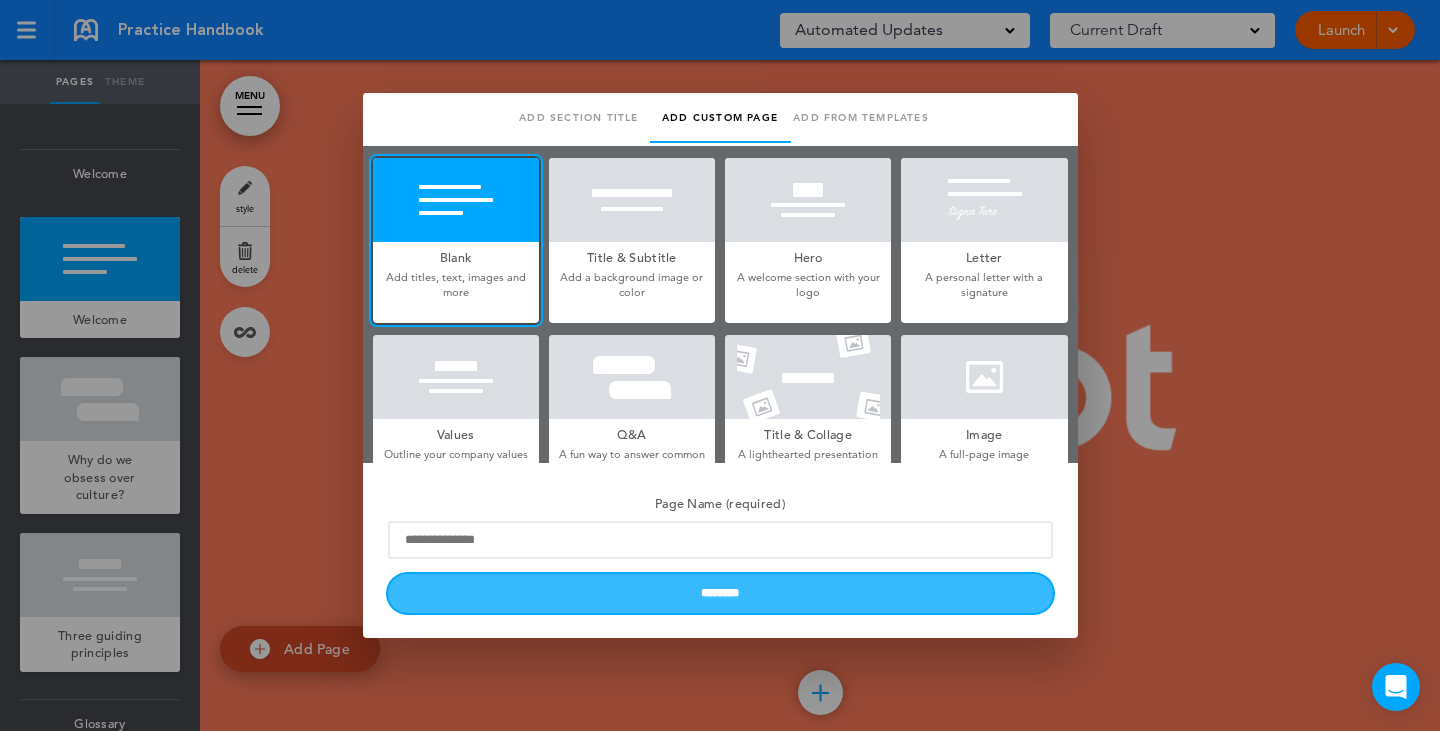 click on "********" at bounding box center (720, 593) 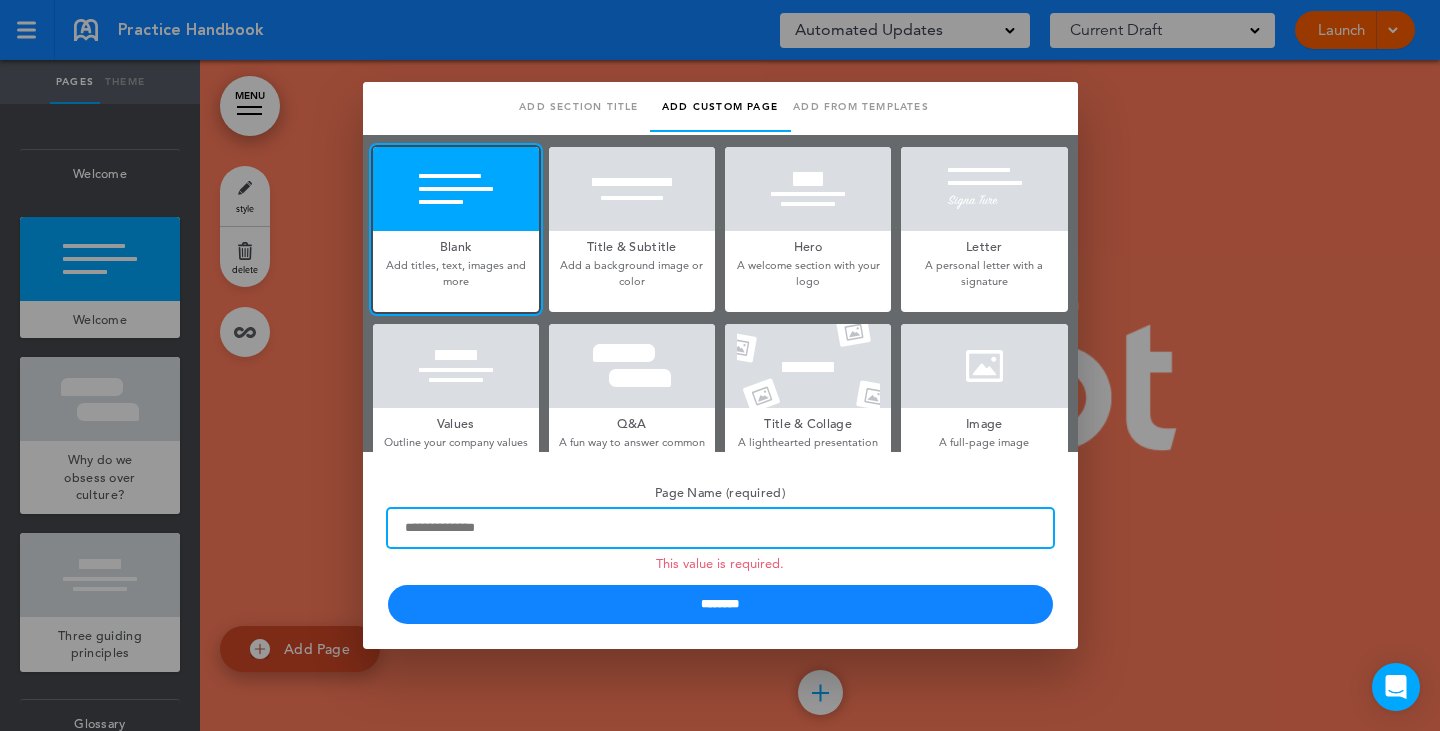 click on "Page Name (required)
This value is required." at bounding box center (720, 528) 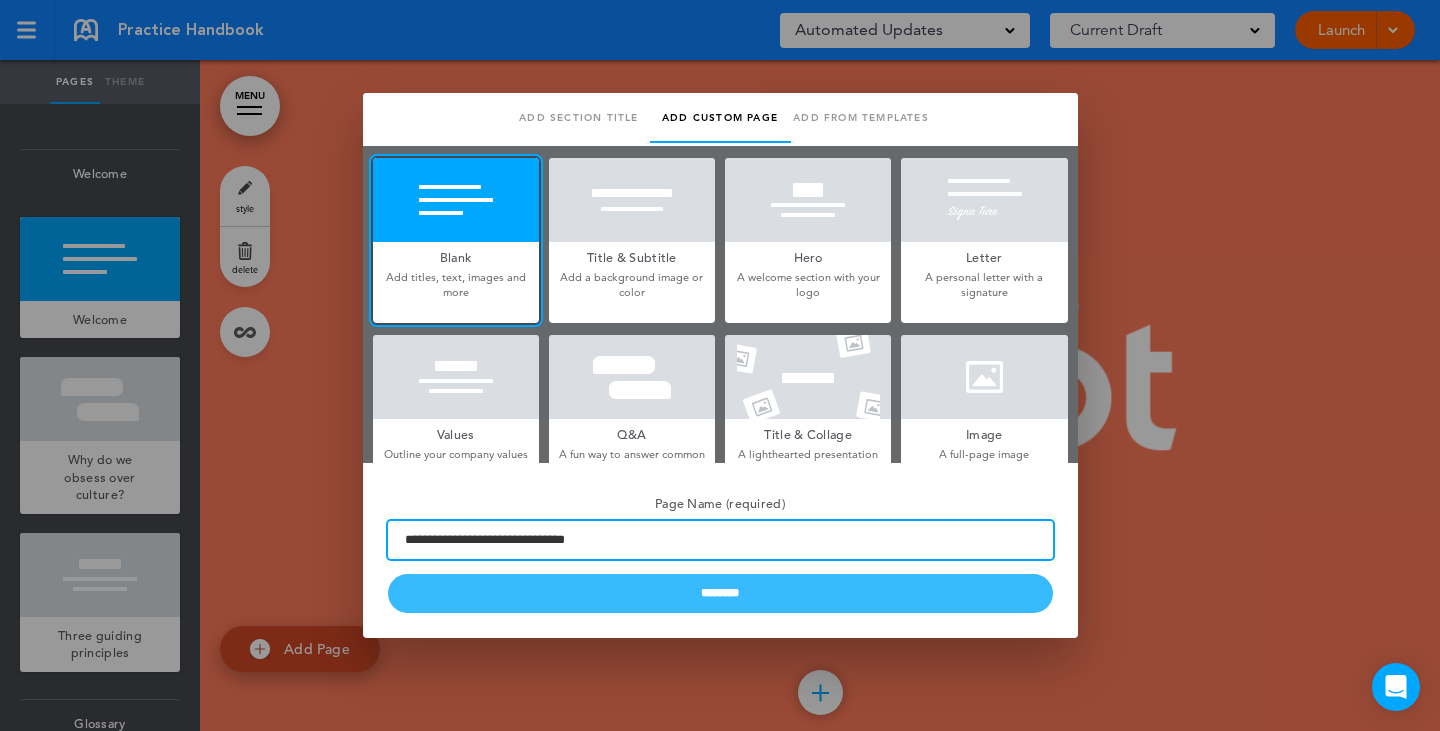 type on "**********" 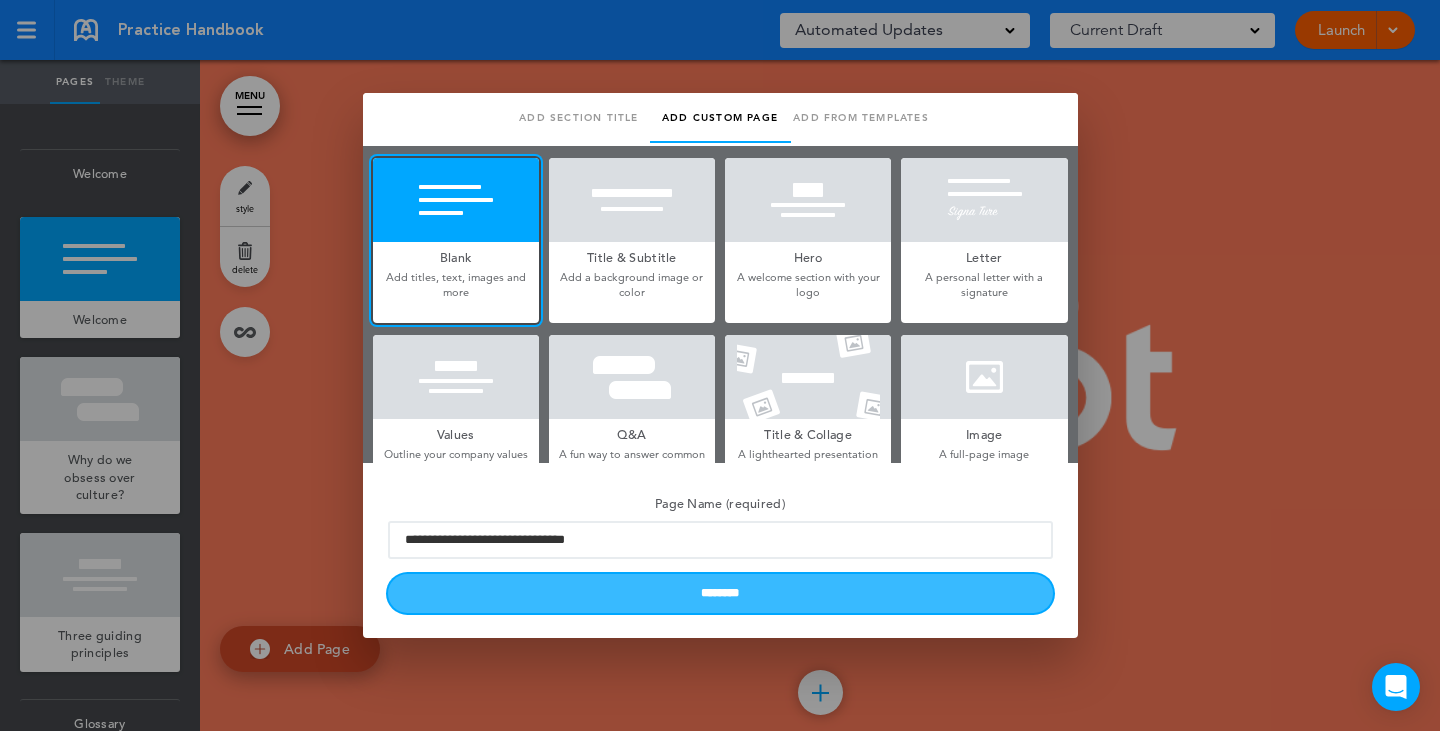 click on "********" at bounding box center (720, 593) 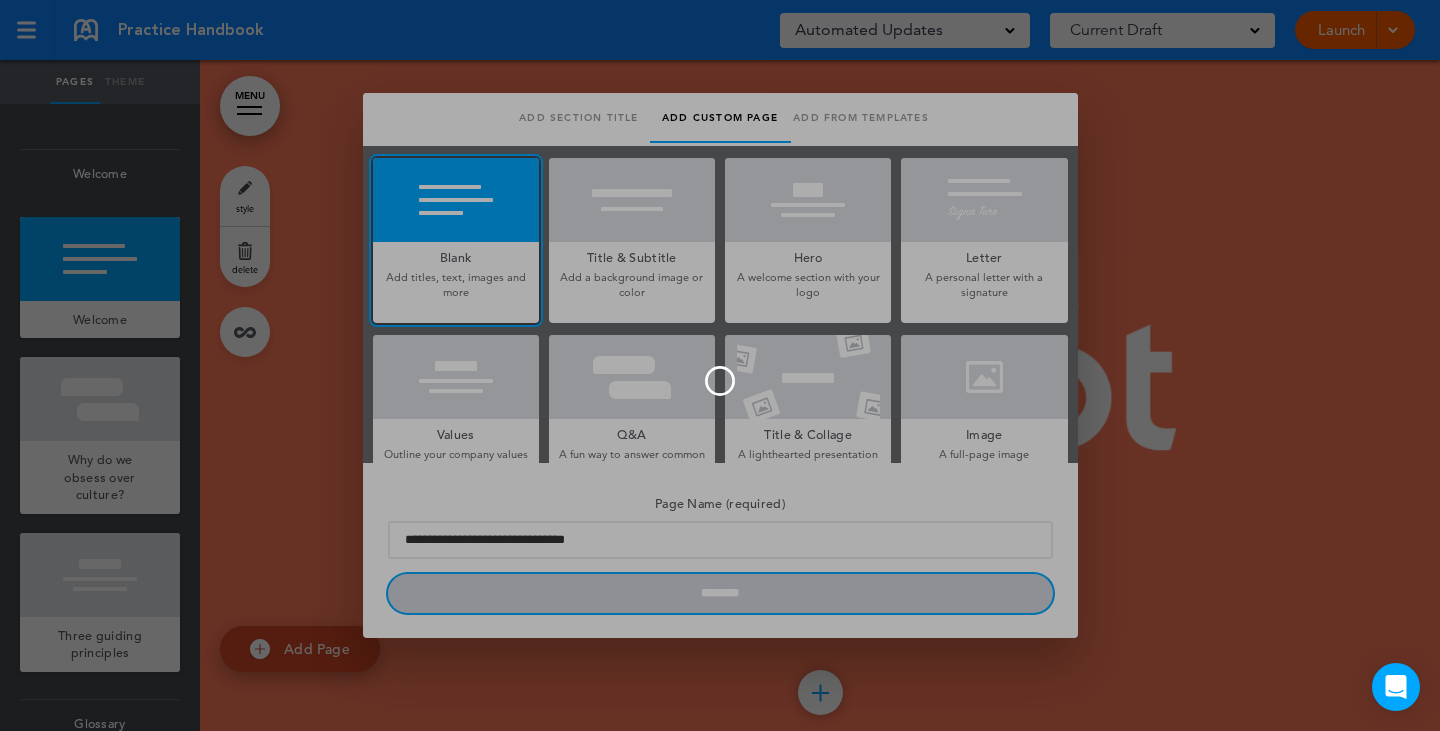 type 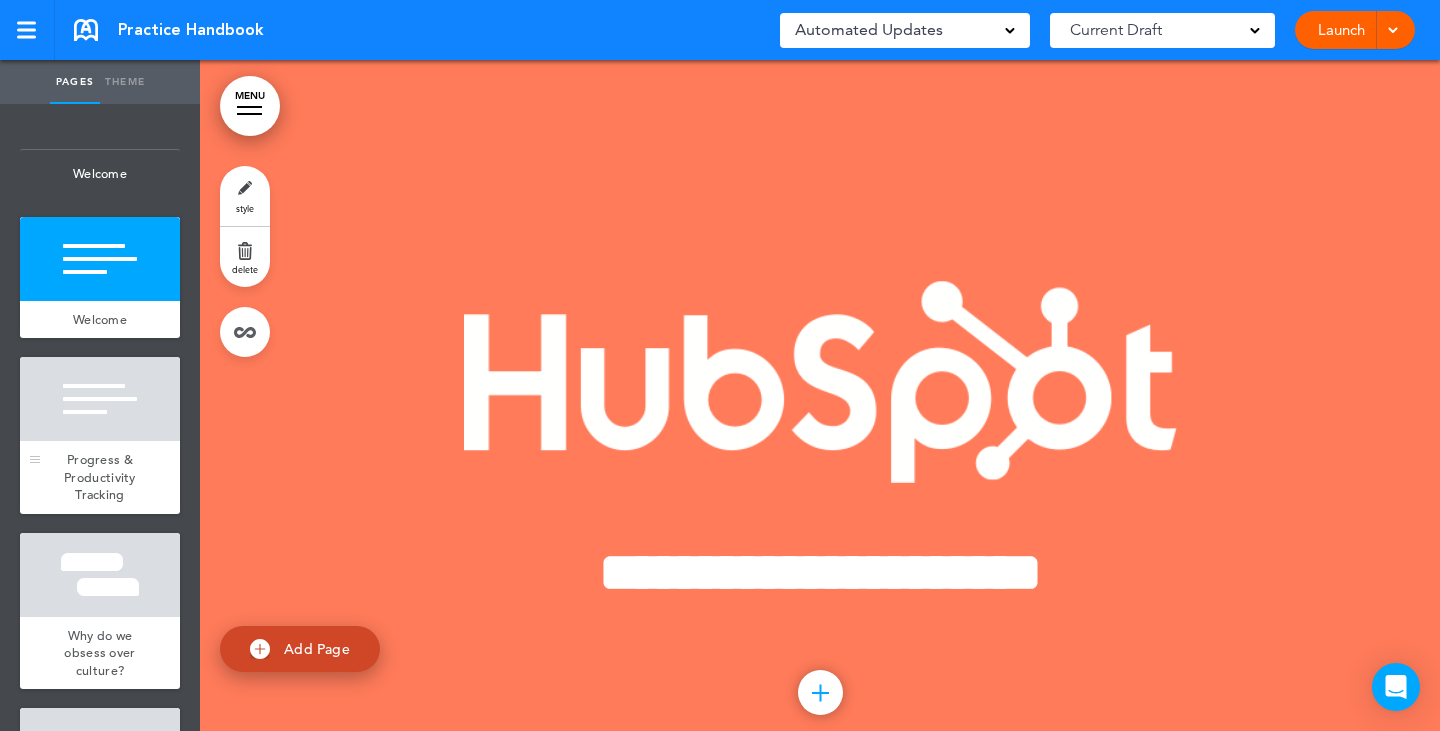 click at bounding box center (100, 399) 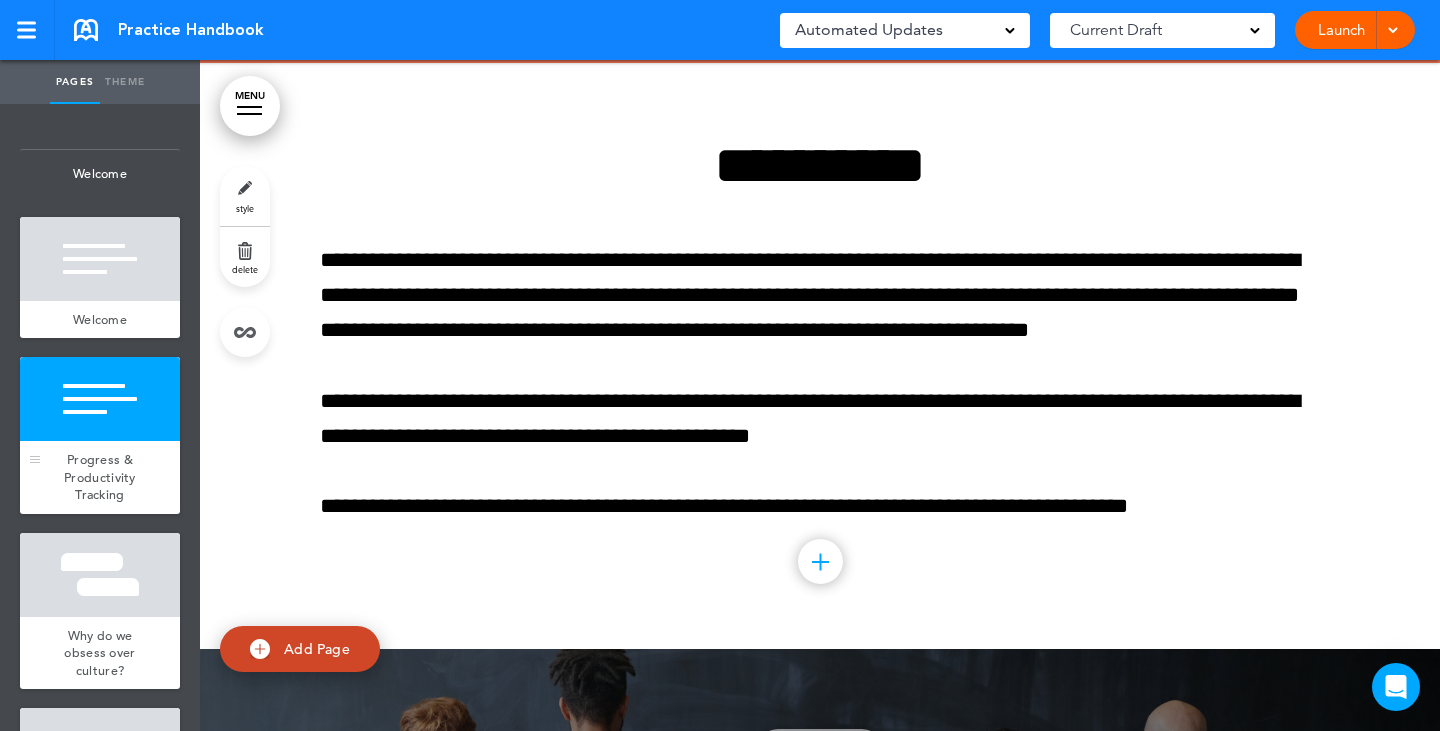 scroll, scrollTop: 720, scrollLeft: 0, axis: vertical 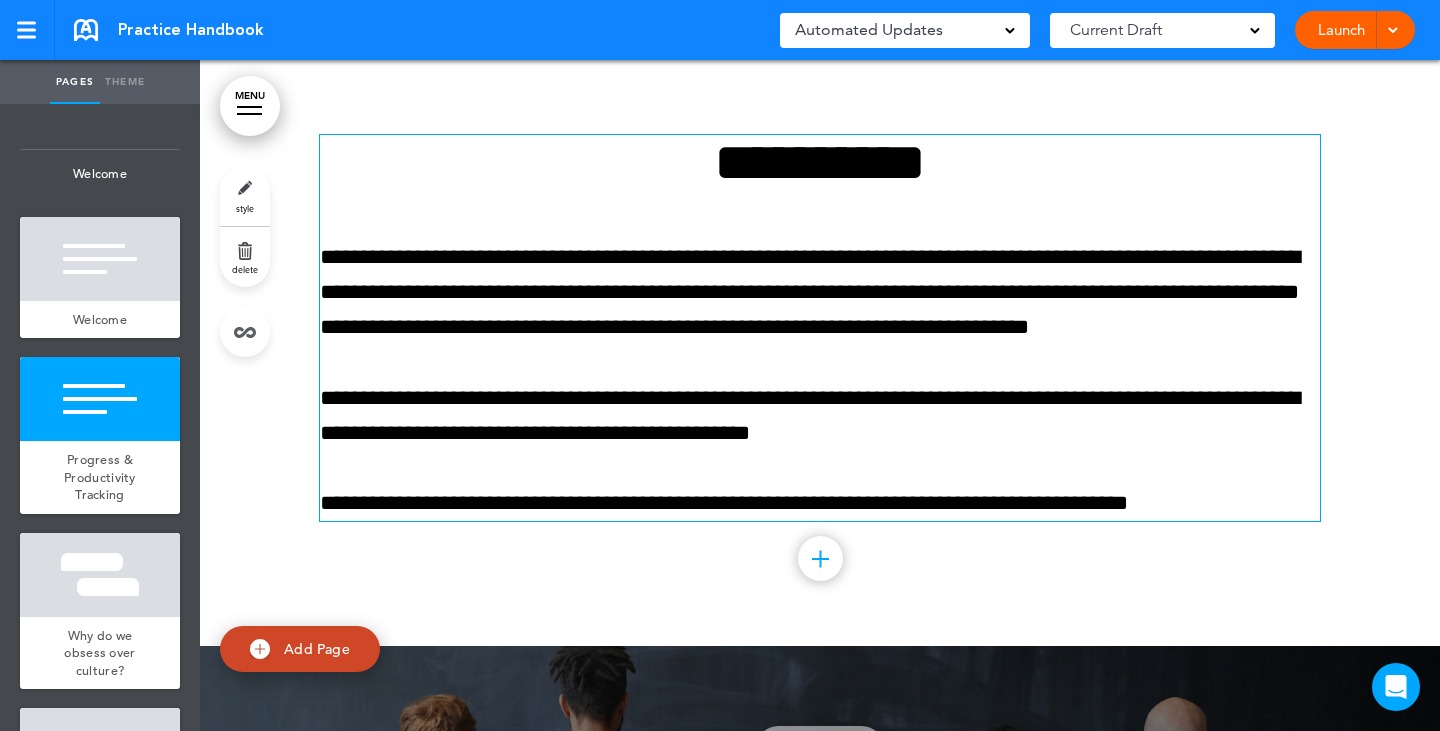 click on "**********" at bounding box center [820, 293] 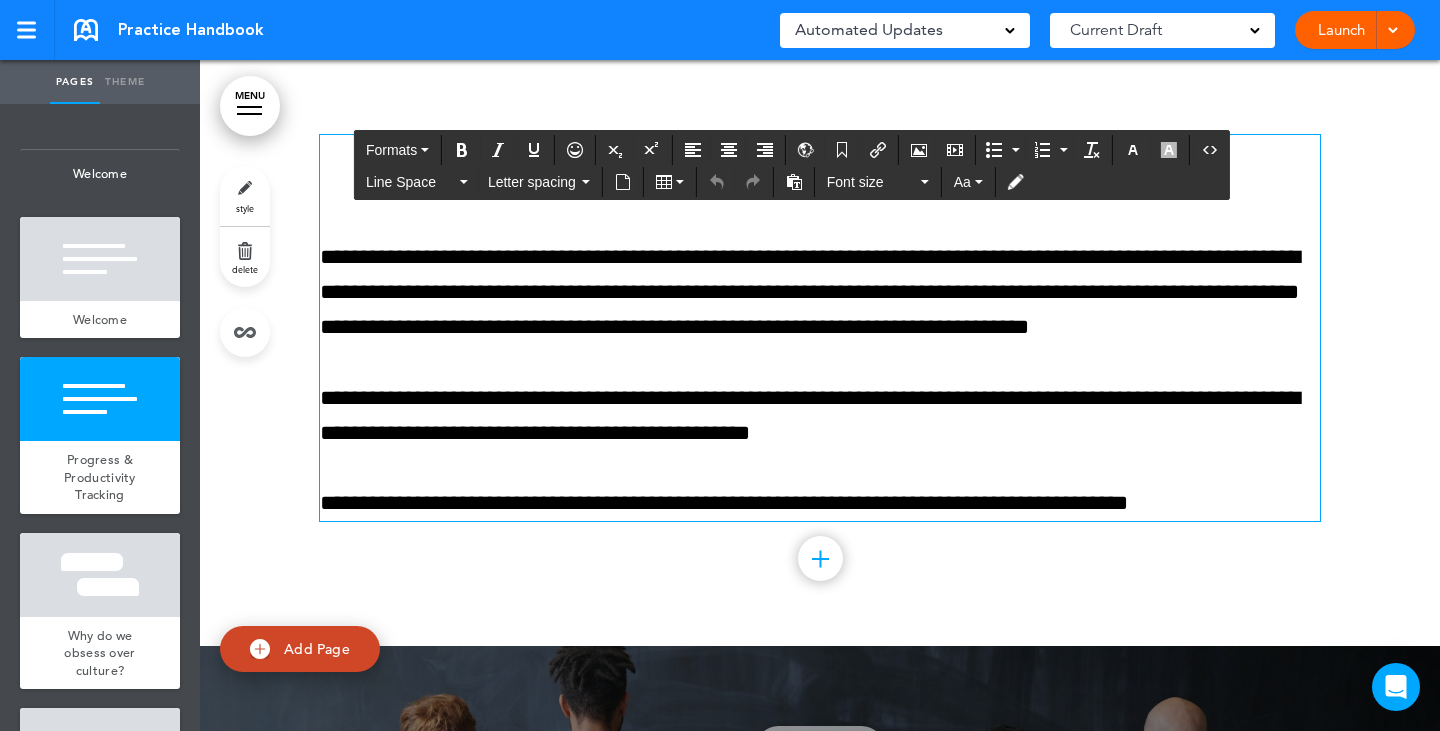 click on "**********" at bounding box center (820, 293) 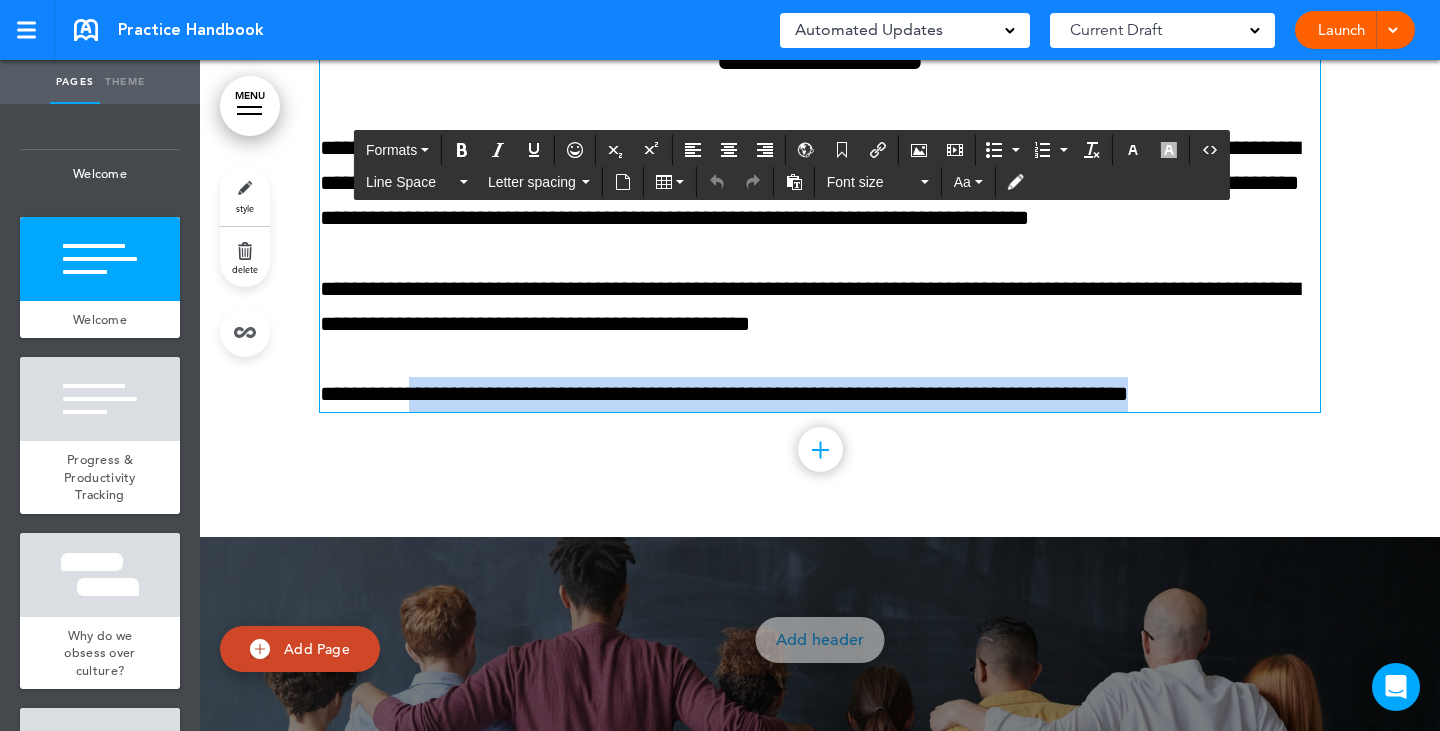 scroll, scrollTop: 895, scrollLeft: 0, axis: vertical 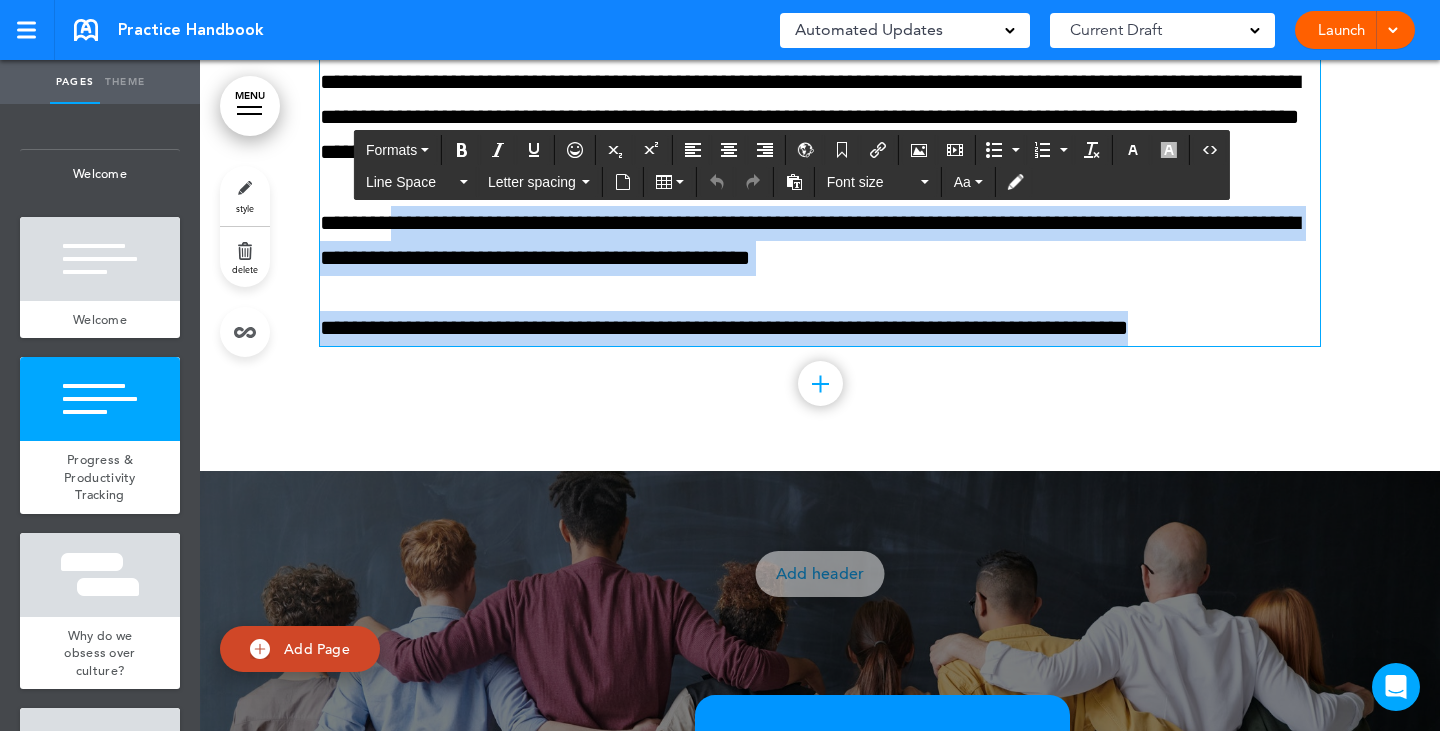 drag, startPoint x: 1261, startPoint y: 504, endPoint x: 393, endPoint y: 208, distance: 917.08234 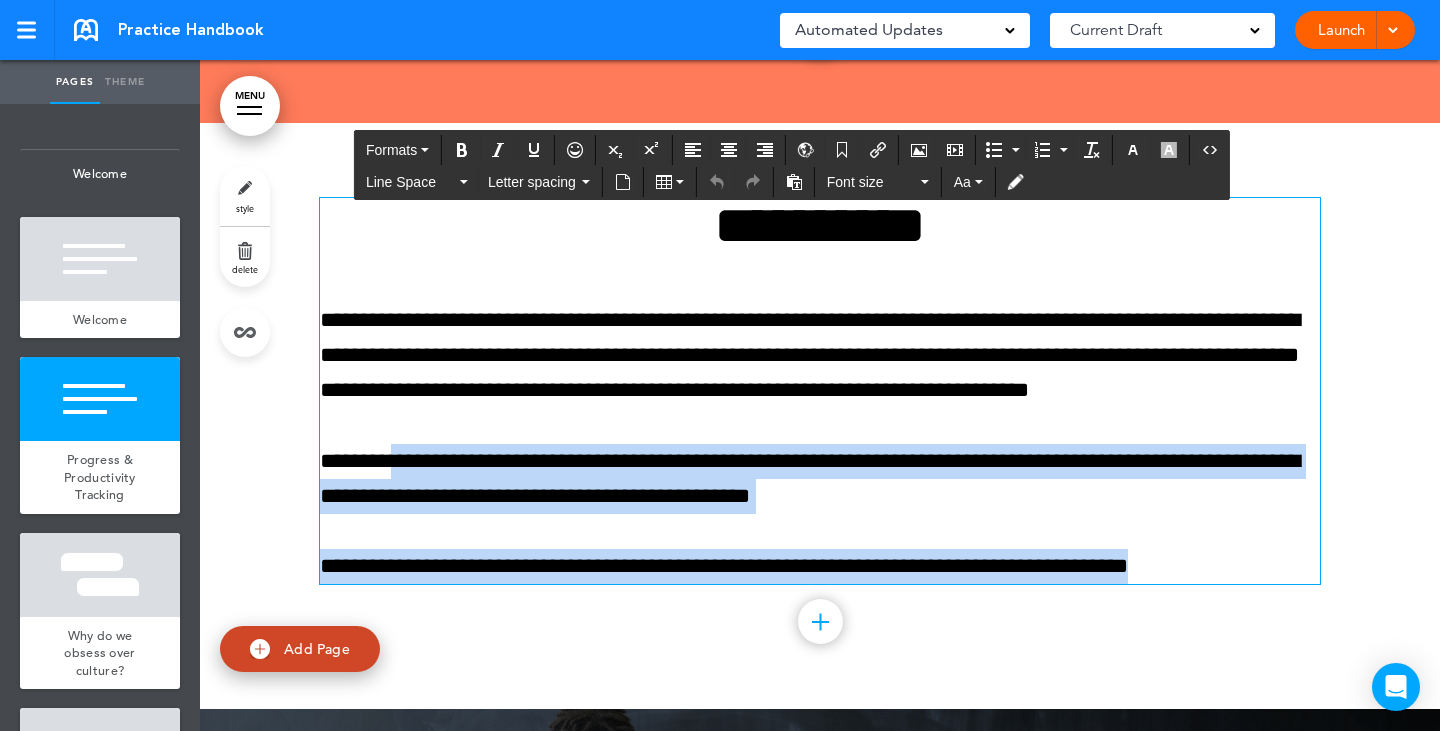 scroll, scrollTop: 595, scrollLeft: 0, axis: vertical 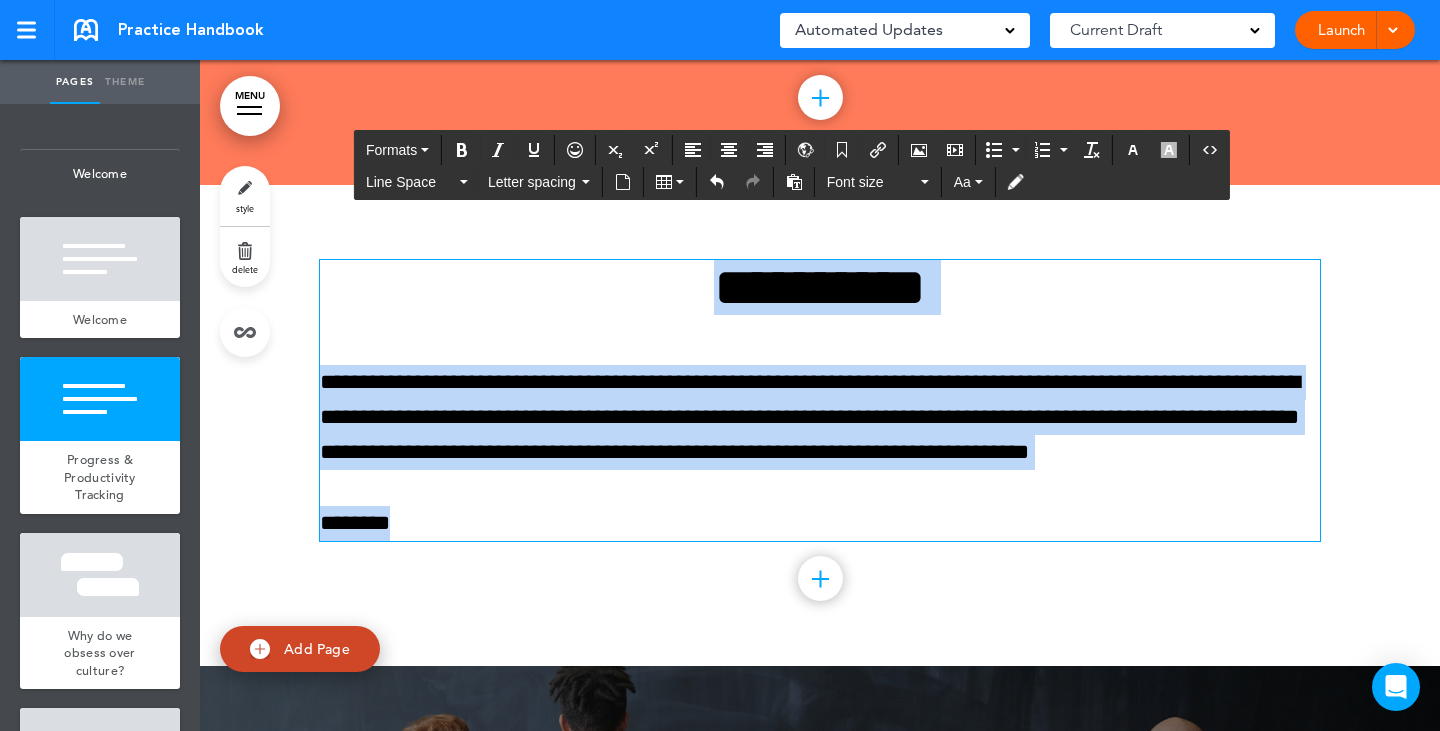 drag, startPoint x: 451, startPoint y: 520, endPoint x: 377, endPoint y: 285, distance: 246.37573 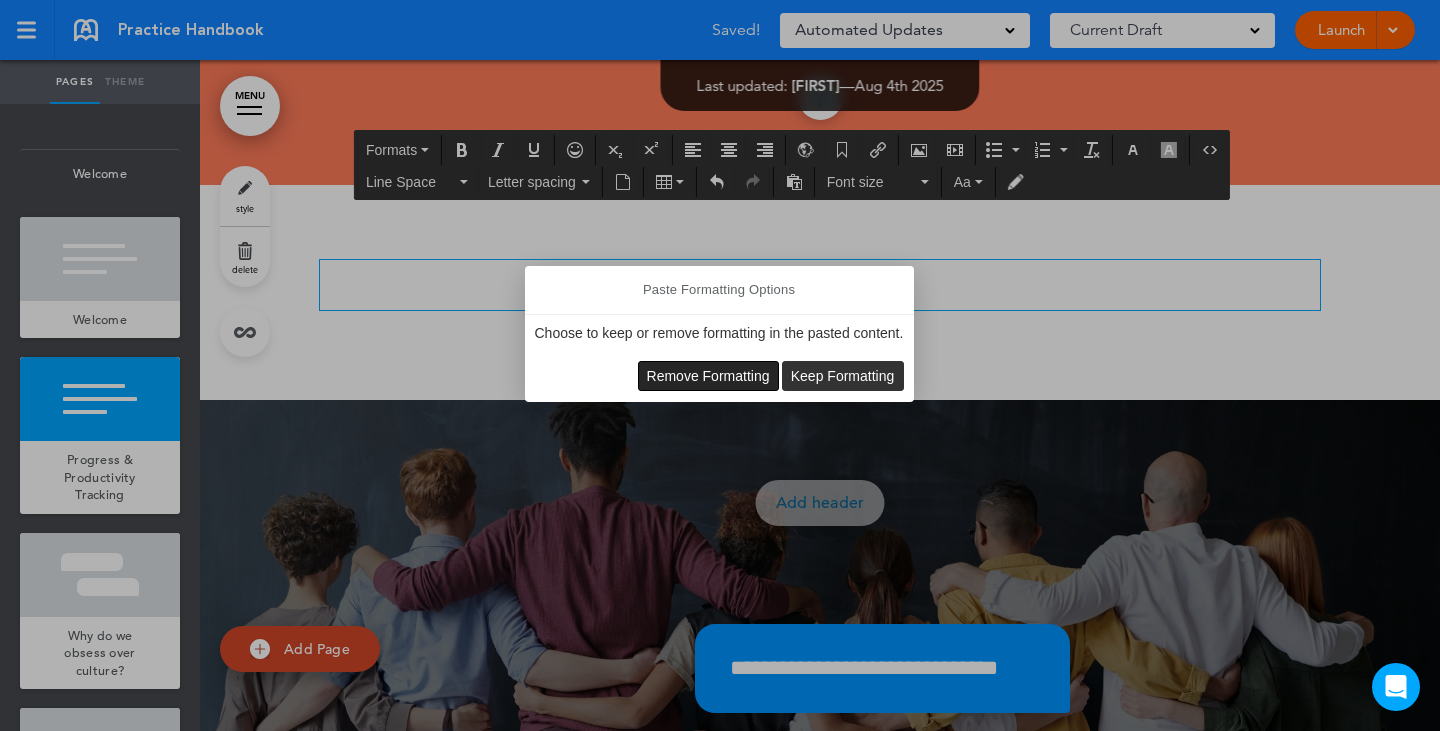 click on "Remove Formatting" at bounding box center [708, 376] 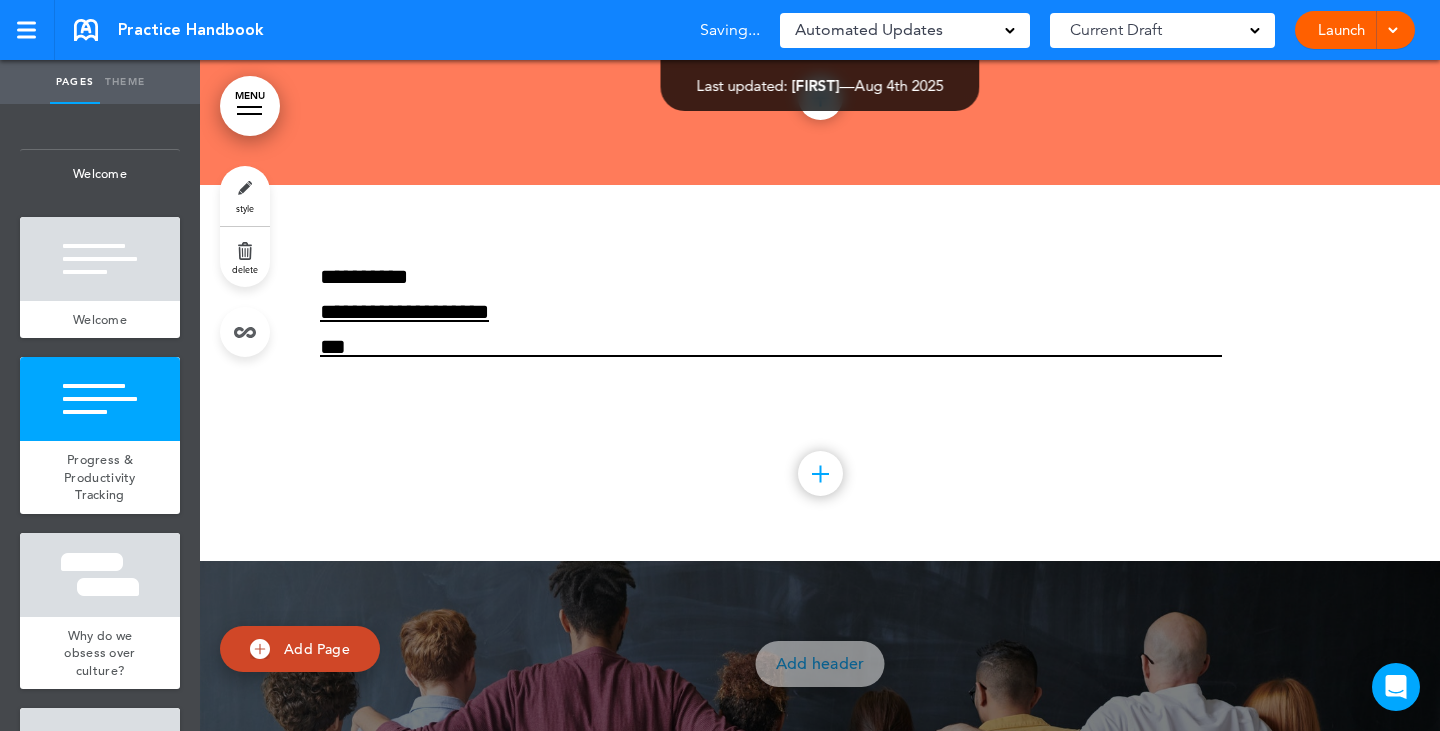 click on "**********" at bounding box center (820, 373) 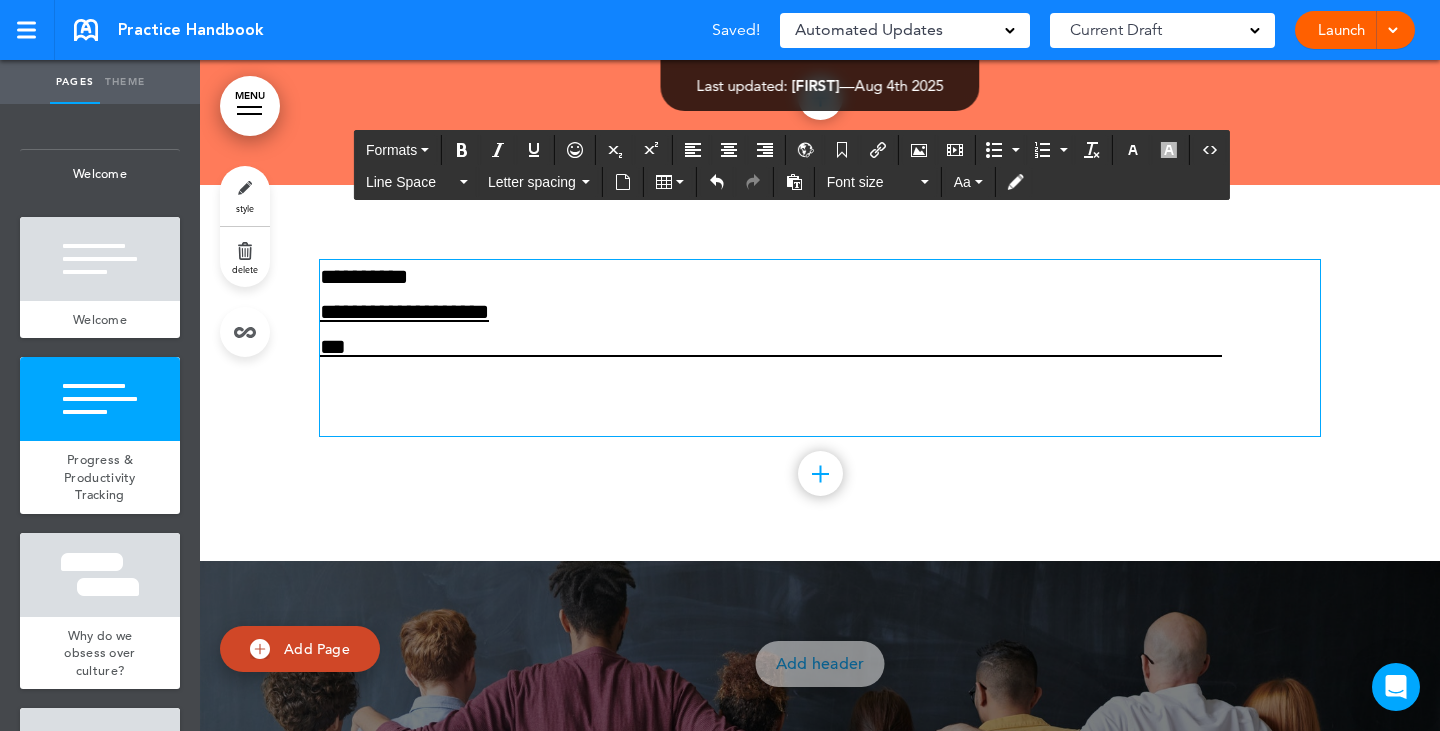 click at bounding box center [820, 418] 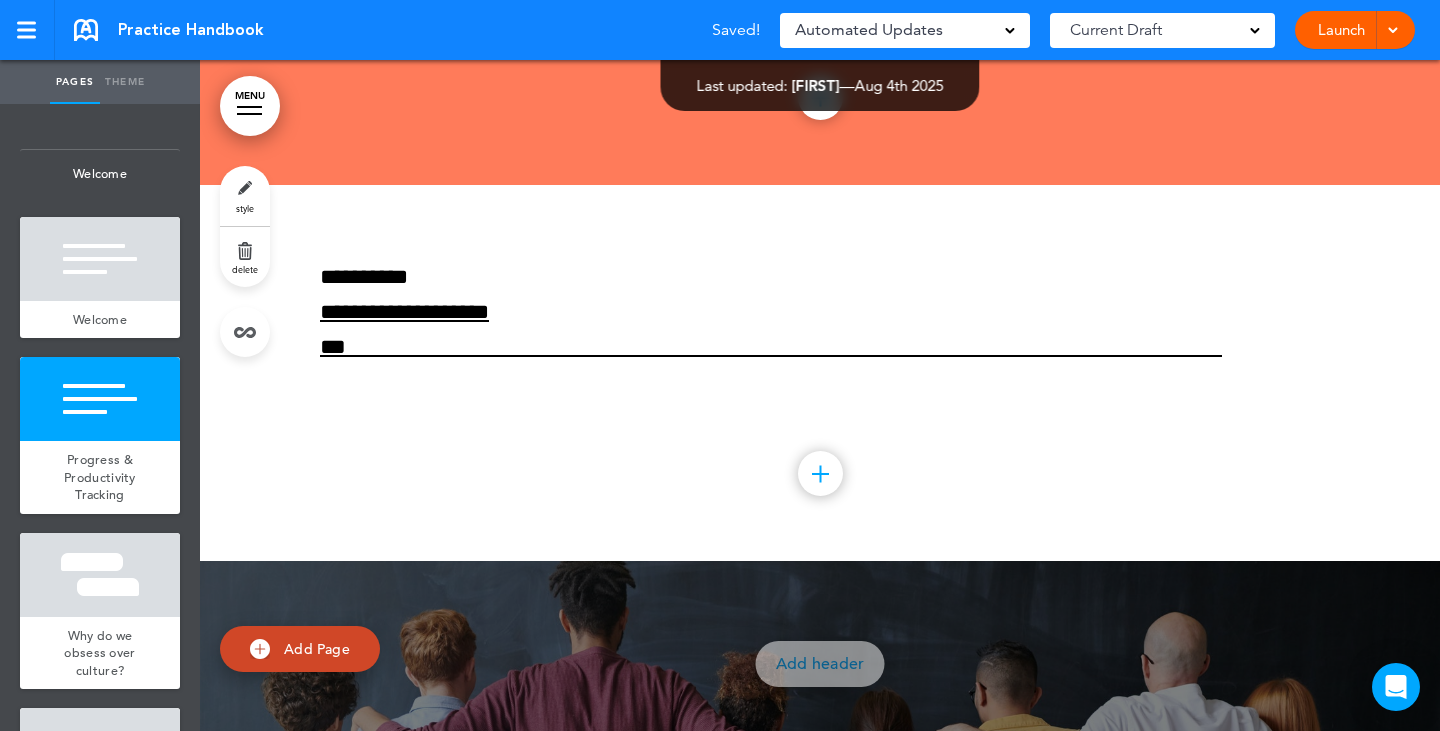 drag, startPoint x: 1281, startPoint y: 402, endPoint x: 1207, endPoint y: 412, distance: 74.672615 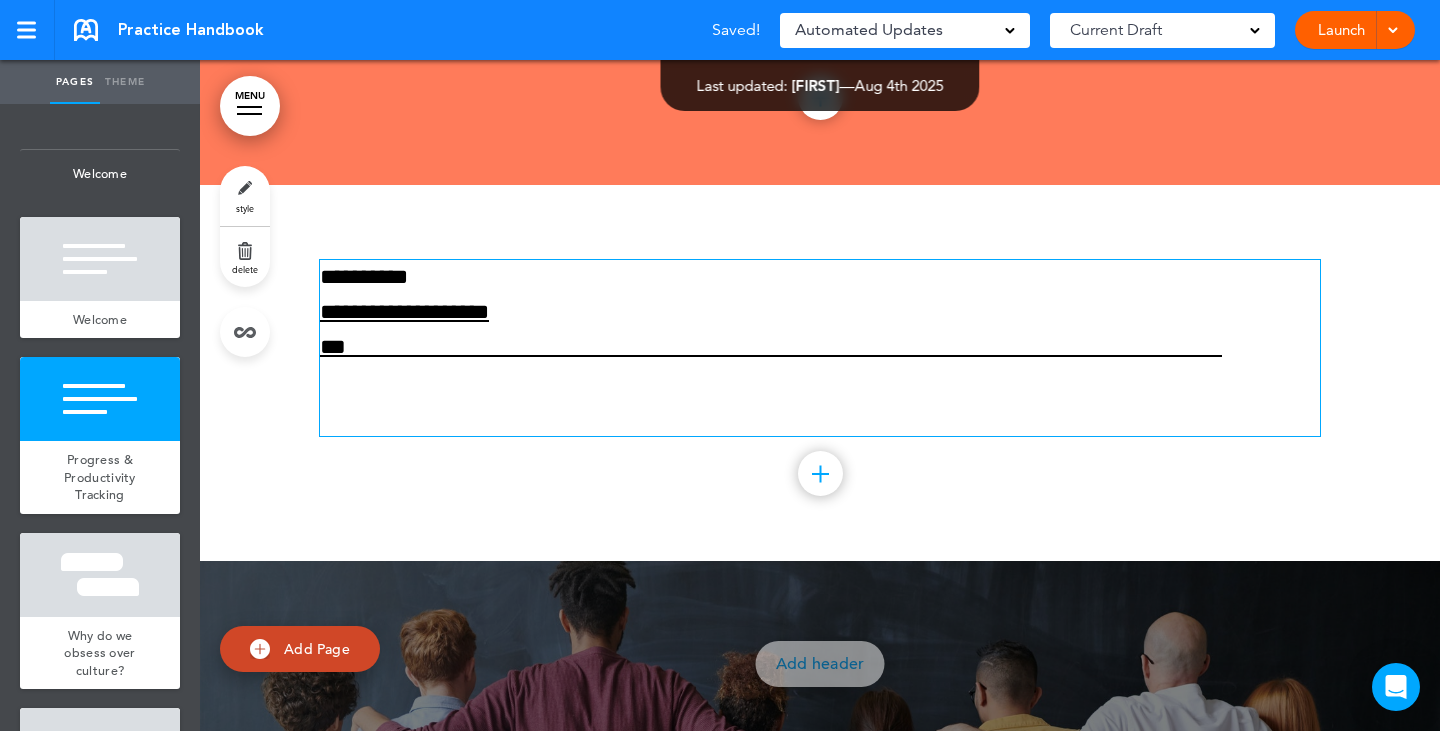 click on "**********" at bounding box center [820, 348] 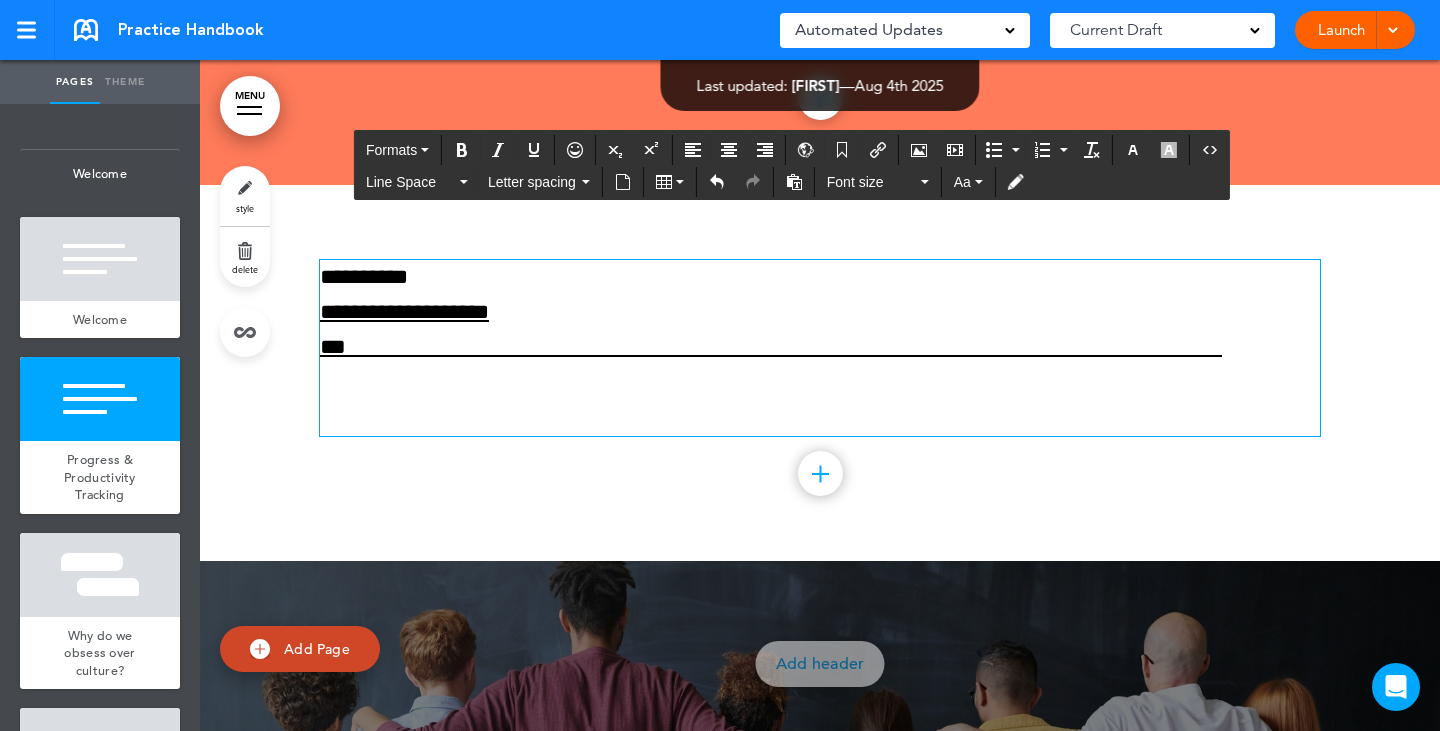 click on "**********" at bounding box center [820, 348] 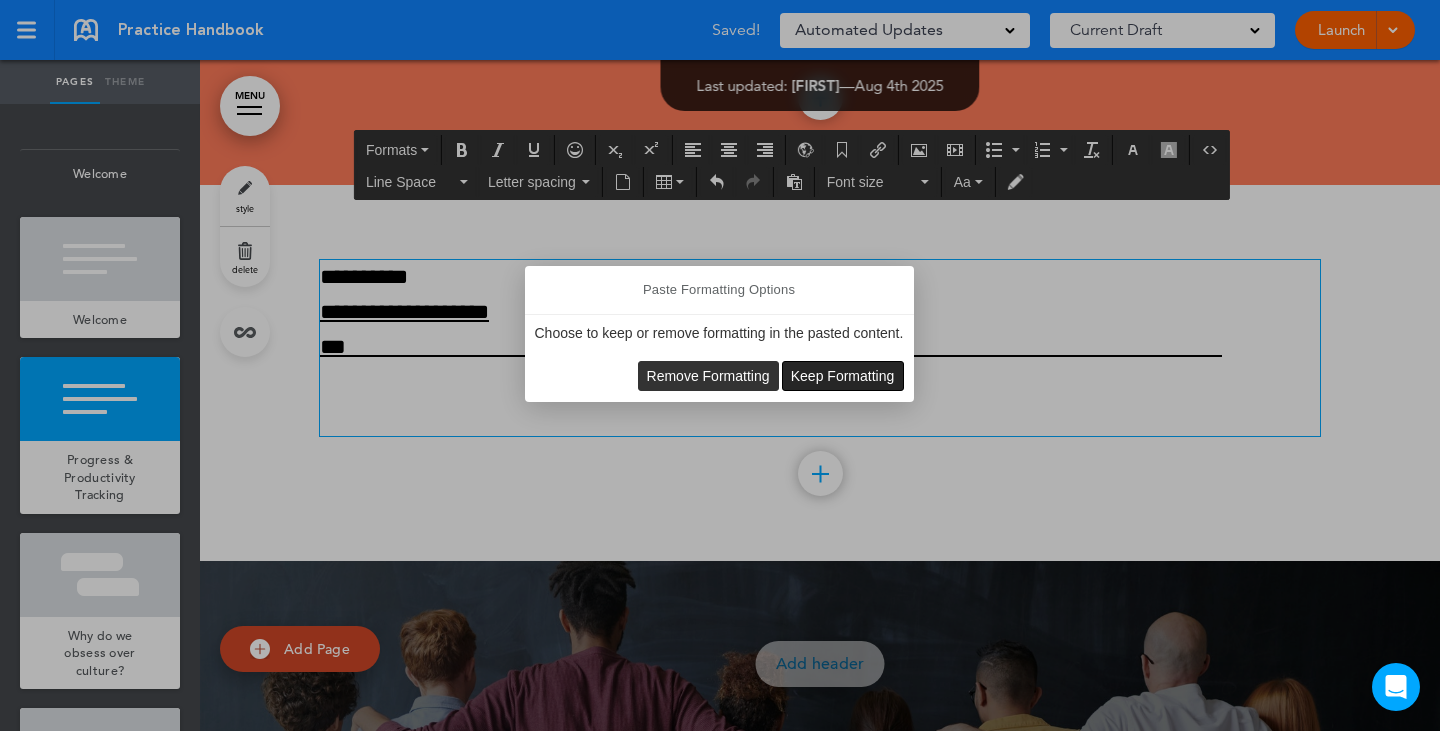 click on "Keep Formatting" at bounding box center [843, 376] 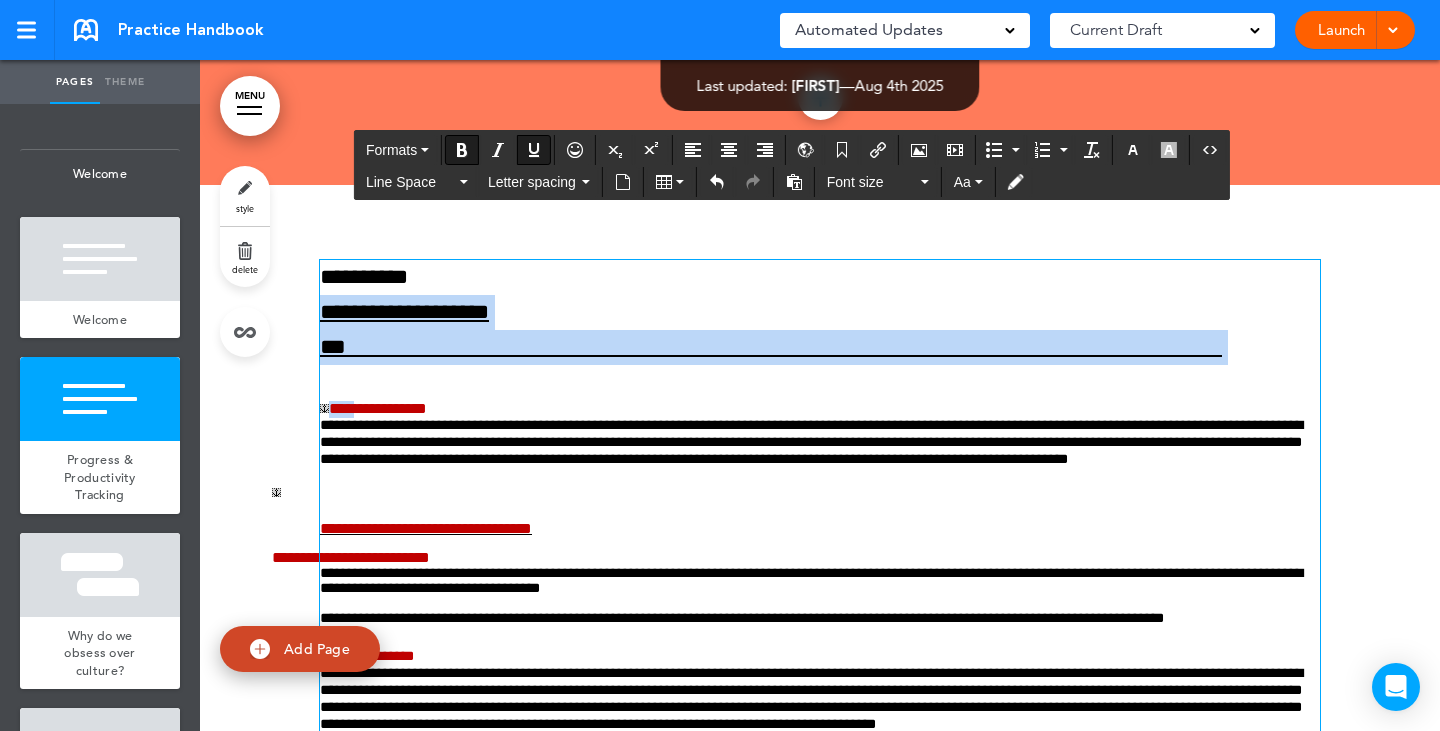 drag, startPoint x: 352, startPoint y: 356, endPoint x: 275, endPoint y: 308, distance: 90.73588 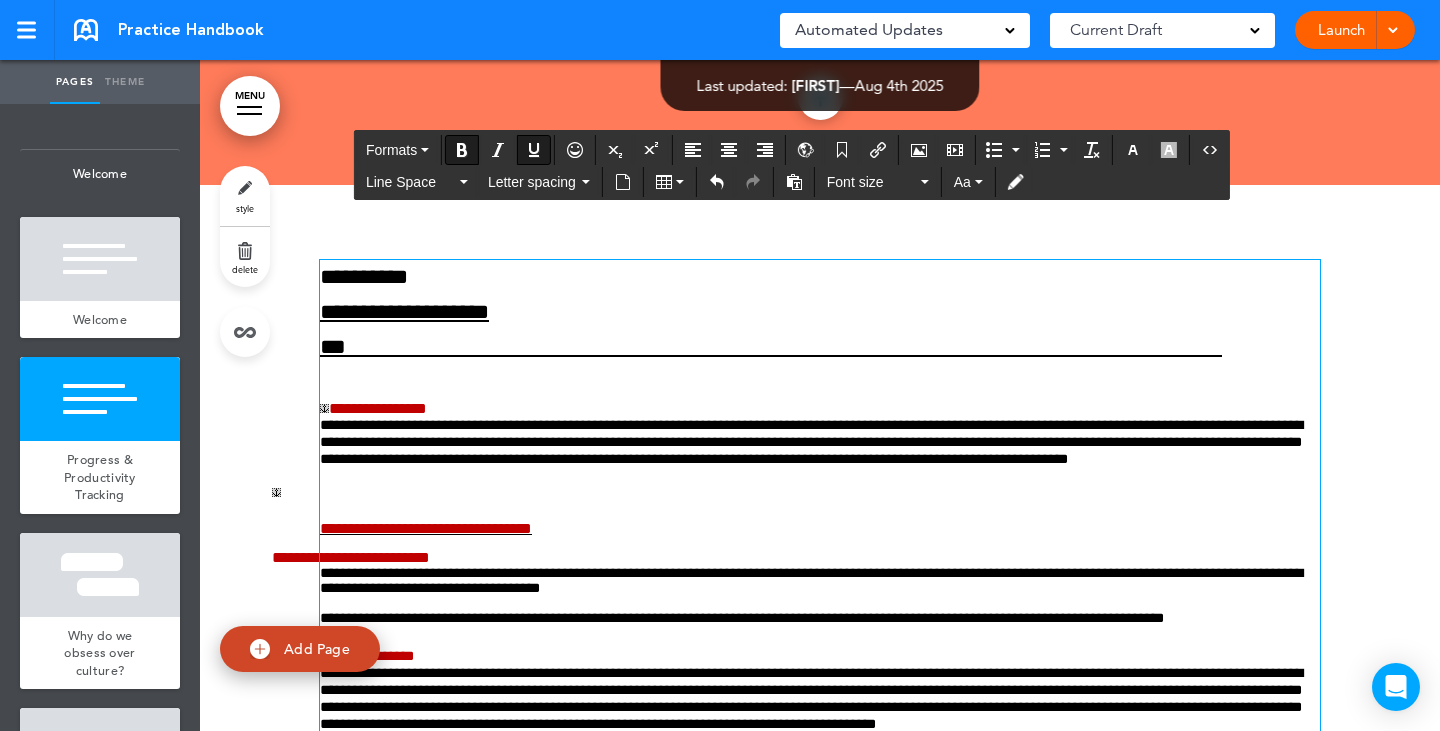 click on "**********" at bounding box center (820, 2380) 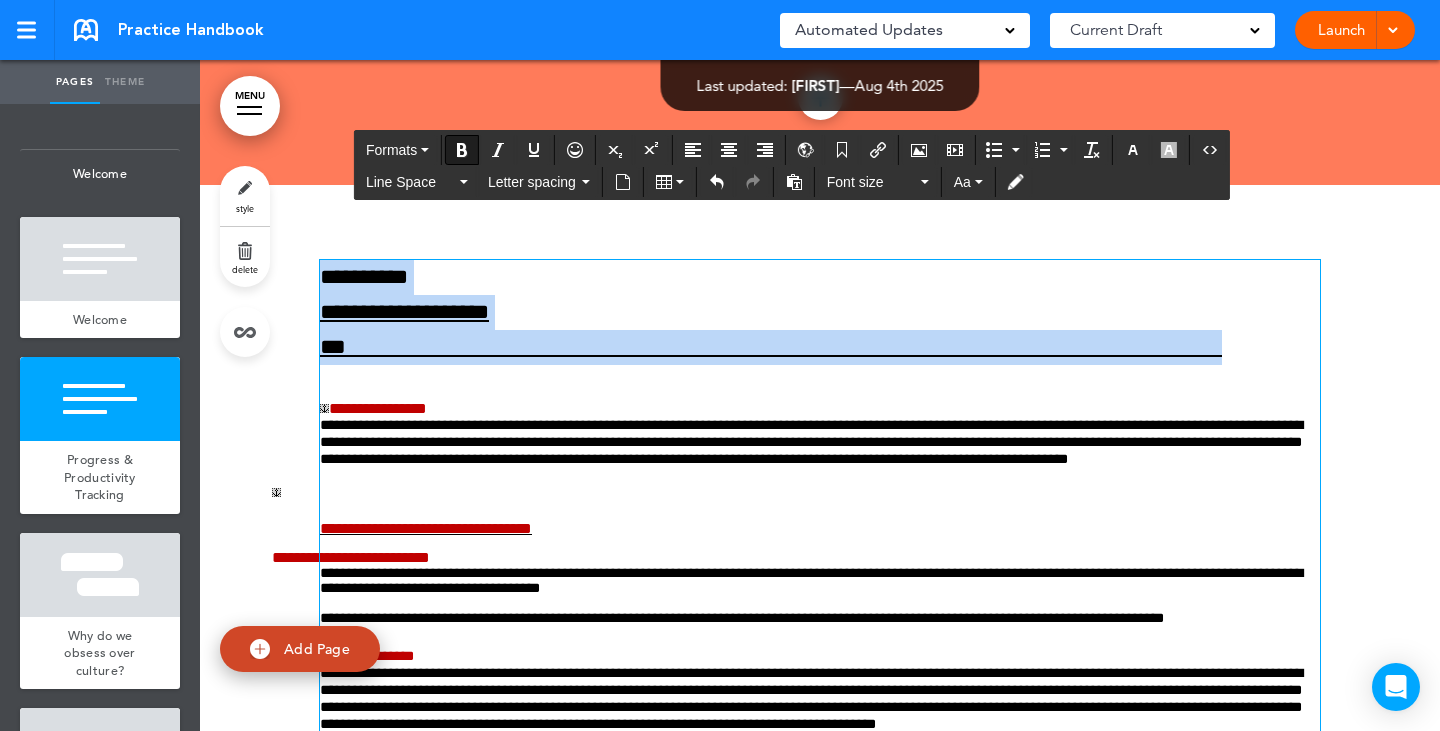 drag, startPoint x: 1301, startPoint y: 324, endPoint x: 282, endPoint y: 238, distance: 1022.6226 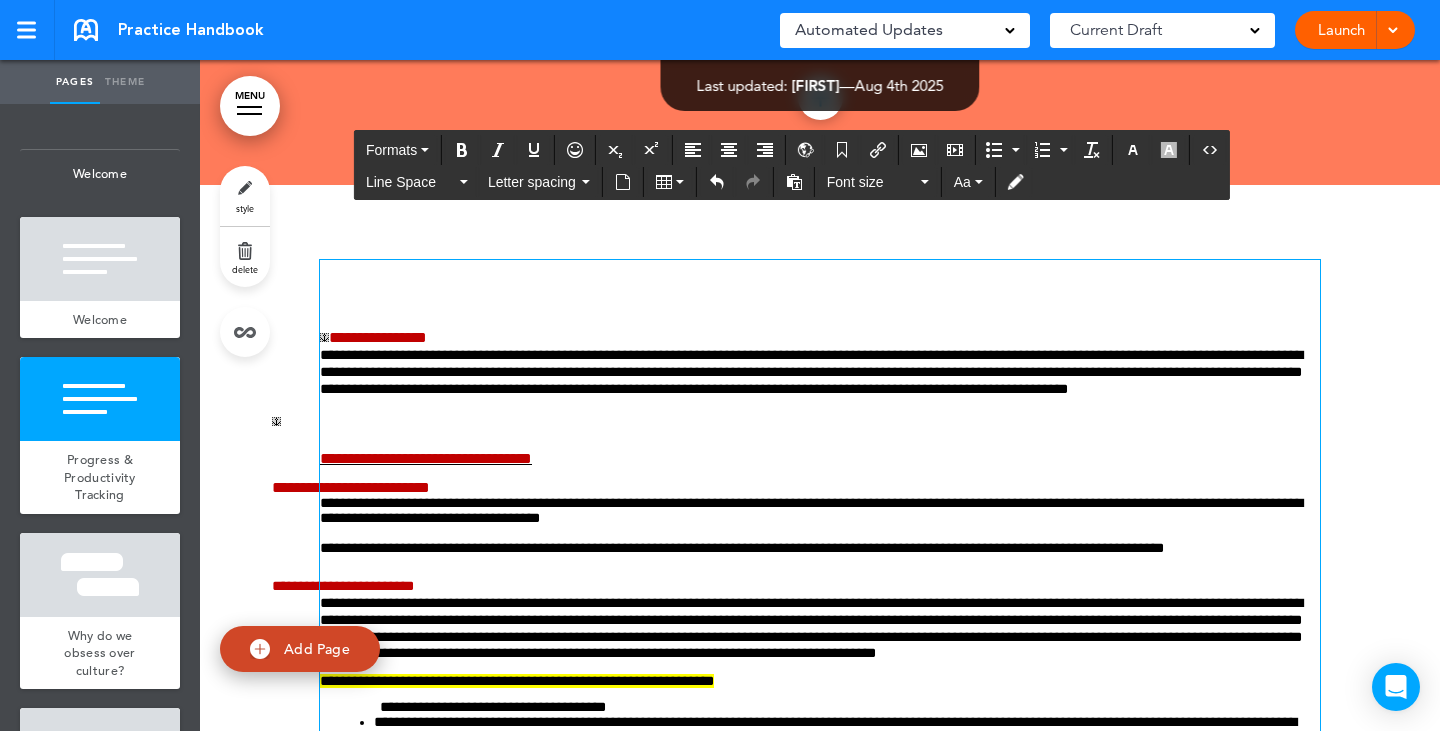 click at bounding box center [820, 277] 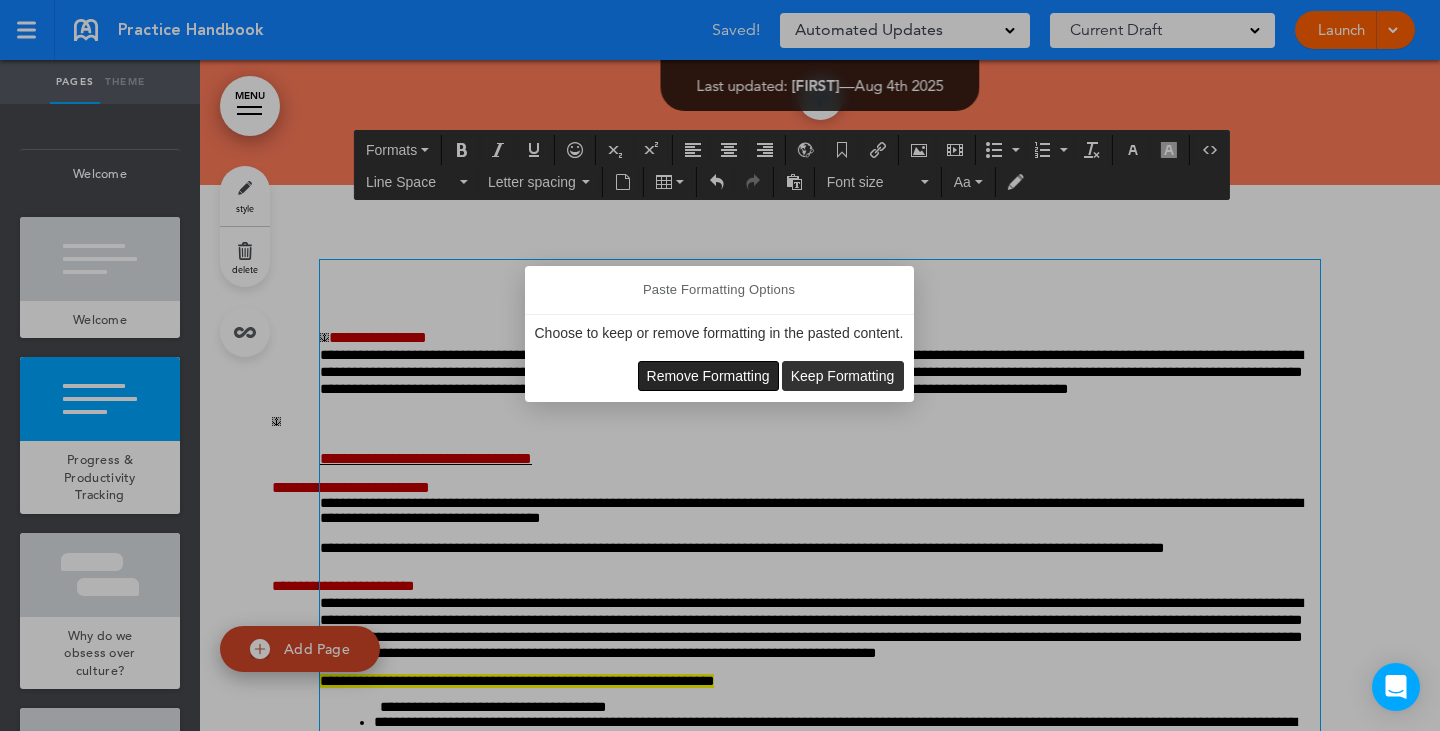 click on "Remove Formatting" at bounding box center [708, 376] 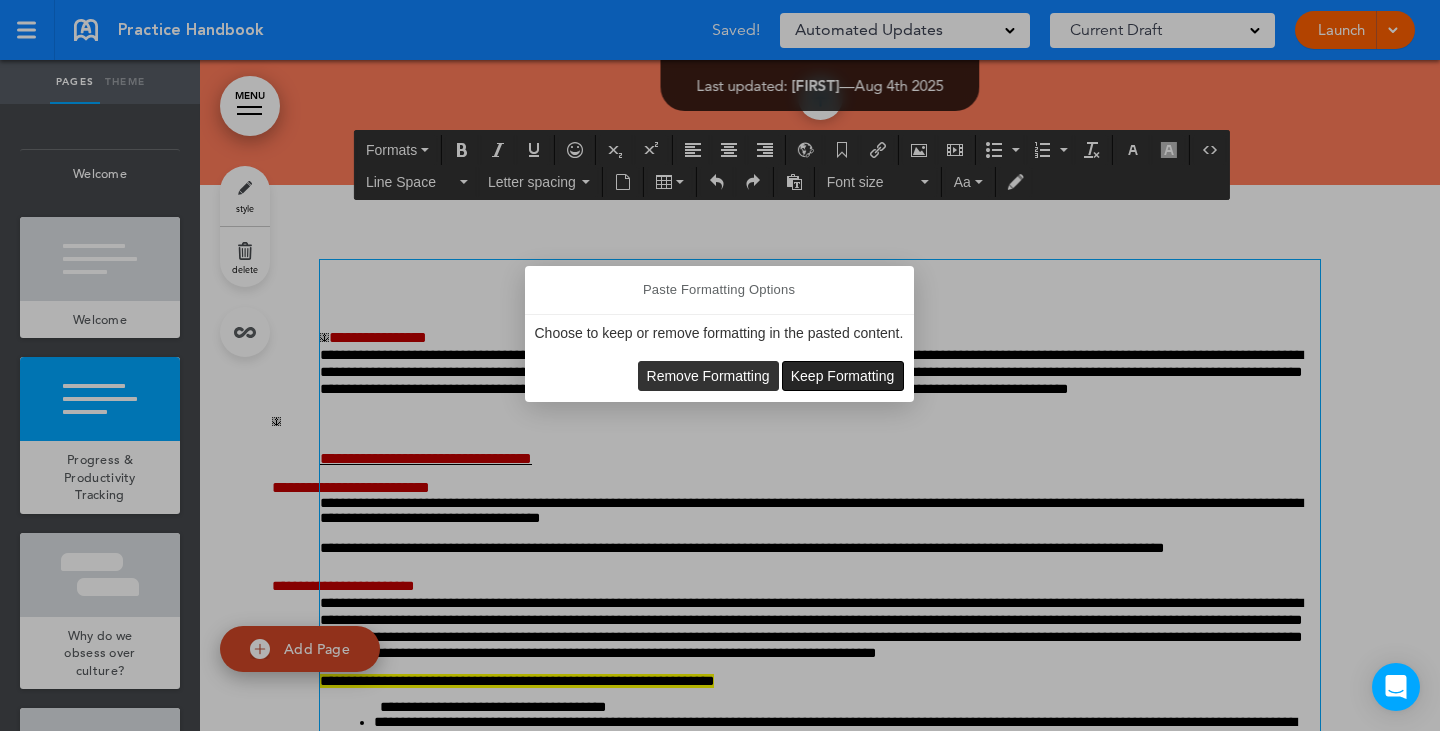 click on "Keep Formatting" at bounding box center [843, 376] 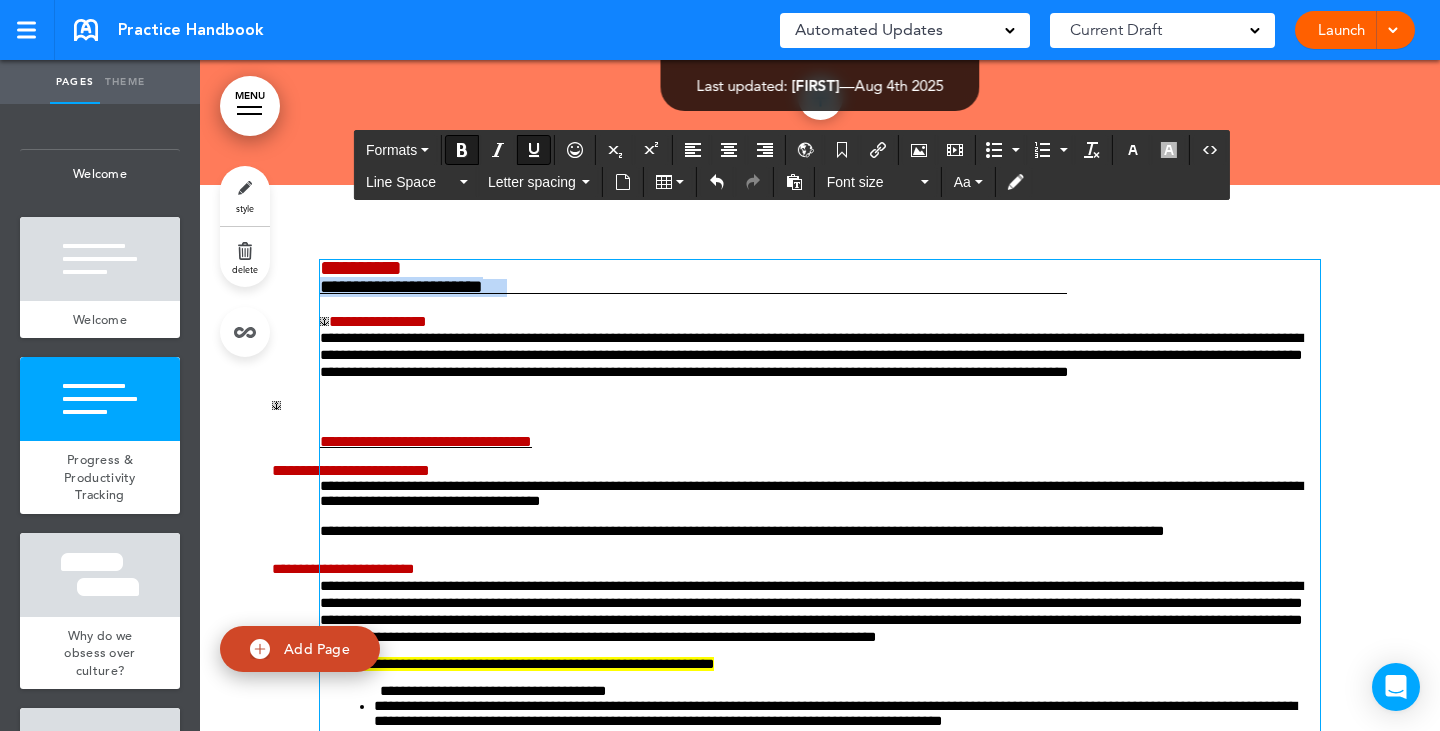 drag, startPoint x: 509, startPoint y: 283, endPoint x: 238, endPoint y: 286, distance: 271.0166 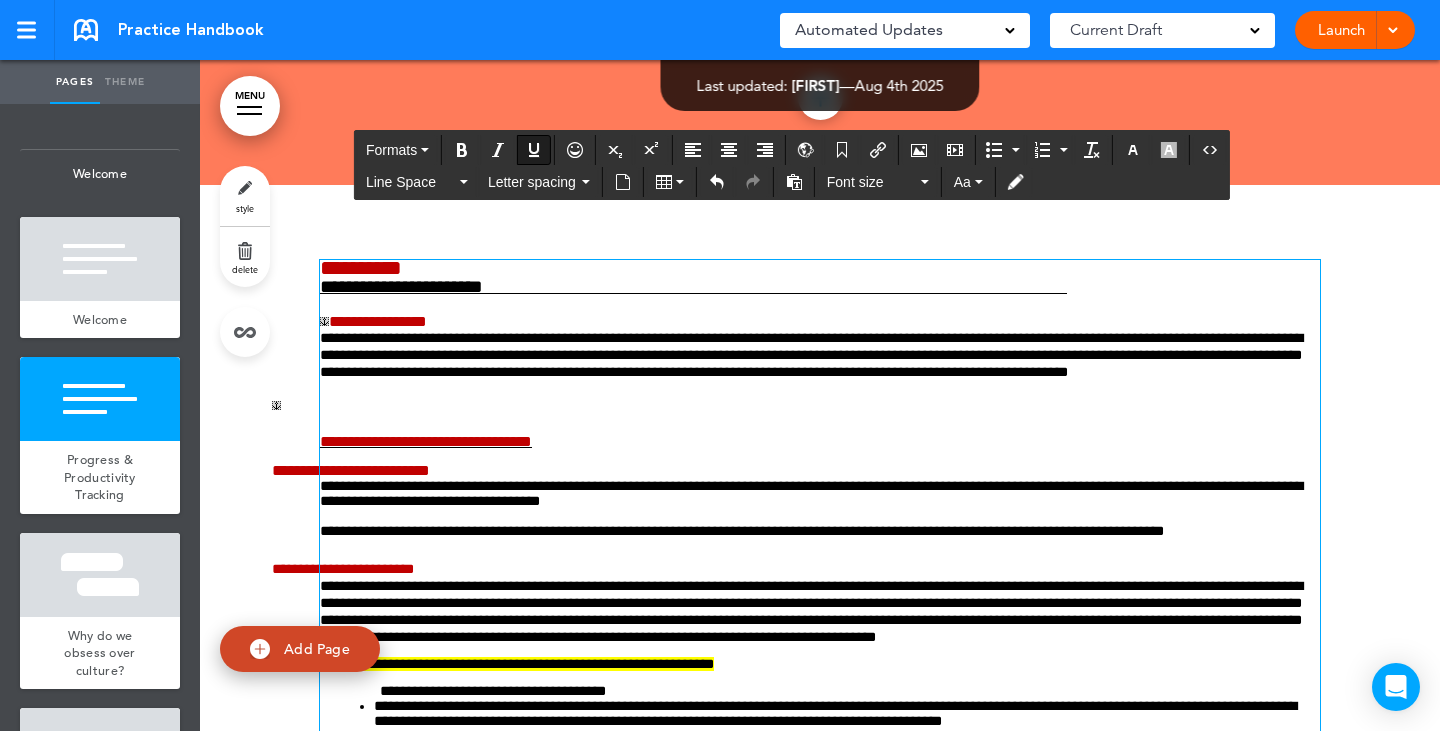 click on "**********" at bounding box center (811, 355) 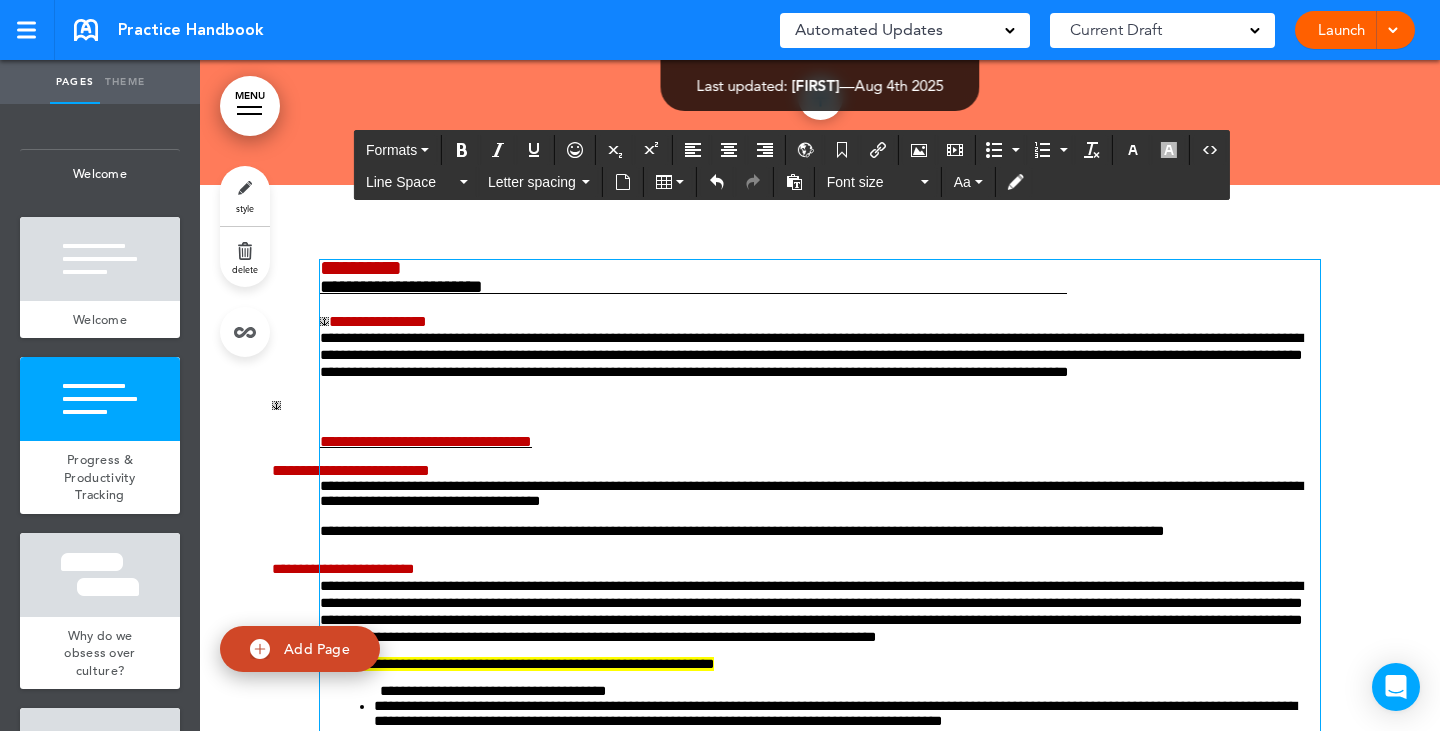 click on "**********" at bounding box center [401, 286] 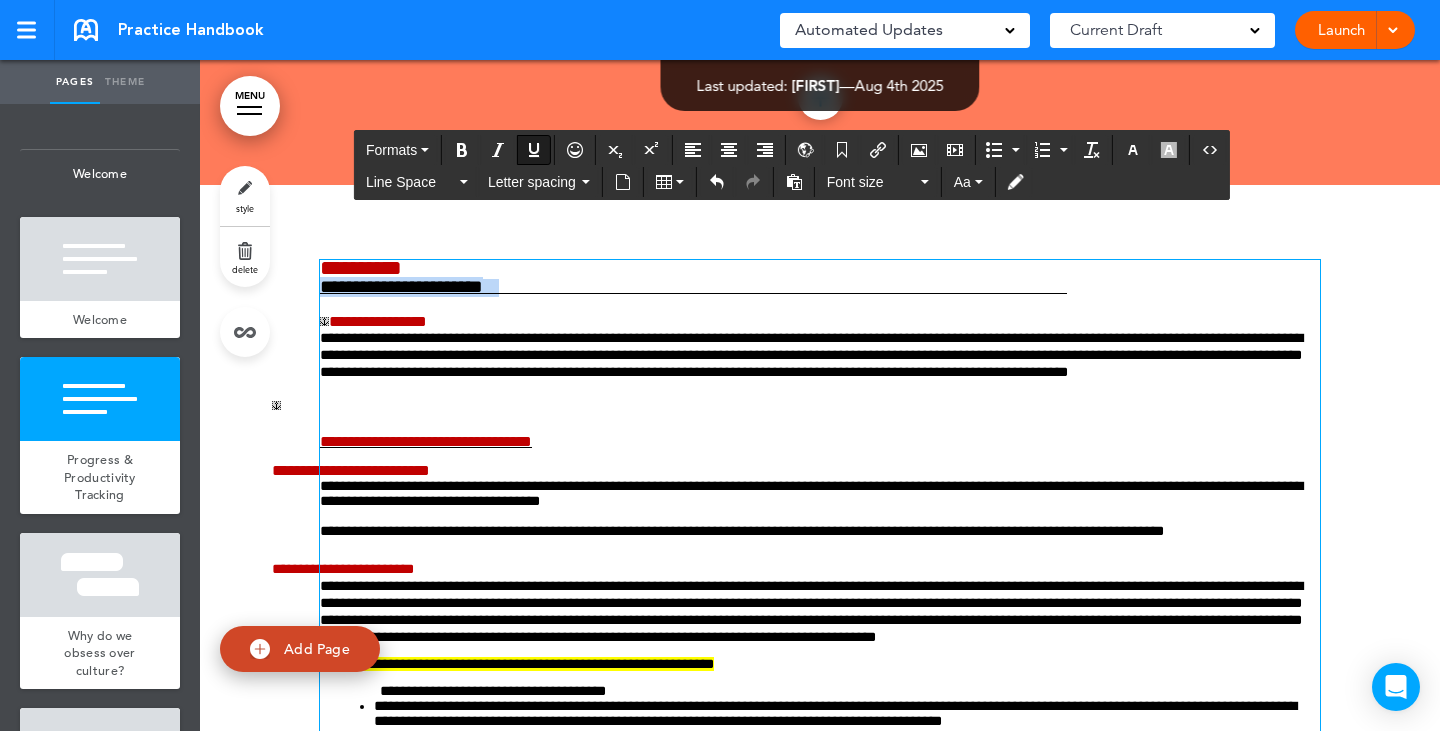 drag, startPoint x: 503, startPoint y: 289, endPoint x: 281, endPoint y: 280, distance: 222.18236 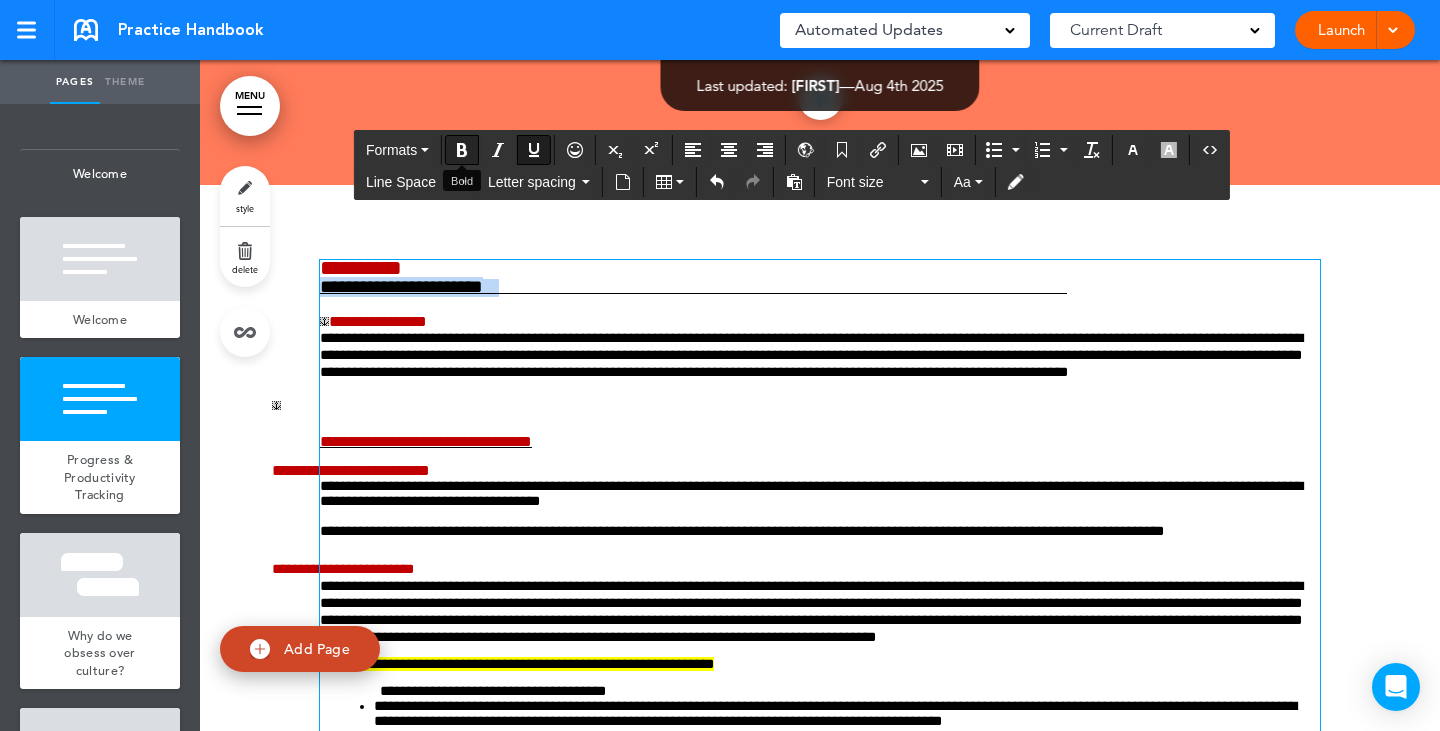 click at bounding box center (462, 150) 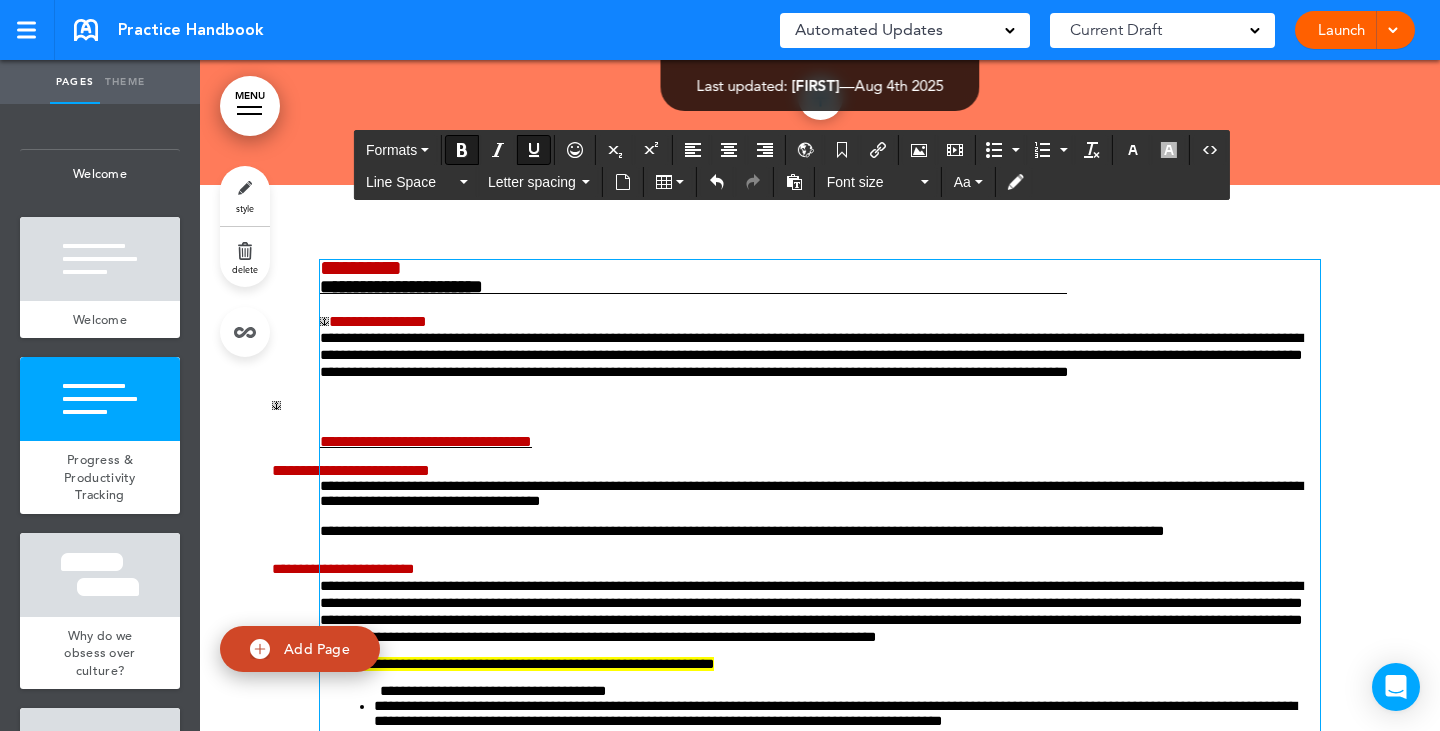 click on "**********" at bounding box center [820, 322] 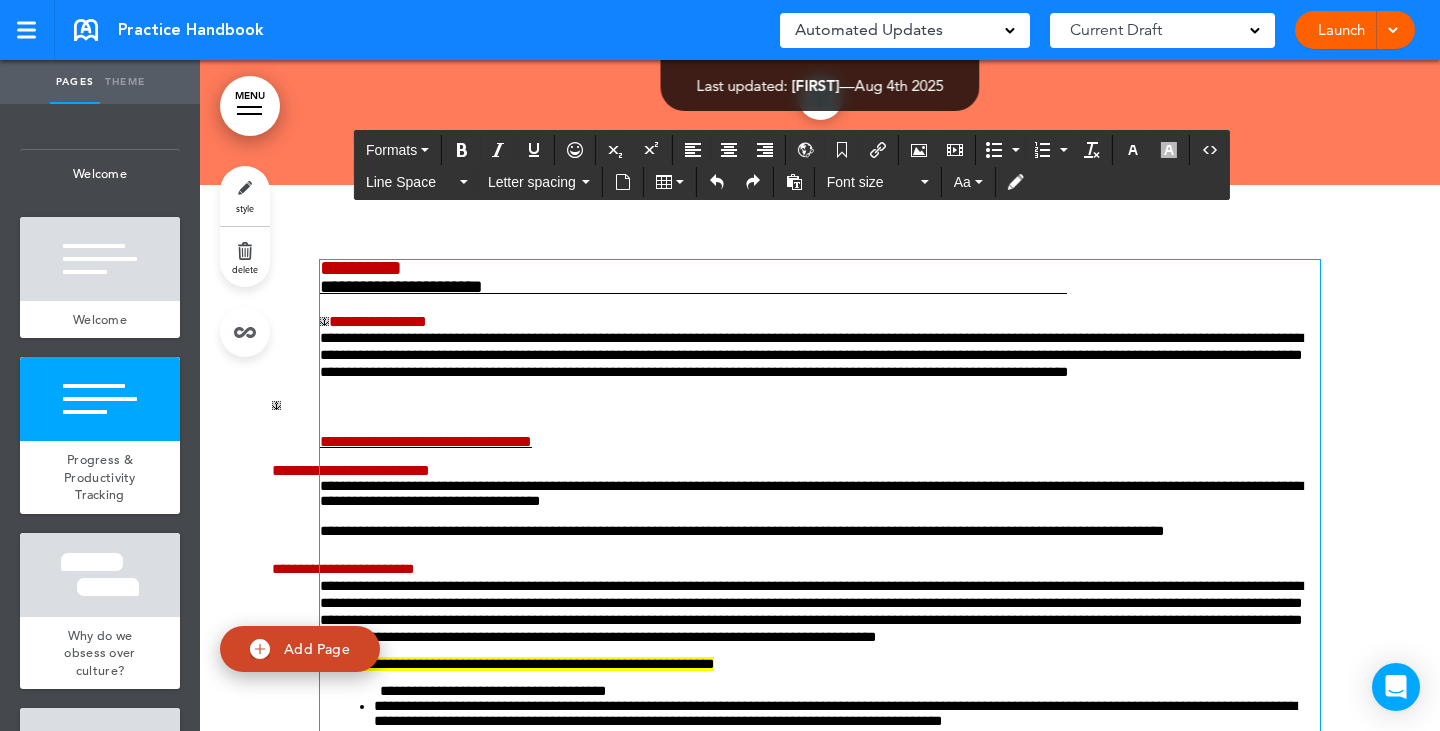 click at bounding box center (796, 415) 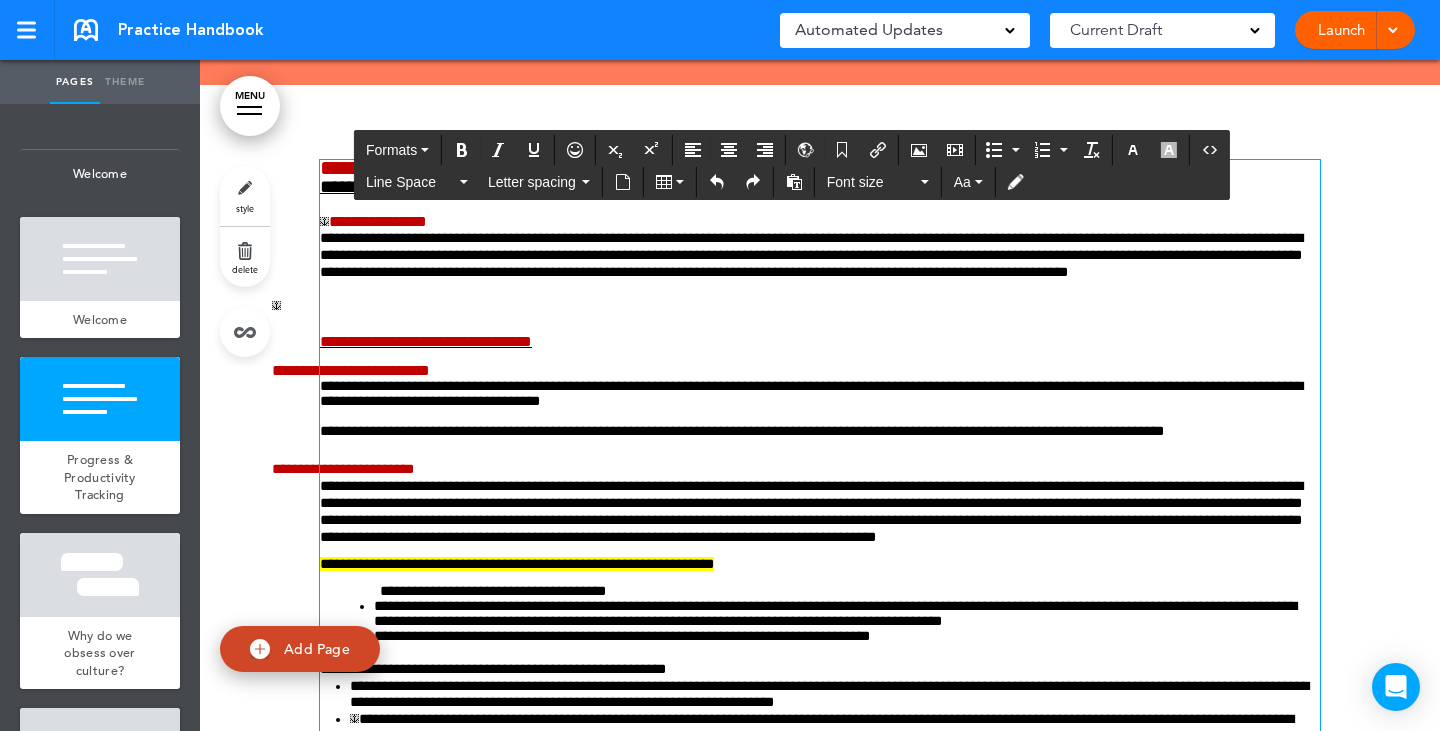 scroll, scrollTop: 595, scrollLeft: 0, axis: vertical 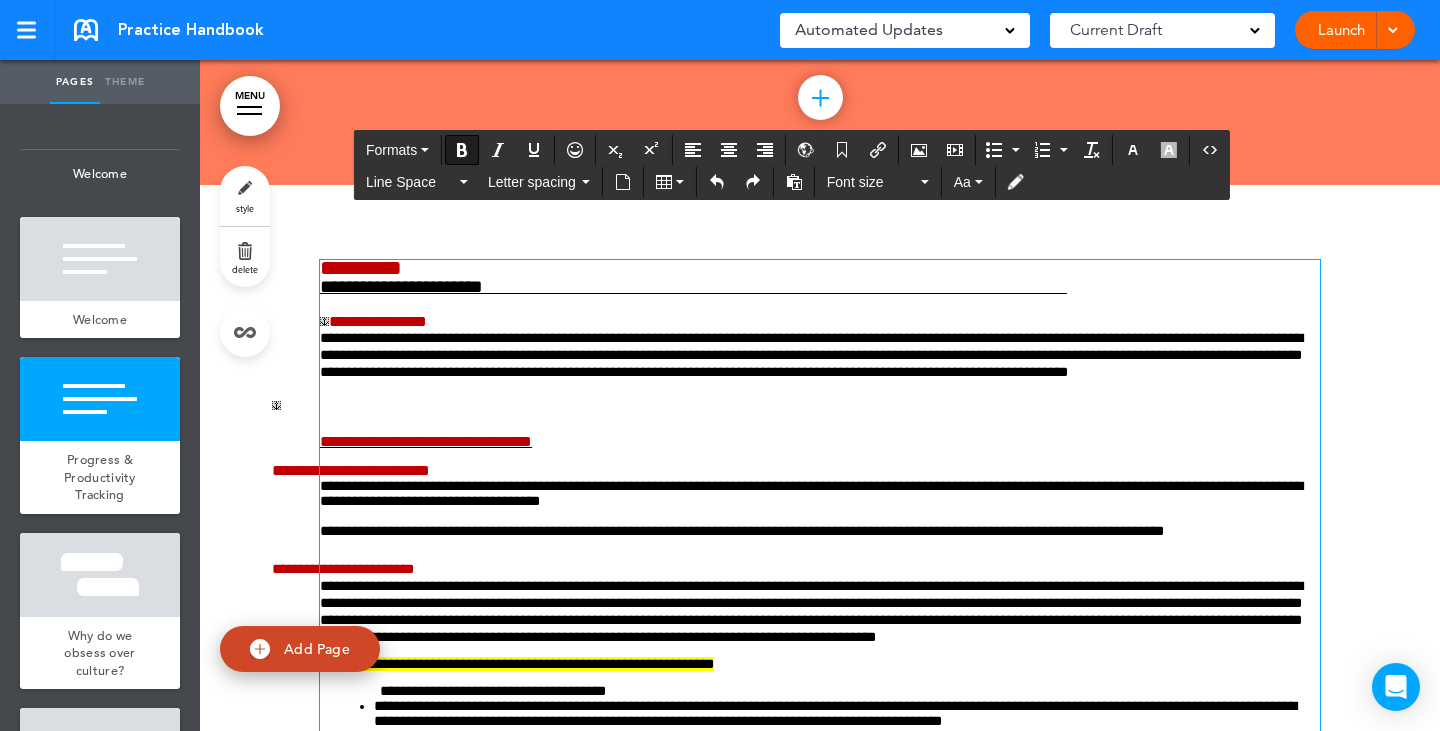 click at bounding box center [796, 424] 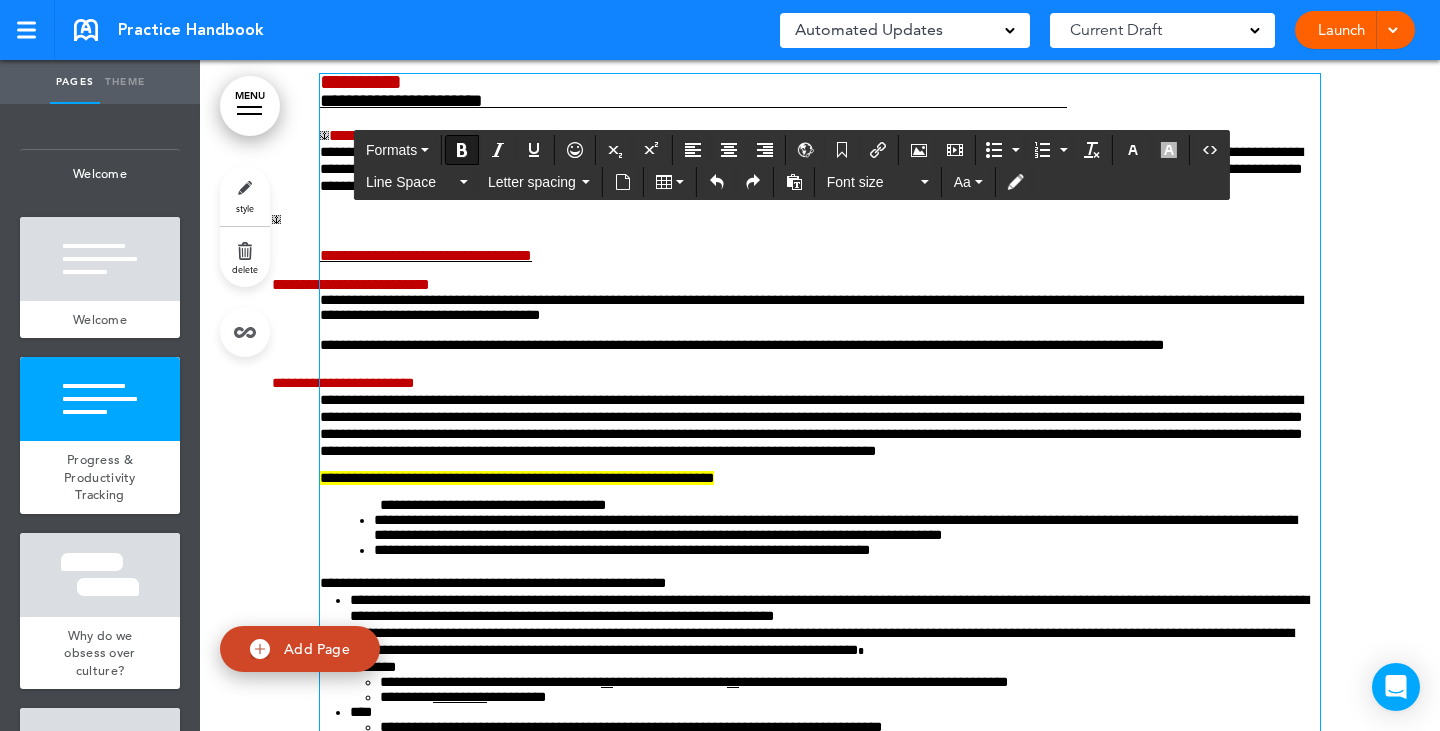 scroll, scrollTop: 795, scrollLeft: 0, axis: vertical 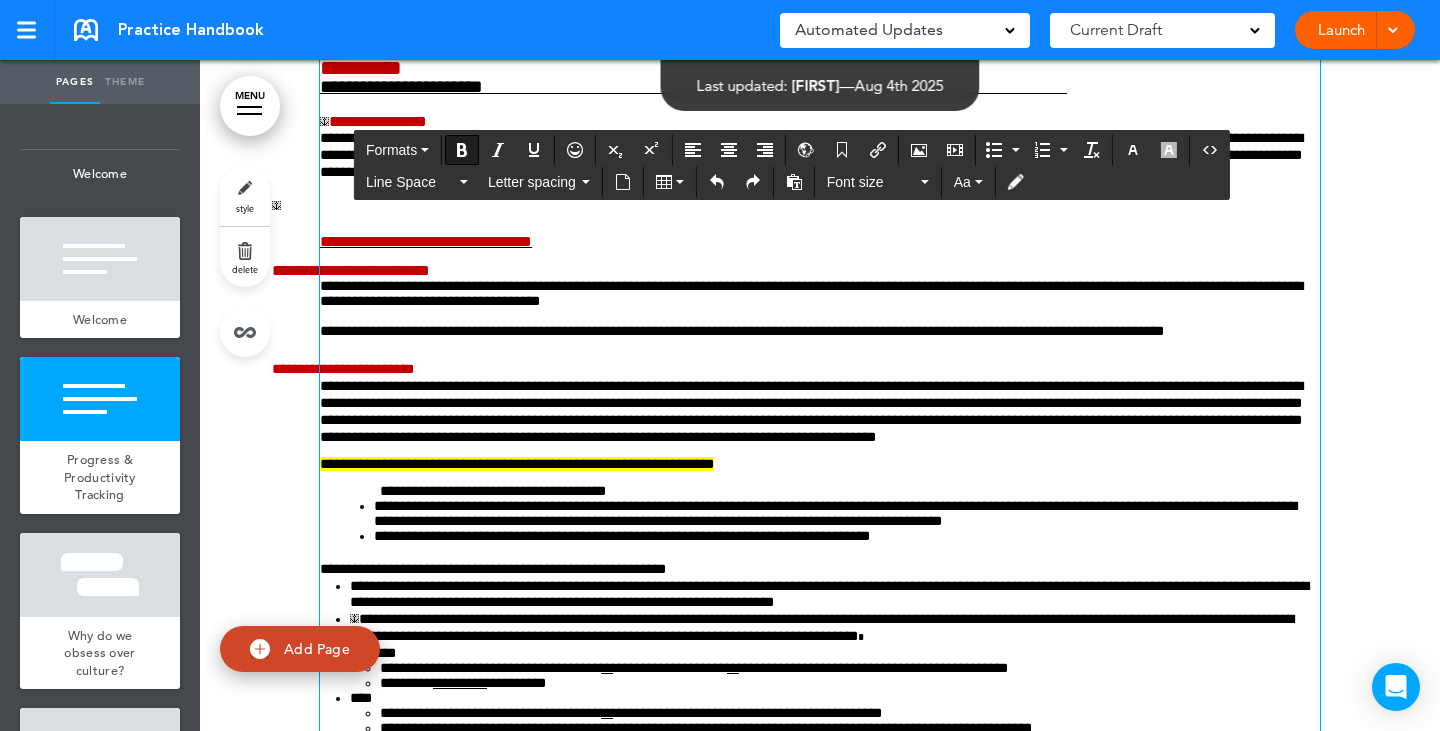 click on "**********" at bounding box center [517, 464] 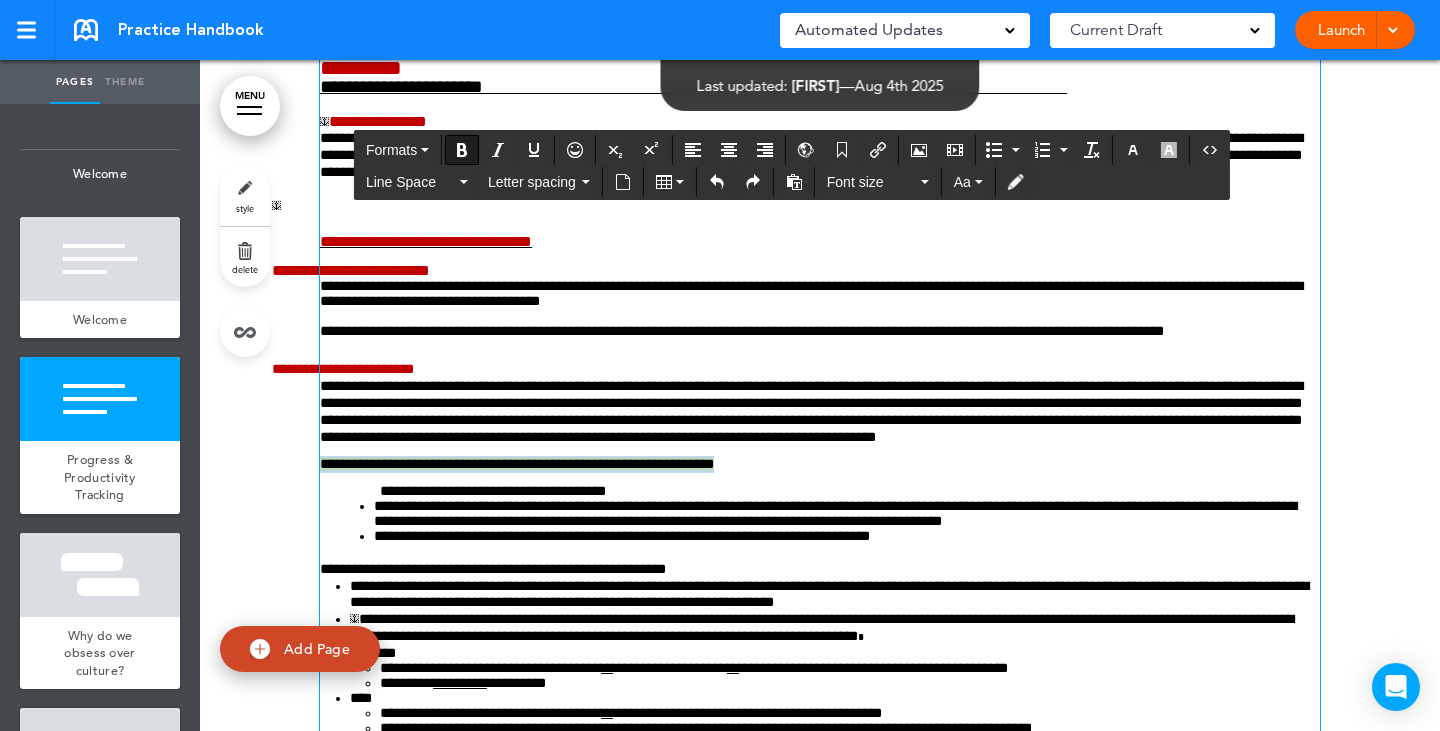 drag, startPoint x: 712, startPoint y: 478, endPoint x: 309, endPoint y: 477, distance: 403.00125 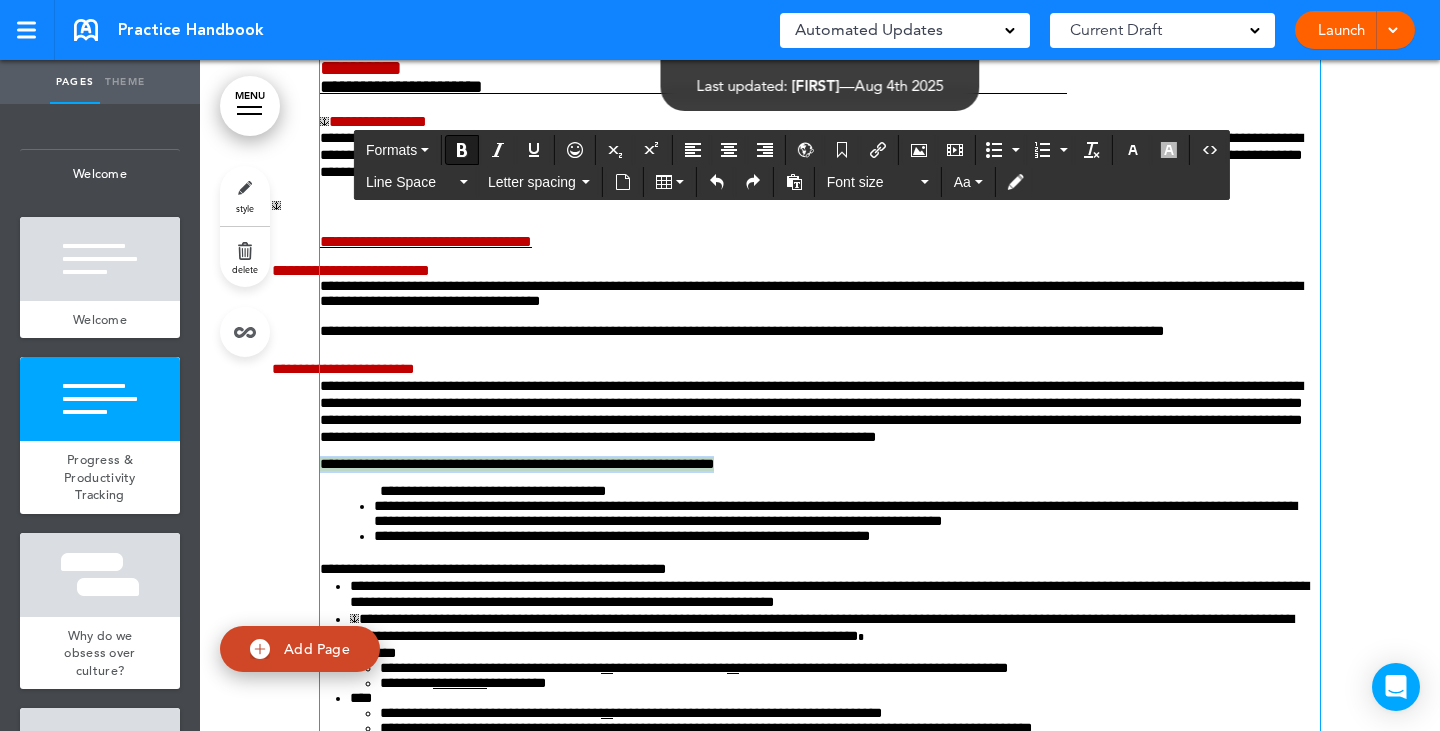 drag, startPoint x: 409, startPoint y: 478, endPoint x: 368, endPoint y: 477, distance: 41.01219 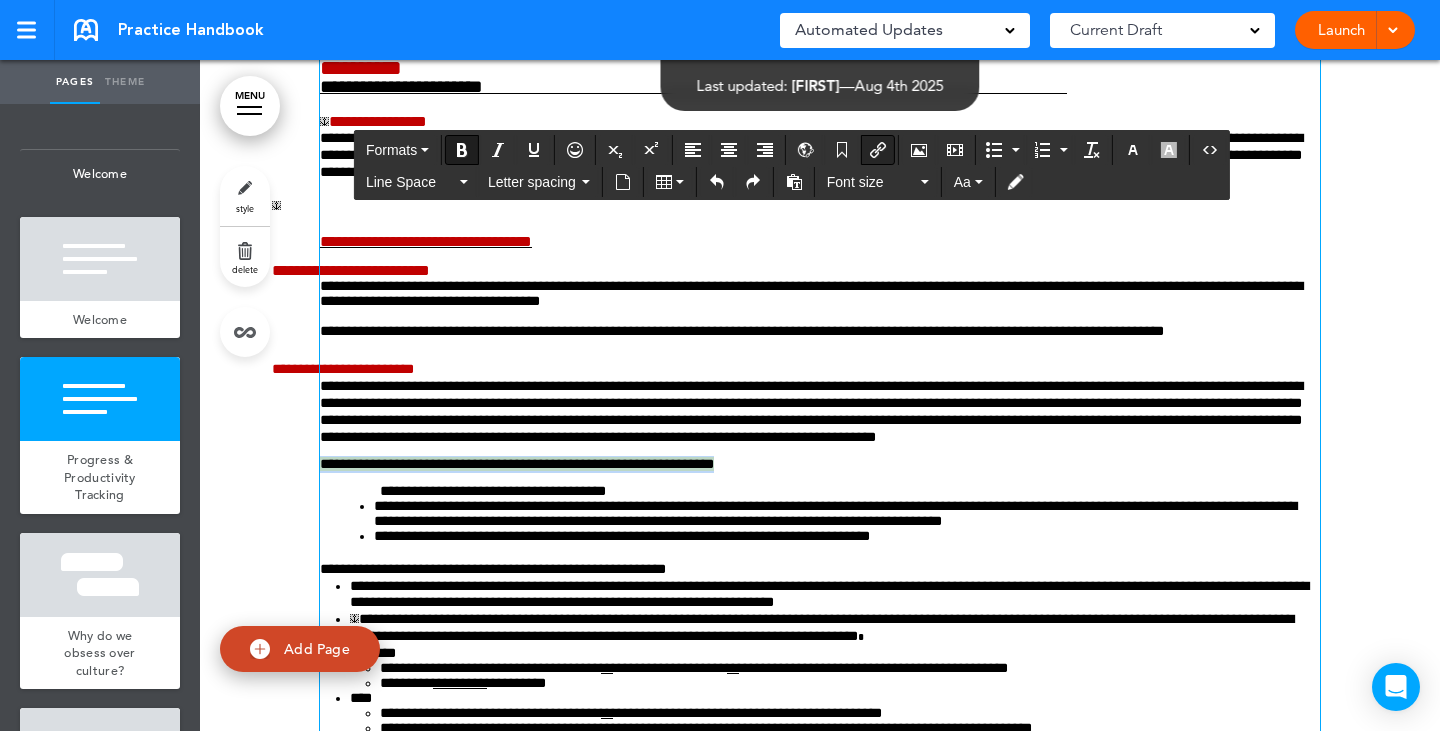 click at bounding box center (878, 150) 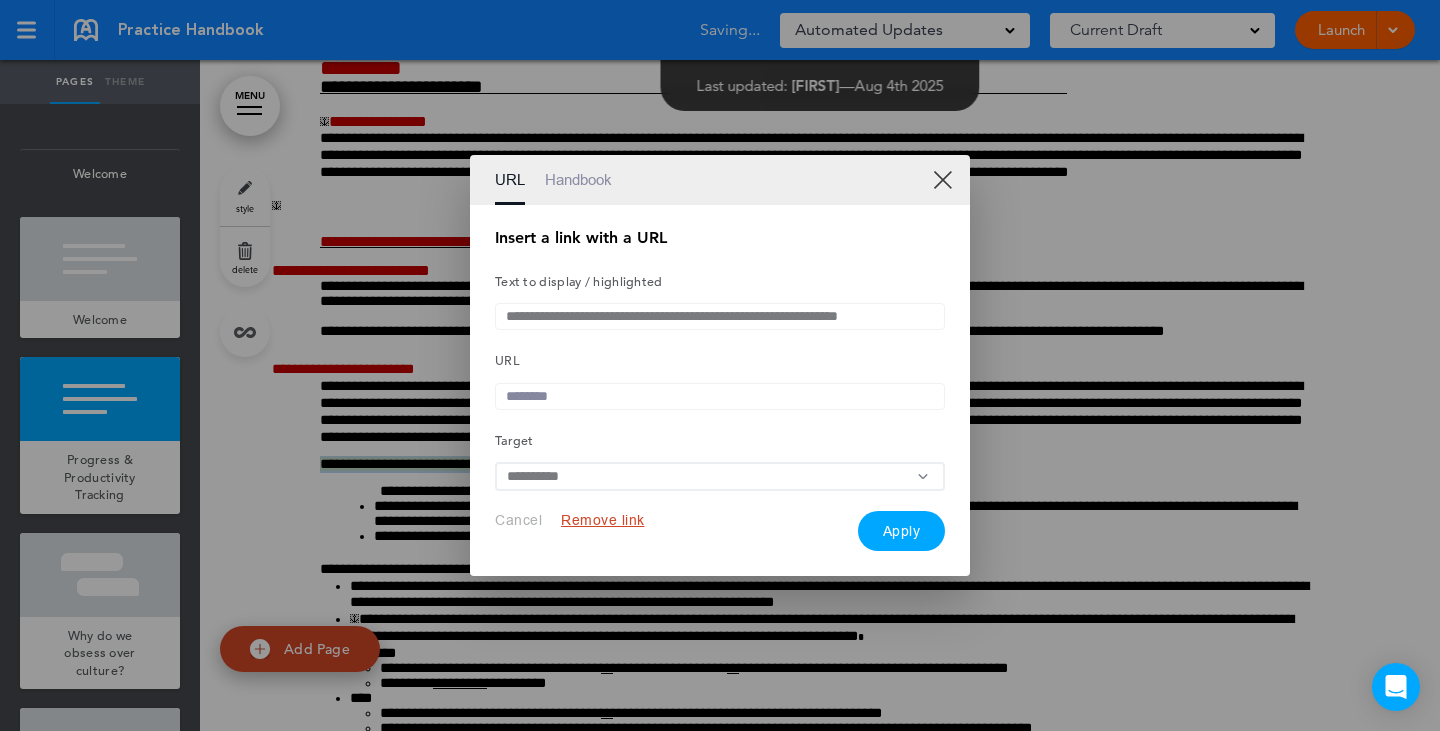 click on "**********" at bounding box center (720, 476) 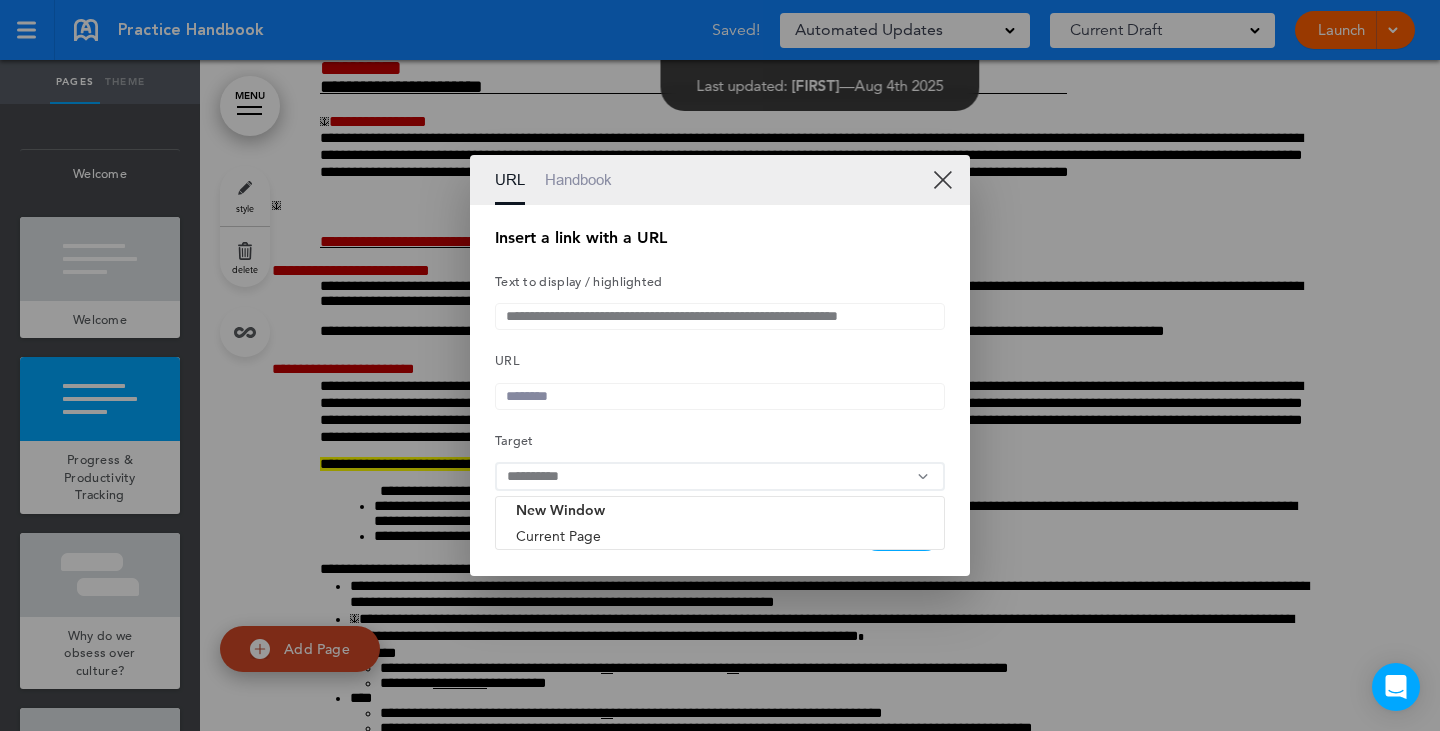 click on "**********" at bounding box center (720, 476) 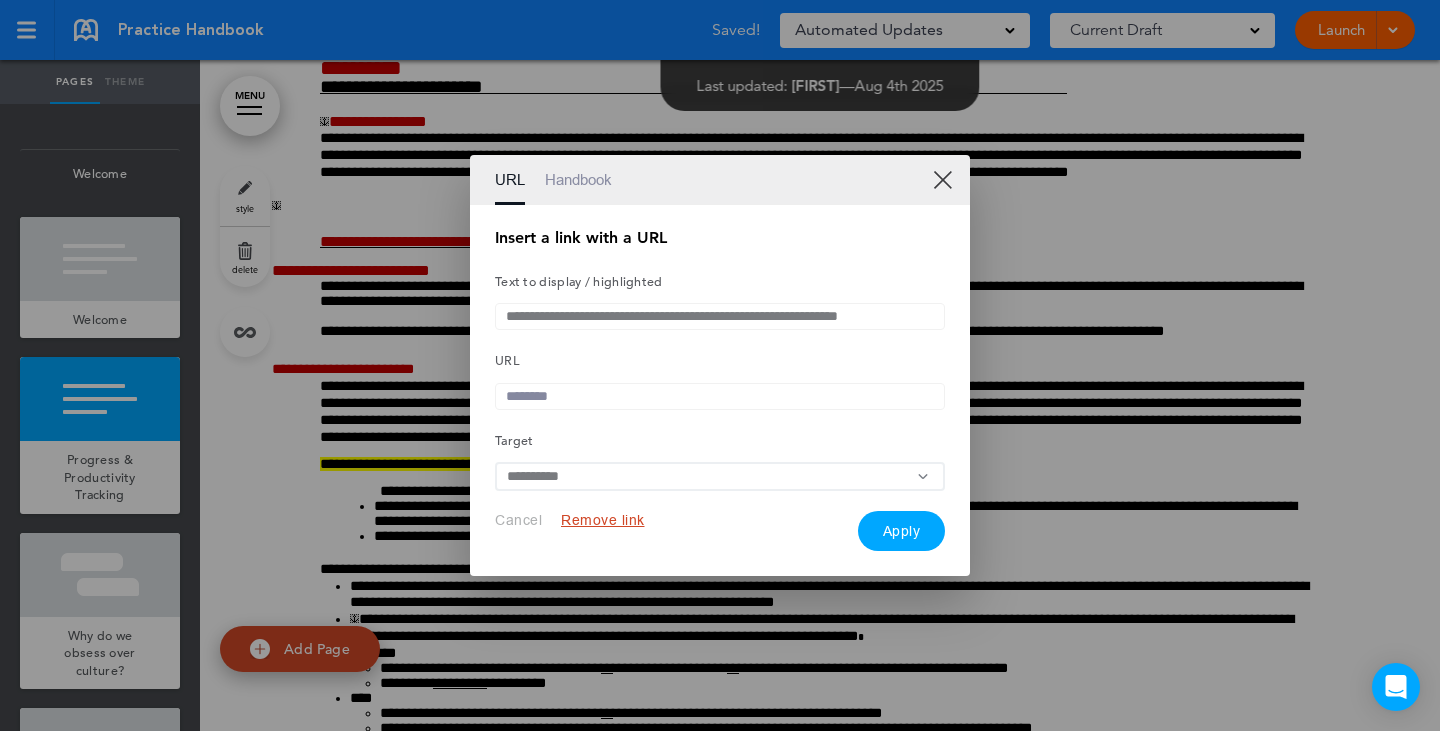 click at bounding box center (720, 396) 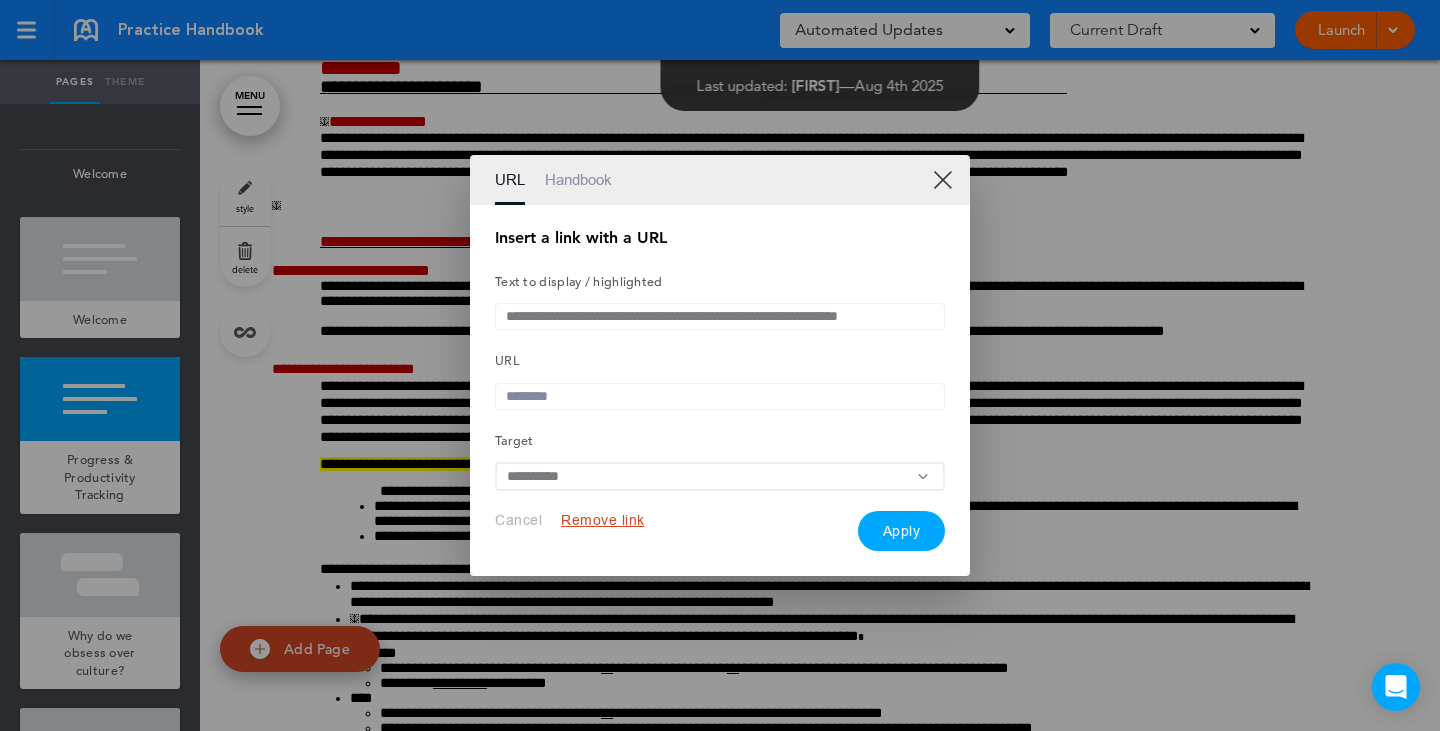 click on "Handbook" at bounding box center [578, 180] 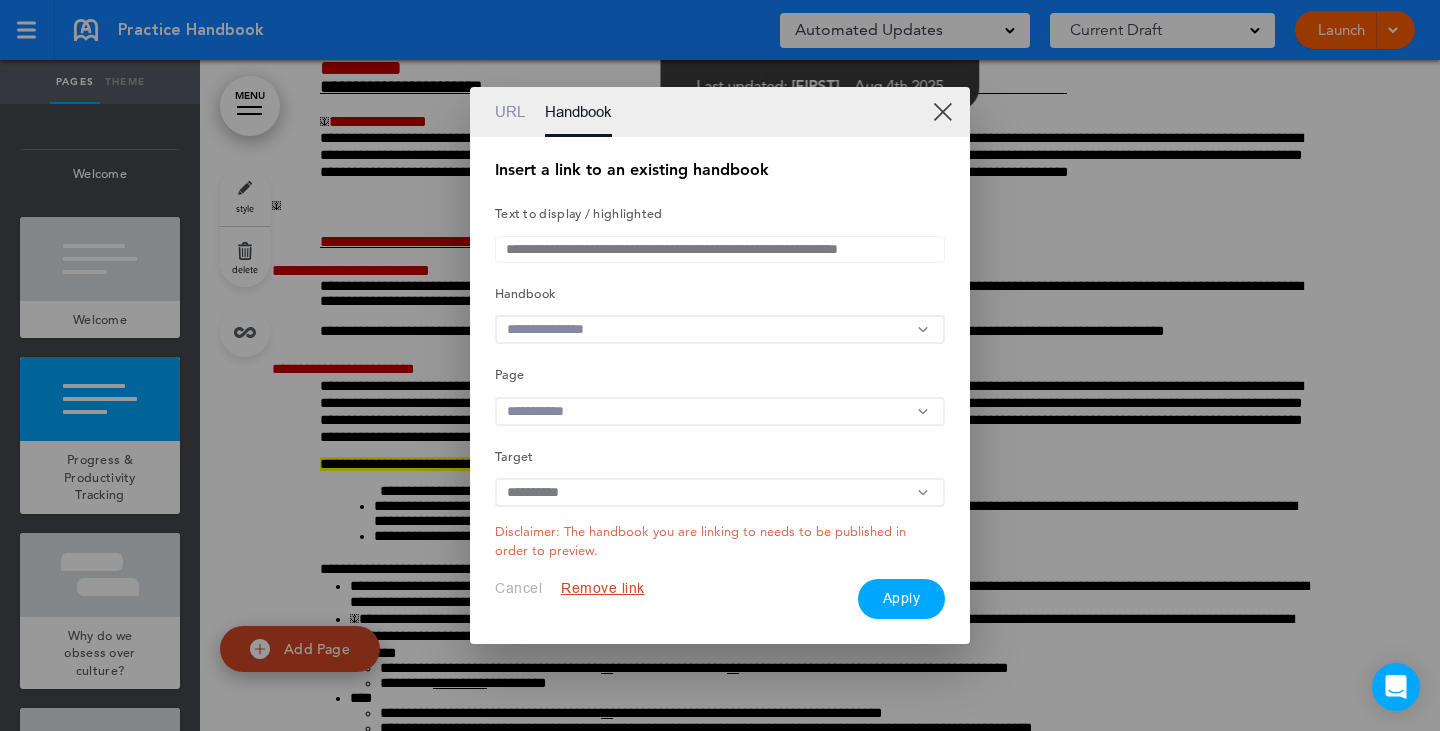 click on "URL" at bounding box center [510, 112] 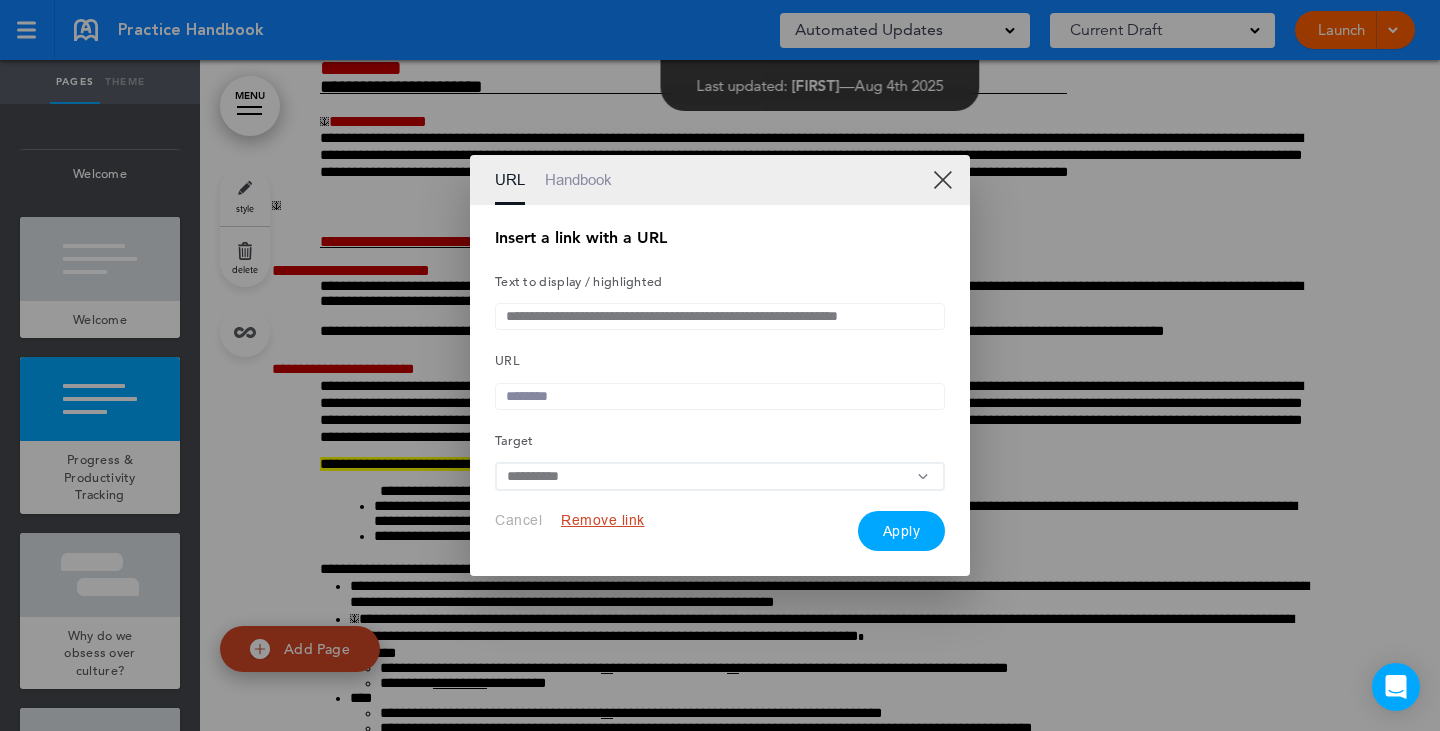click on "XX" at bounding box center [942, 179] 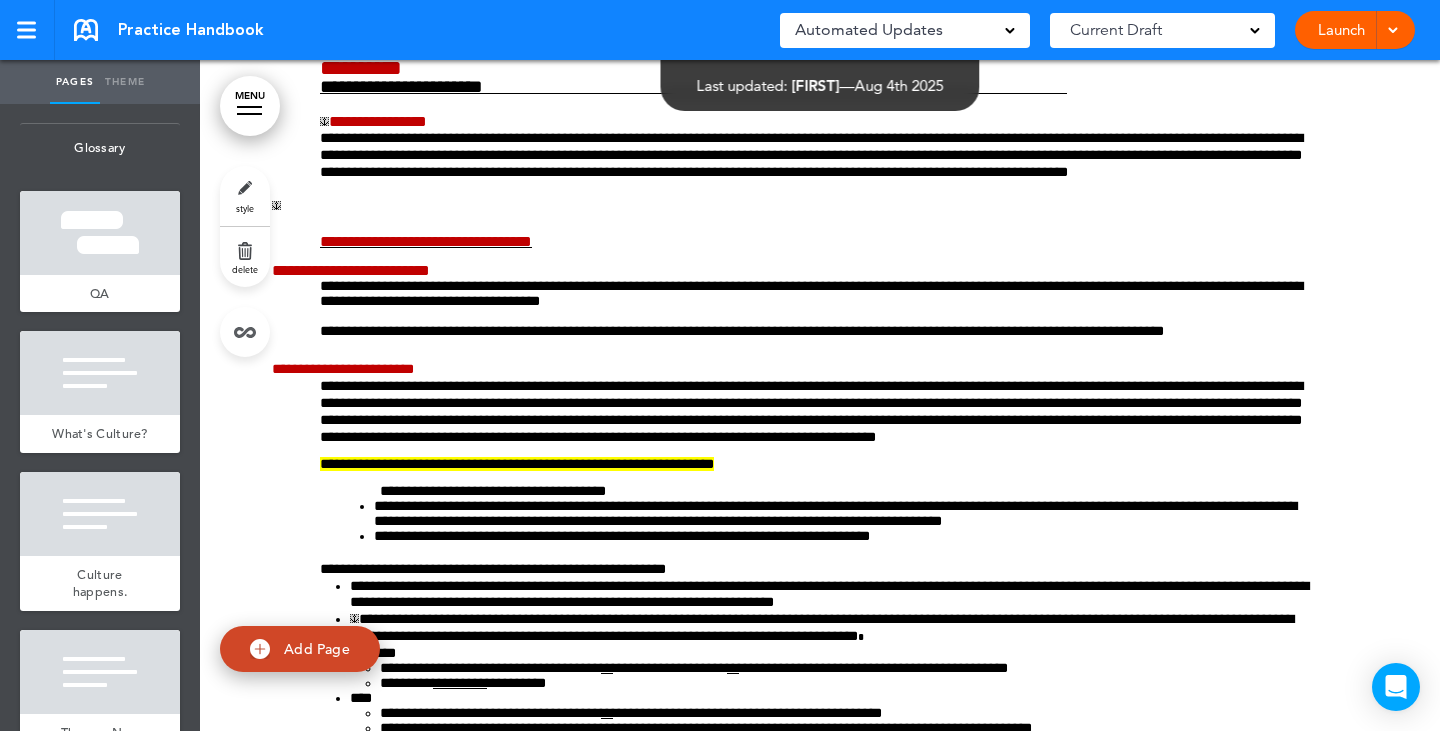 scroll, scrollTop: 0, scrollLeft: 0, axis: both 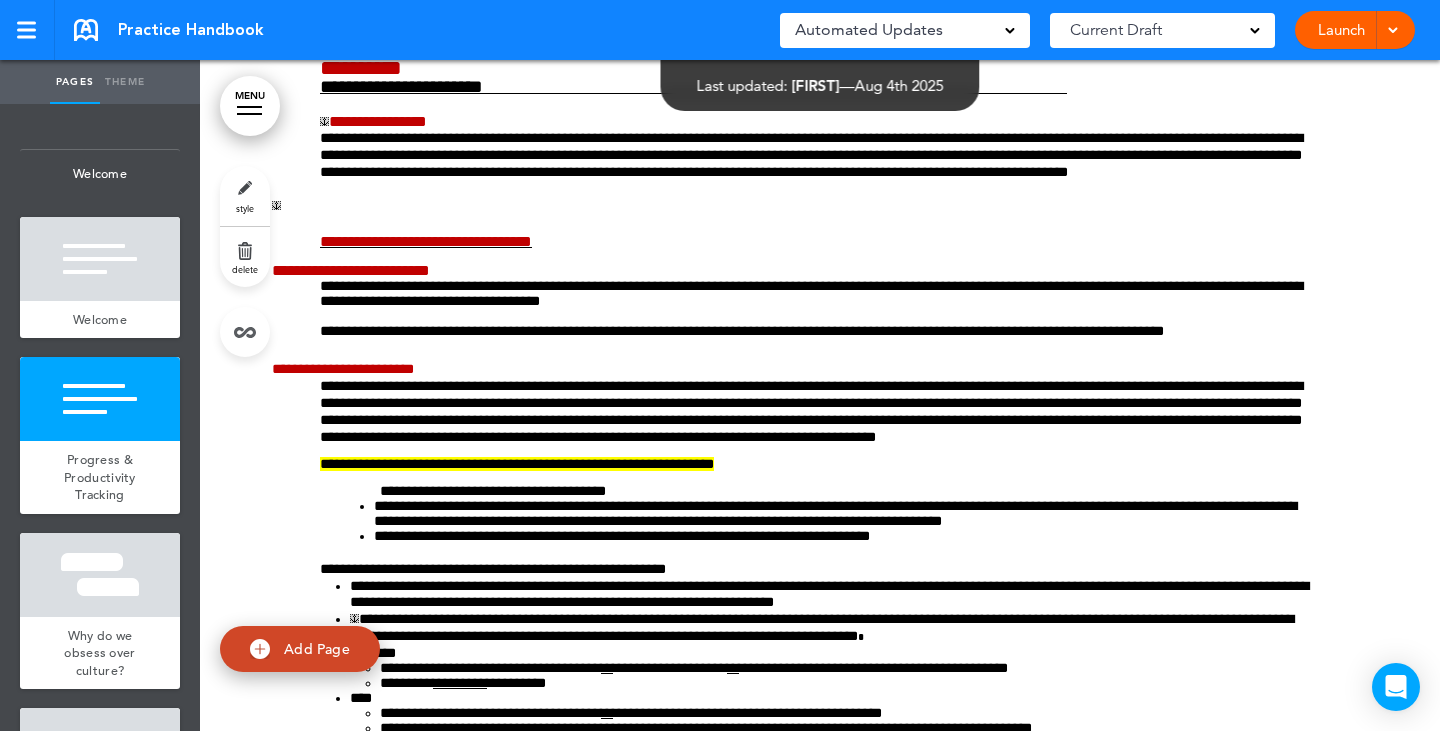 click on "Theme" at bounding box center [125, 82] 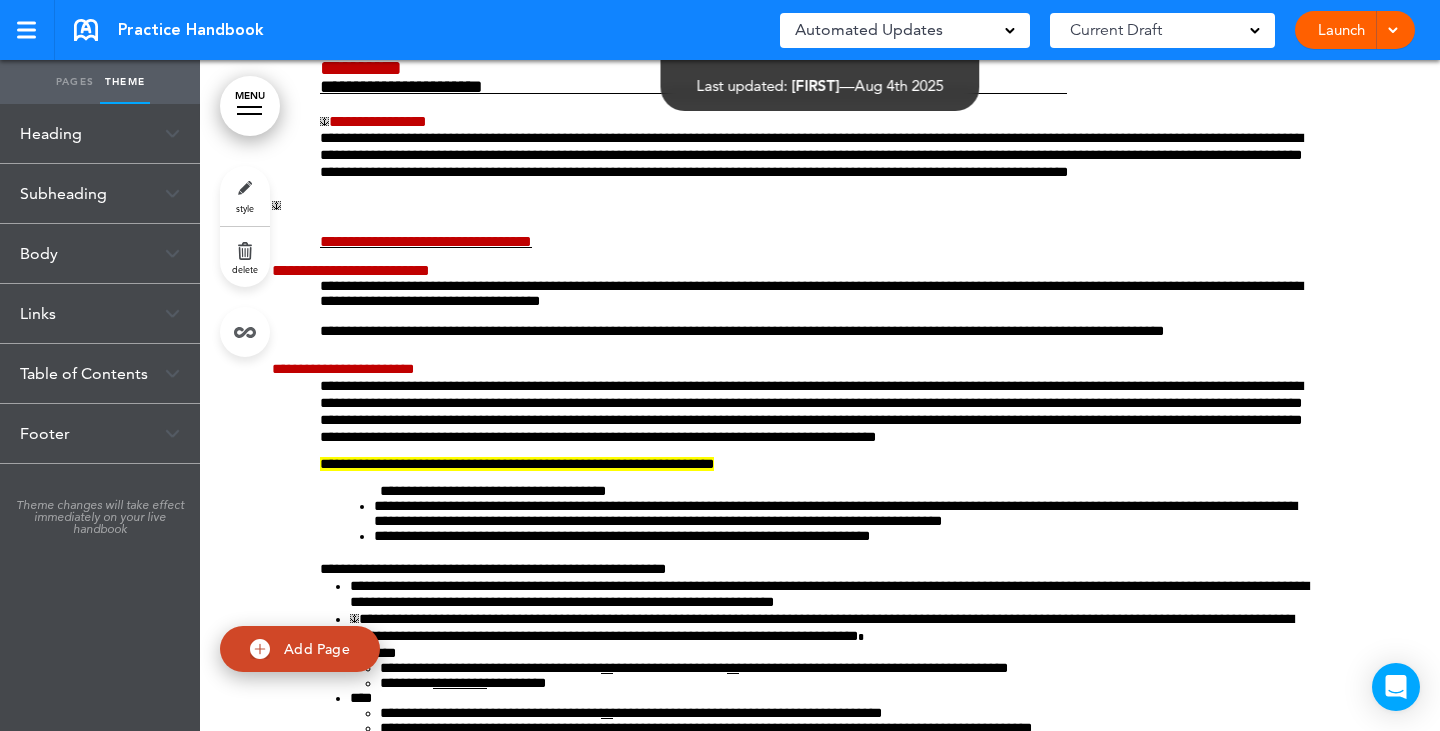 click on "Table of Contents" at bounding box center (100, 373) 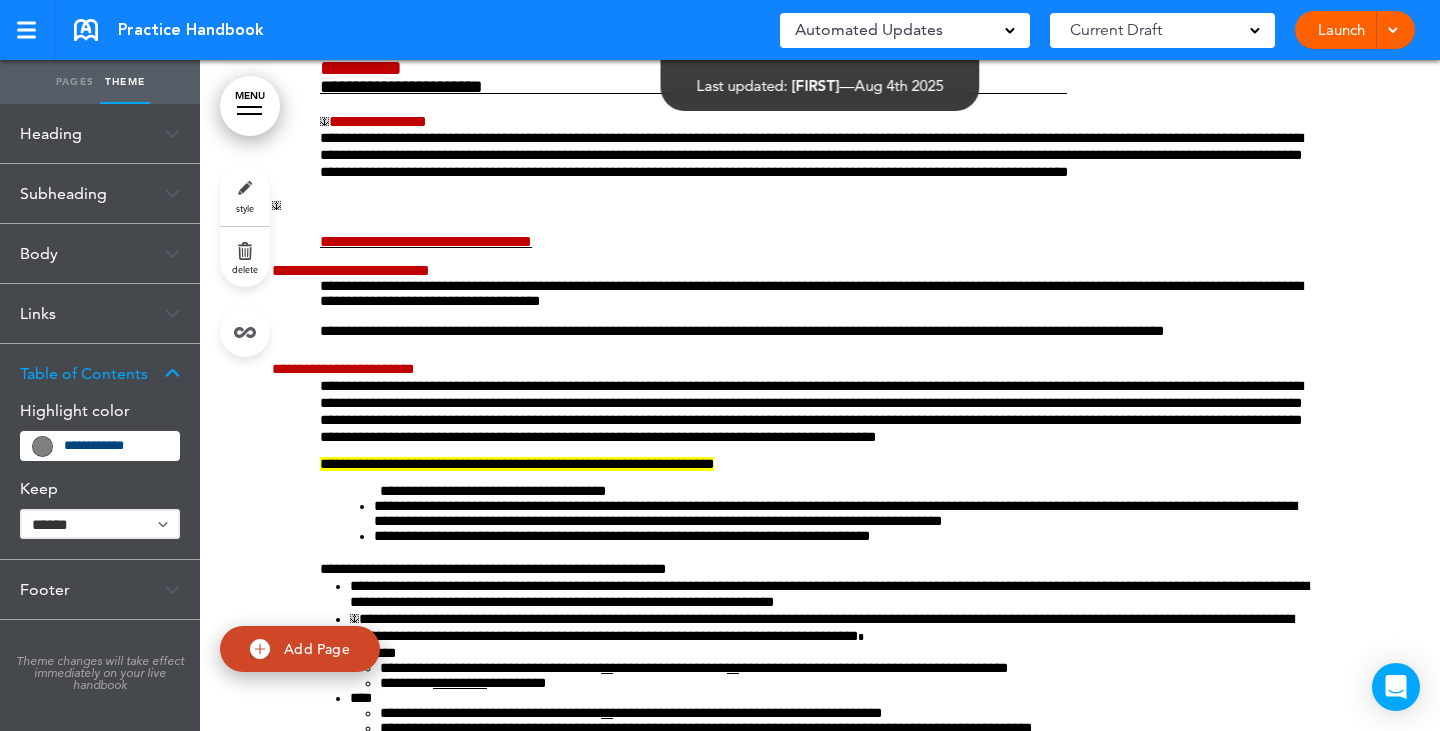 click on "******
****" at bounding box center [100, 524] 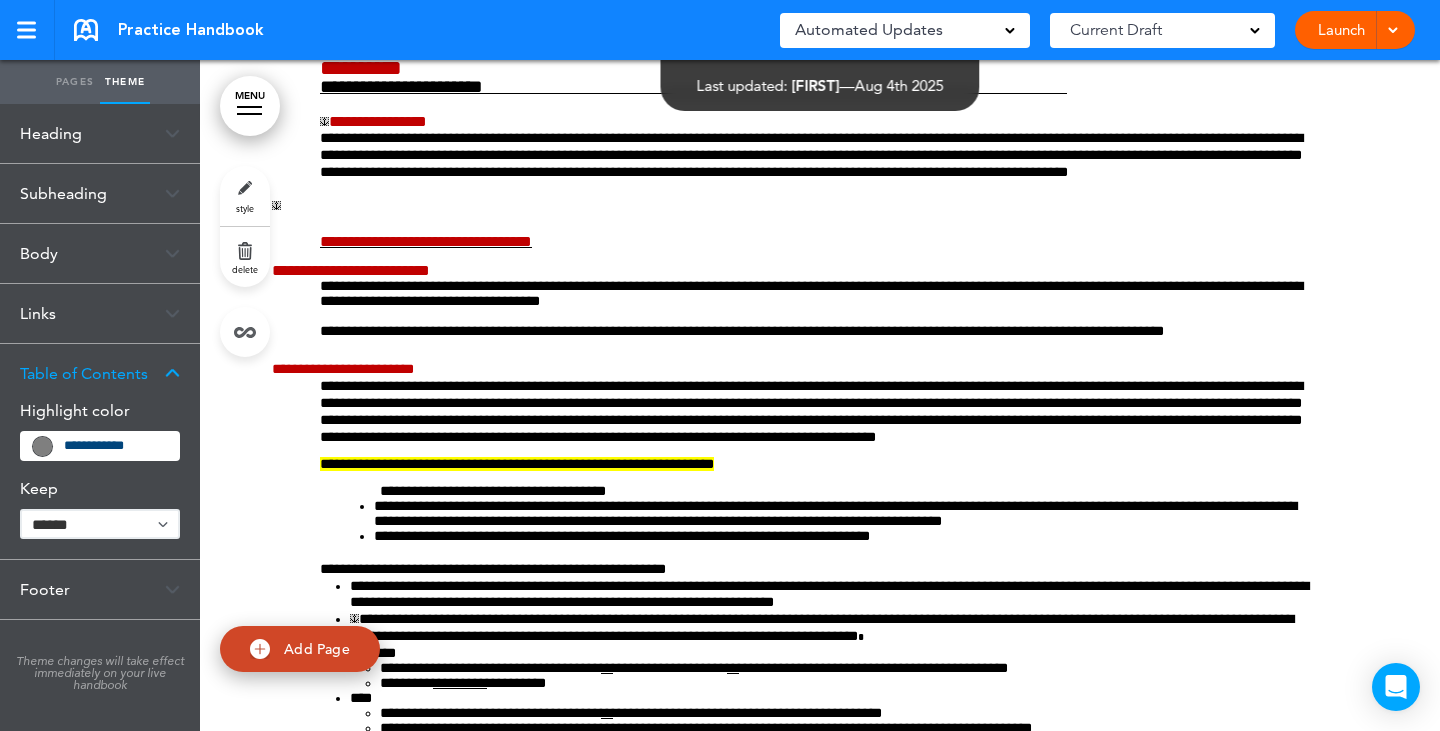 click on "******
****" at bounding box center (100, 524) 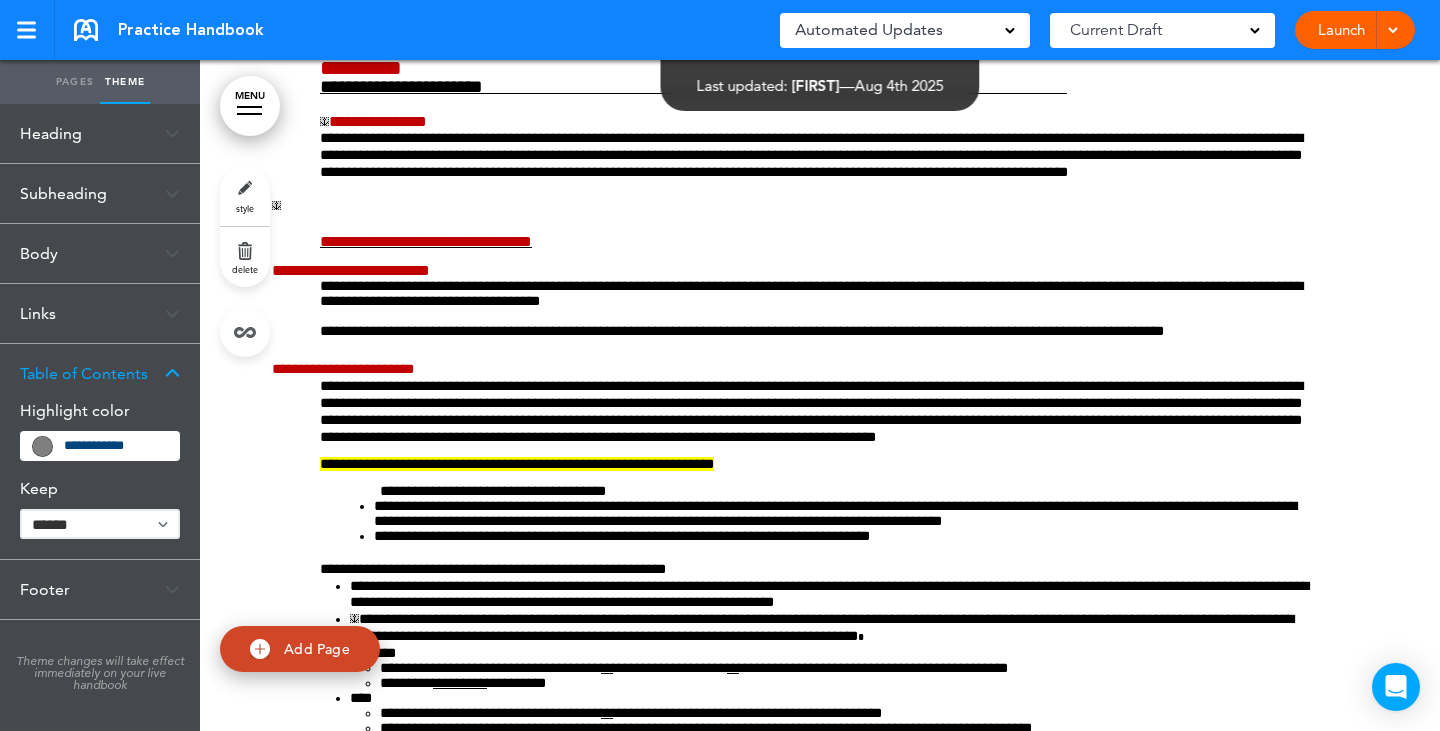 click on "**********" at bounding box center [115, 446] 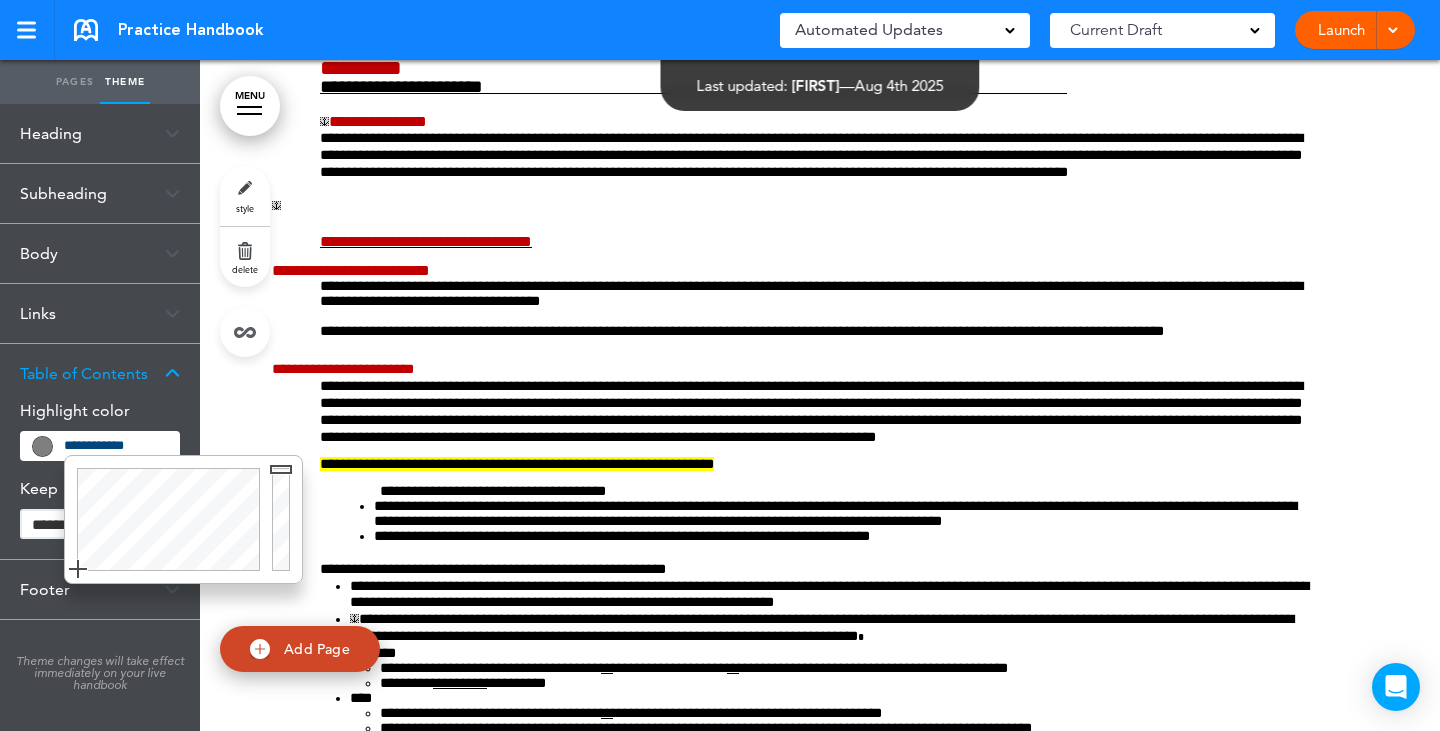 click on "**********" at bounding box center (115, 446) 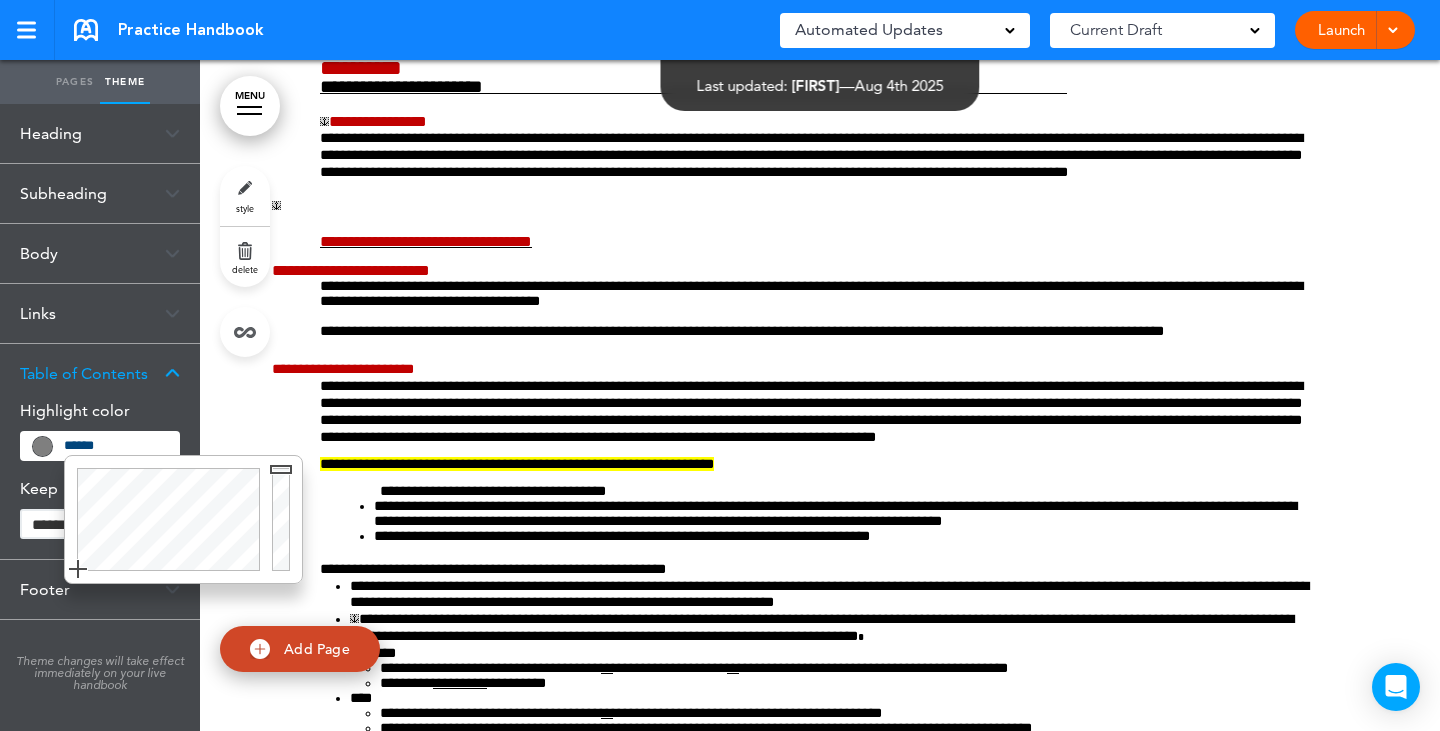 click on "Highlight color" at bounding box center [100, 411] 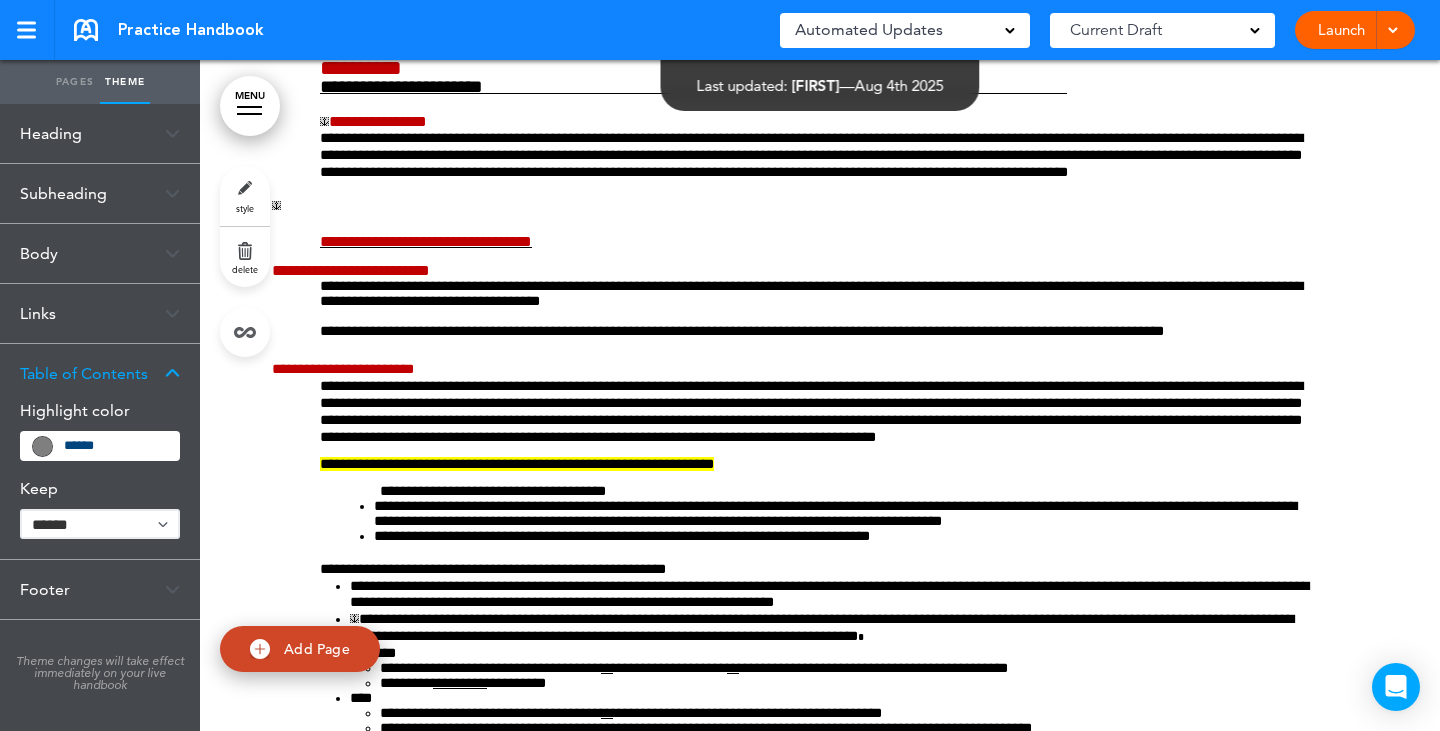 click at bounding box center (172, 373) 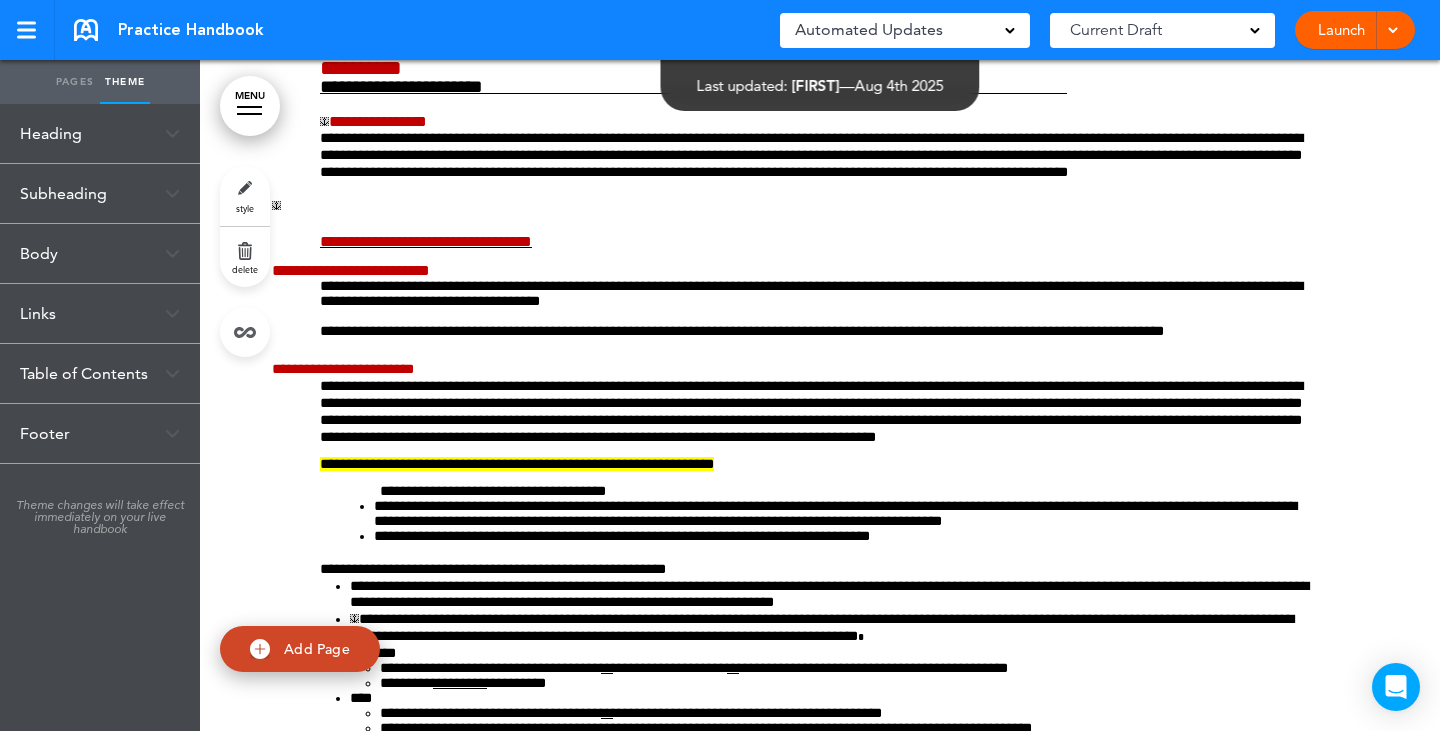 click on "Pages" at bounding box center [75, 82] 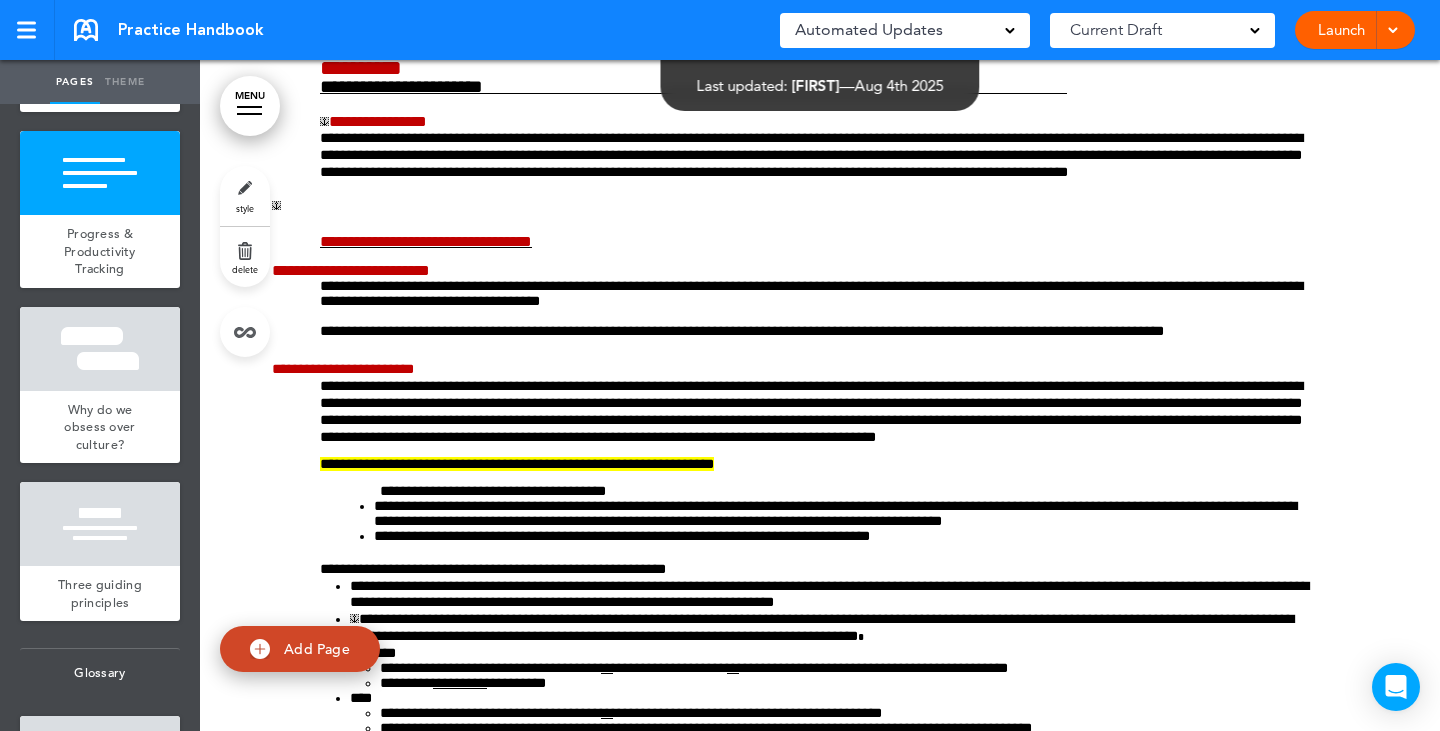 scroll, scrollTop: 0, scrollLeft: 0, axis: both 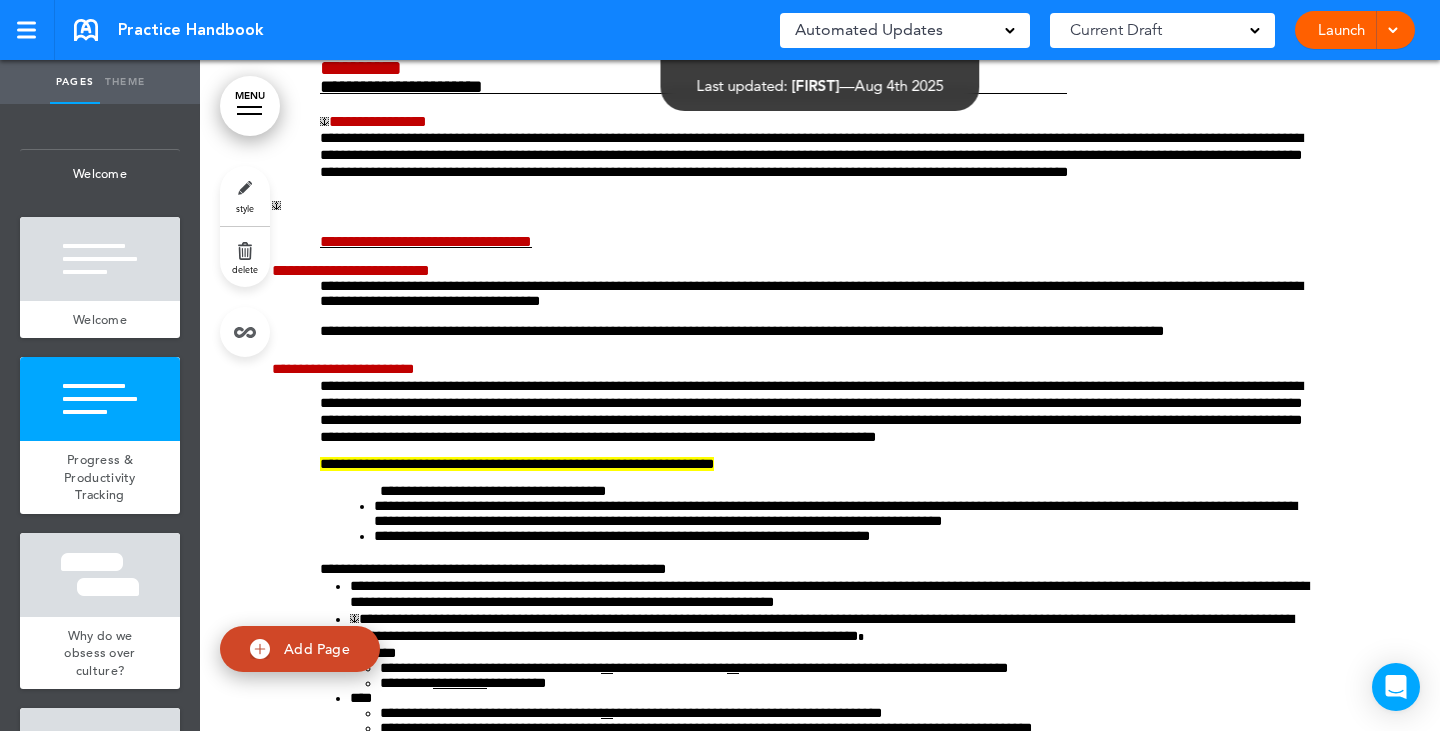 drag, startPoint x: 116, startPoint y: 78, endPoint x: 106, endPoint y: 79, distance: 10.049875 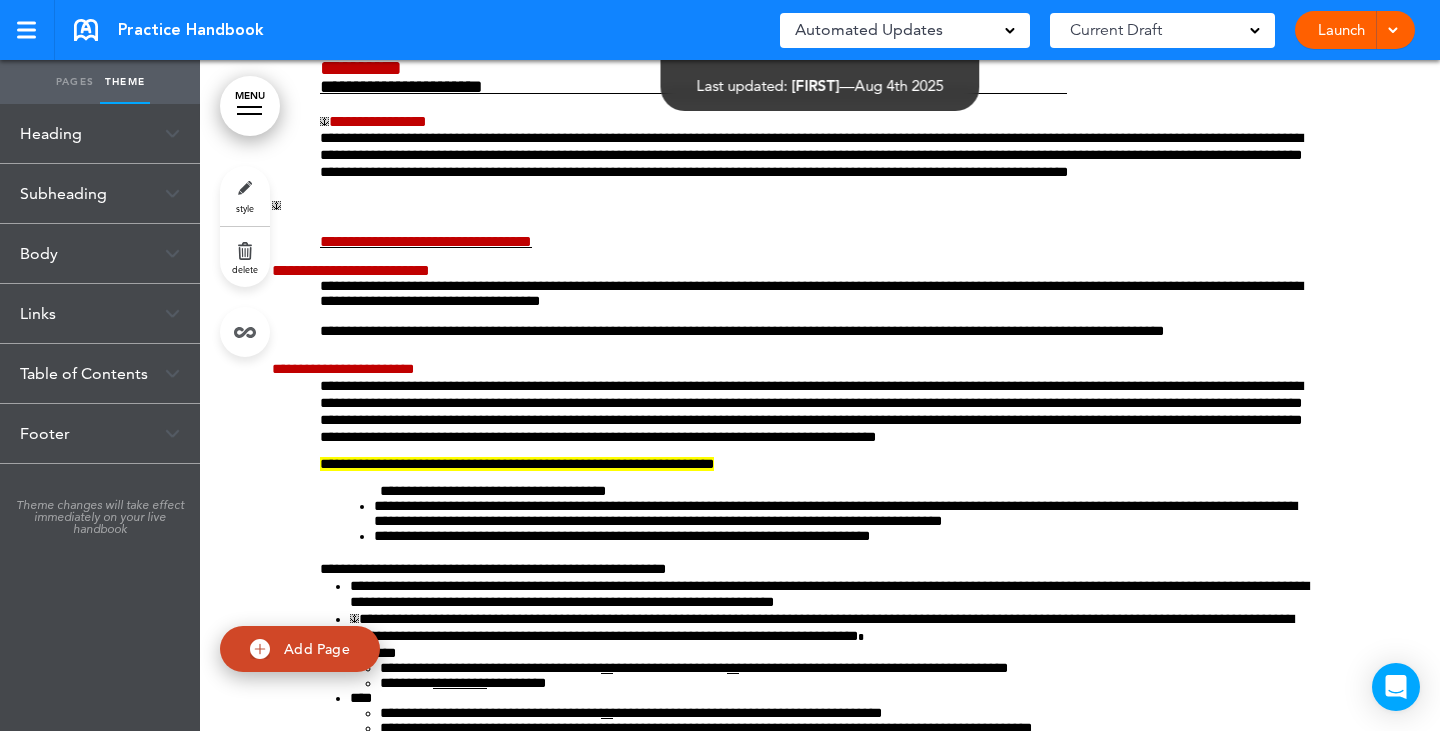 click on "Pages" at bounding box center (75, 82) 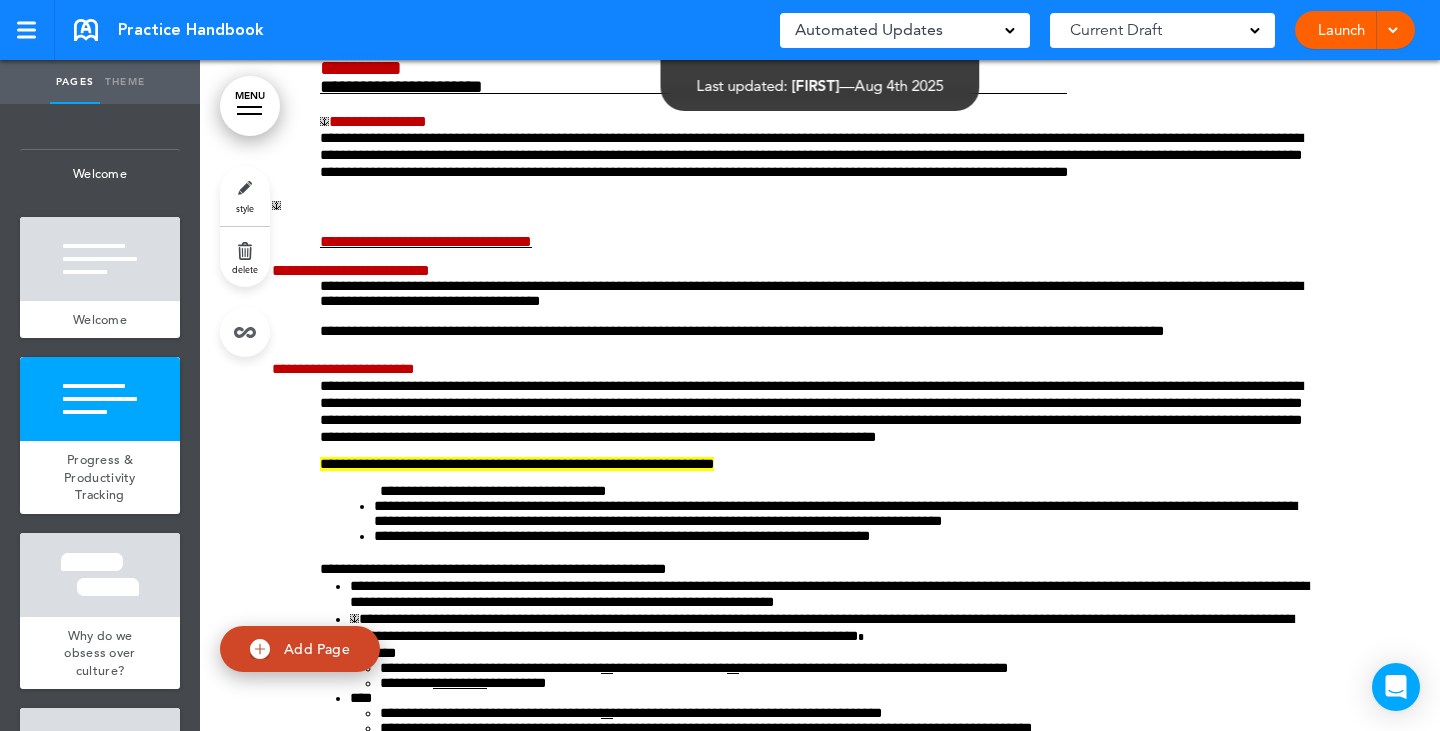 click on "MENU" at bounding box center [250, 106] 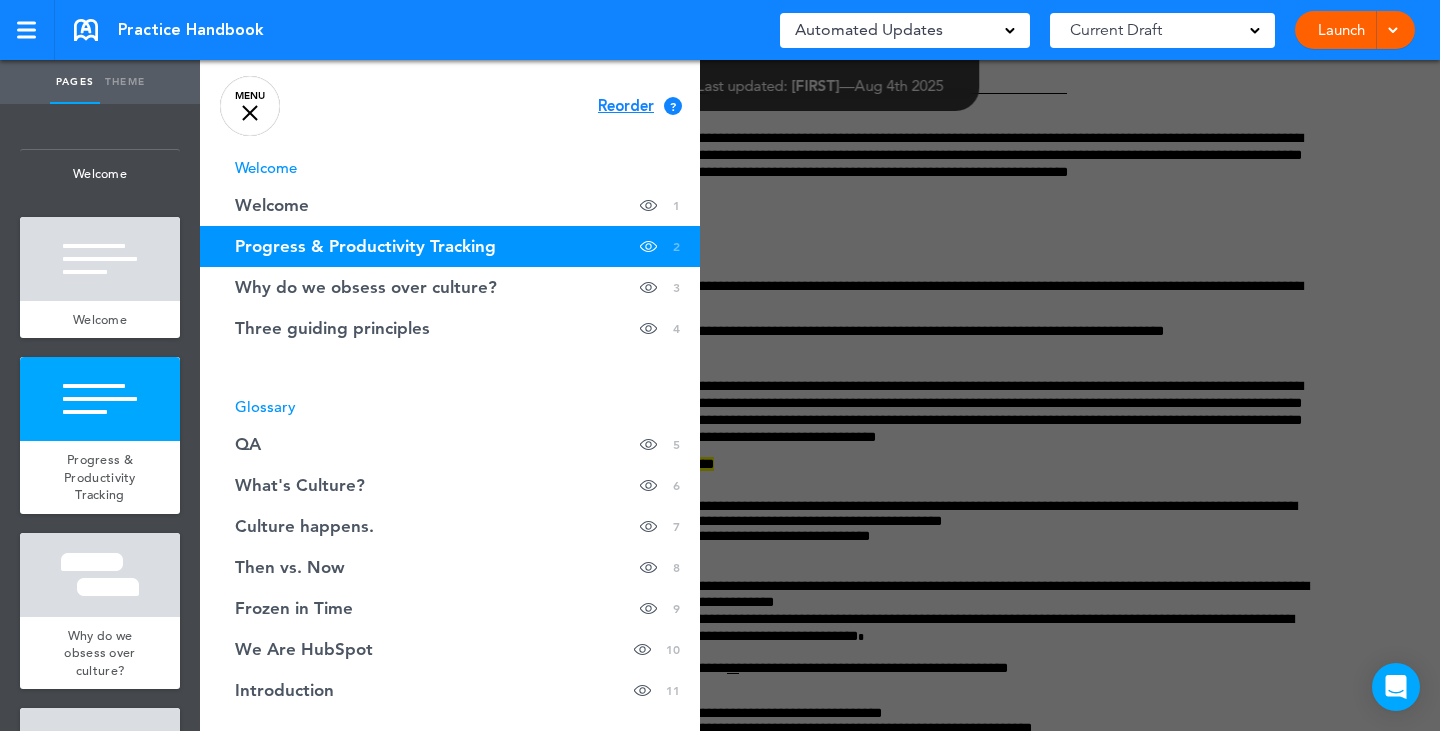 click on "Theme" at bounding box center (125, 82) 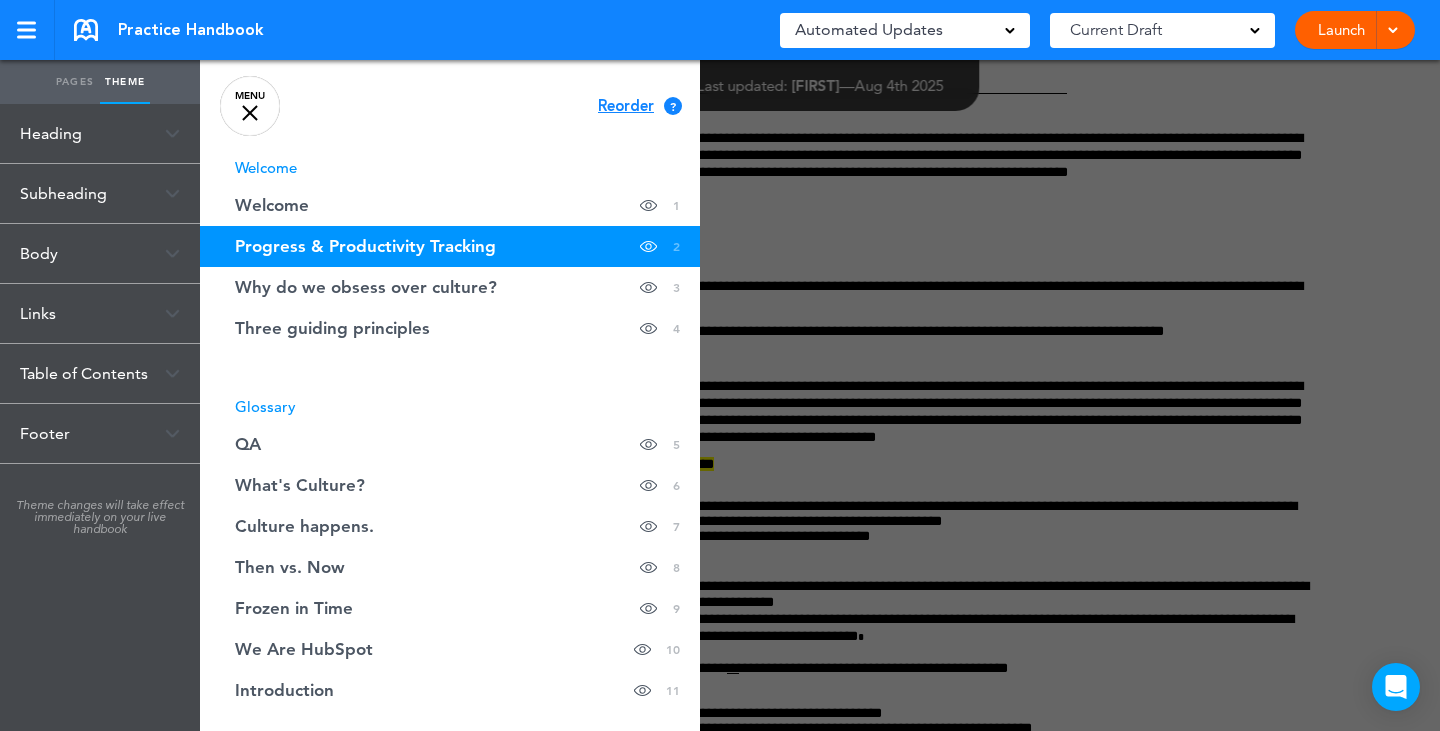 click on "Heading" at bounding box center (100, 133) 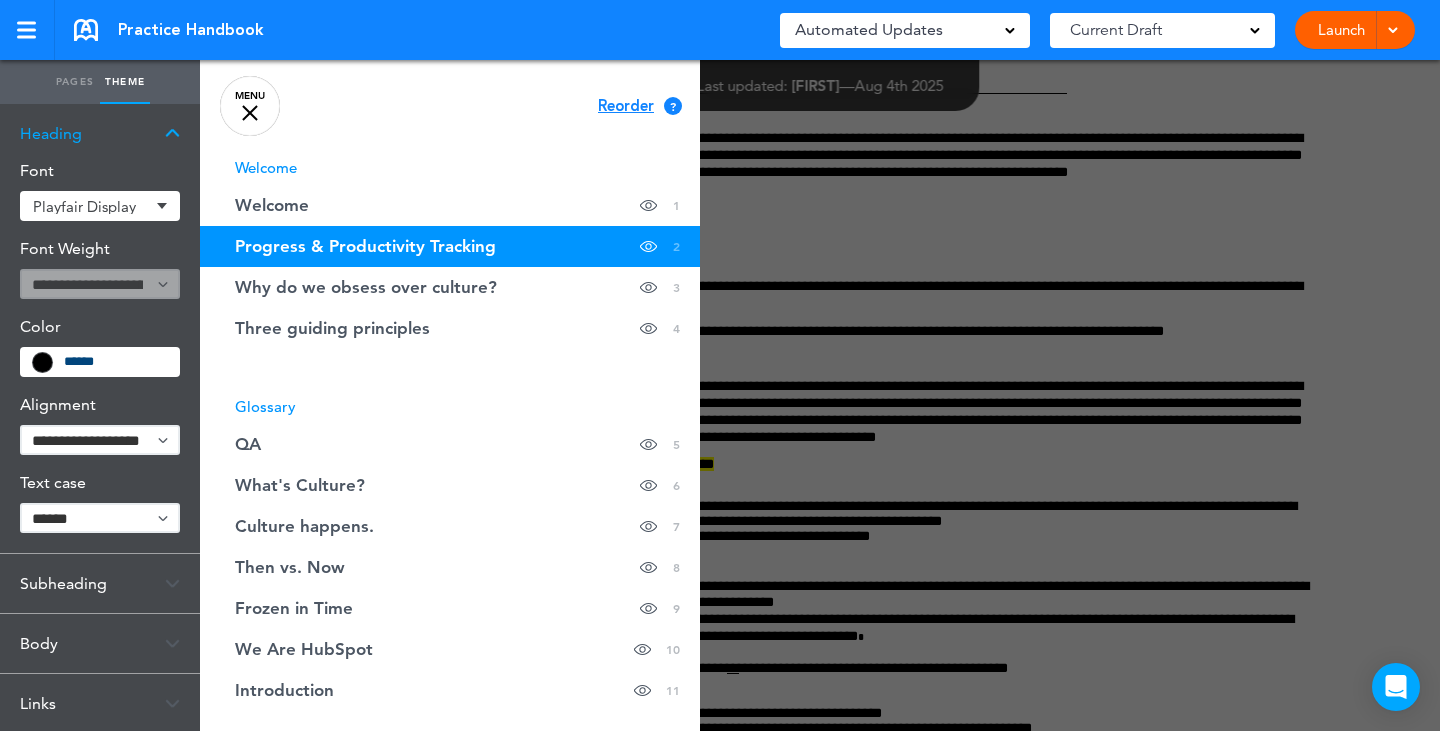 click on "Playfair Display" at bounding box center (100, 206) 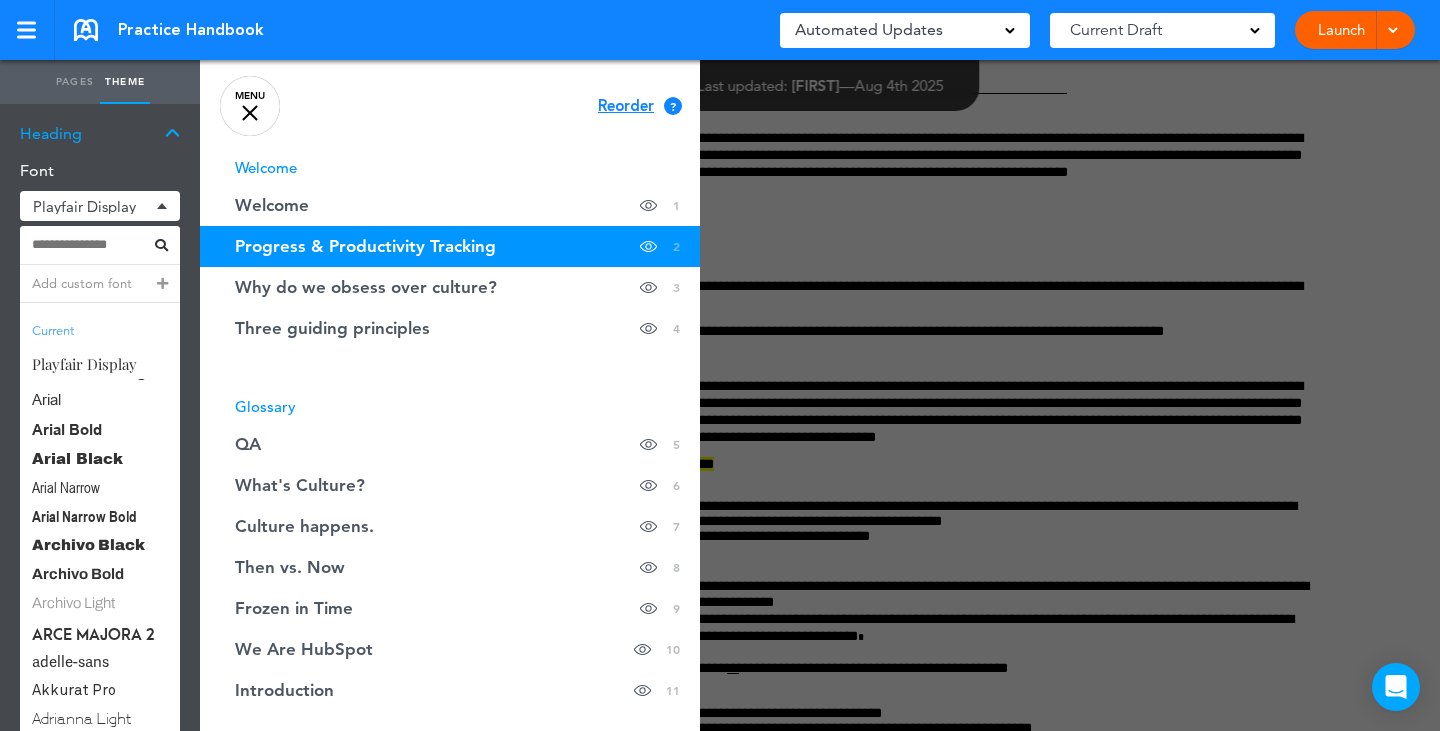 scroll, scrollTop: 400, scrollLeft: 0, axis: vertical 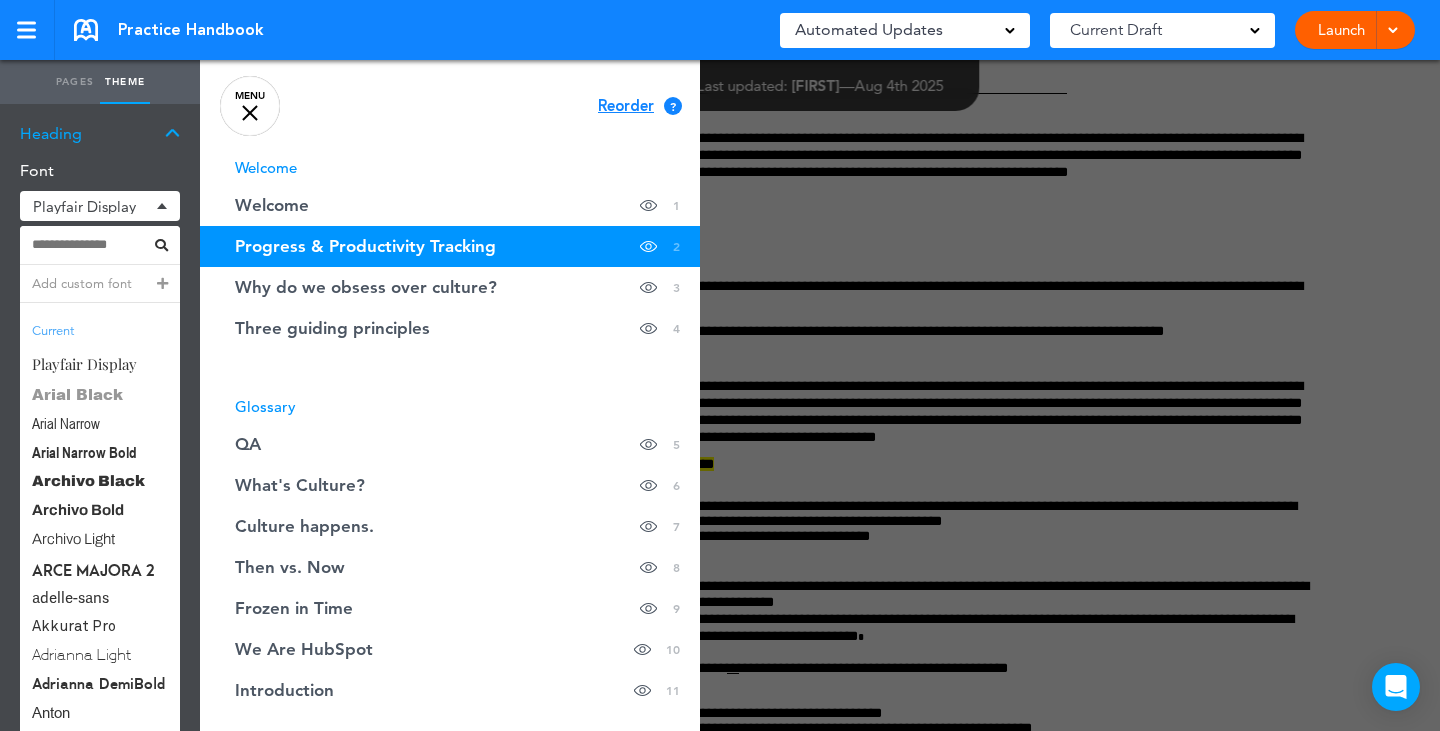 click on "Arial Black" at bounding box center (100, 394) 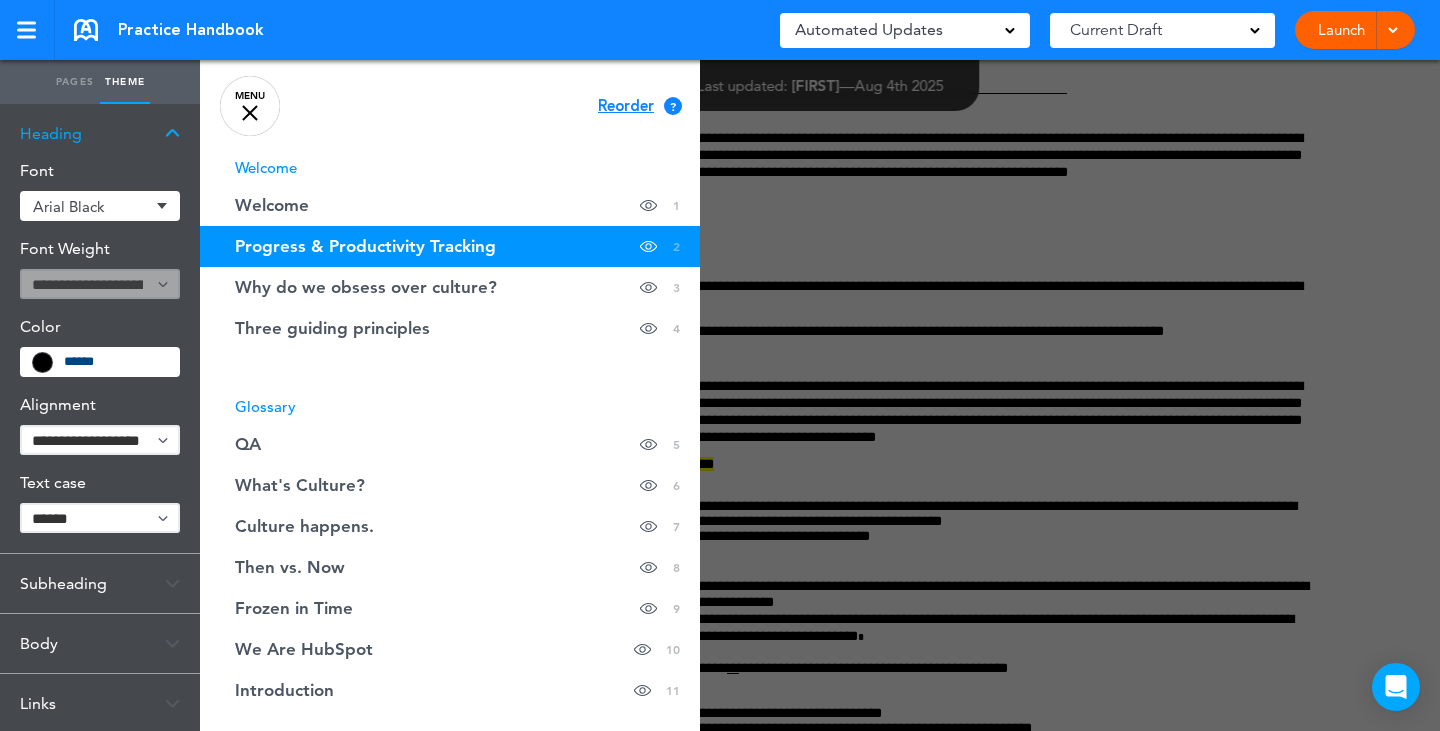click on "******" at bounding box center (115, 362) 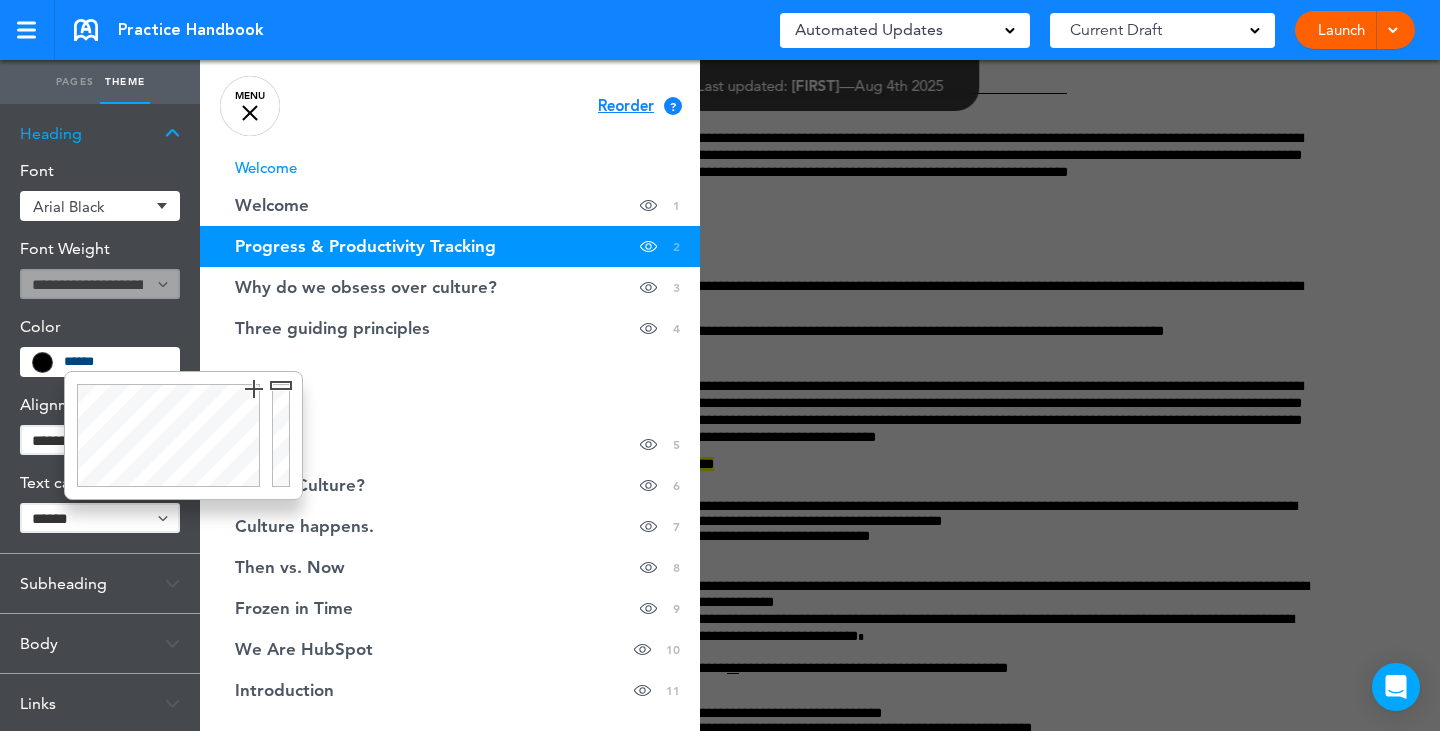 type on "******" 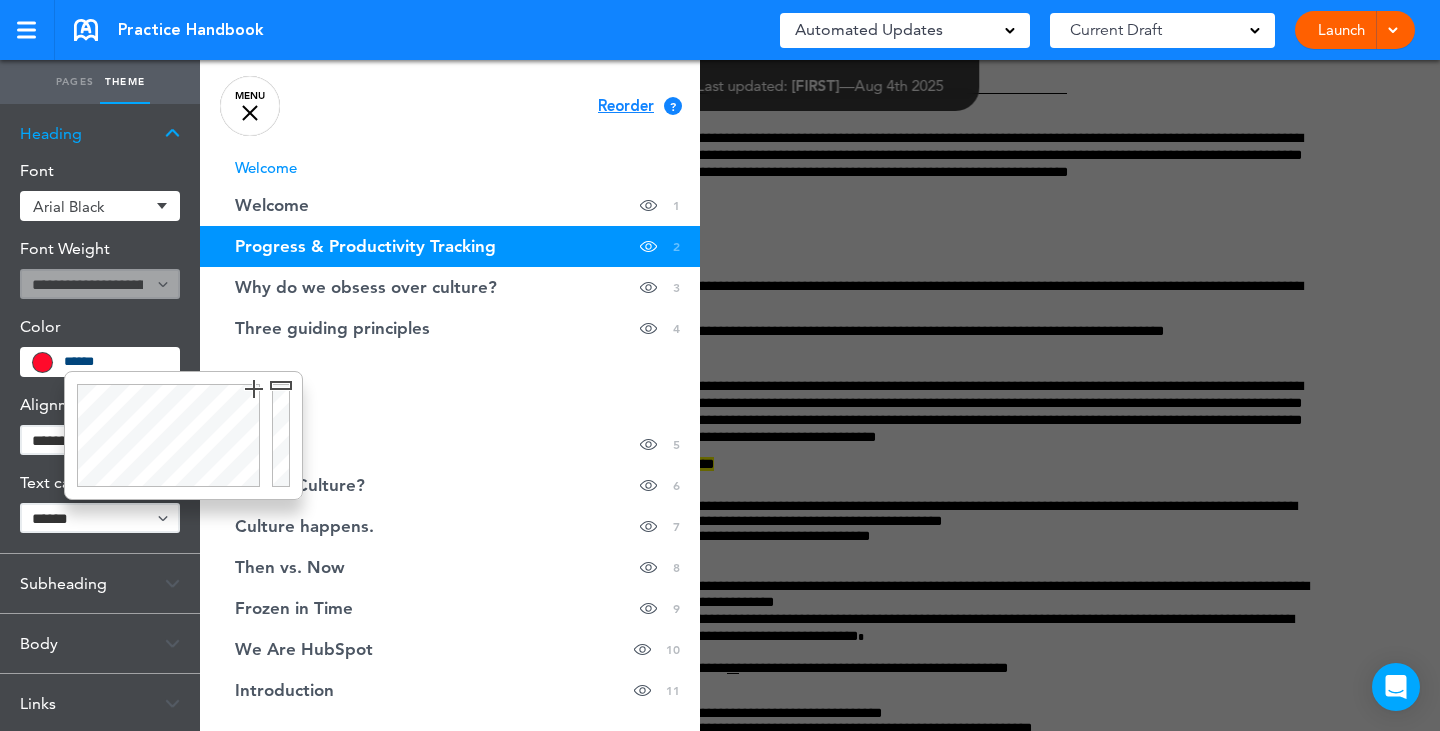 click on "Color" at bounding box center [100, 327] 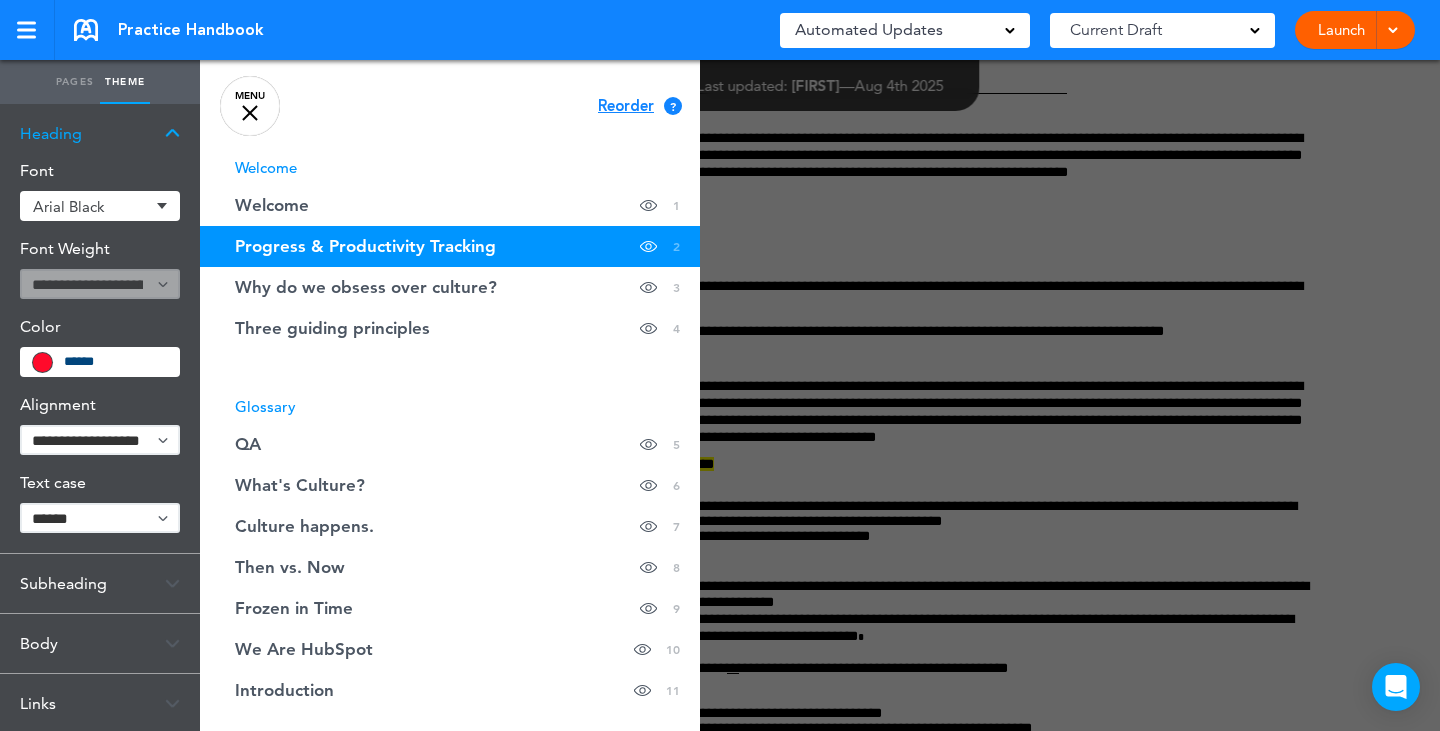 click on "**********" at bounding box center [100, 440] 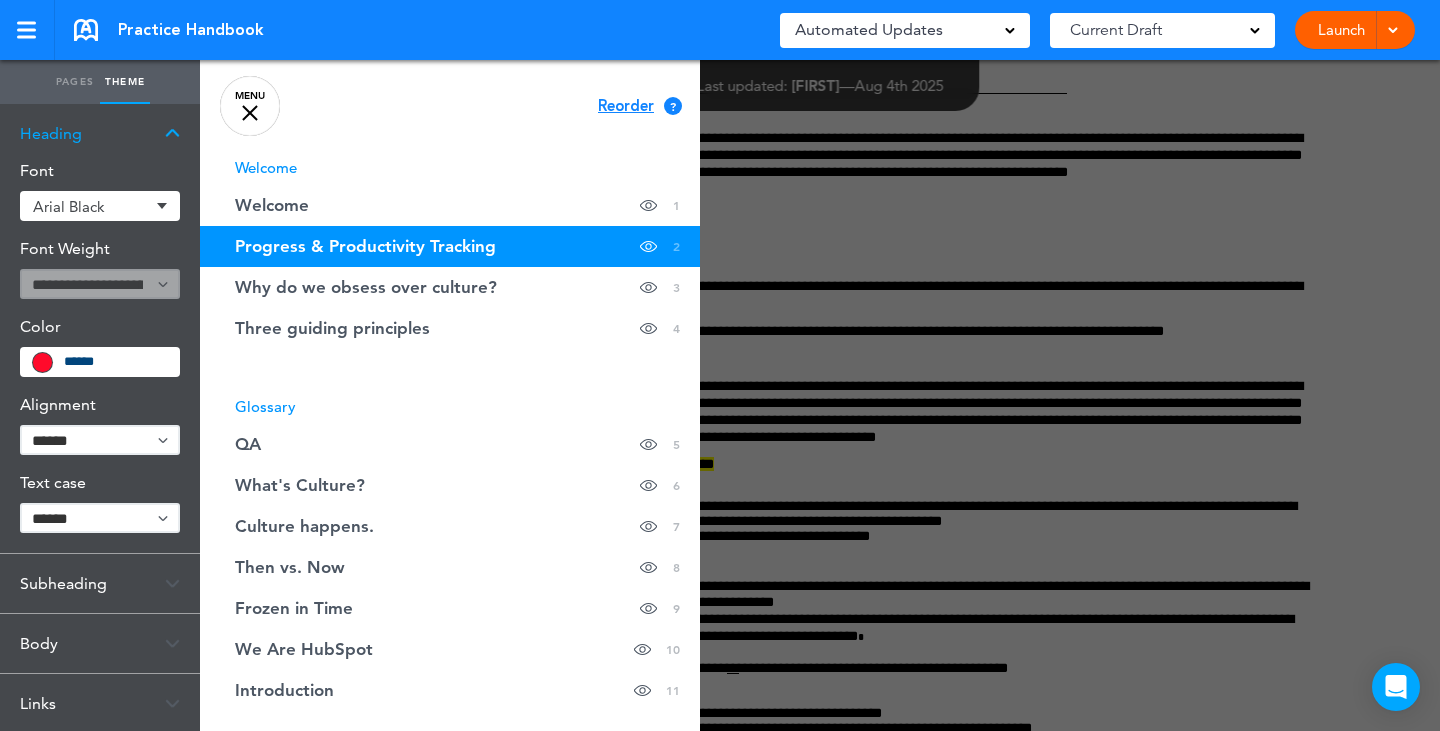 click on "**********" at bounding box center (100, 440) 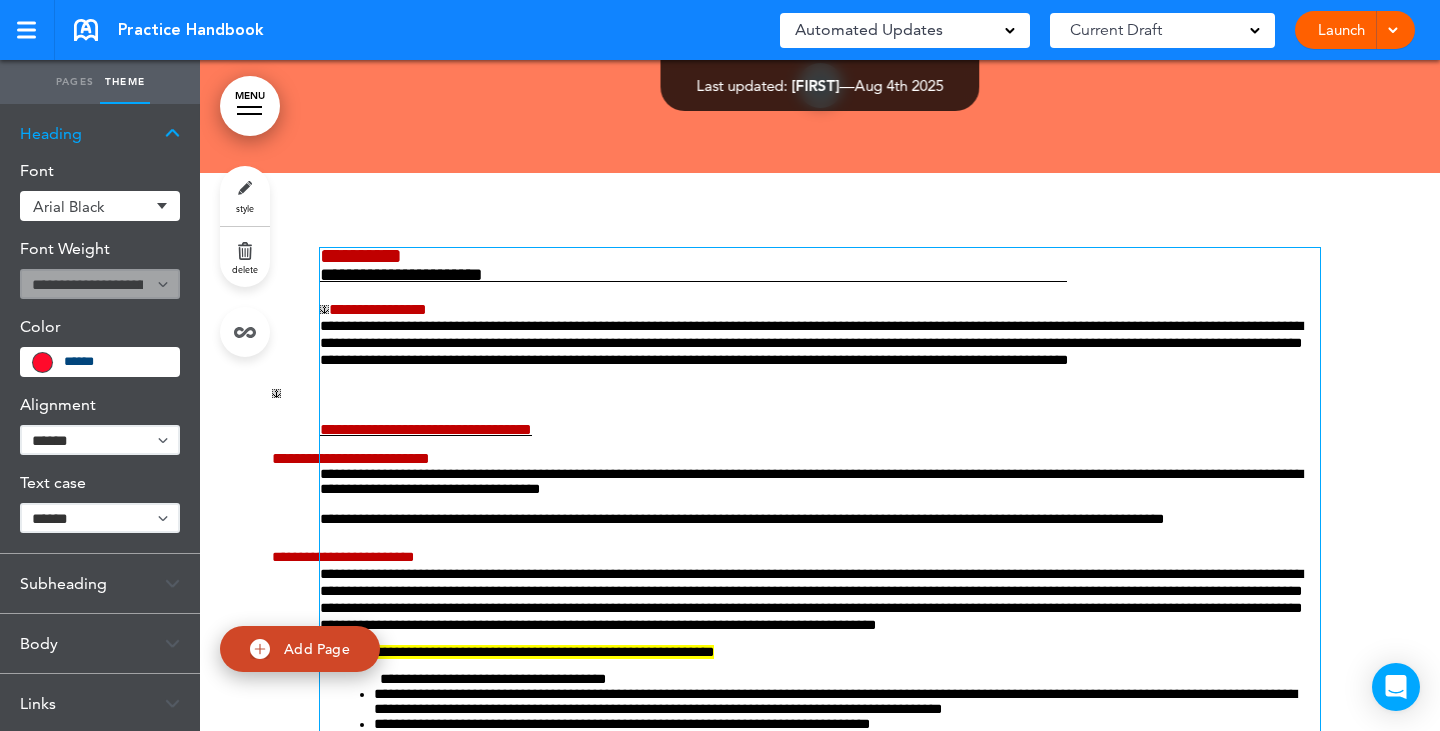 scroll, scrollTop: 595, scrollLeft: 0, axis: vertical 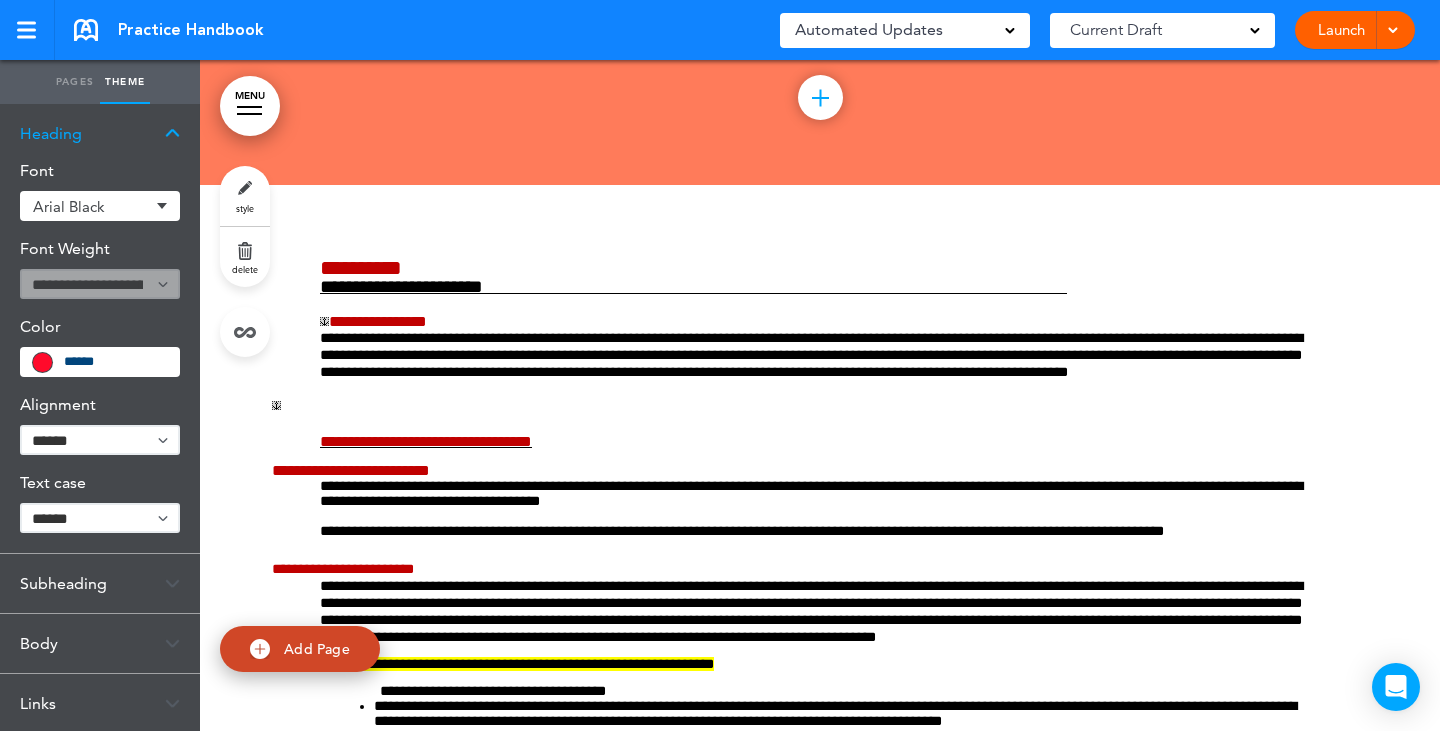click on "MENU" at bounding box center [250, 106] 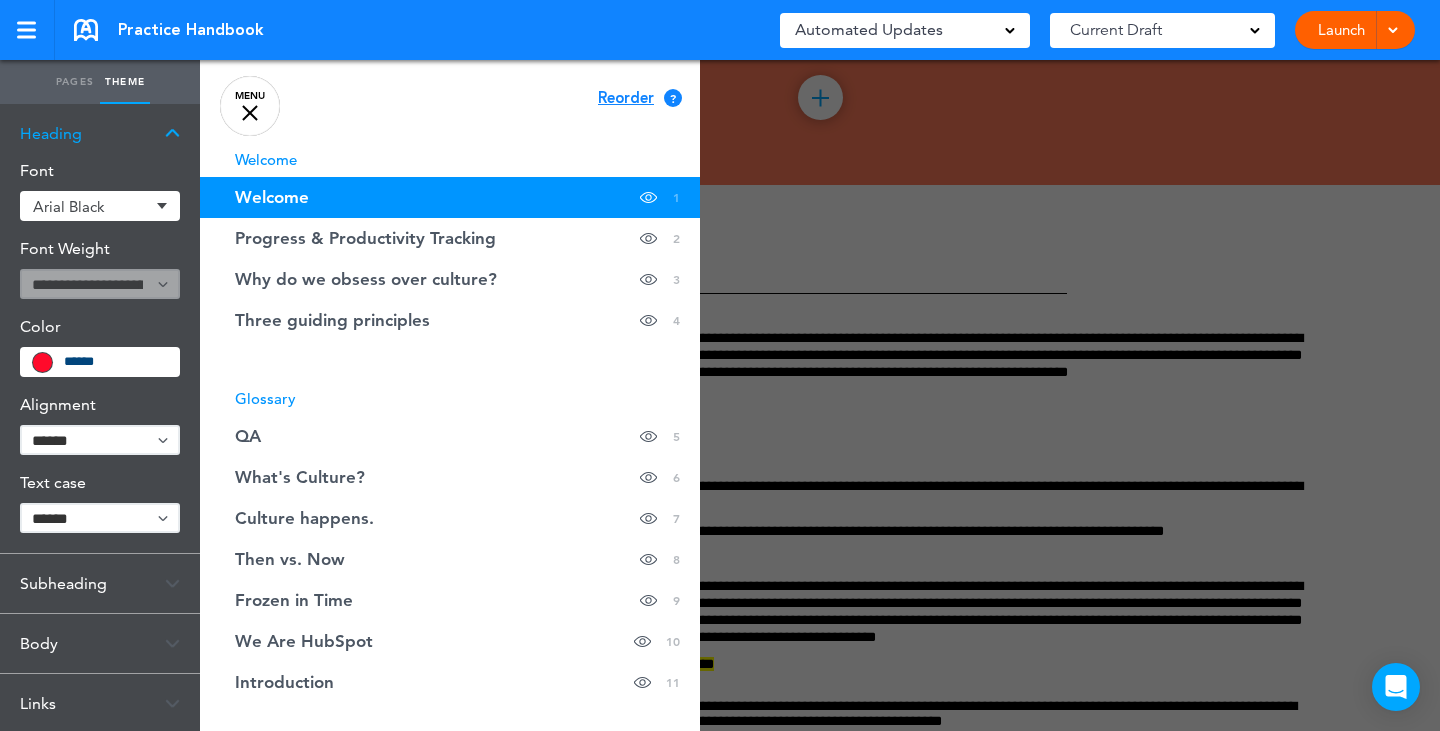 scroll, scrollTop: 0, scrollLeft: 0, axis: both 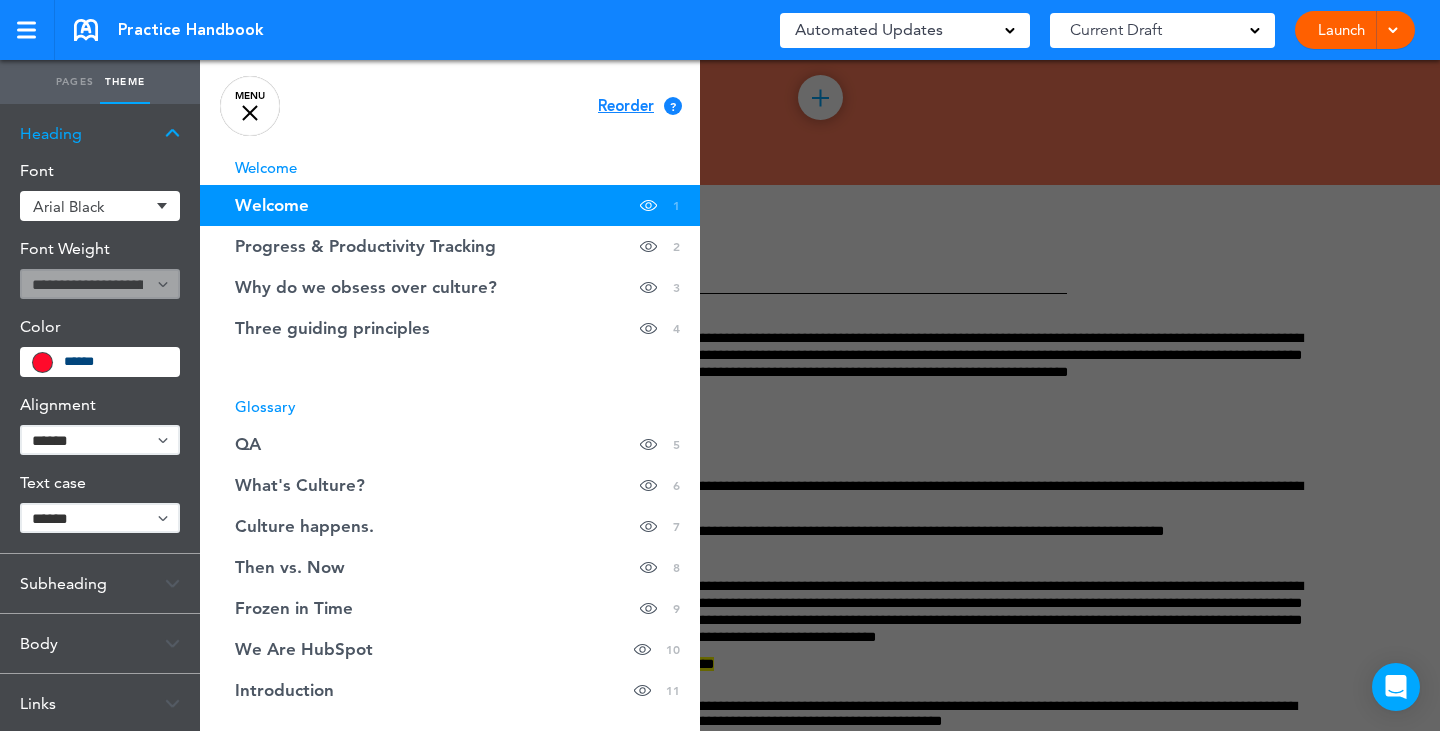 click on "**********" at bounding box center [100, 518] 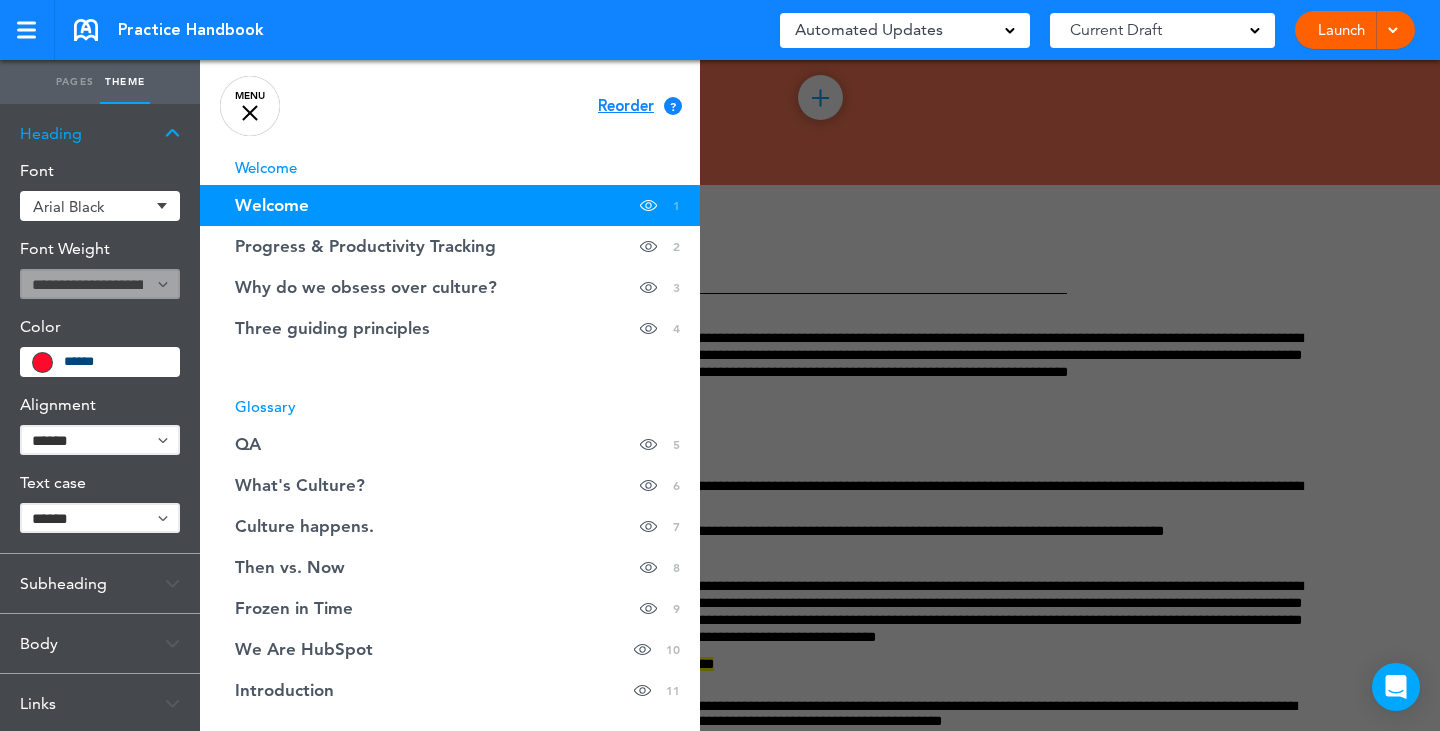 select on "*********" 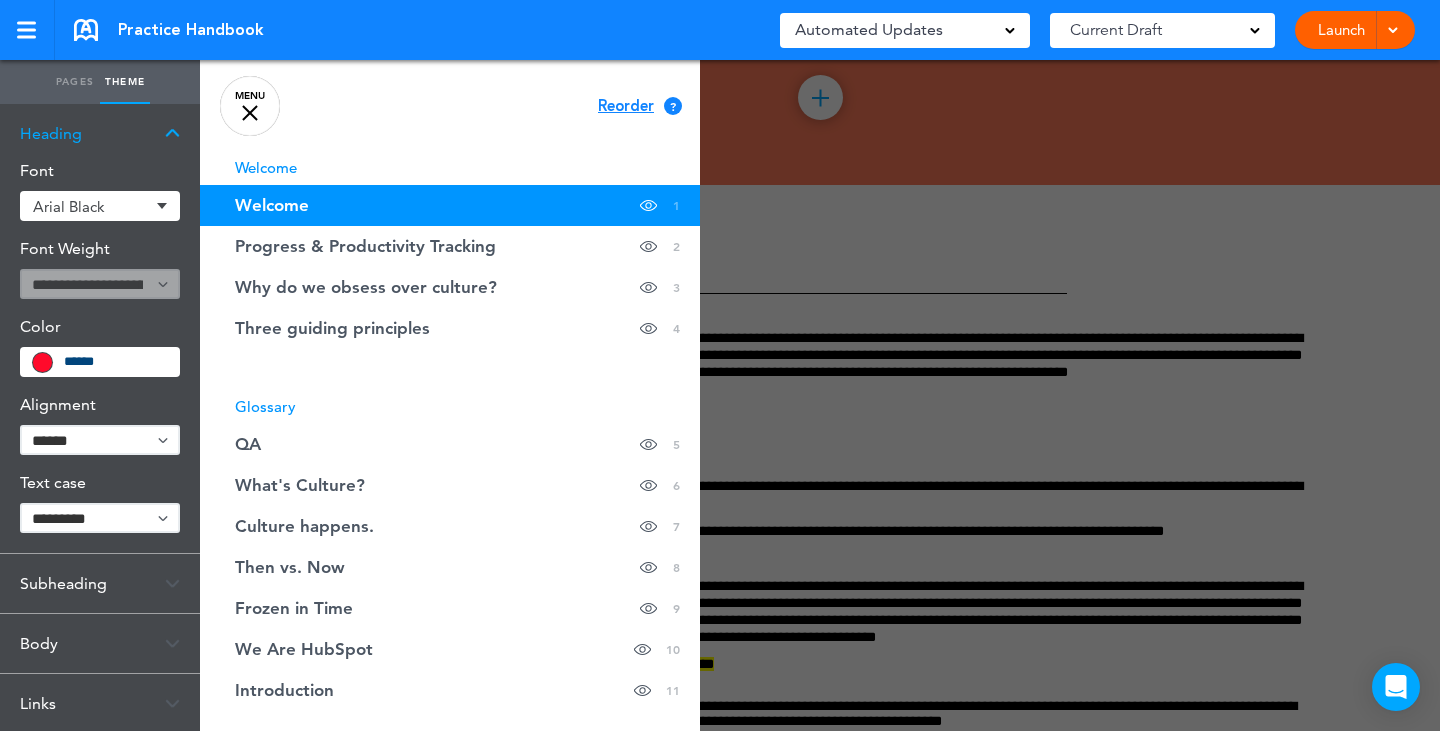 click on "**********" at bounding box center [100, 518] 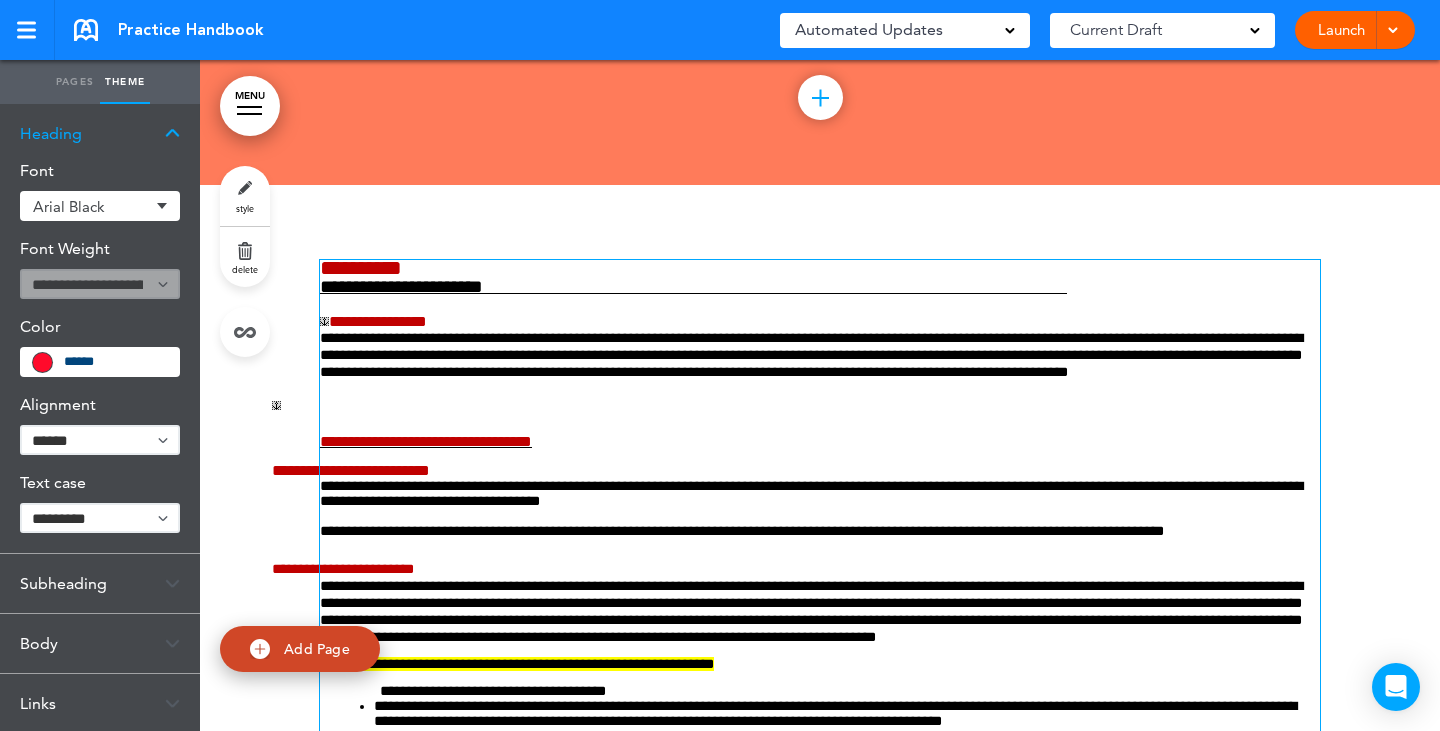 scroll, scrollTop: 695, scrollLeft: 0, axis: vertical 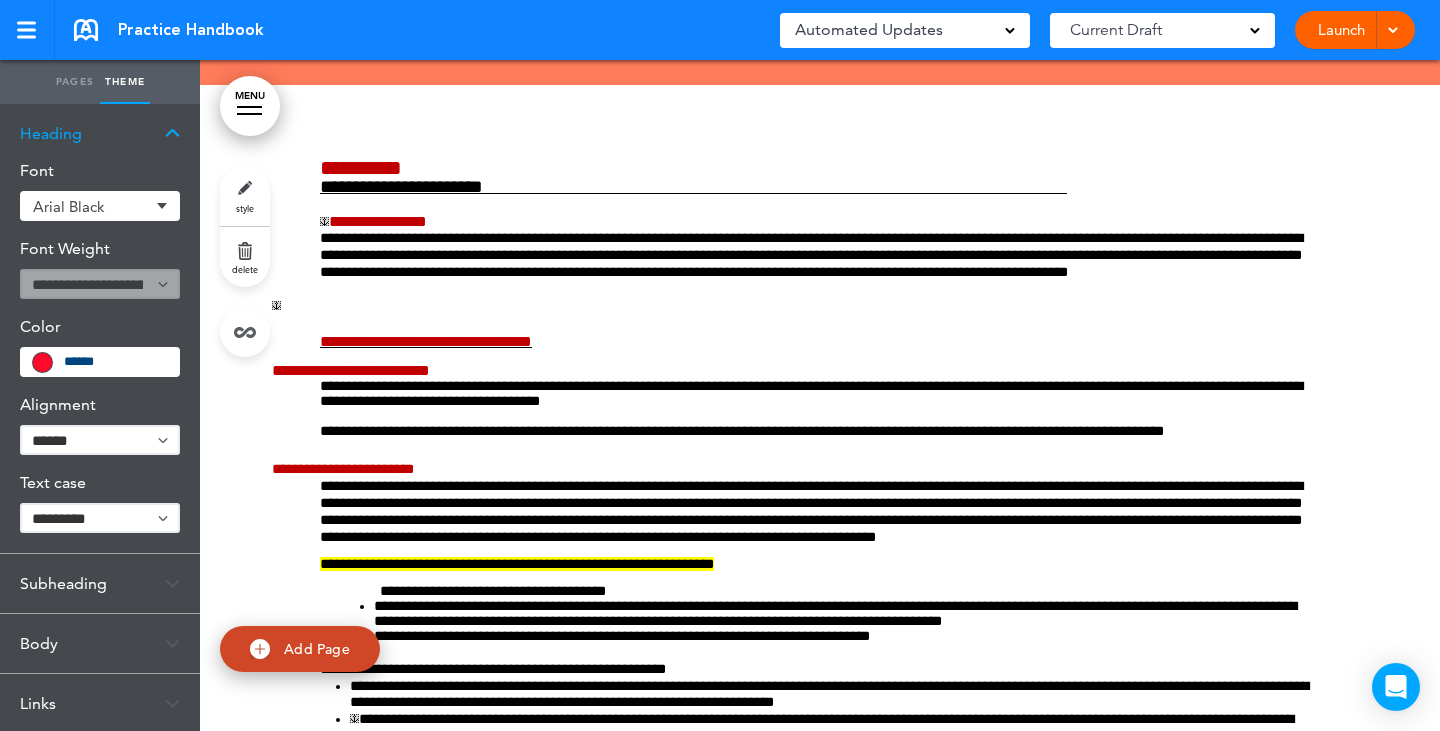 click on "MENU" at bounding box center (250, 106) 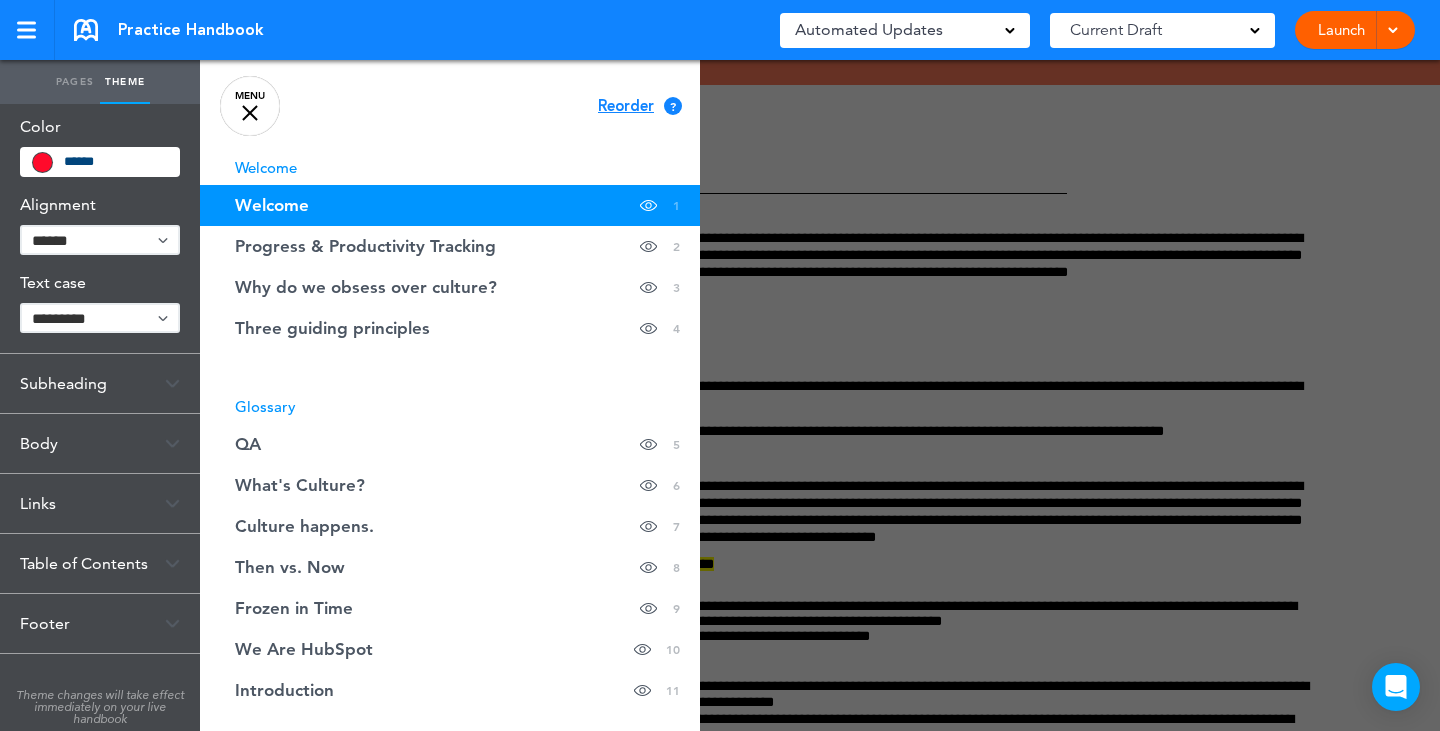 click on "Table of Contents" at bounding box center (100, 563) 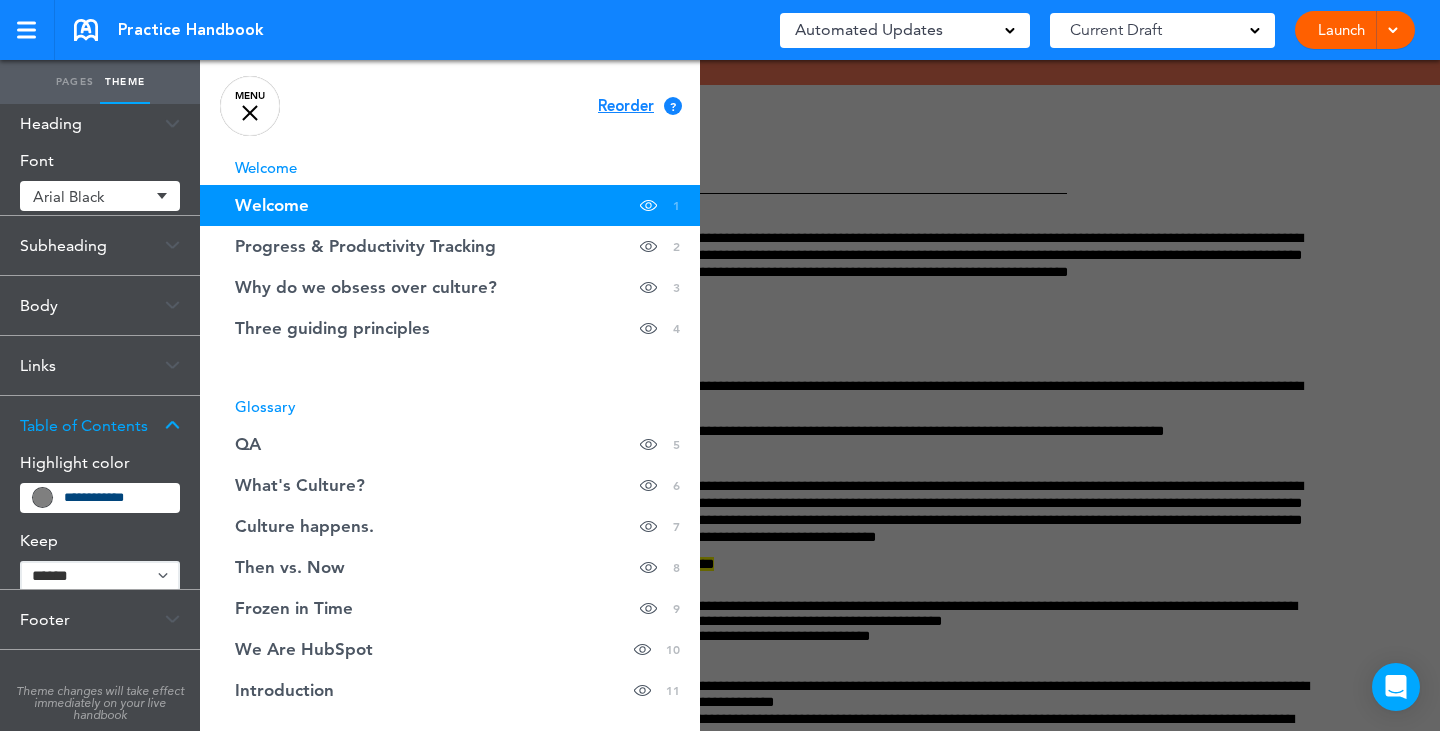 scroll, scrollTop: 0, scrollLeft: 0, axis: both 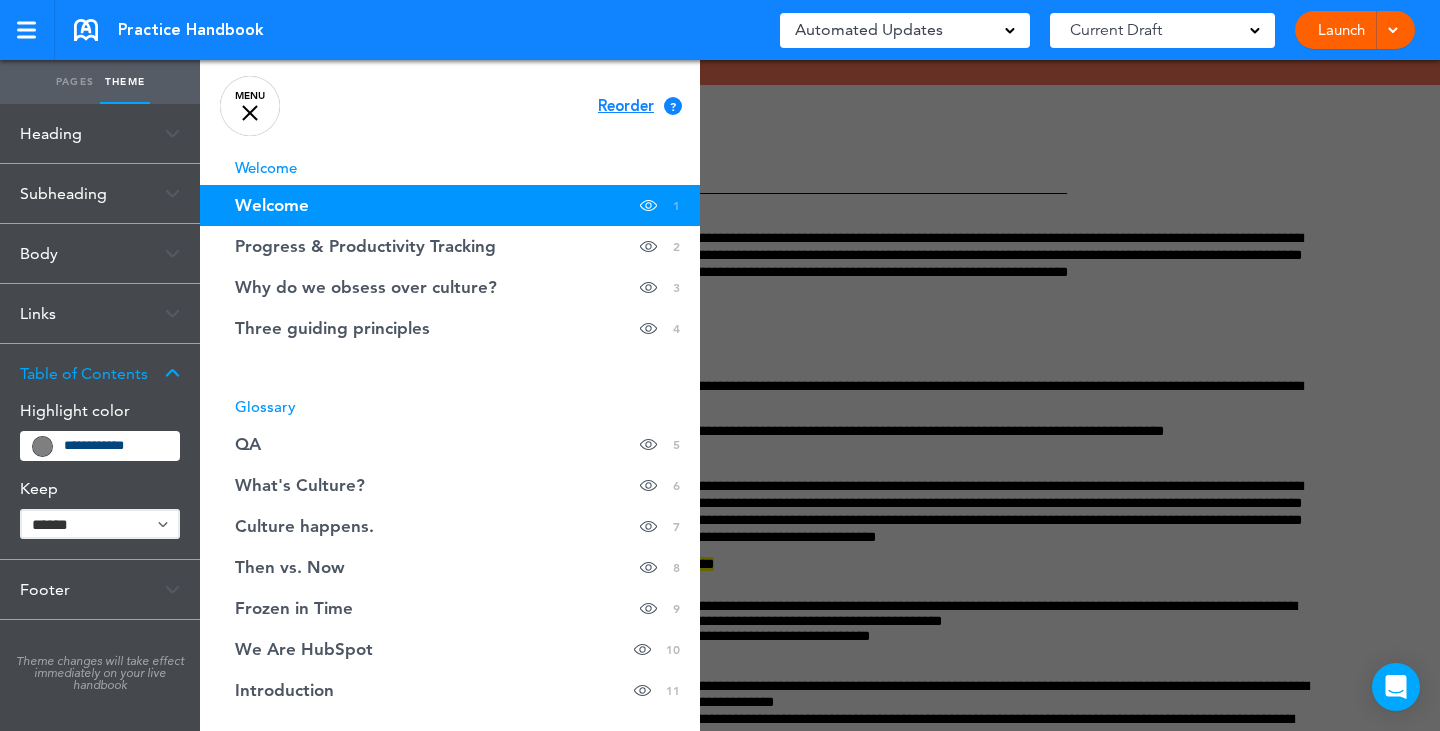 click on "**********" at bounding box center (115, 446) 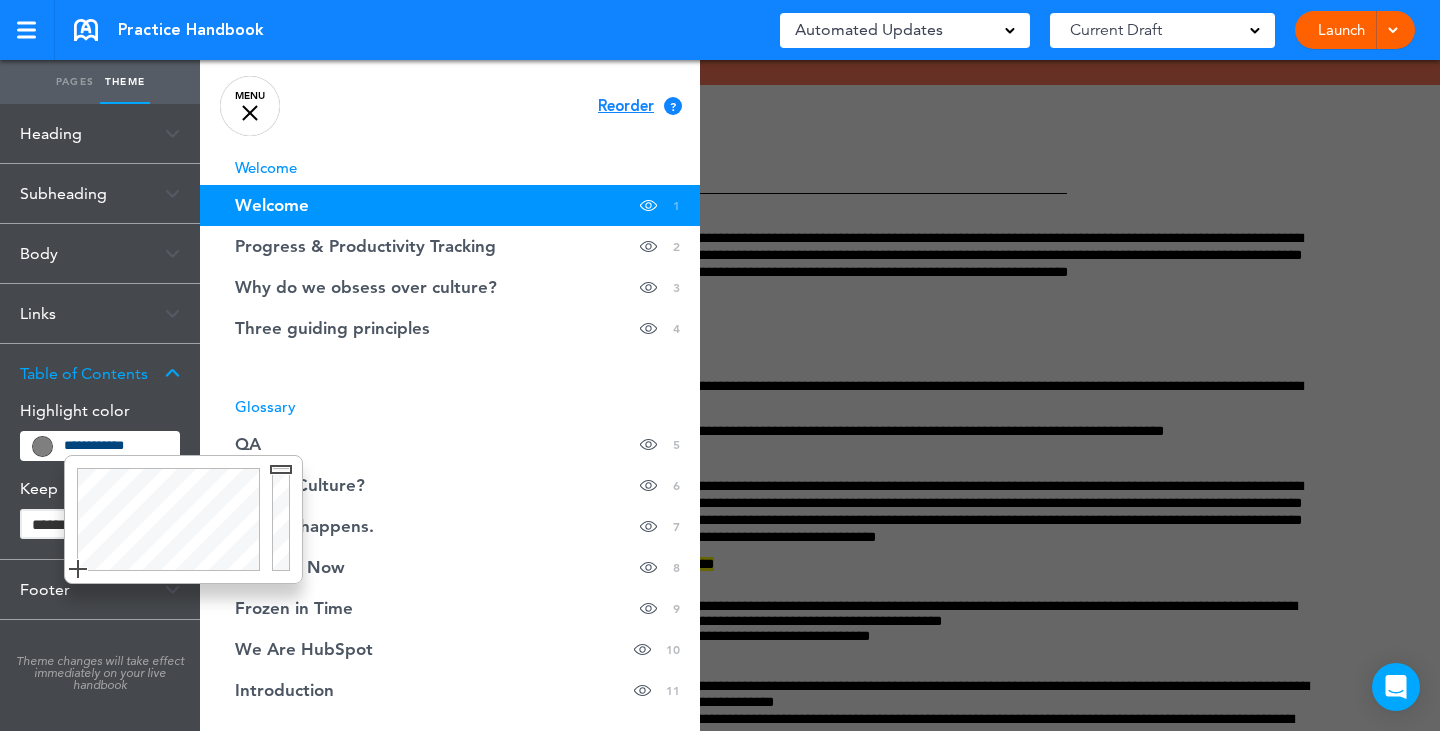 type on "******" 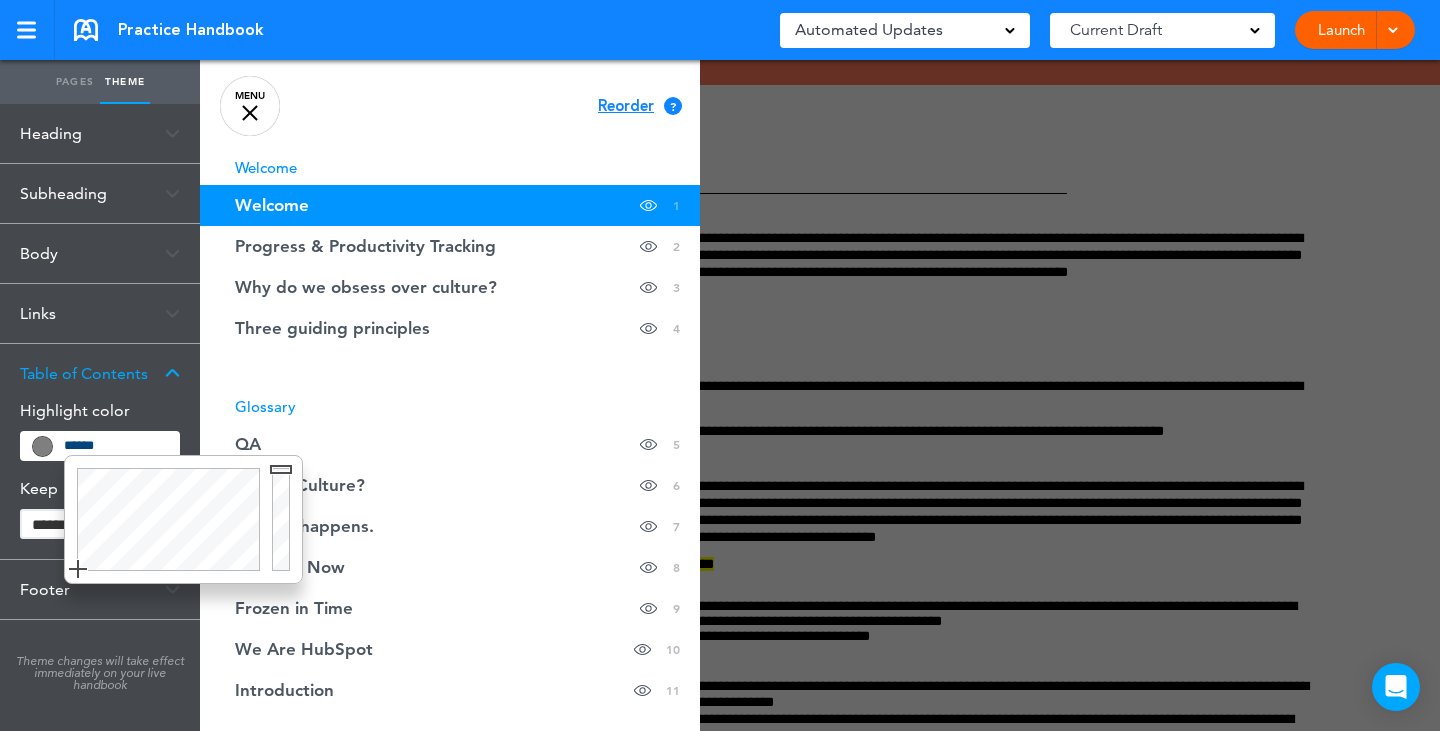 click at bounding box center [165, 519] 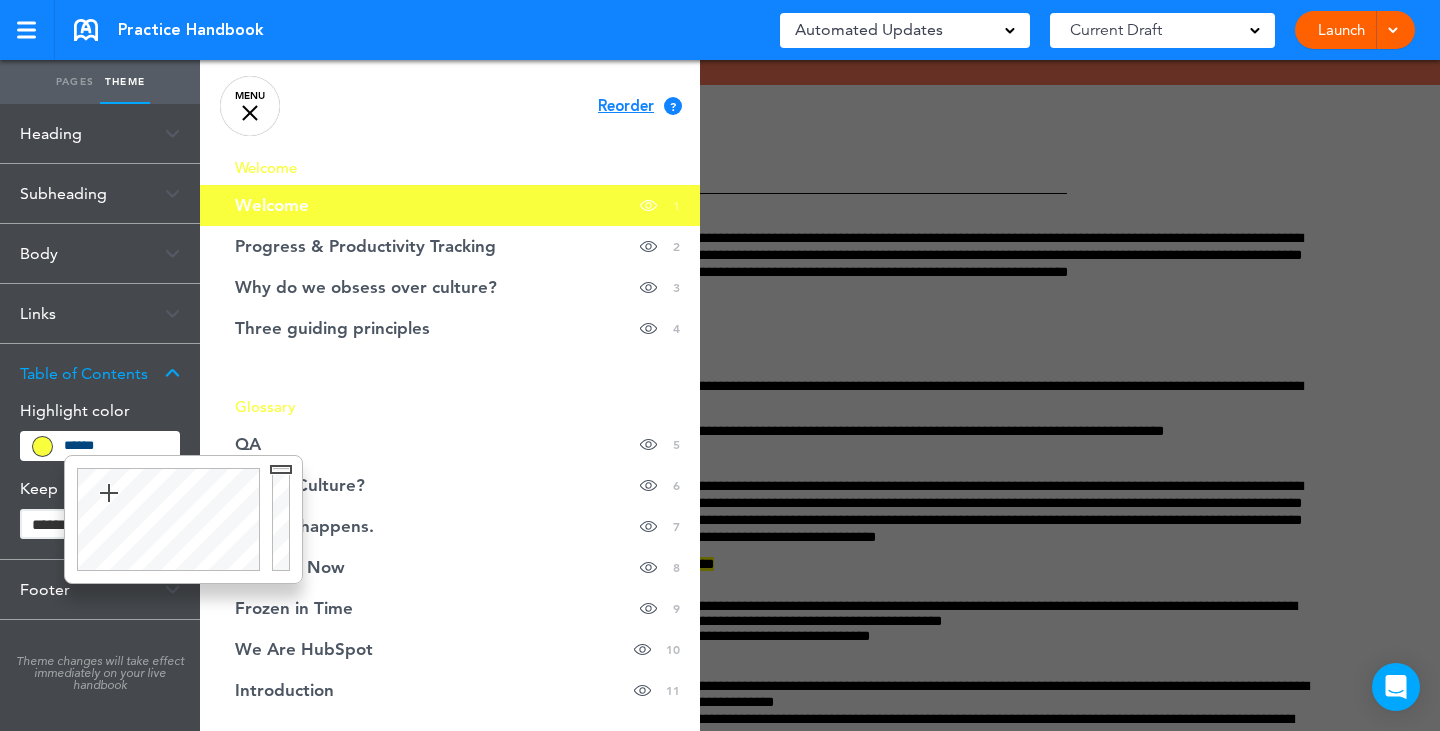 click on "******
****" at bounding box center (100, 524) 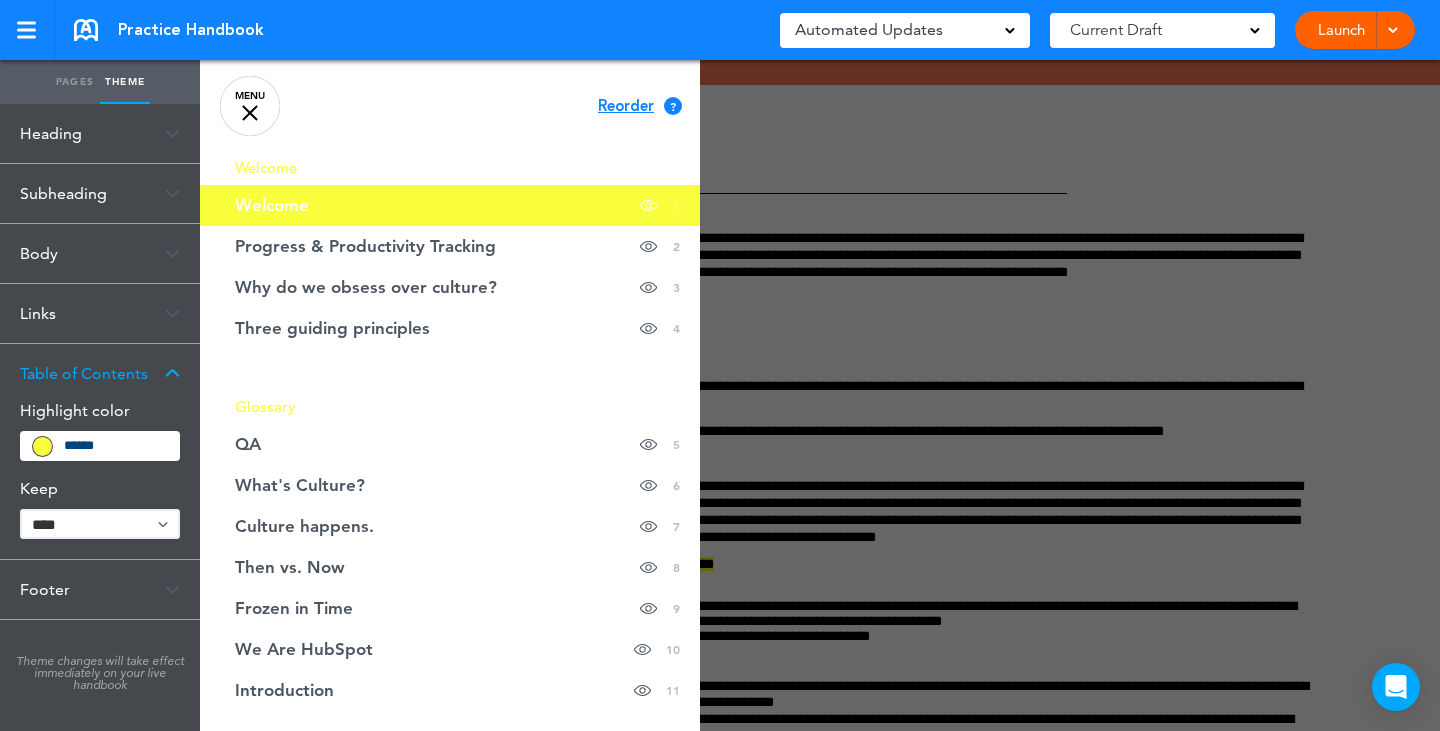 click on "******
****" at bounding box center [100, 524] 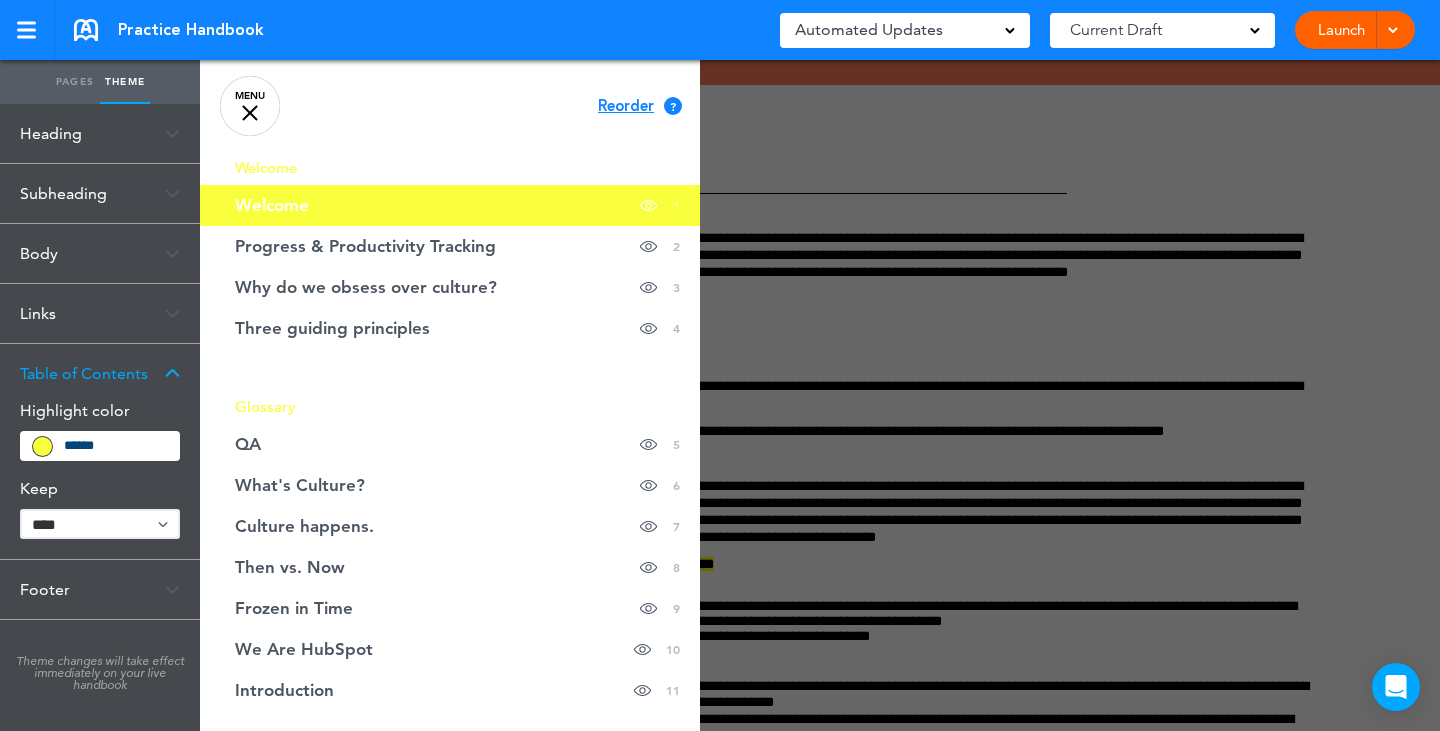 click on "******
****" at bounding box center [100, 524] 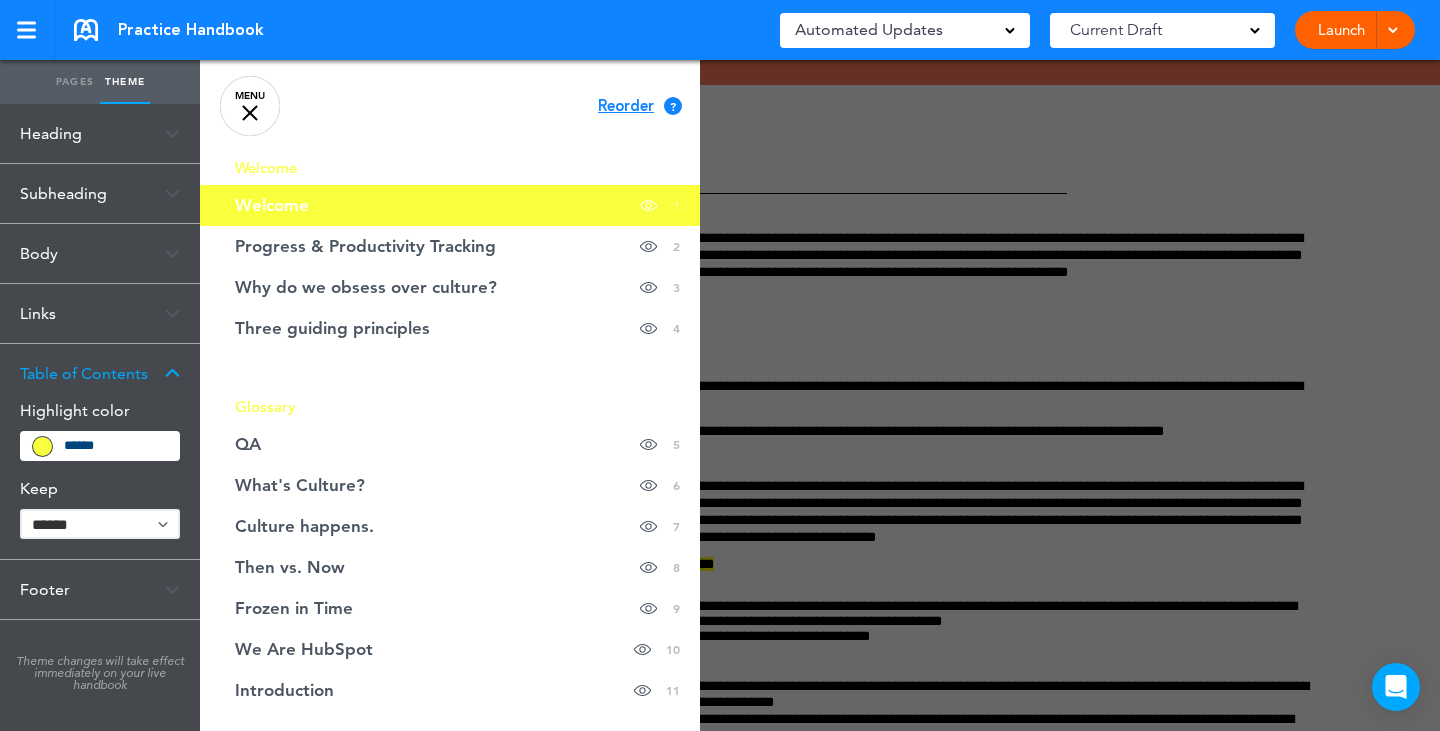 click on "******
****" at bounding box center (100, 524) 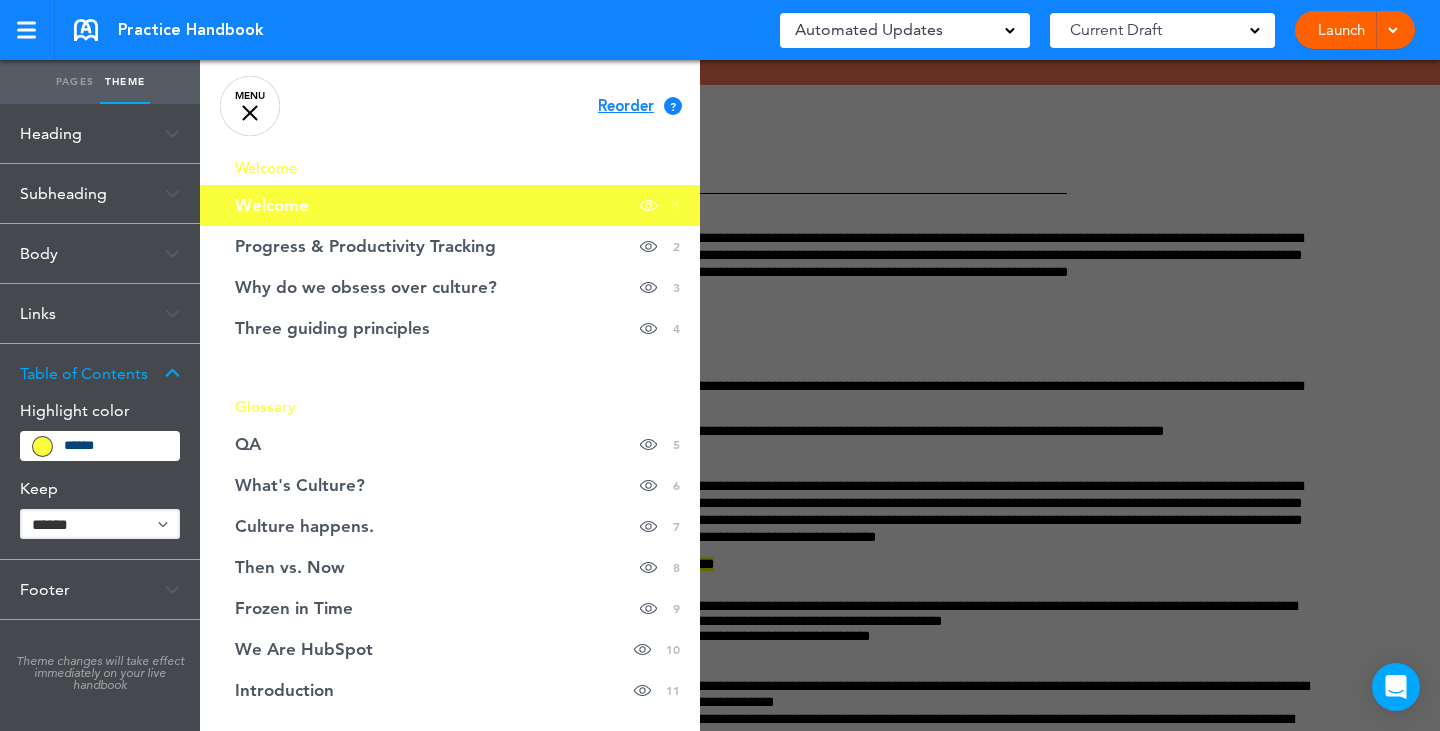 click on "Heading" at bounding box center (100, 133) 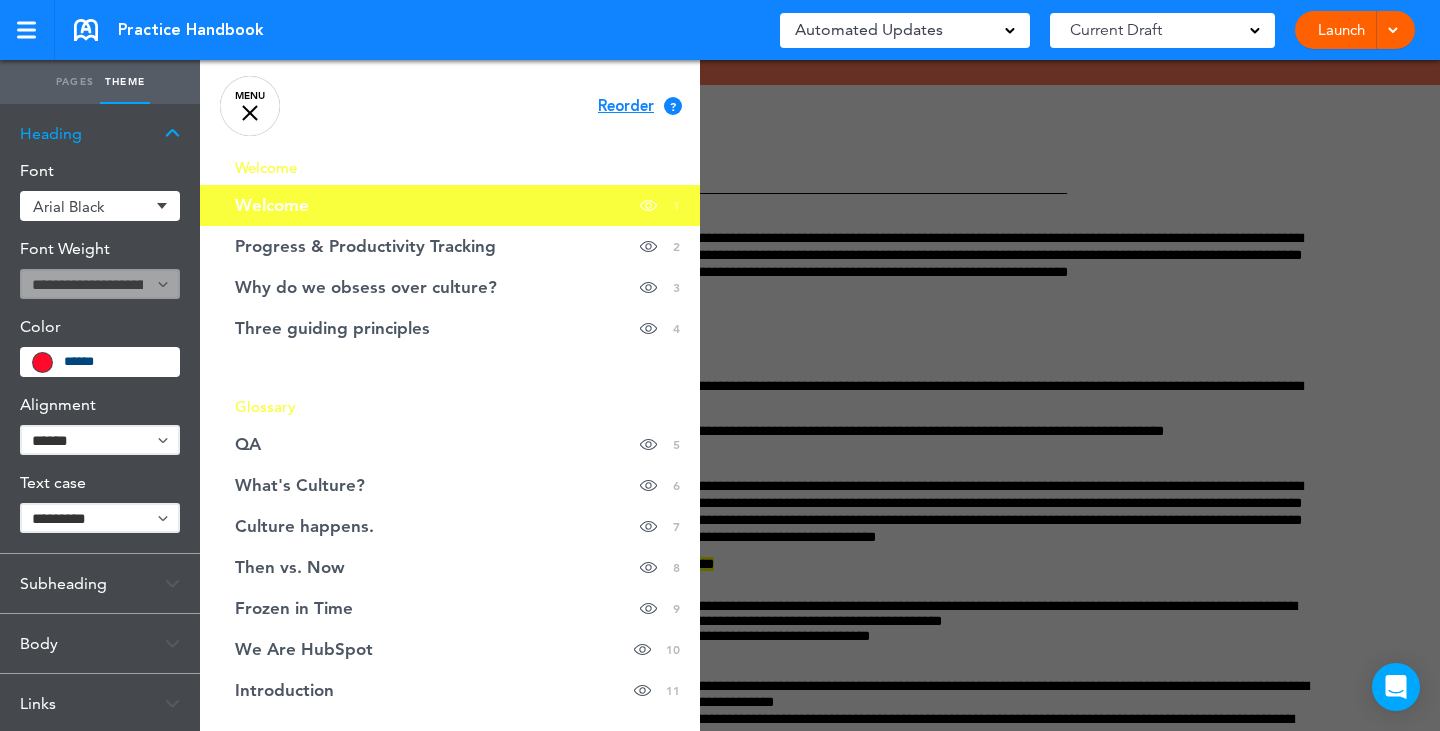 scroll, scrollTop: 100, scrollLeft: 0, axis: vertical 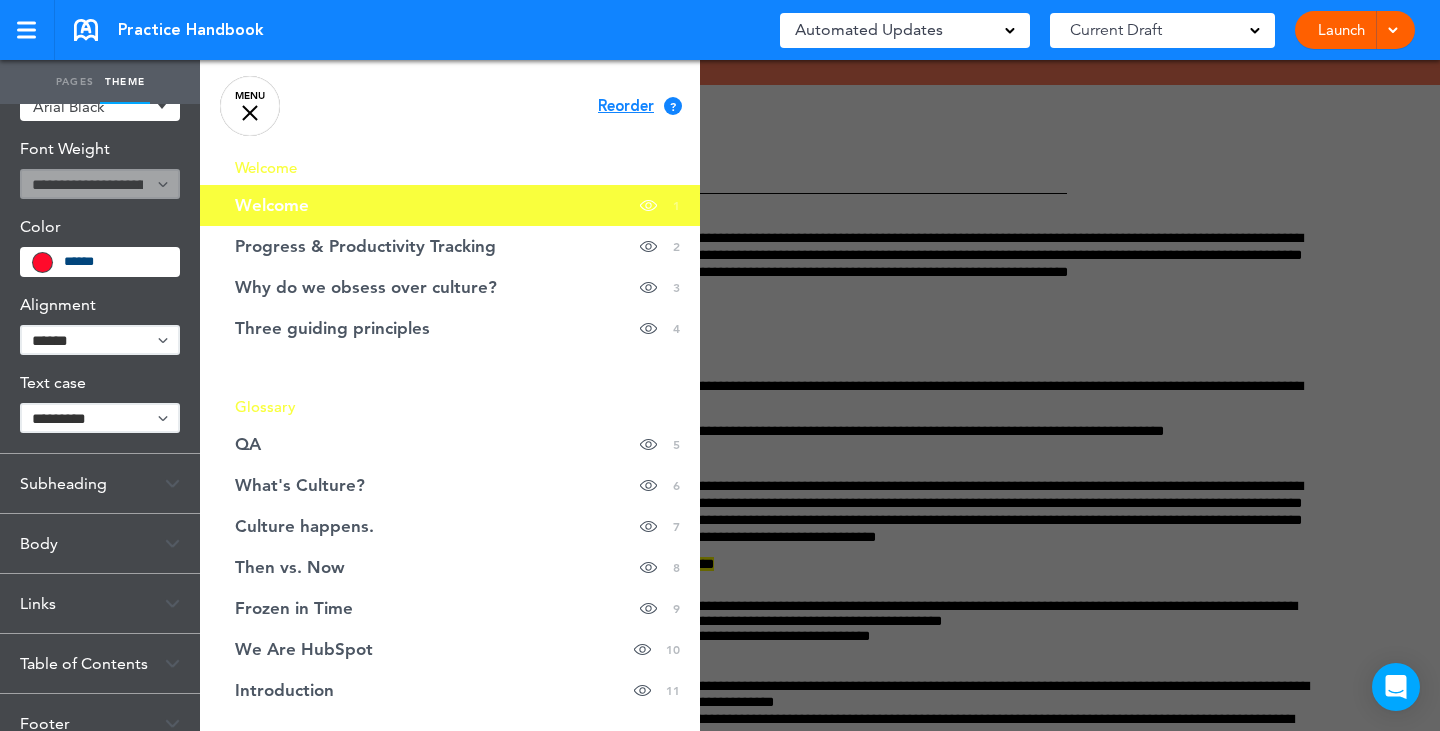 click at bounding box center [920, 365] 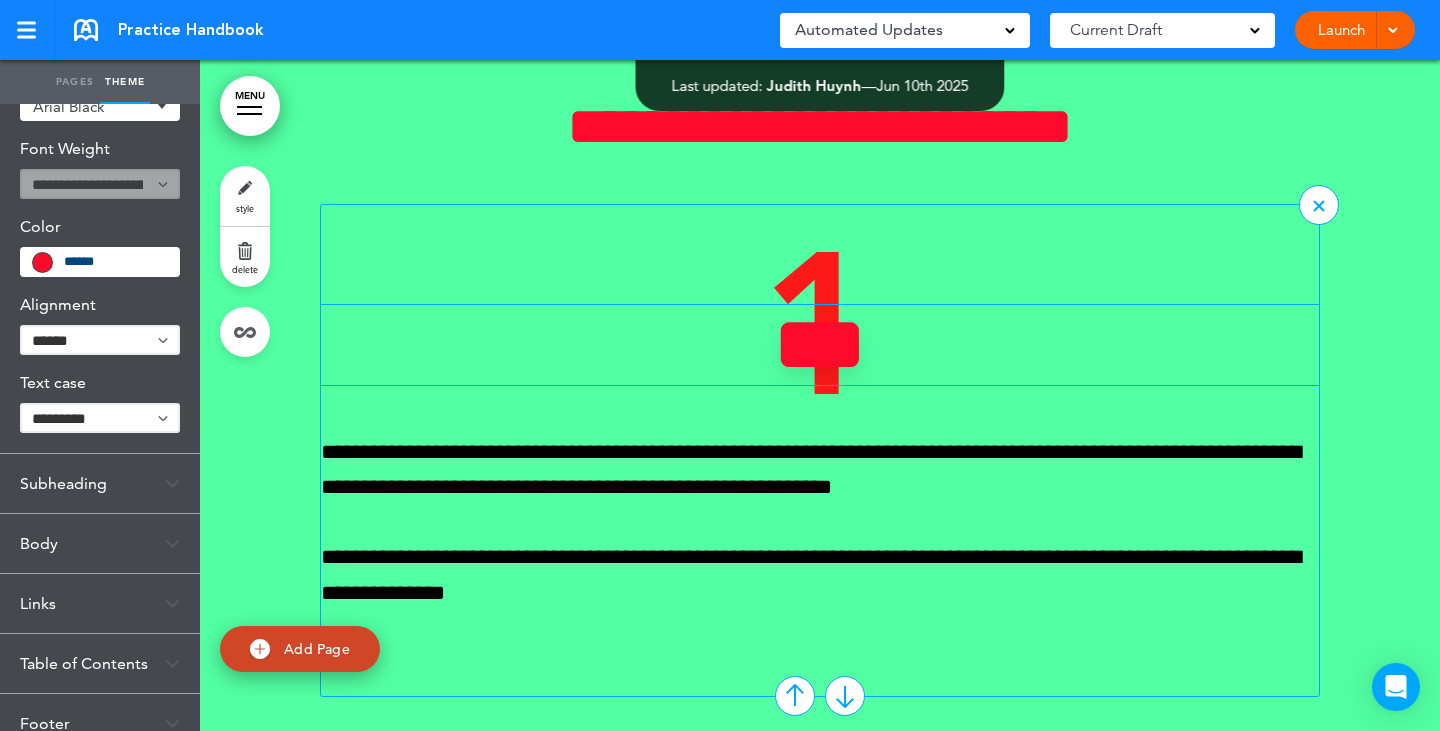 scroll, scrollTop: 5895, scrollLeft: 0, axis: vertical 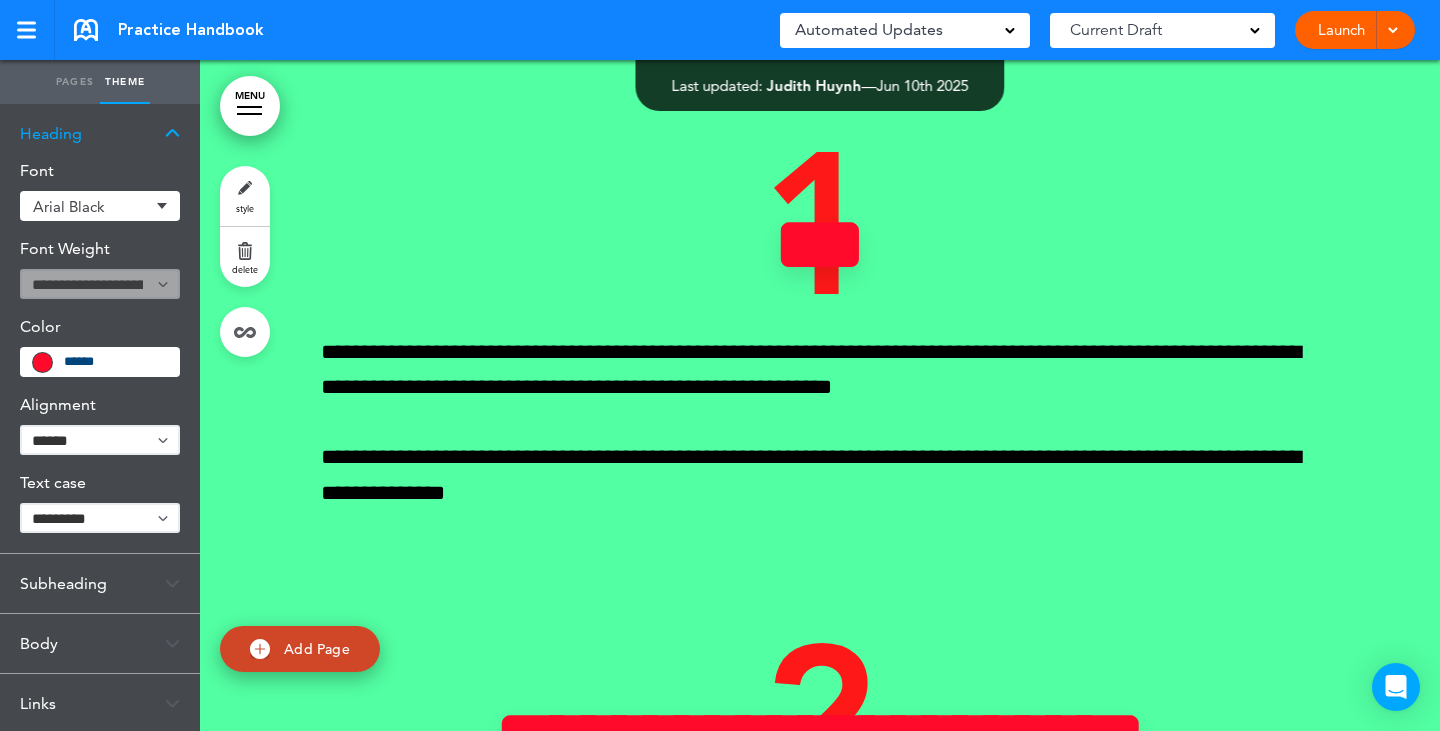 click on "*******" at bounding box center (115, 362) 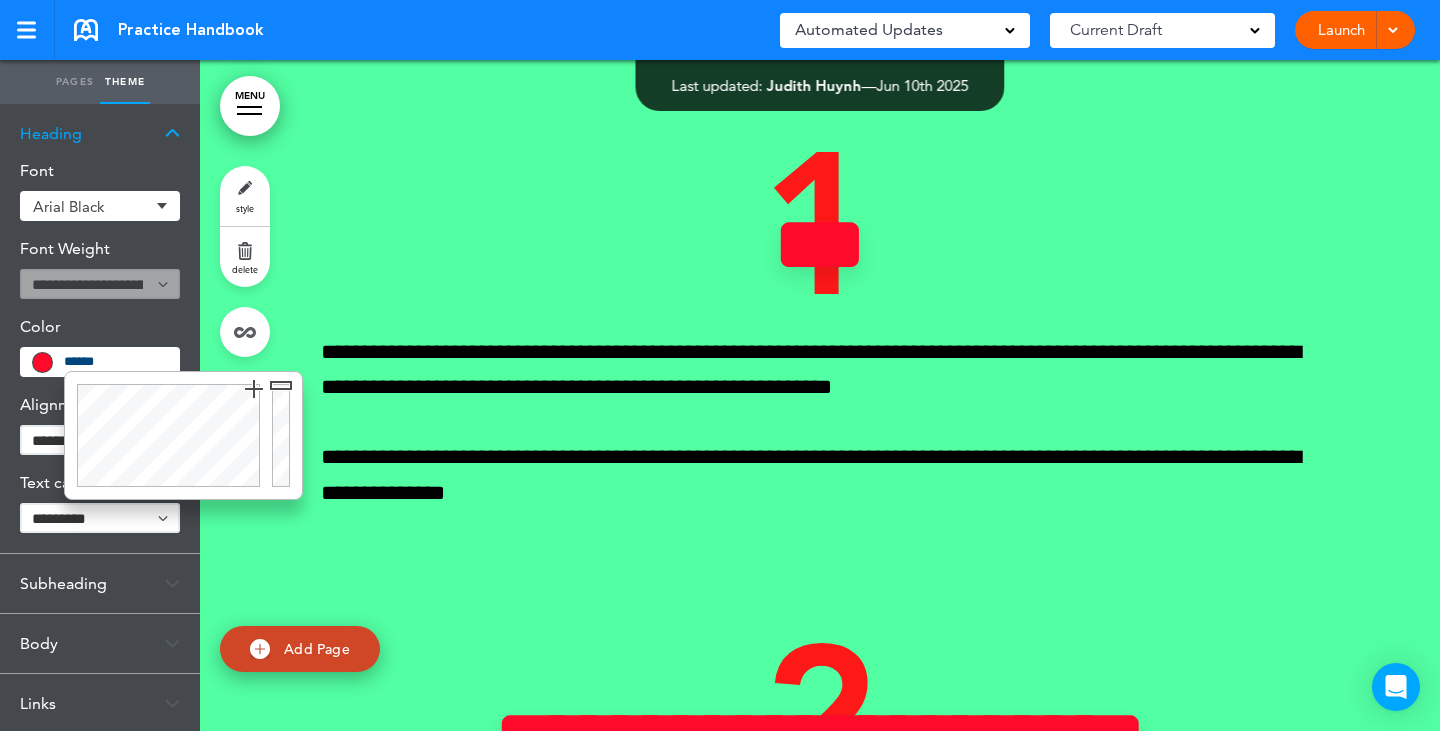 type on "******" 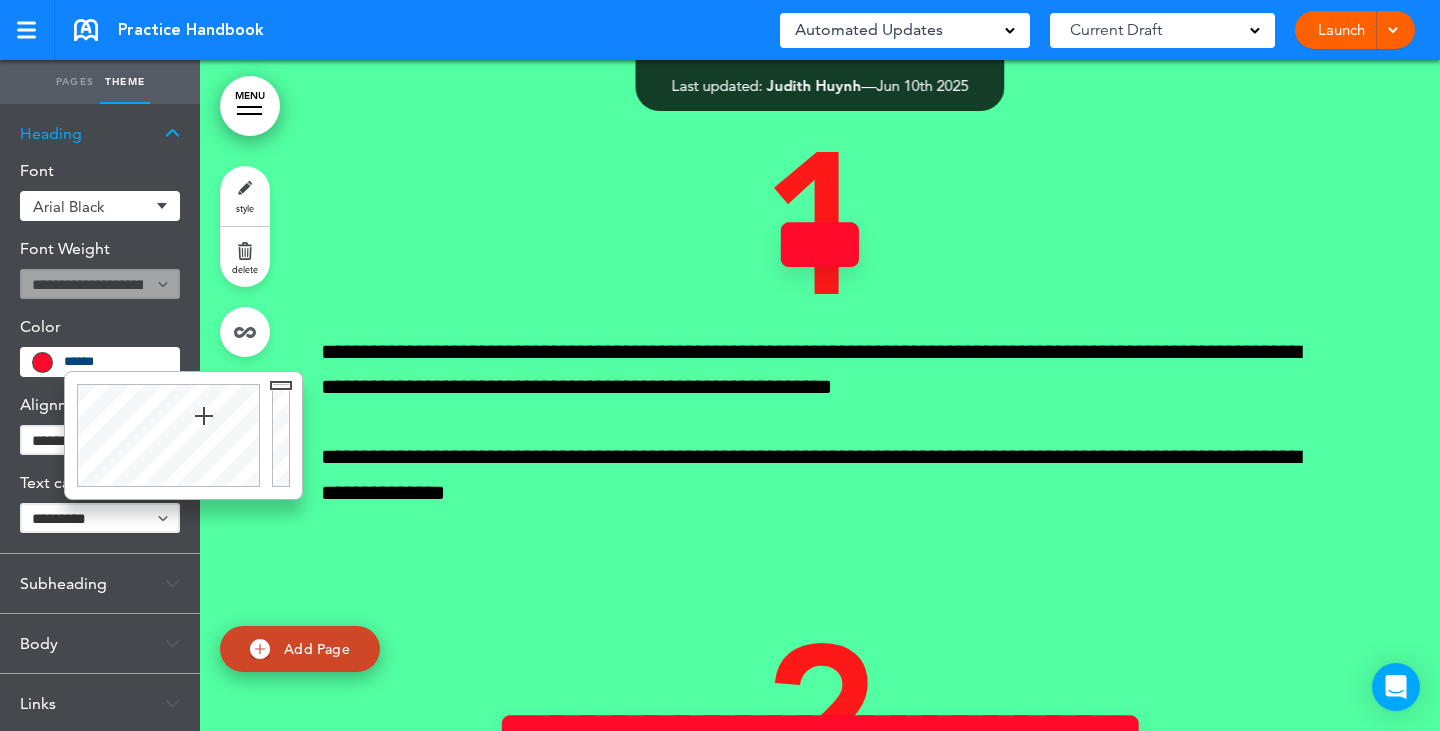 click at bounding box center (165, 435) 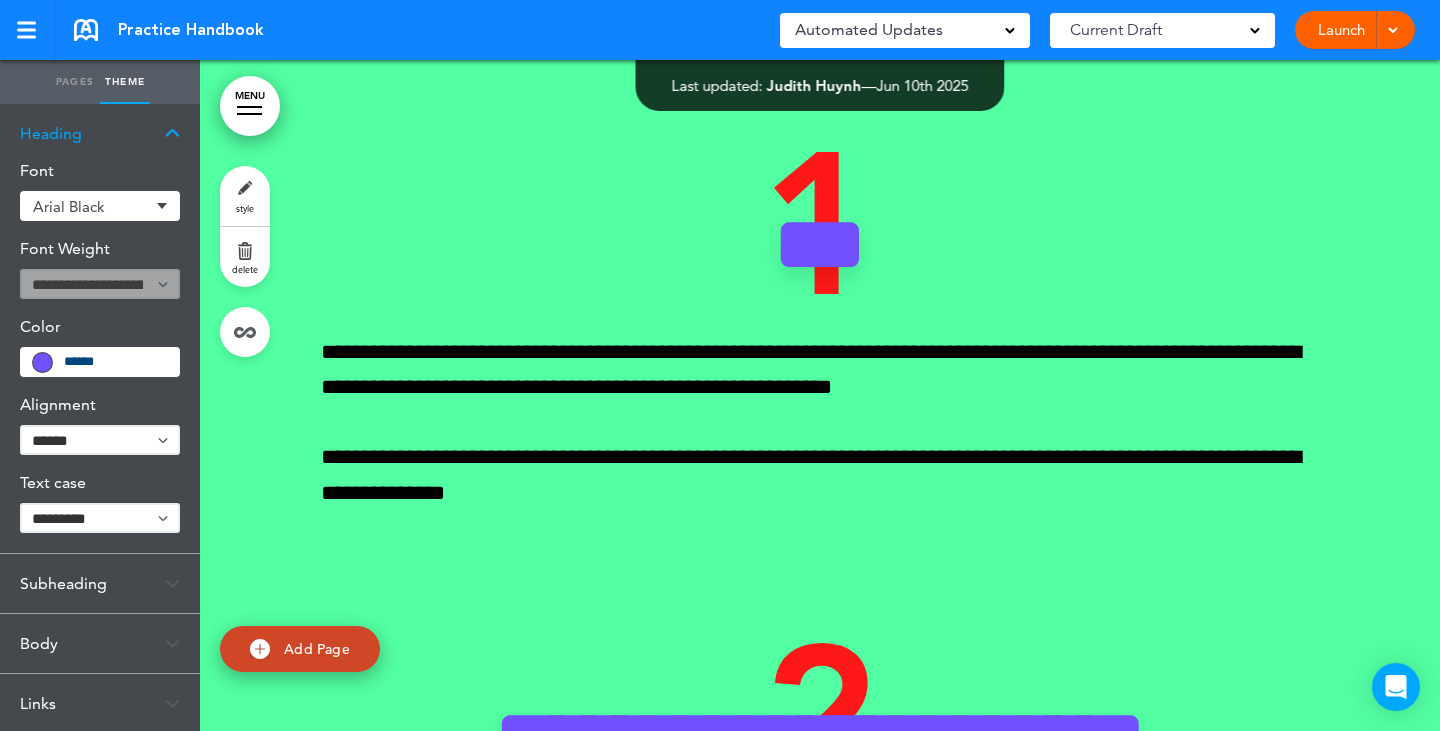 click on "**********" at bounding box center [100, 440] 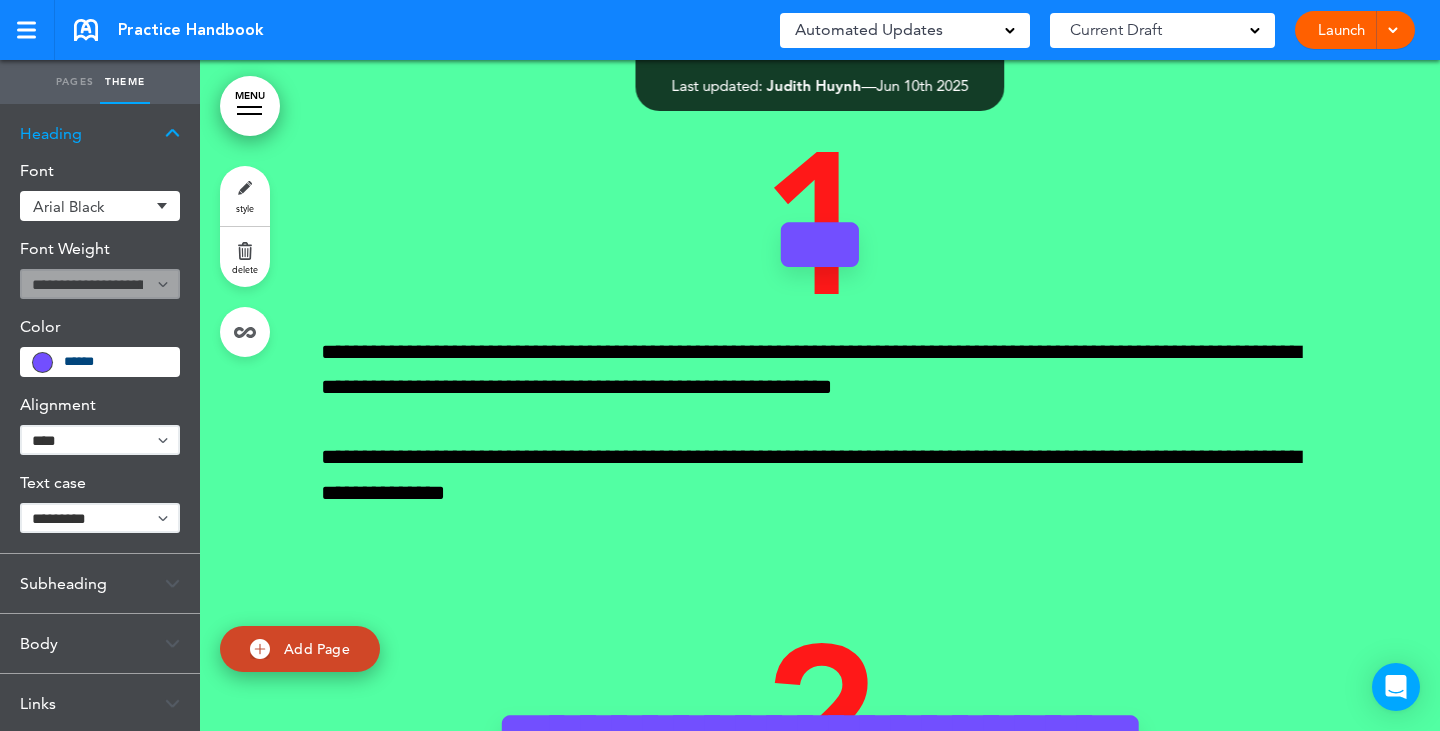 click on "**********" at bounding box center (100, 440) 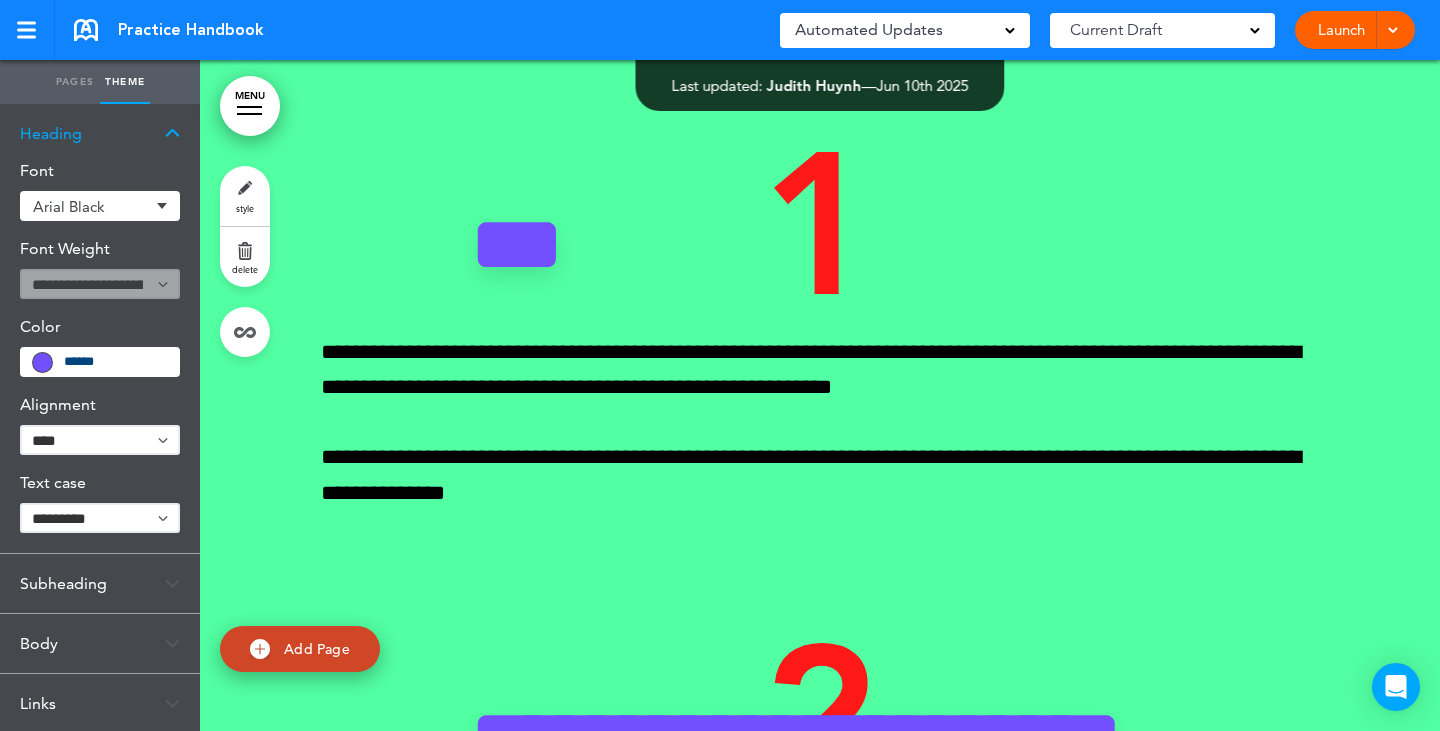 click on "**********" at bounding box center (100, 518) 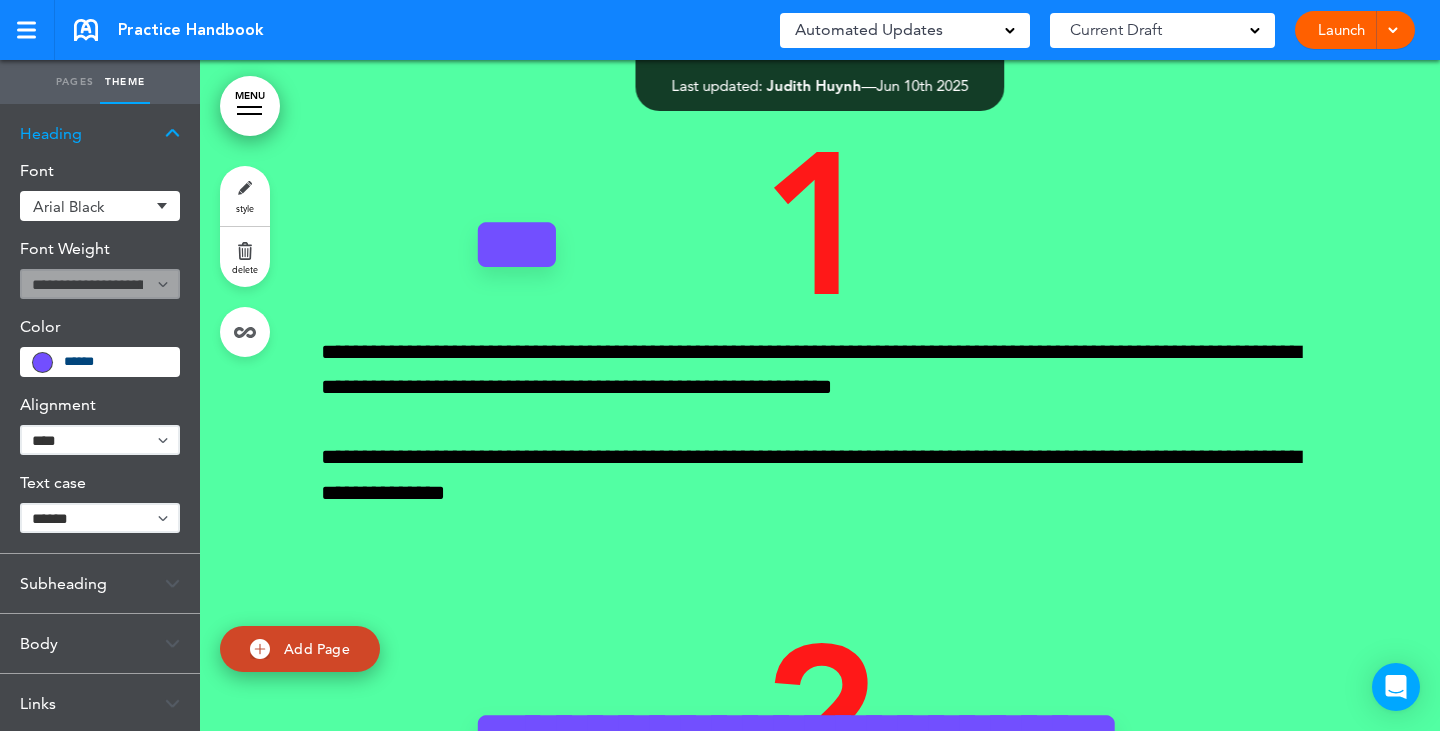 click on "**********" at bounding box center (100, 518) 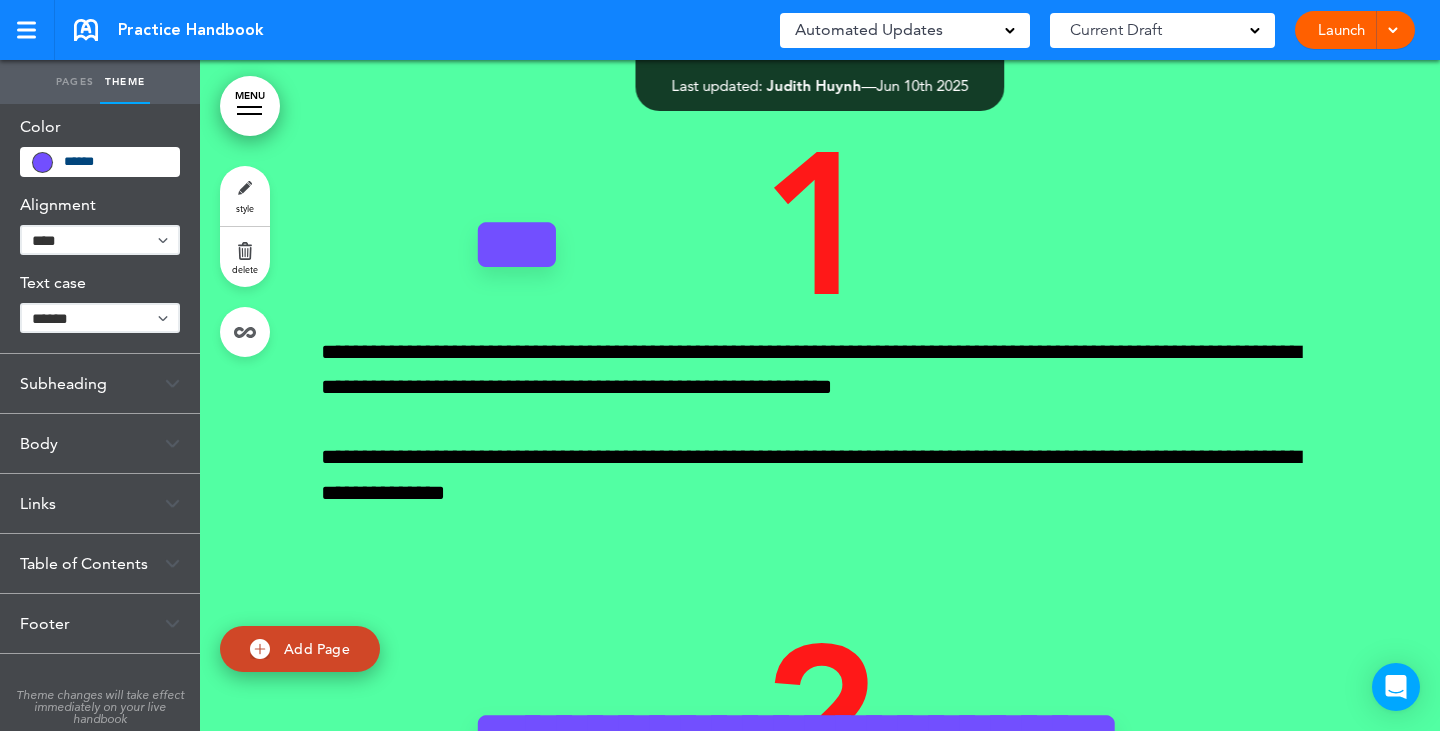 scroll, scrollTop: 204, scrollLeft: 0, axis: vertical 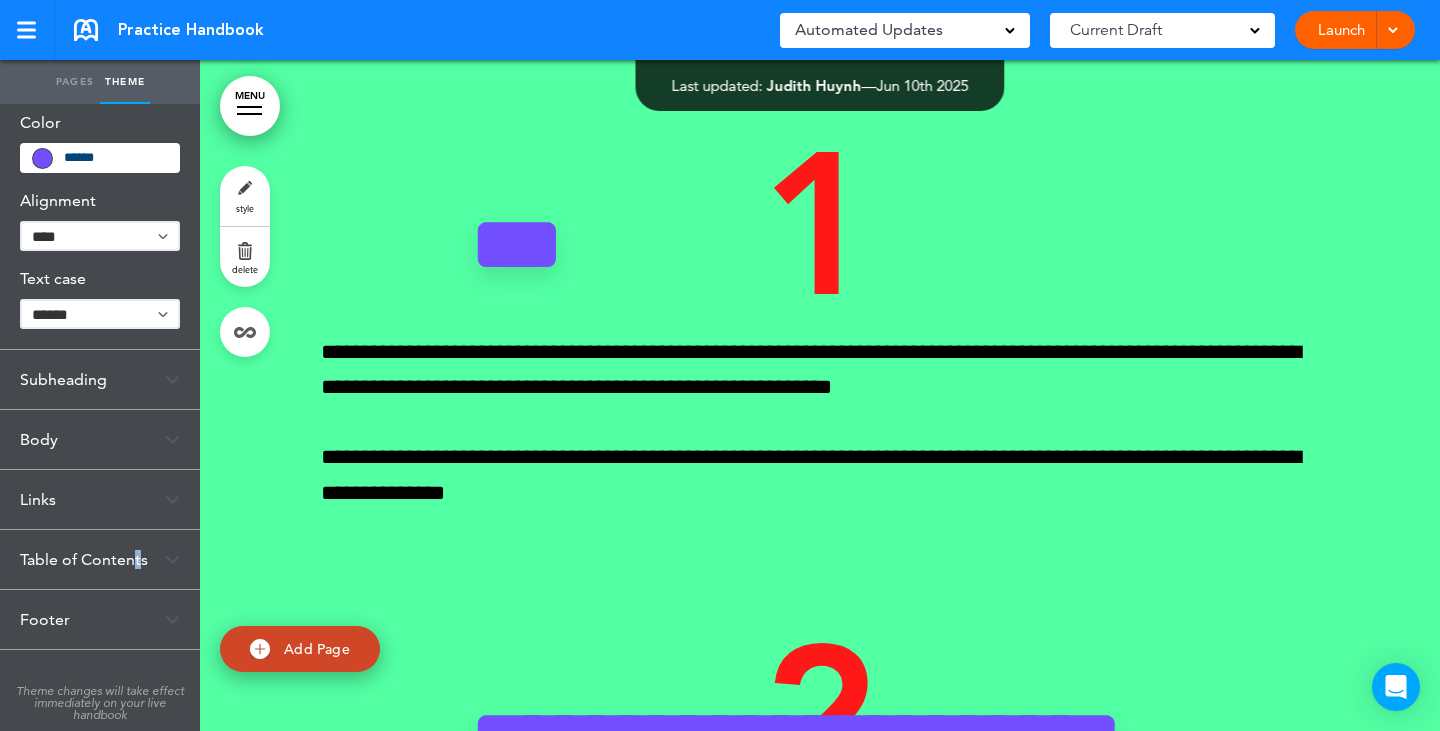 click on "Table of Contents" at bounding box center (100, 559) 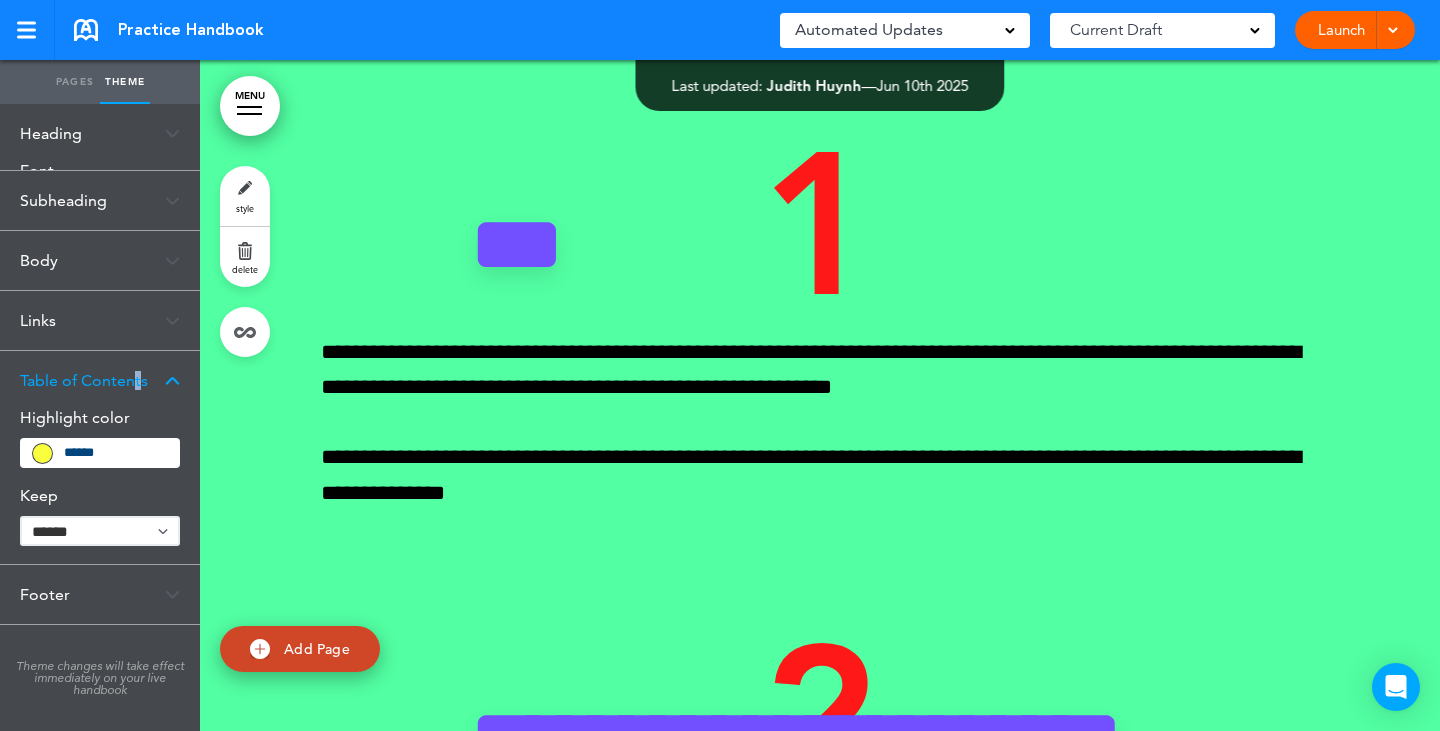 scroll, scrollTop: 0, scrollLeft: 0, axis: both 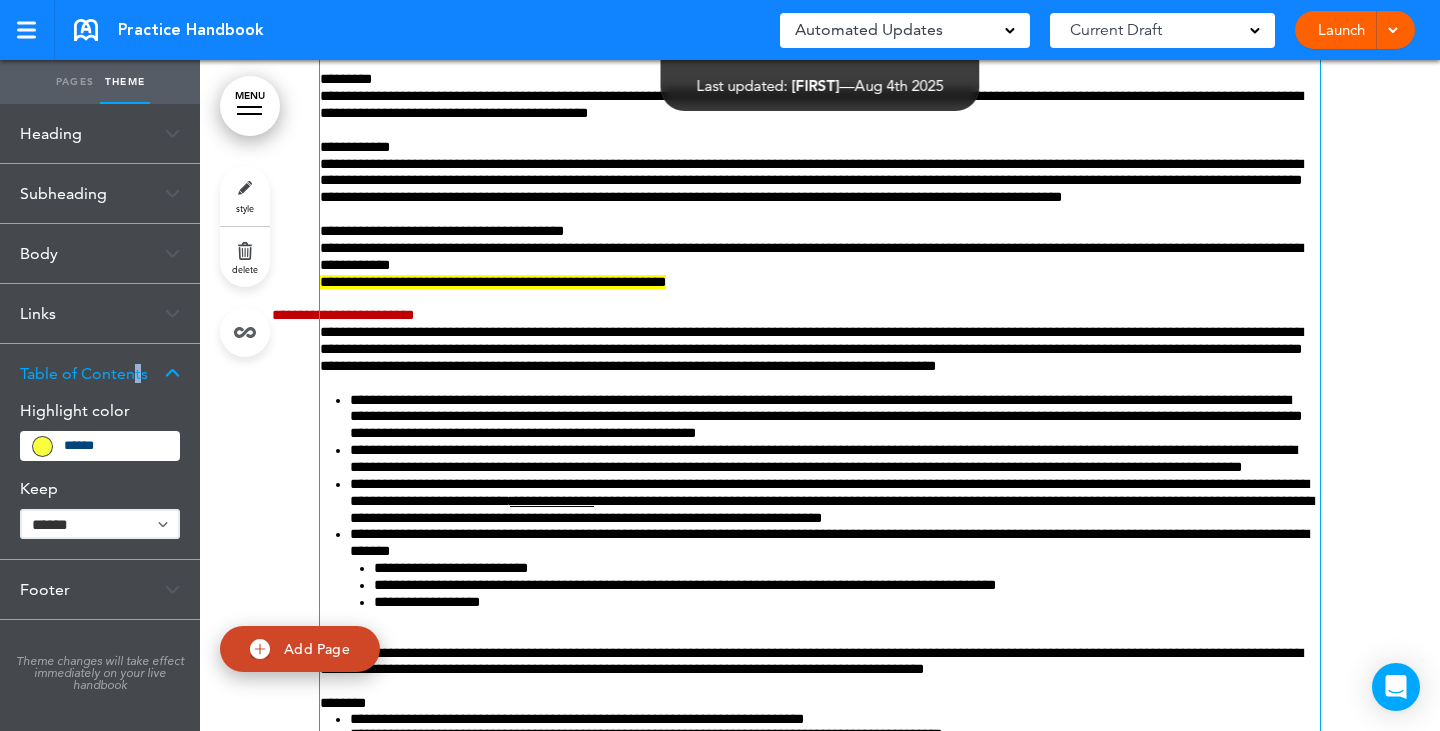 click on "**********" at bounding box center [493, 282] 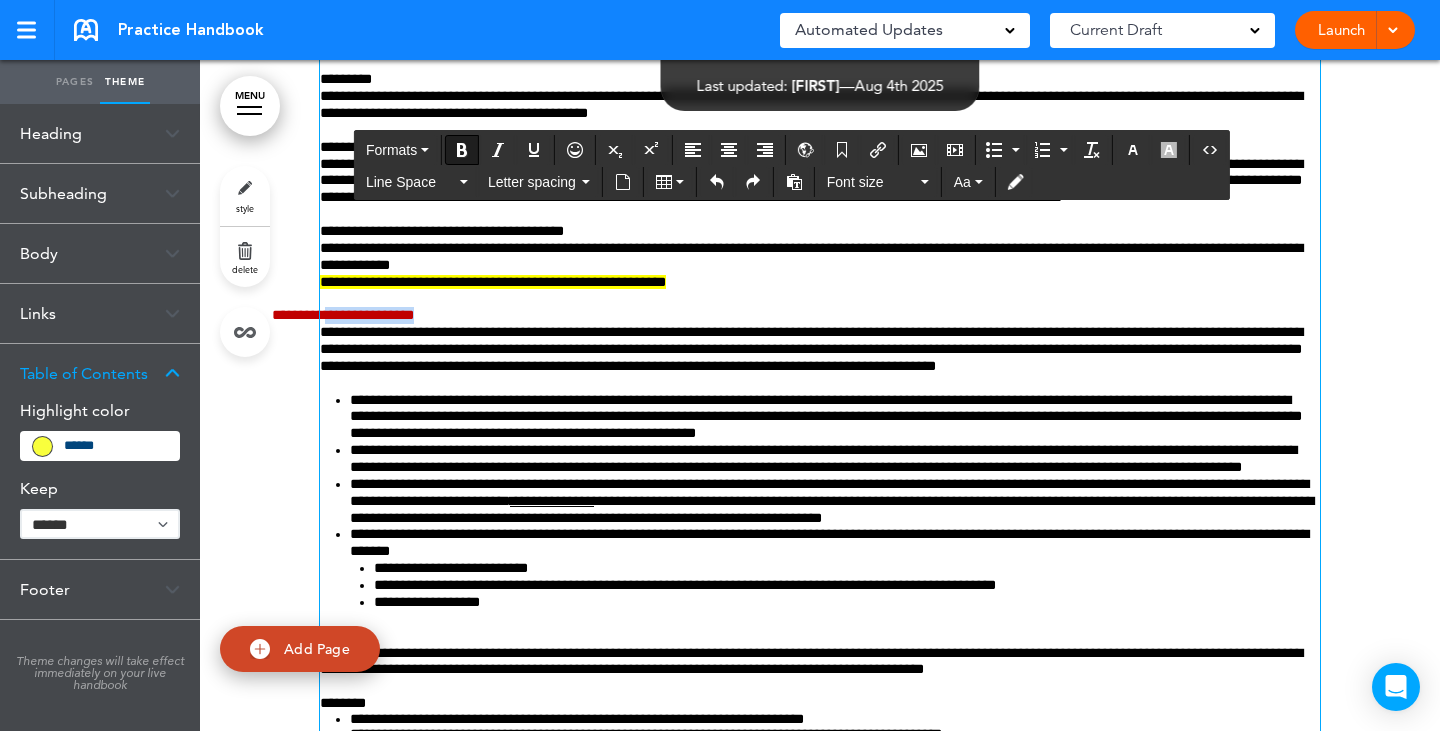drag, startPoint x: 414, startPoint y: 400, endPoint x: 310, endPoint y: 403, distance: 104.04326 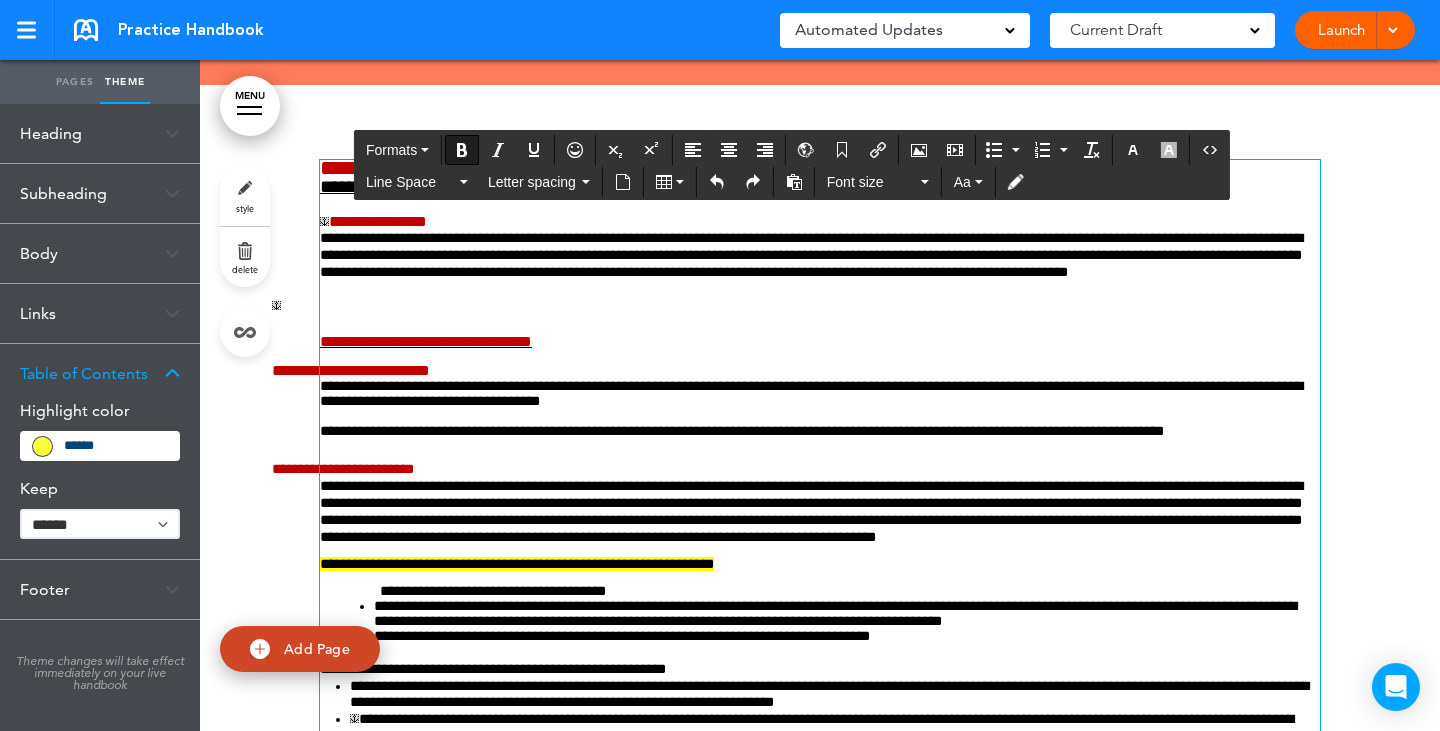 scroll, scrollTop: 595, scrollLeft: 0, axis: vertical 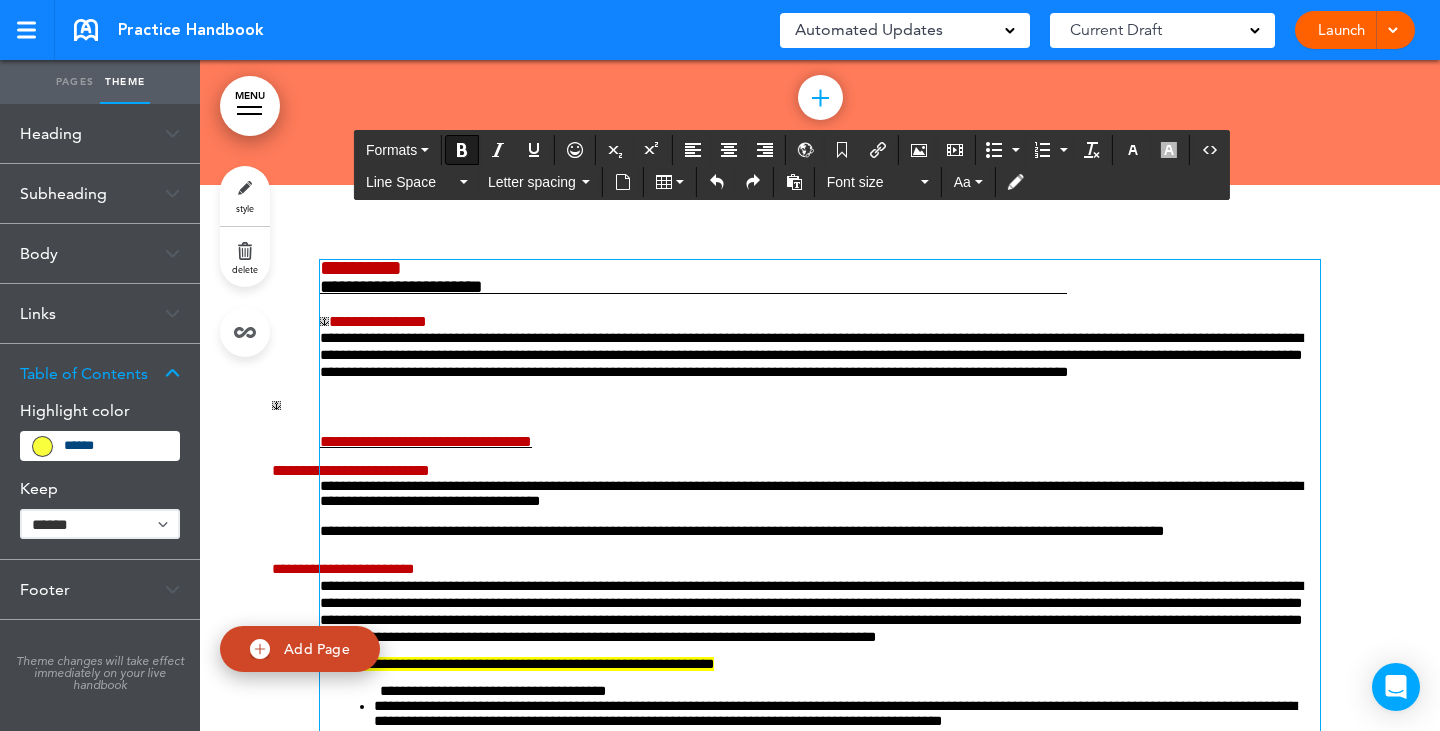 click on "MENU" at bounding box center [250, 106] 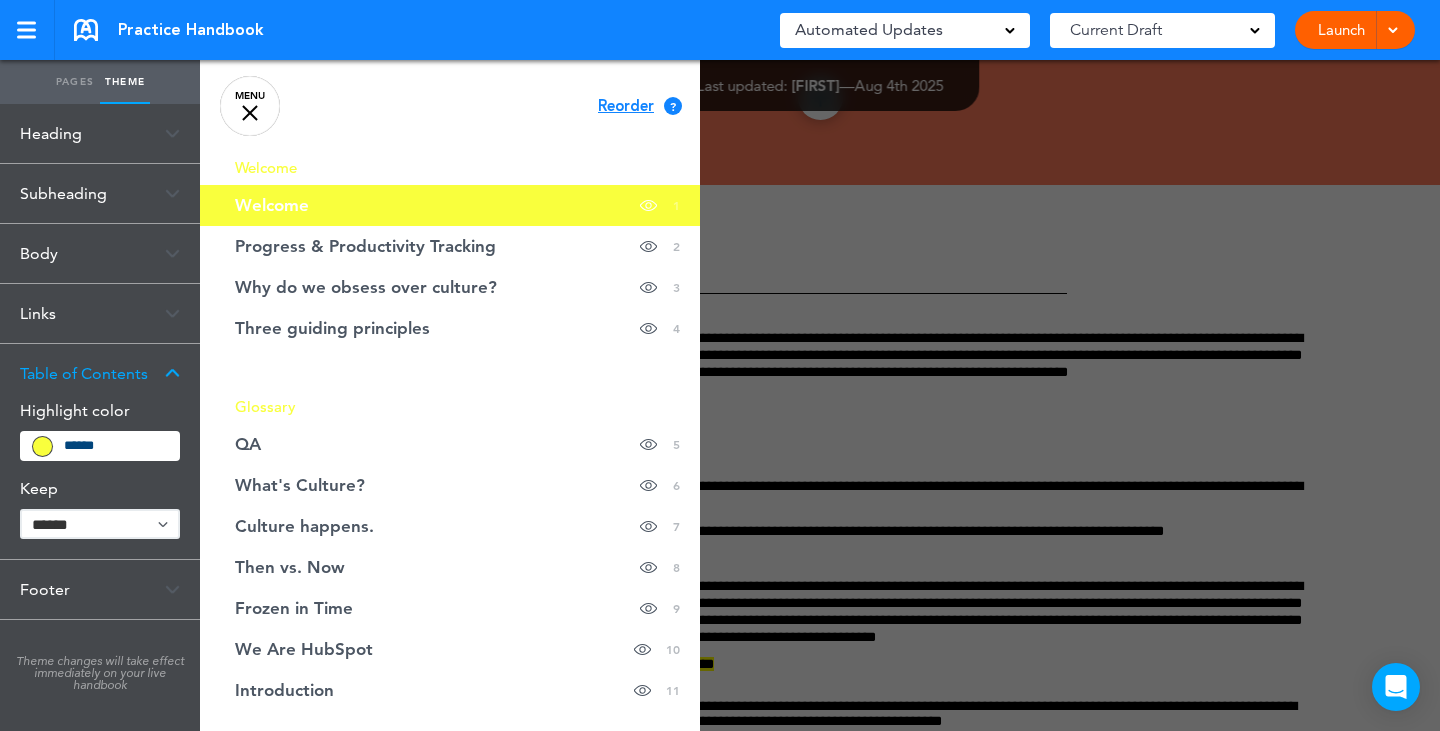 click at bounding box center (920, 365) 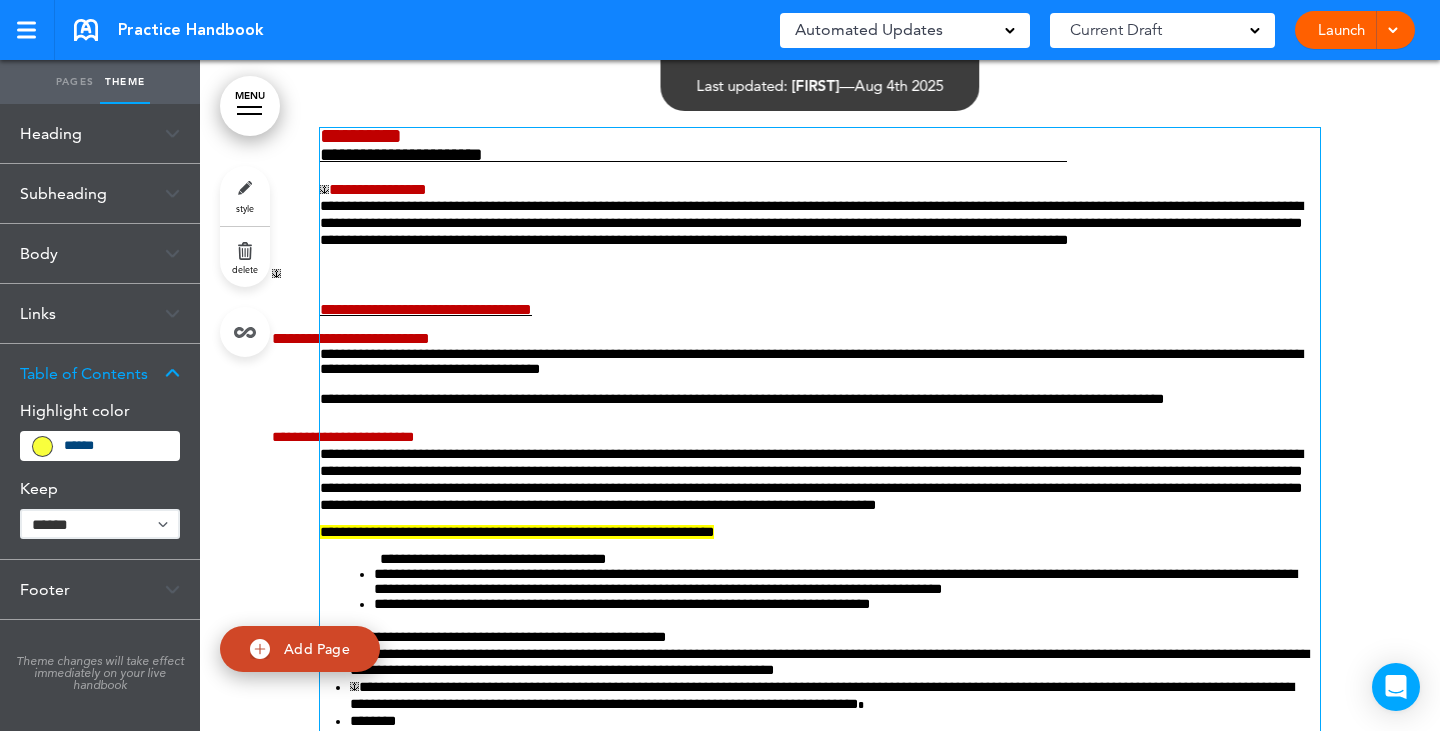 scroll, scrollTop: 695, scrollLeft: 0, axis: vertical 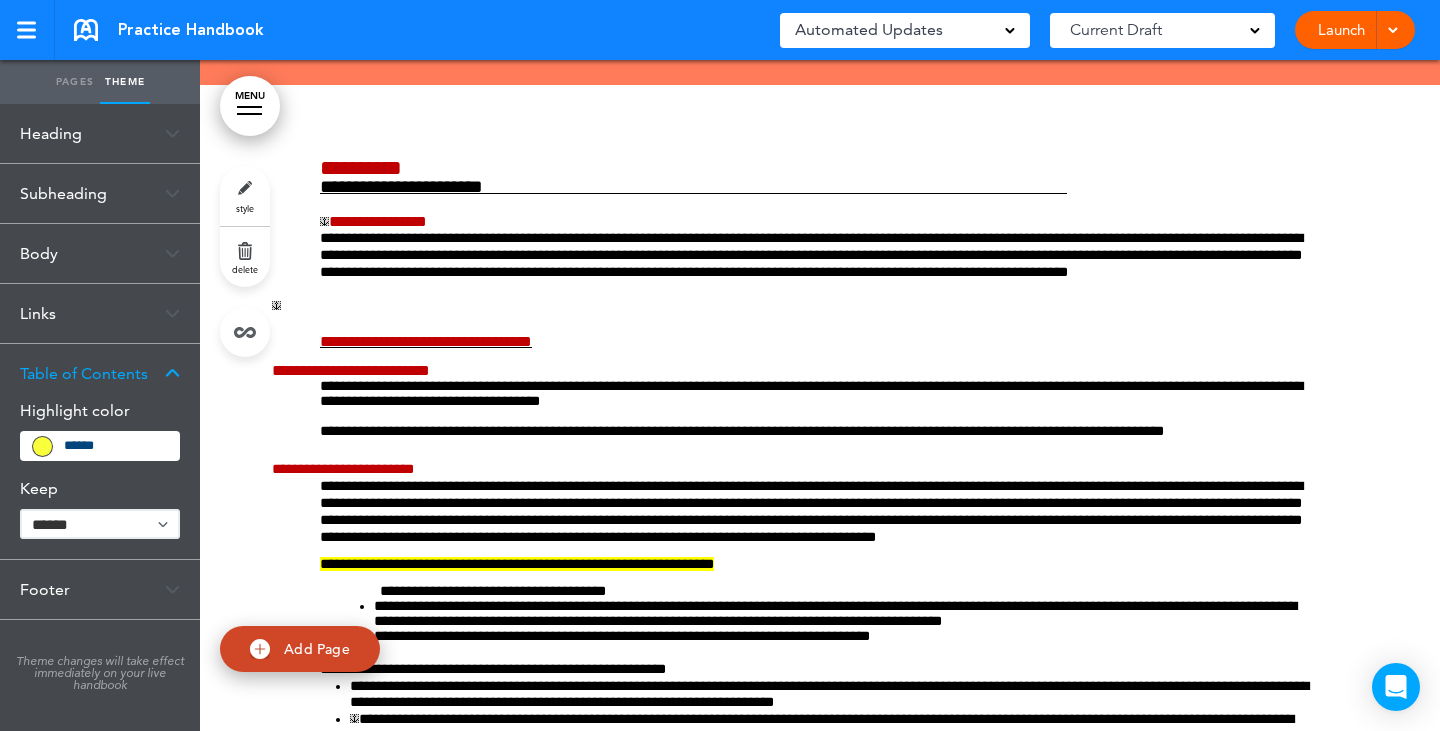 click on "MENU" at bounding box center (250, 106) 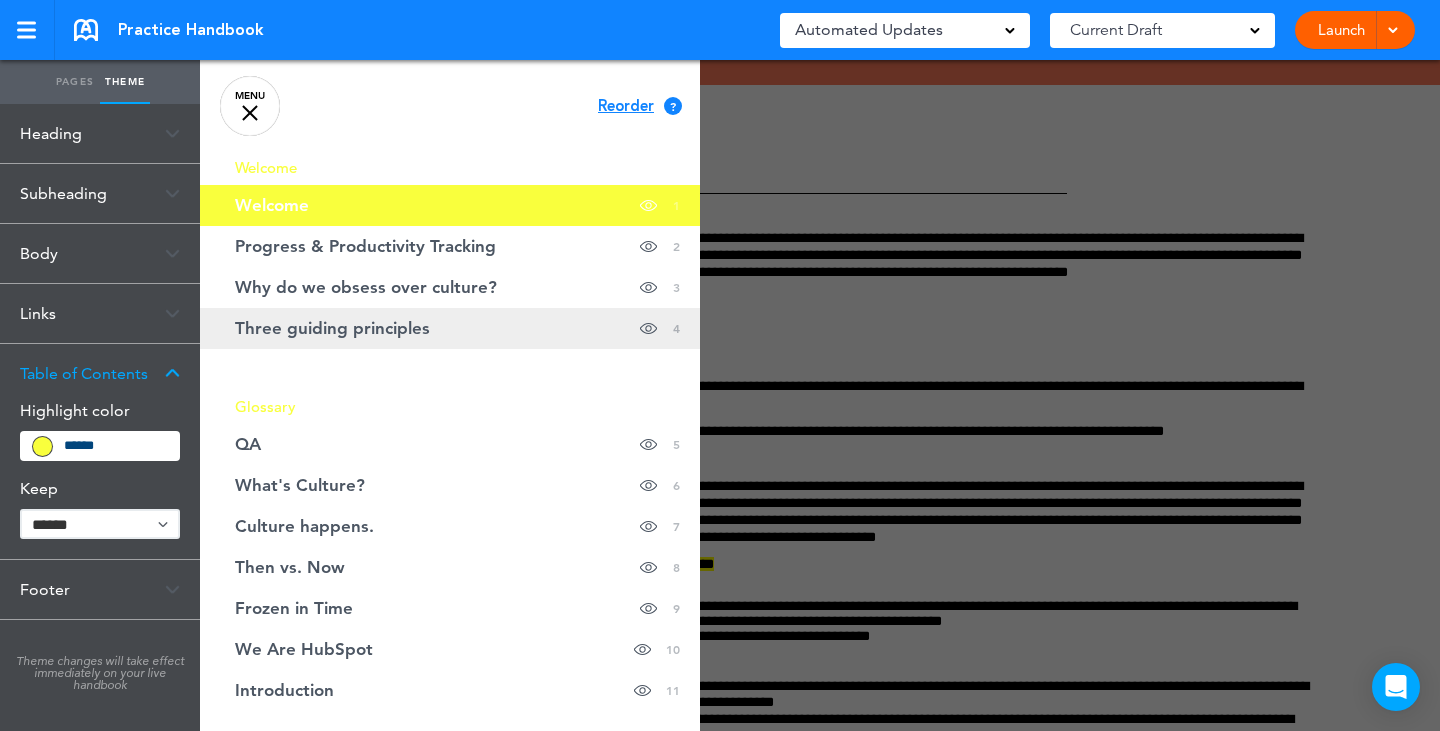 scroll, scrollTop: 100, scrollLeft: 0, axis: vertical 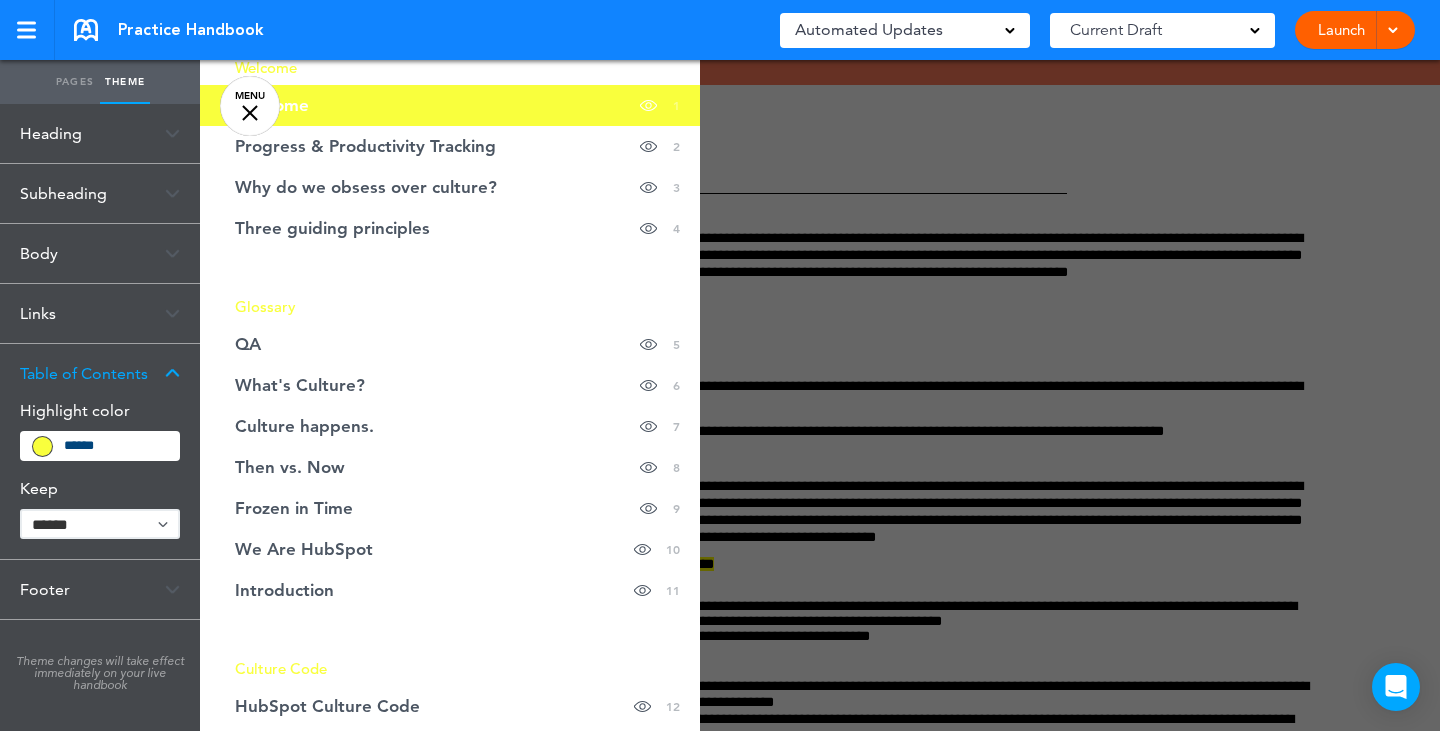 click on "*******" at bounding box center (100, 446) 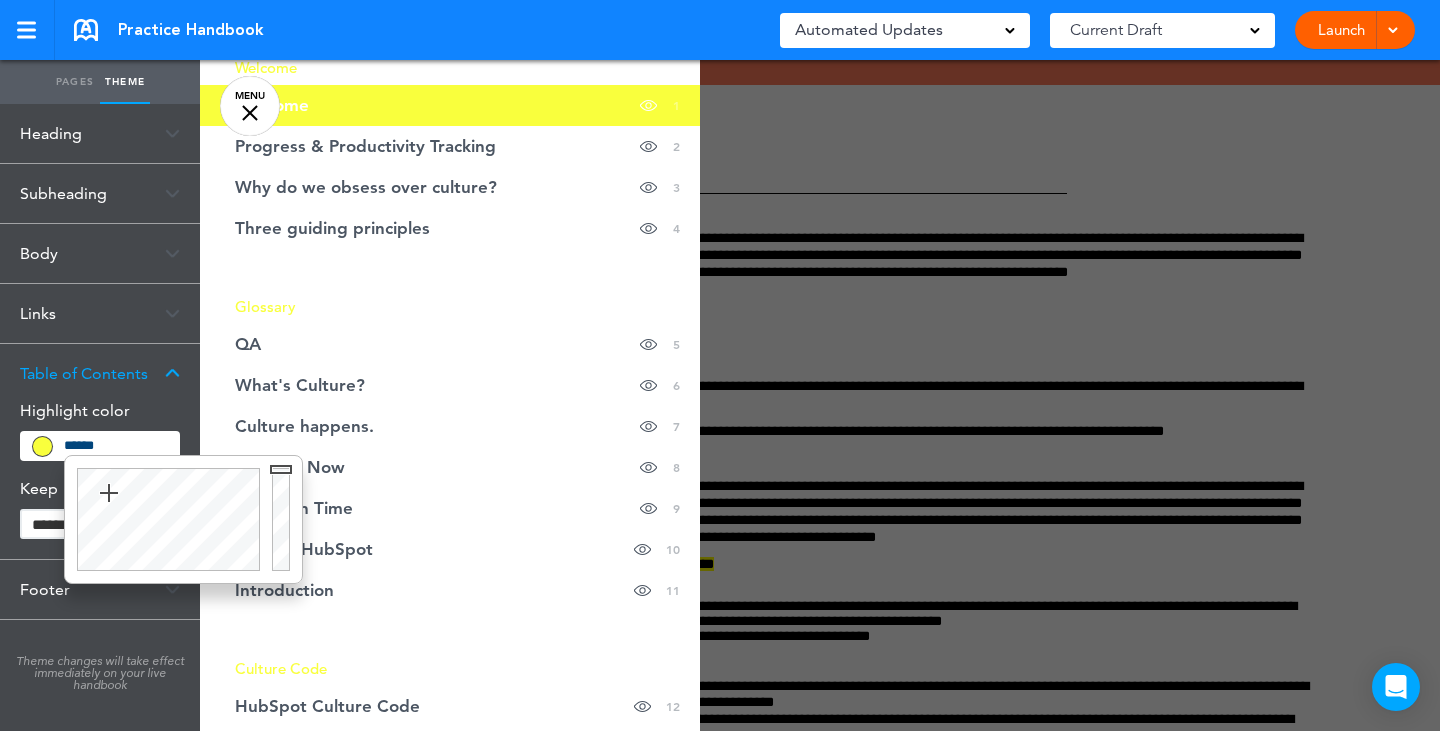 click on "*******" at bounding box center (115, 446) 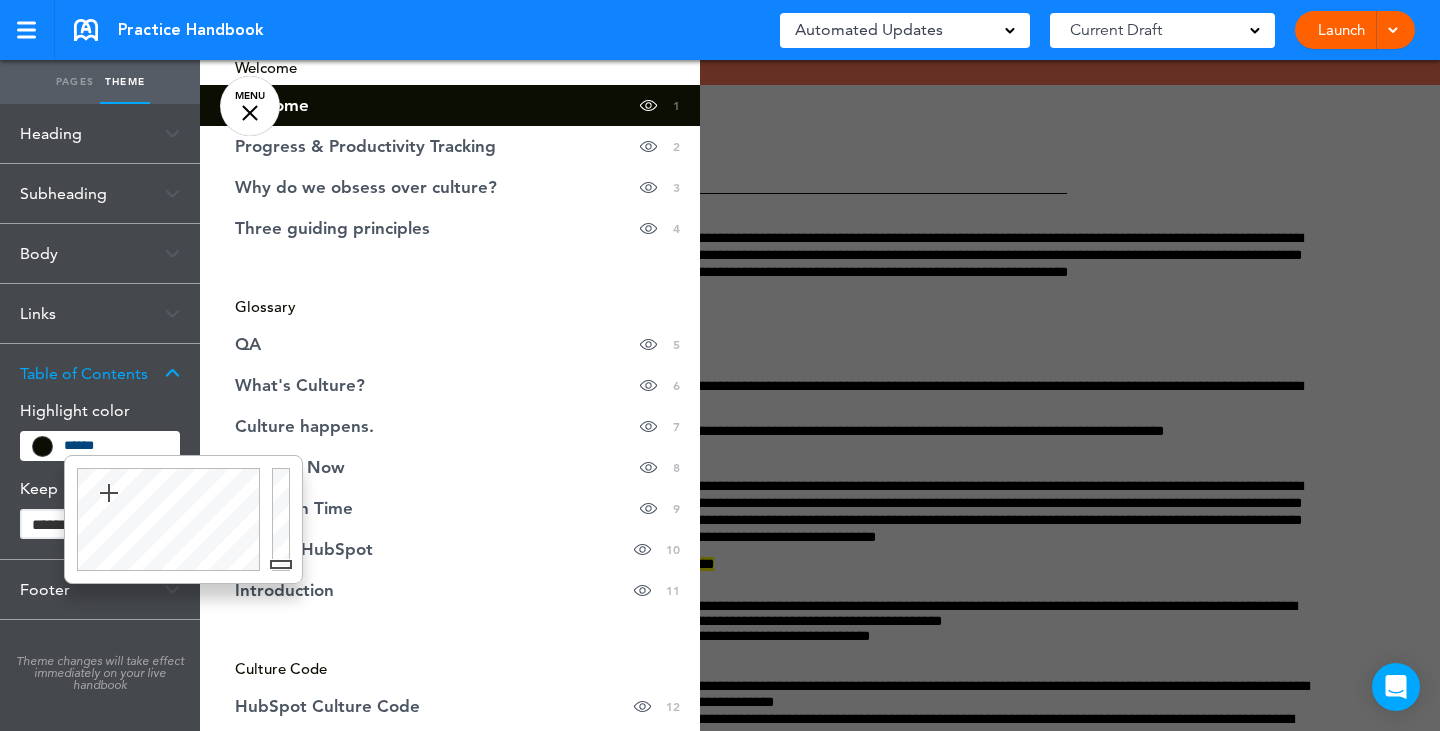 click at bounding box center (165, 519) 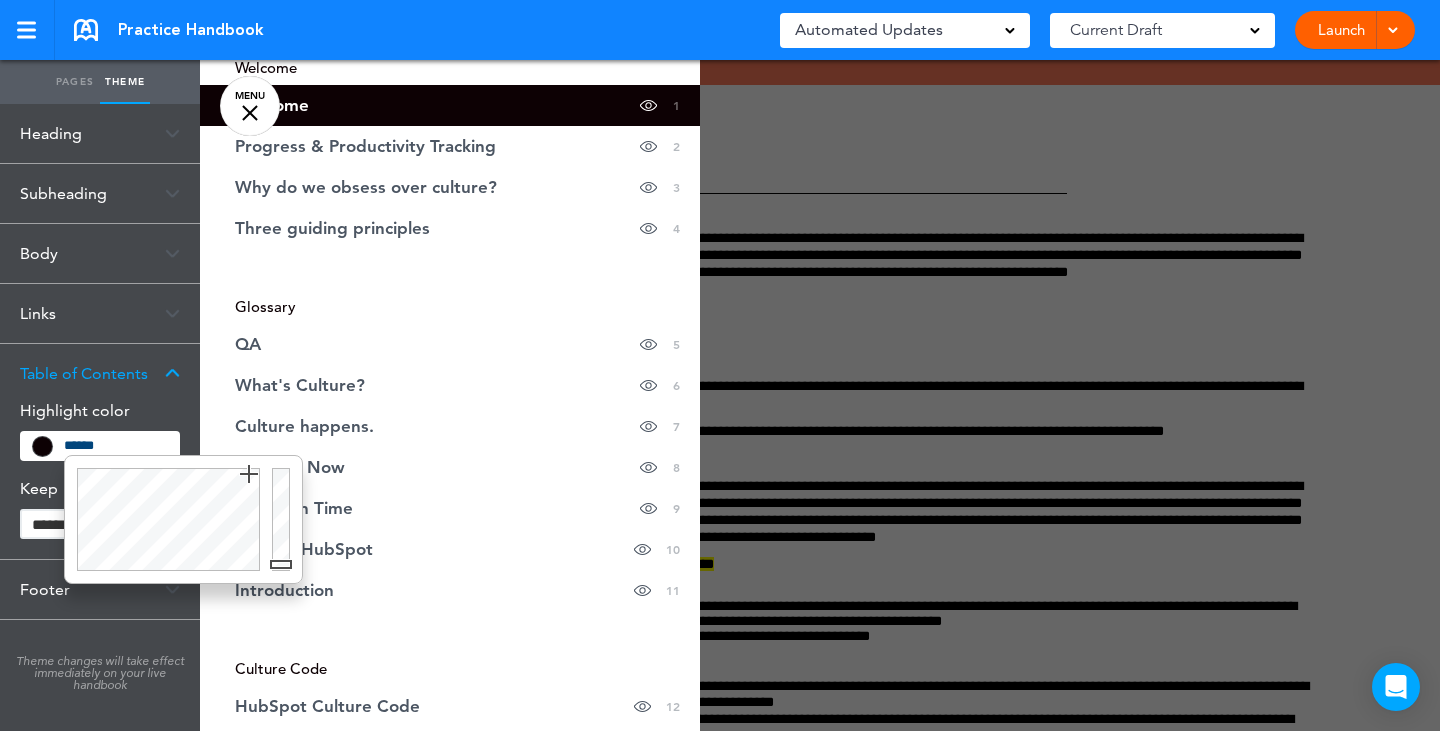 type on "******" 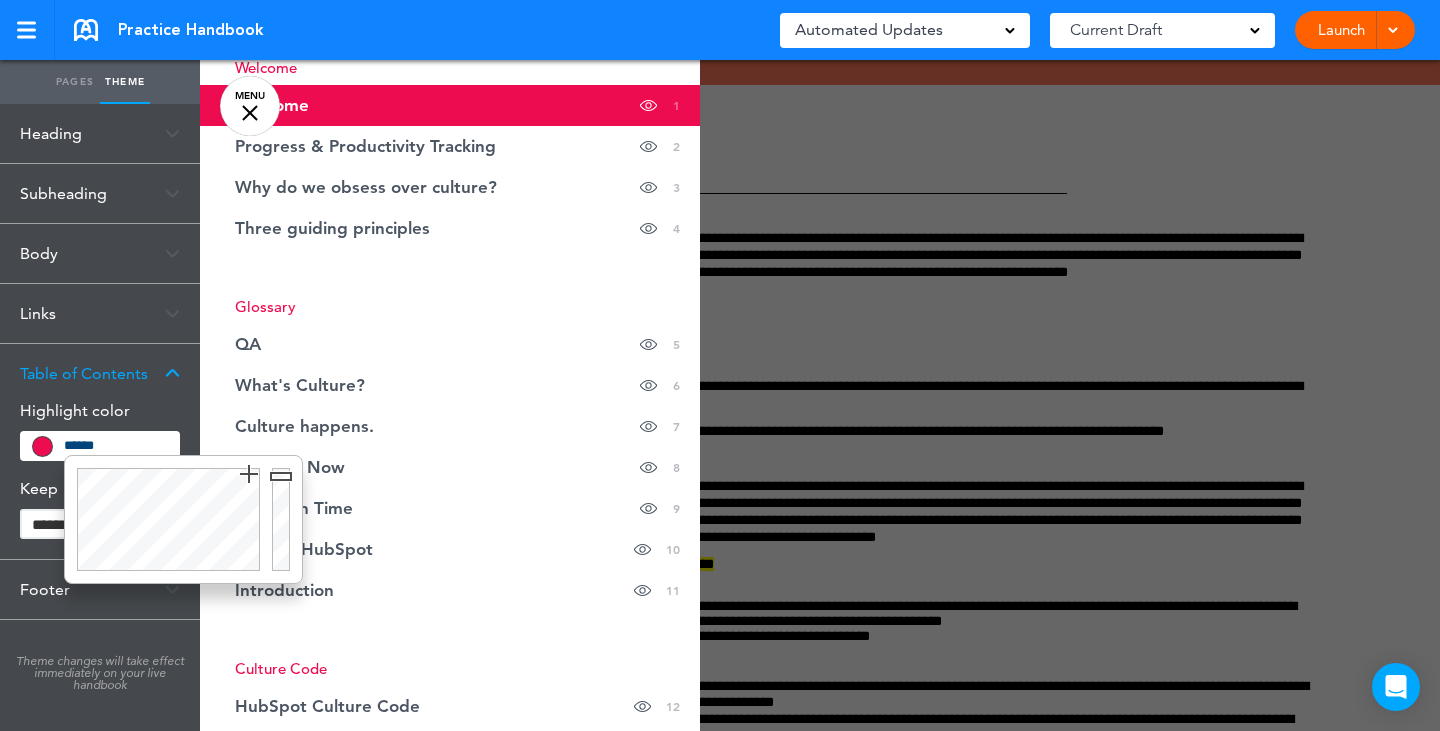 click at bounding box center [250, 113] 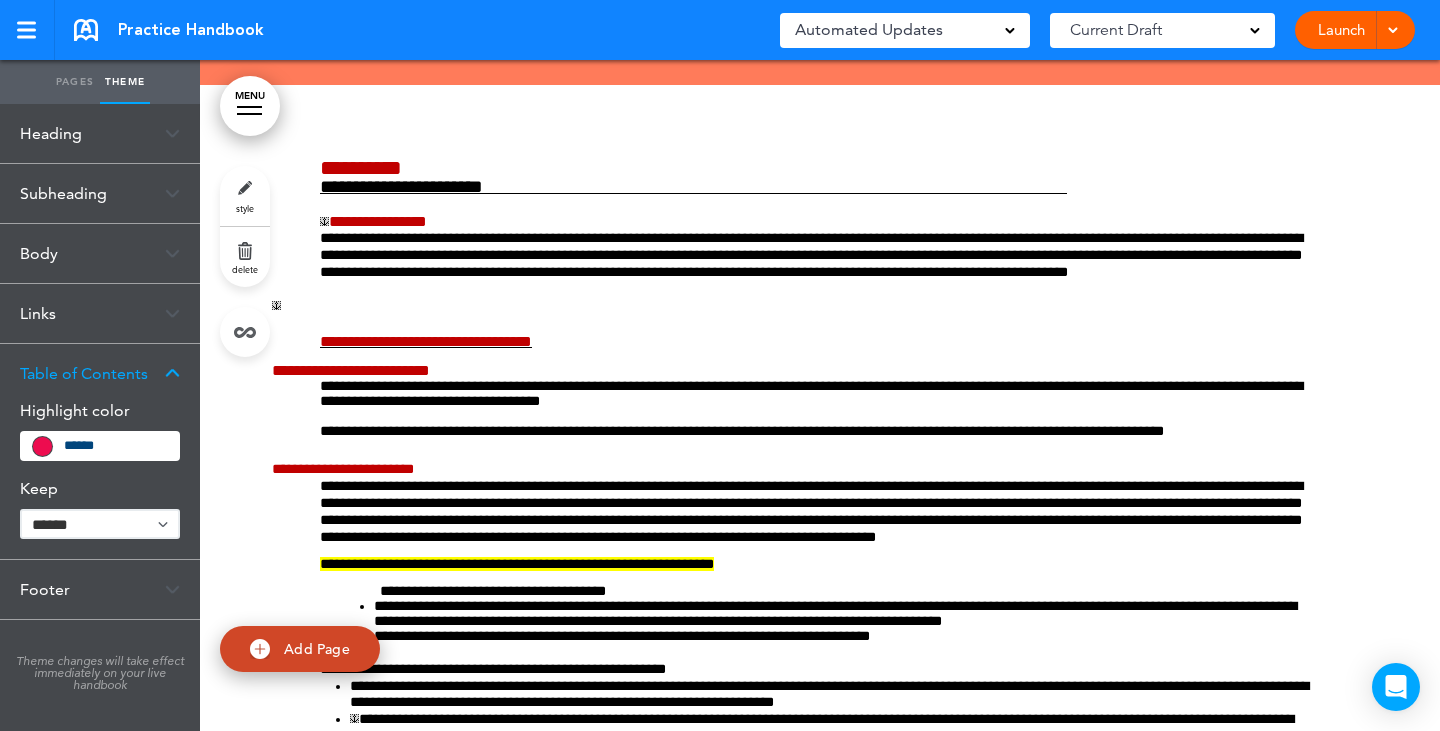 click on "Pages" at bounding box center [75, 82] 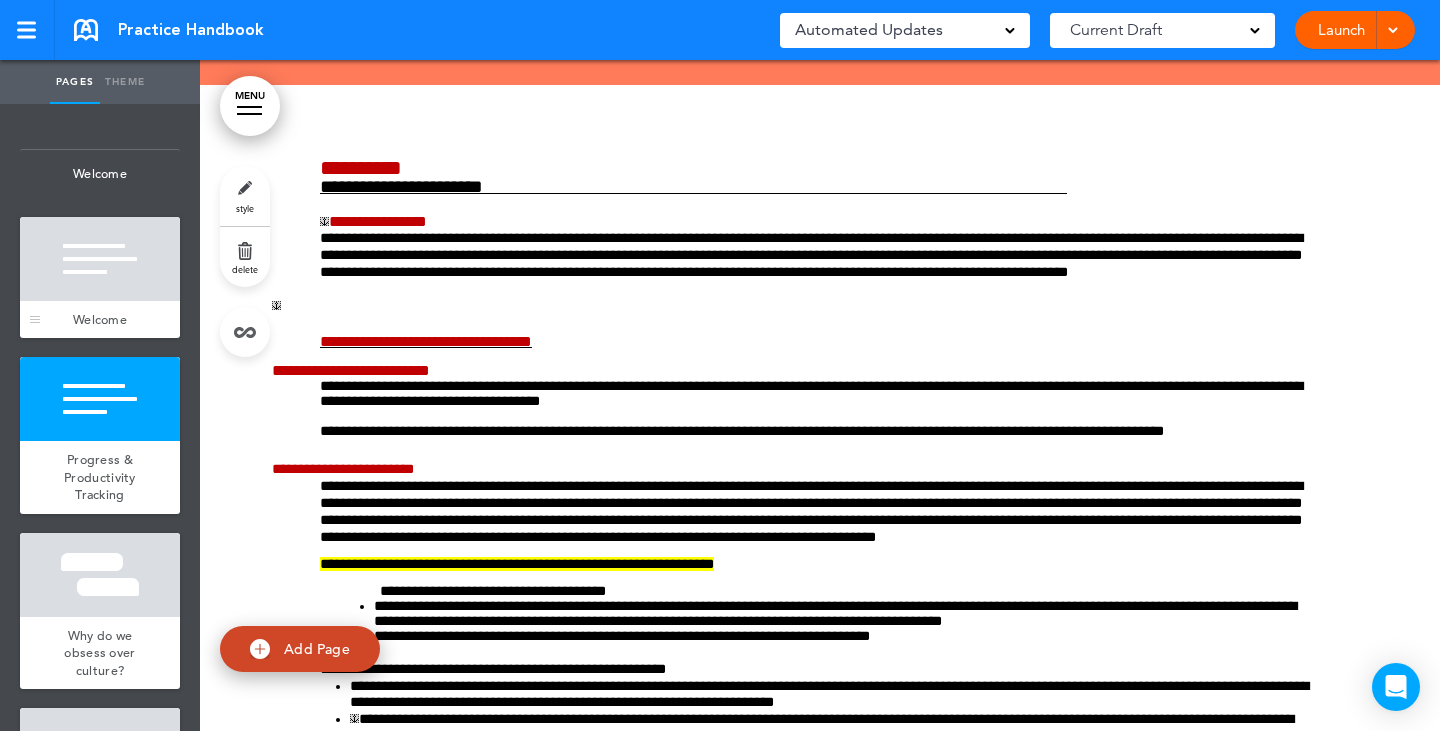 click at bounding box center [100, 259] 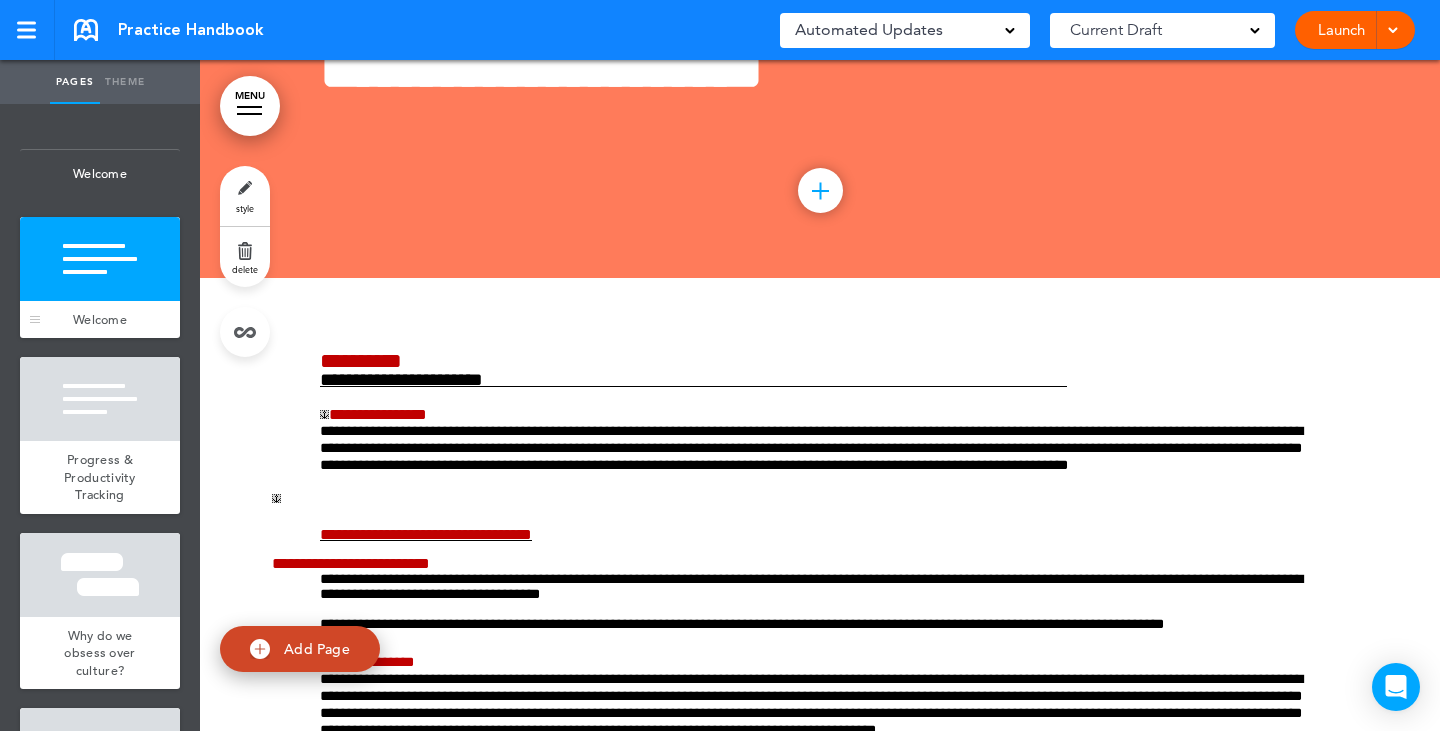 scroll, scrollTop: 0, scrollLeft: 0, axis: both 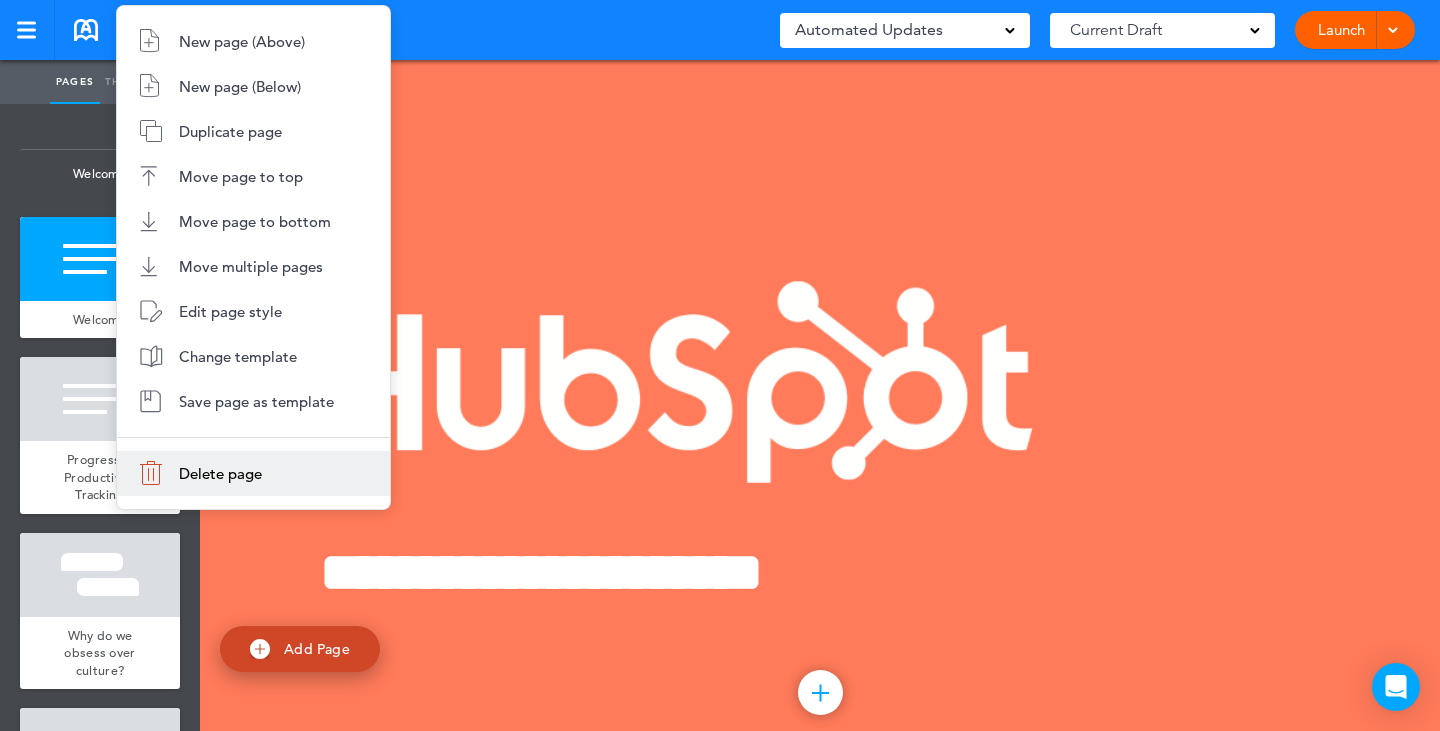 click on "Delete page" at bounding box center [253, 473] 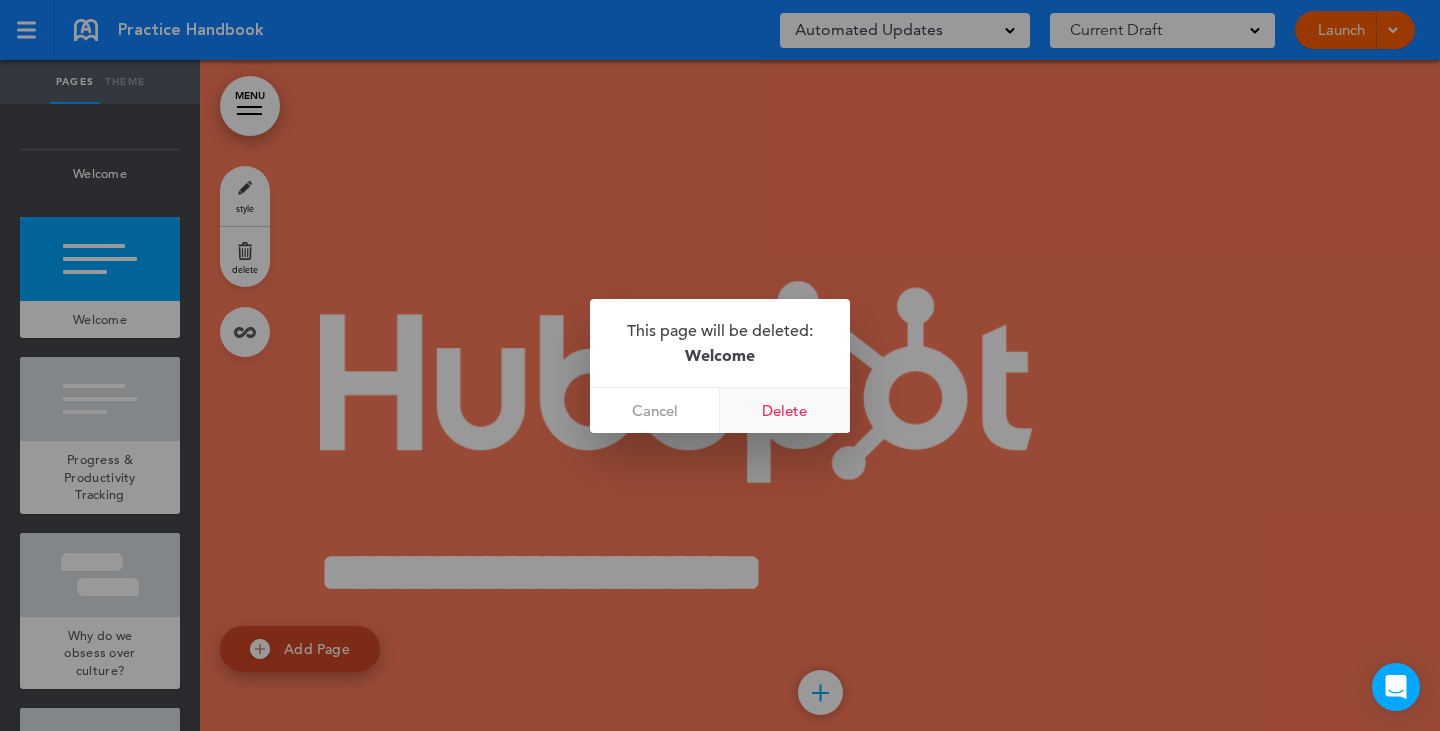 click on "Delete" at bounding box center [785, 410] 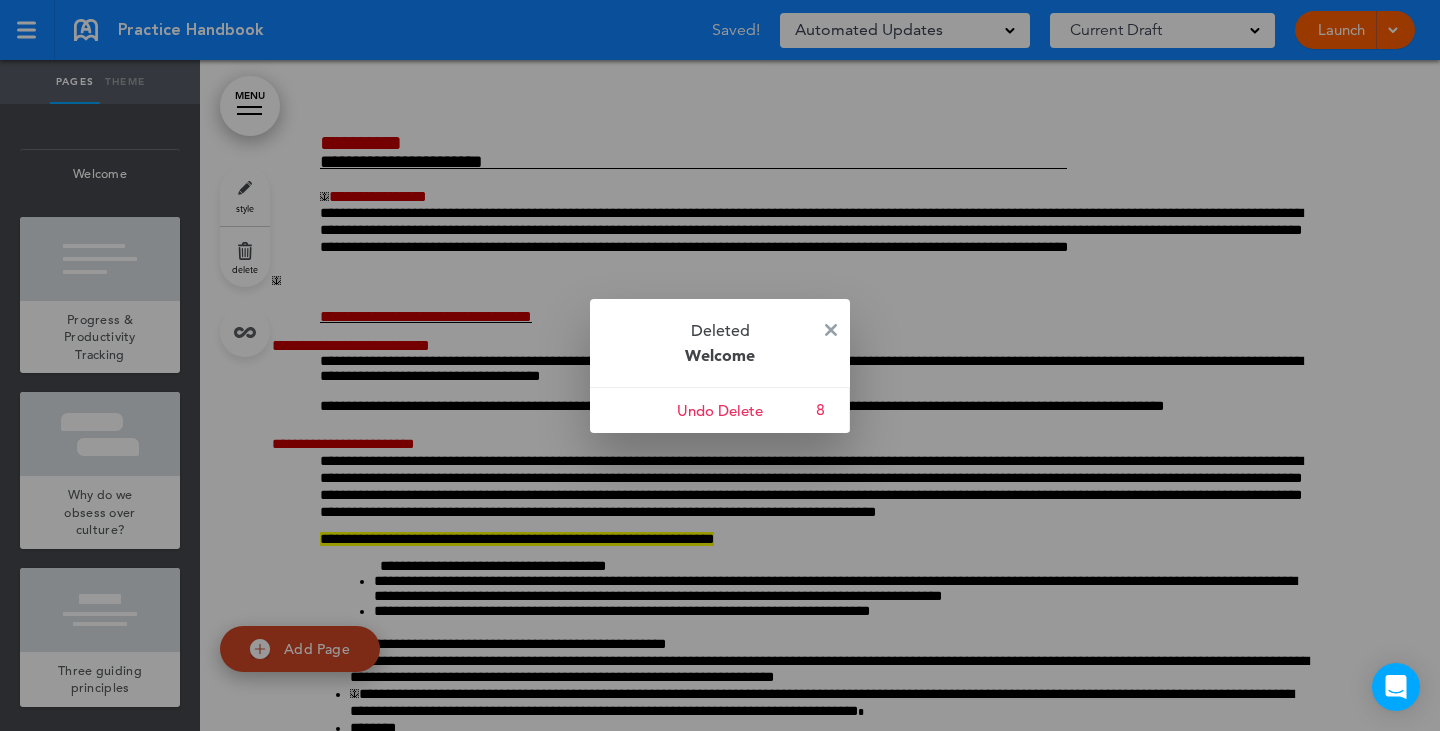 drag, startPoint x: 77, startPoint y: 453, endPoint x: 225, endPoint y: 422, distance: 151.21178 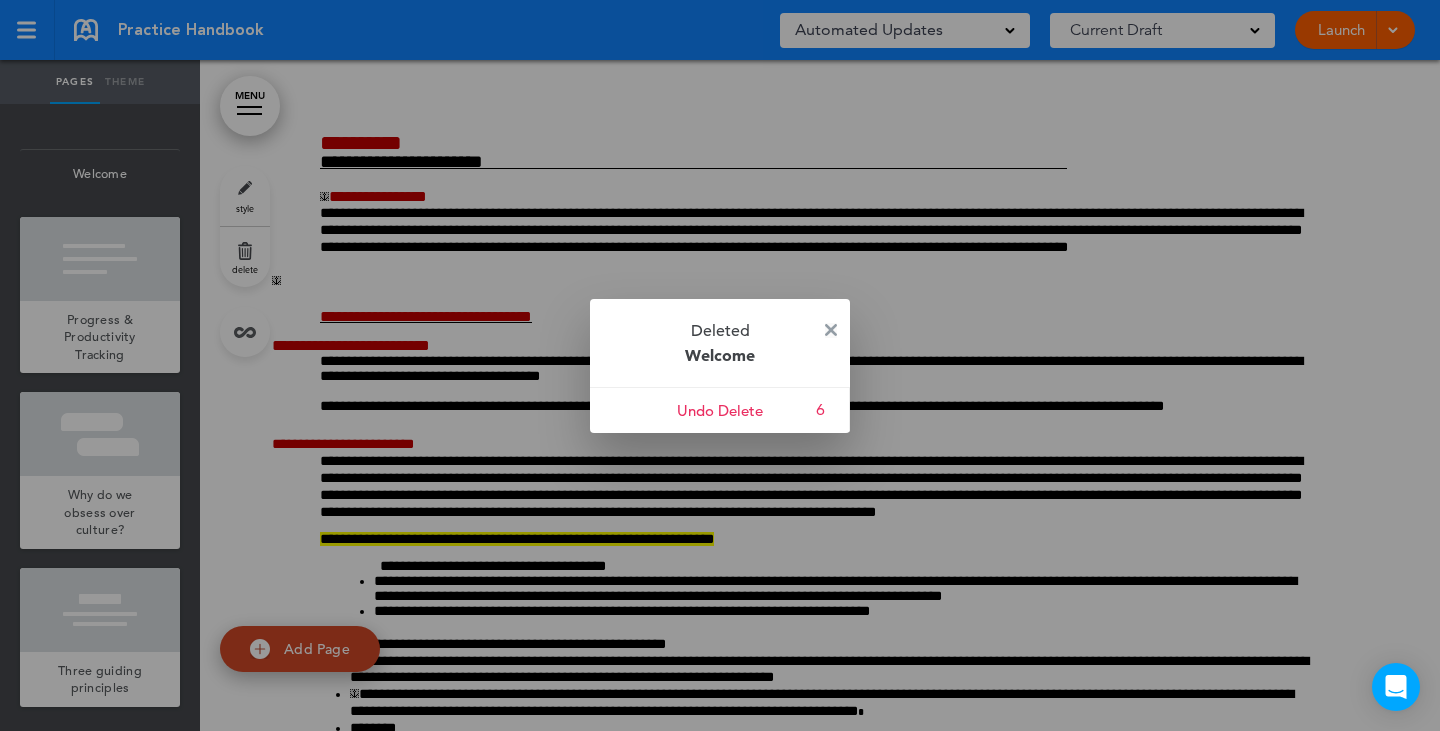 click at bounding box center (831, 330) 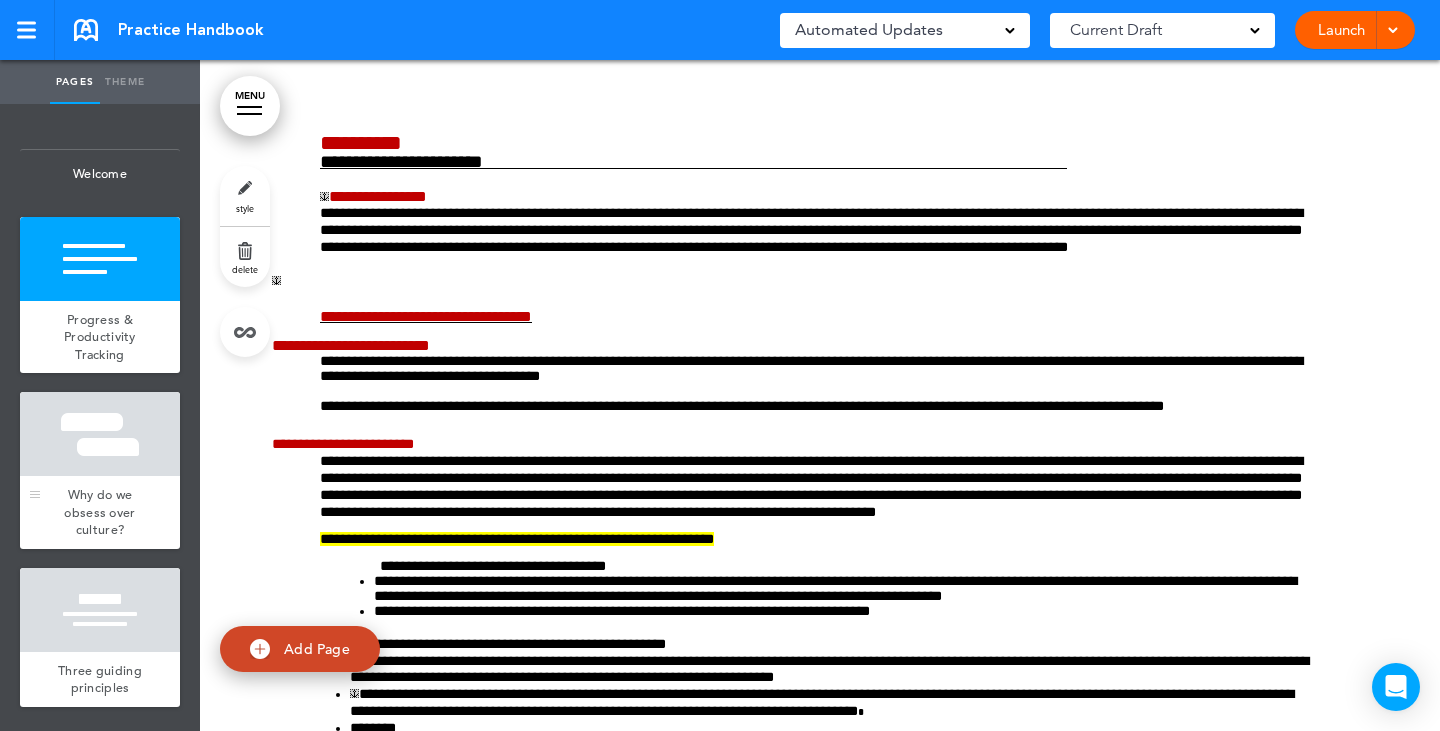 click at bounding box center [100, 434] 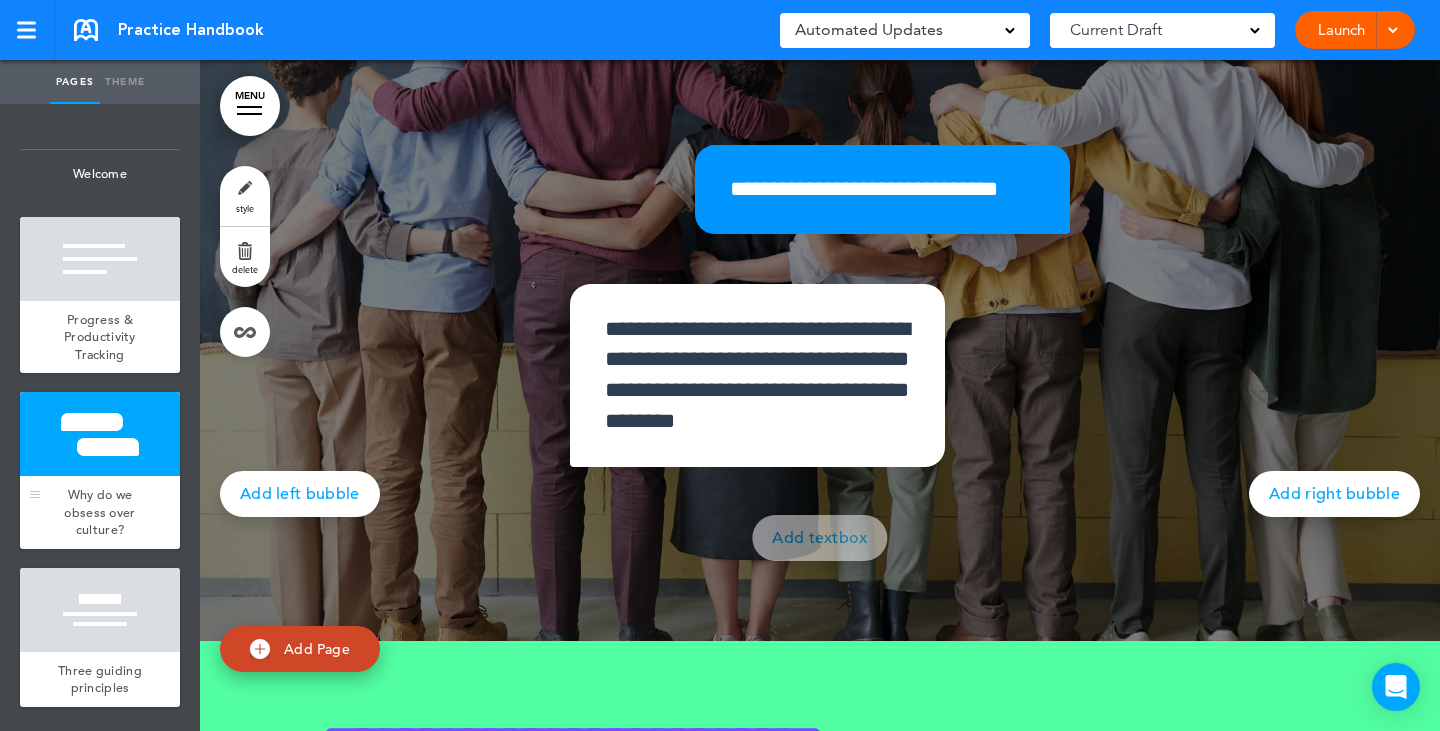 scroll, scrollTop: 4468, scrollLeft: 0, axis: vertical 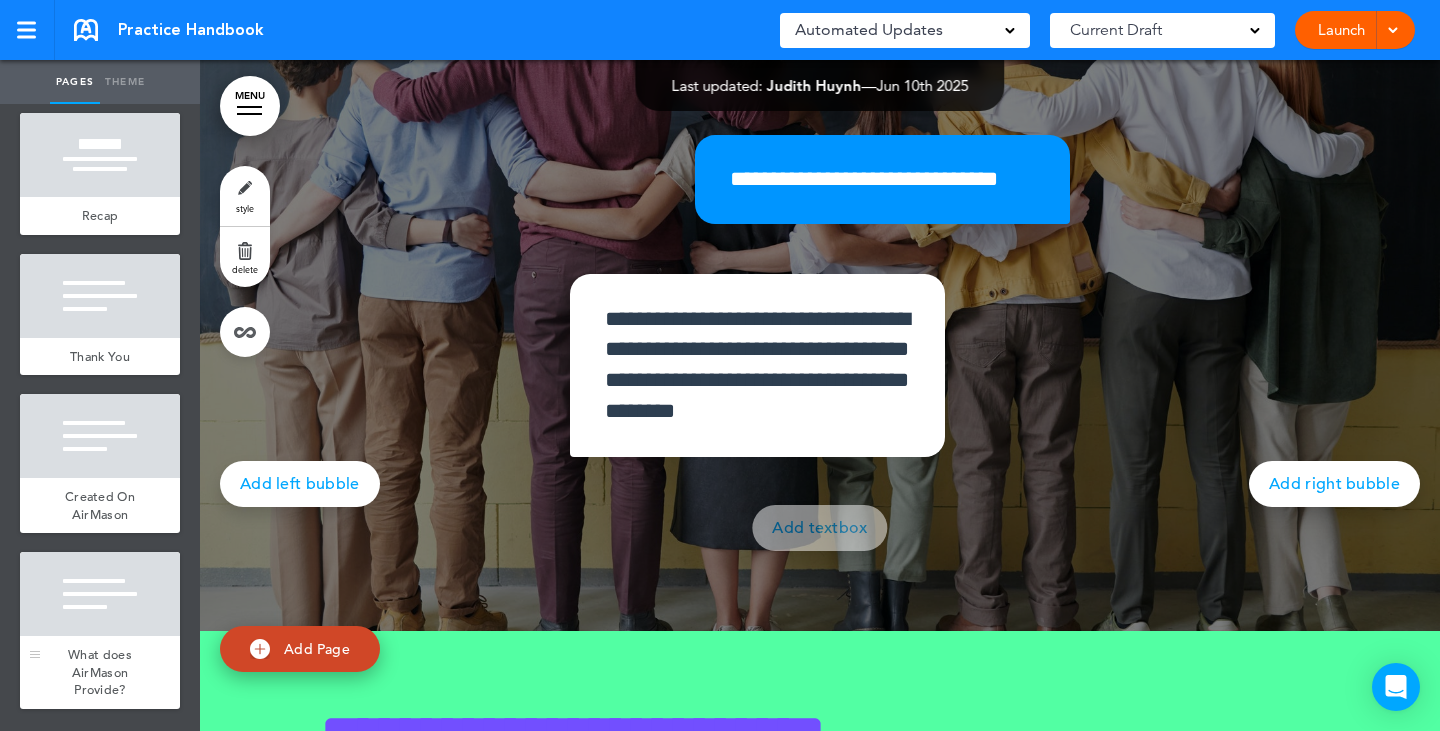 click on "What does AirMason Provide?" at bounding box center (100, 672) 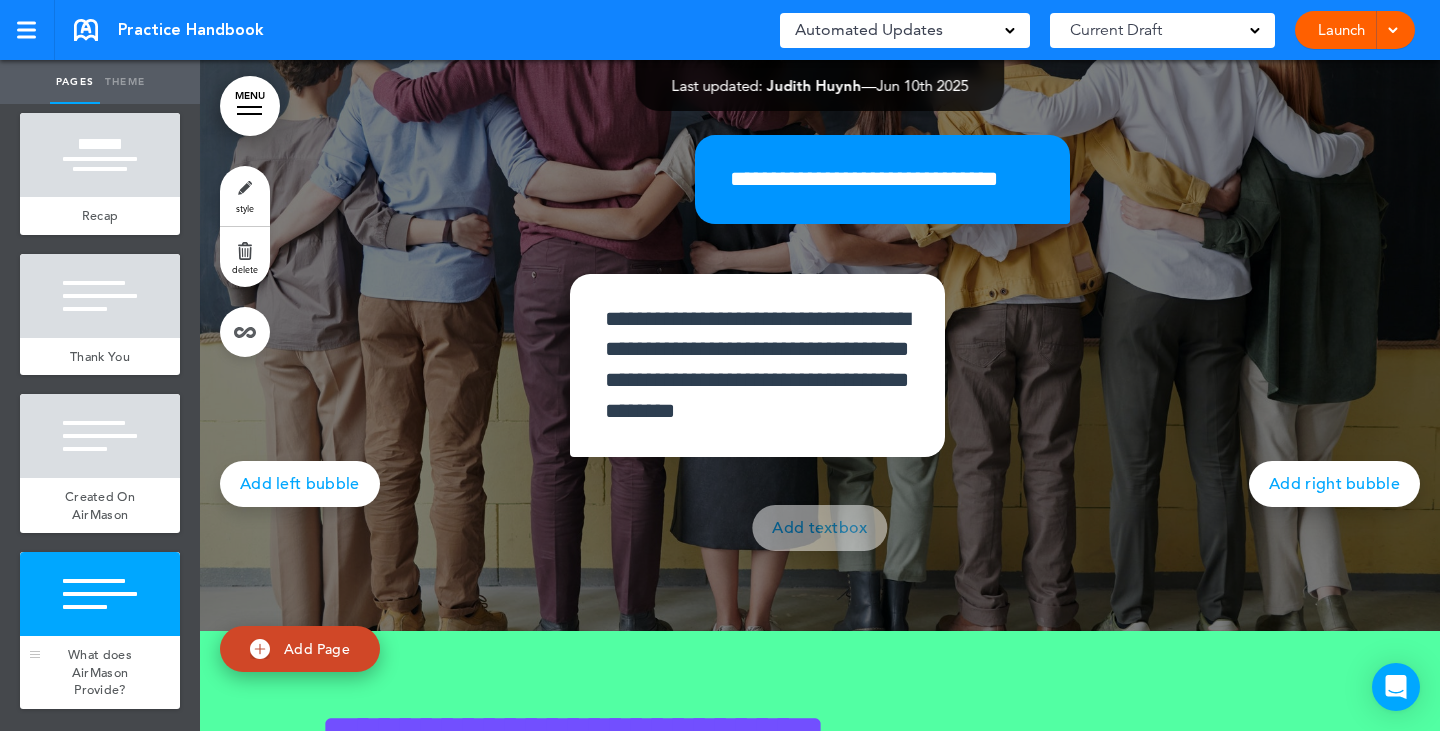 scroll, scrollTop: 34114, scrollLeft: 0, axis: vertical 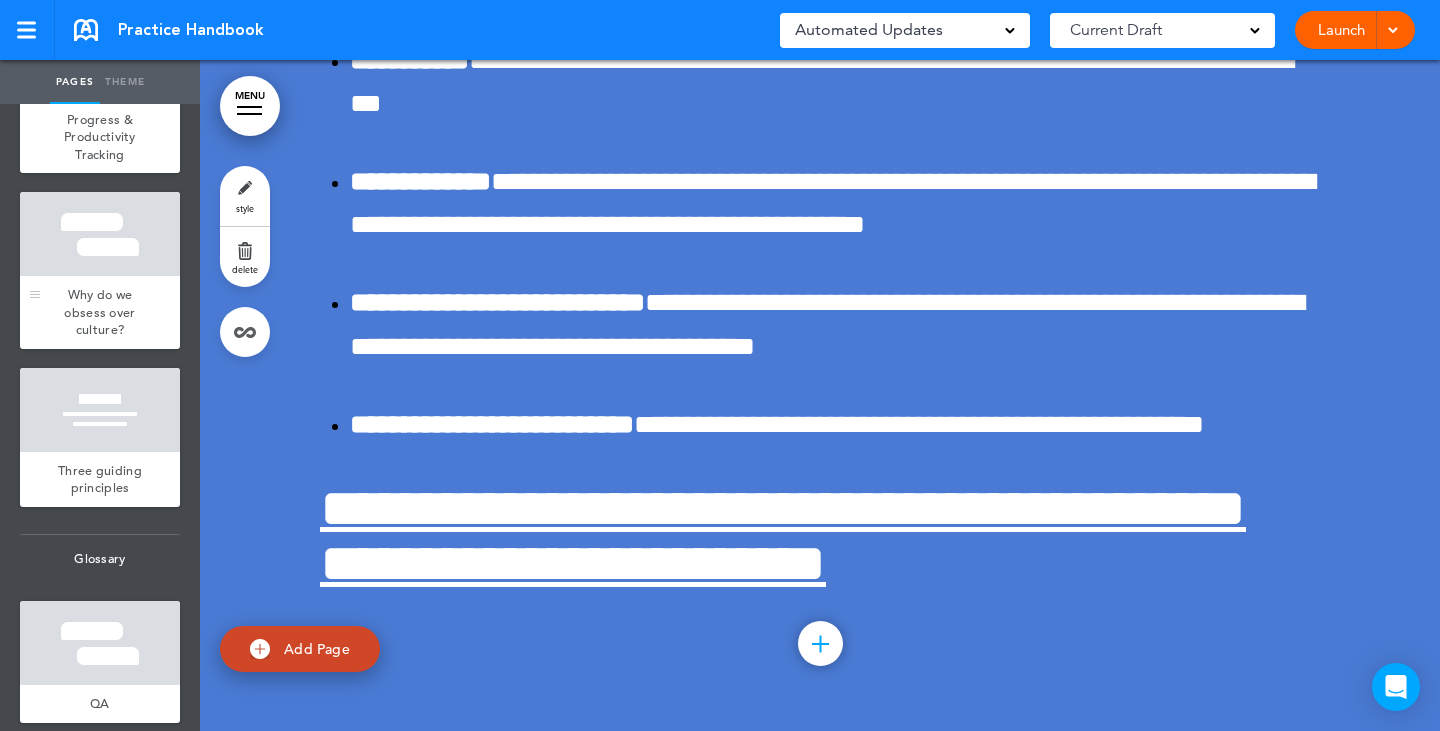 click at bounding box center (100, 234) 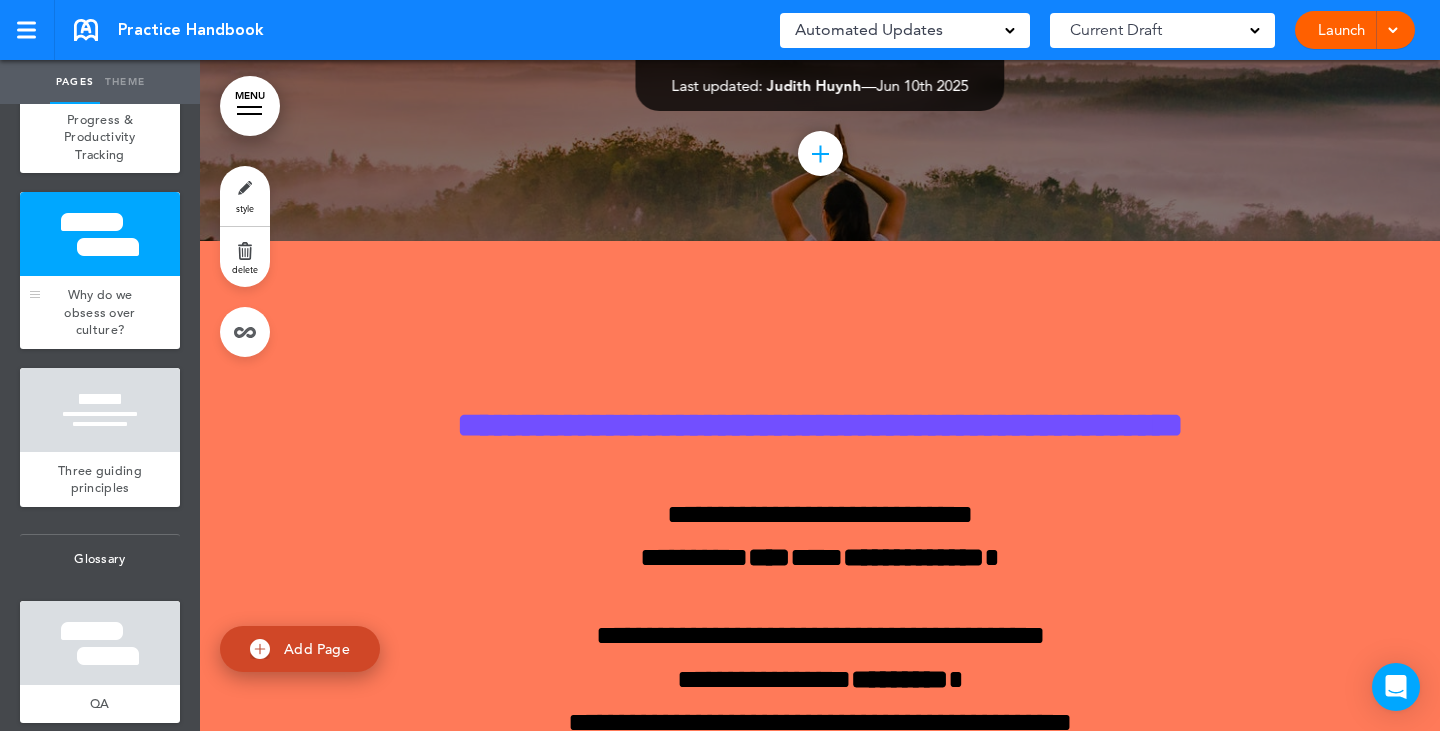 scroll, scrollTop: 4468, scrollLeft: 0, axis: vertical 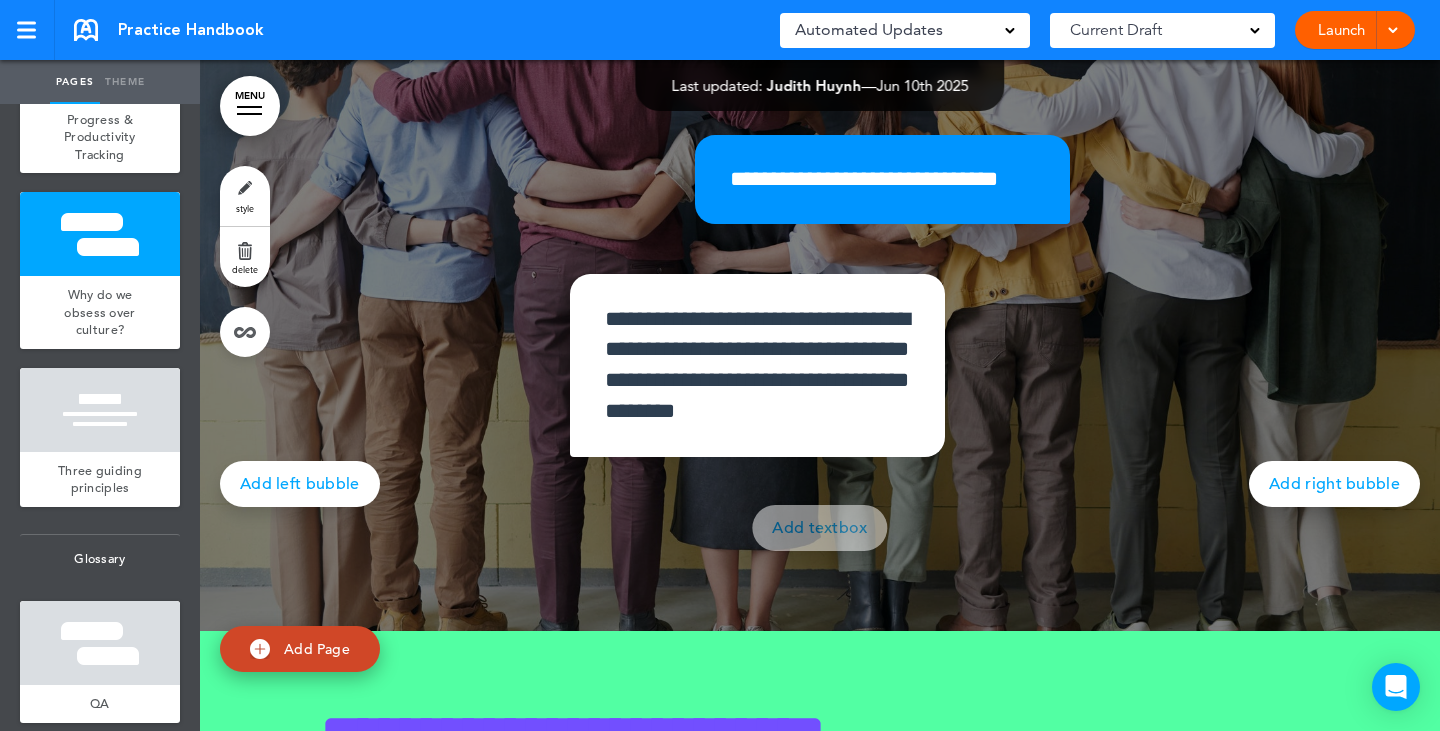 click on "delete" at bounding box center [245, 257] 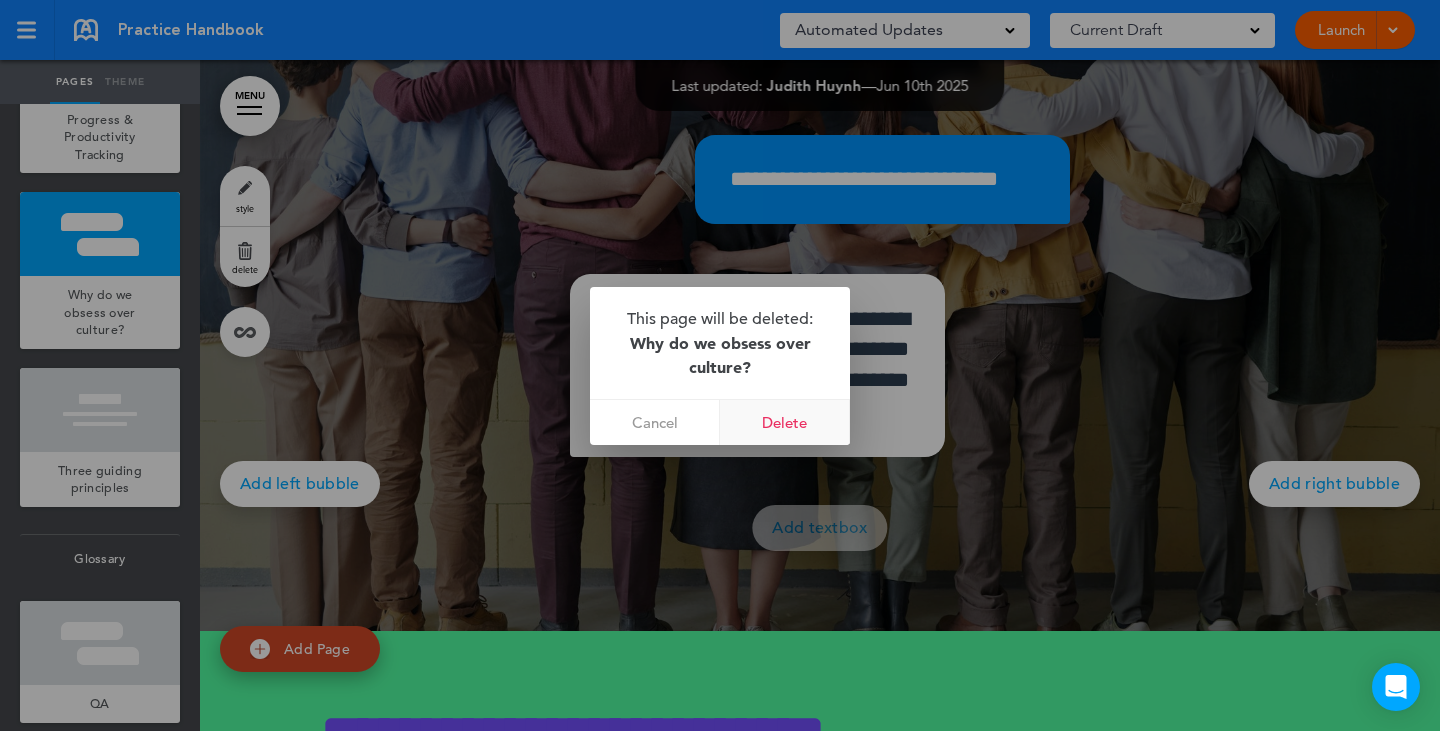 click on "Delete" at bounding box center (785, 422) 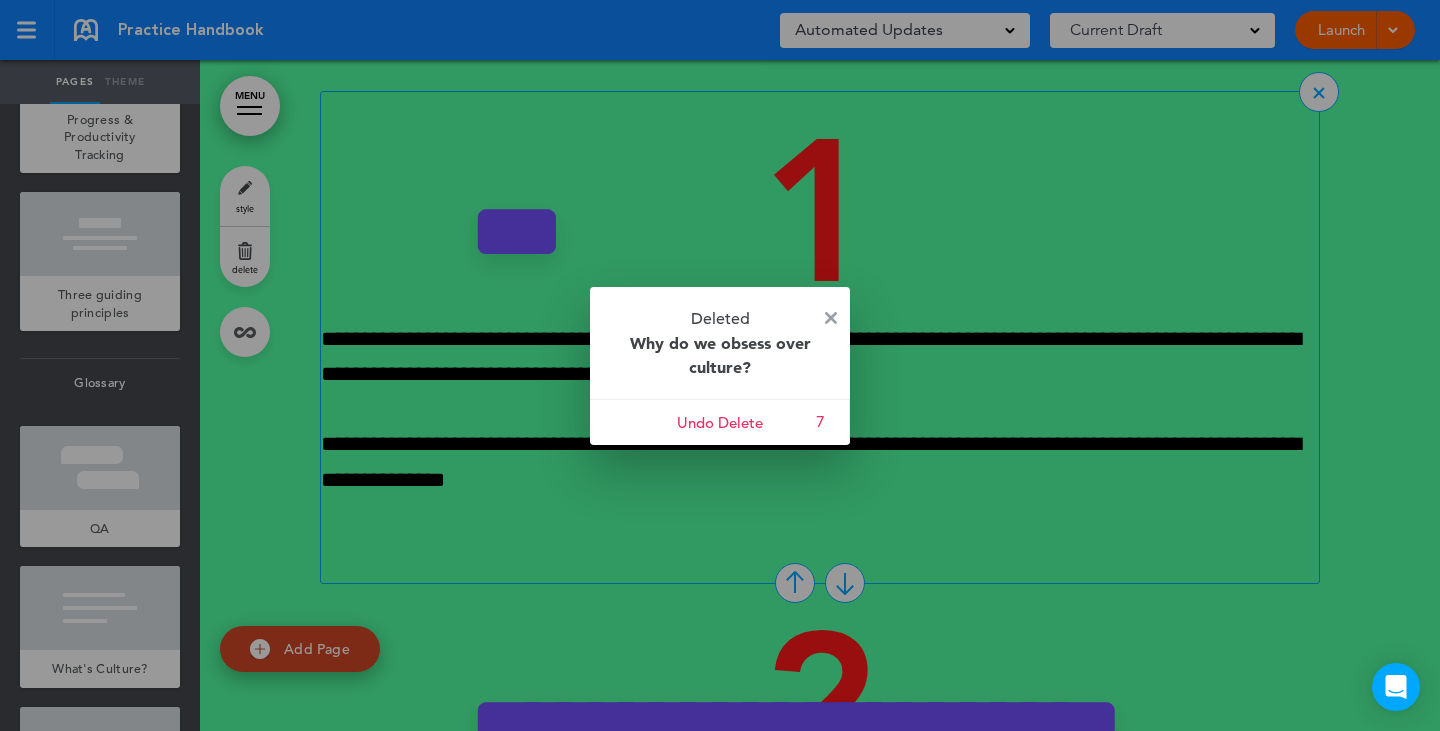 drag, startPoint x: 835, startPoint y: 317, endPoint x: 820, endPoint y: 316, distance: 15.033297 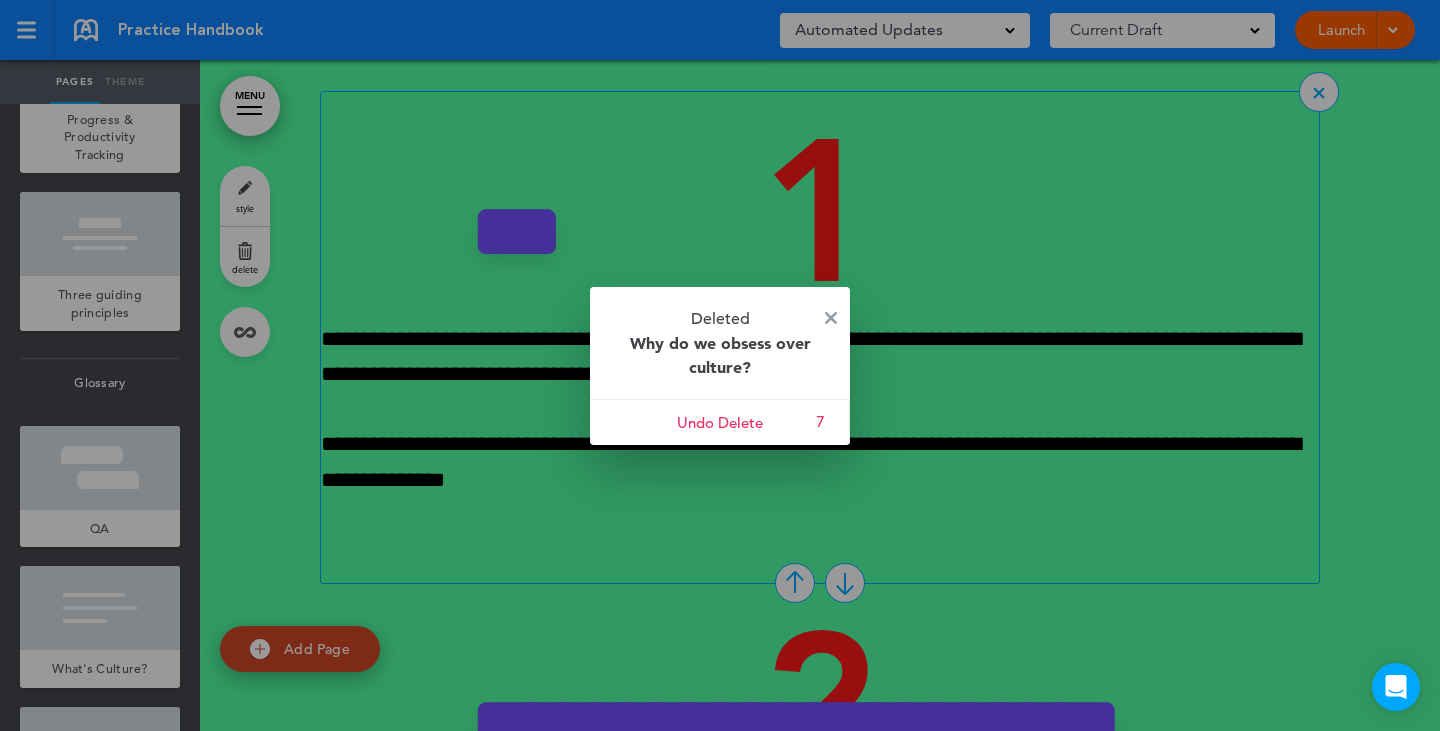 click at bounding box center [831, 318] 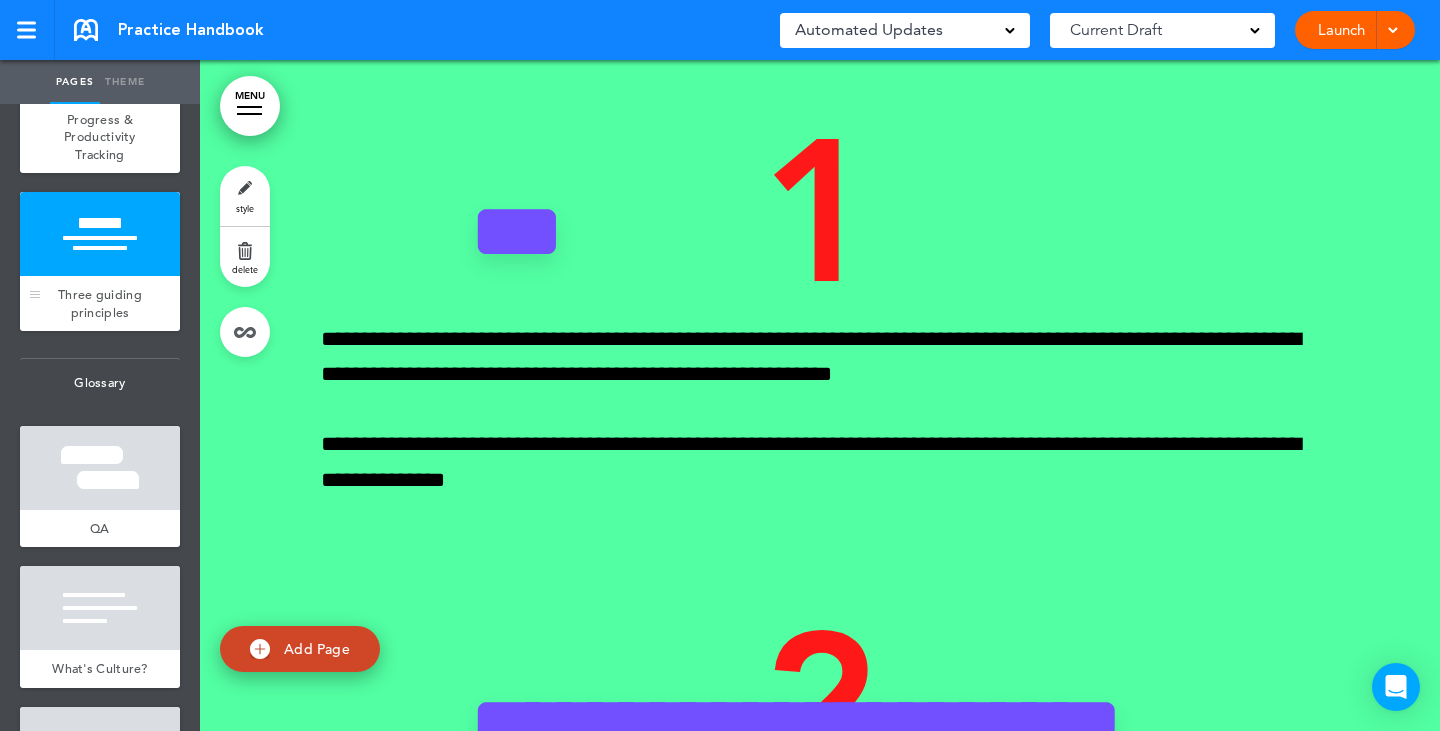 click on "Three guiding principles" at bounding box center [100, 303] 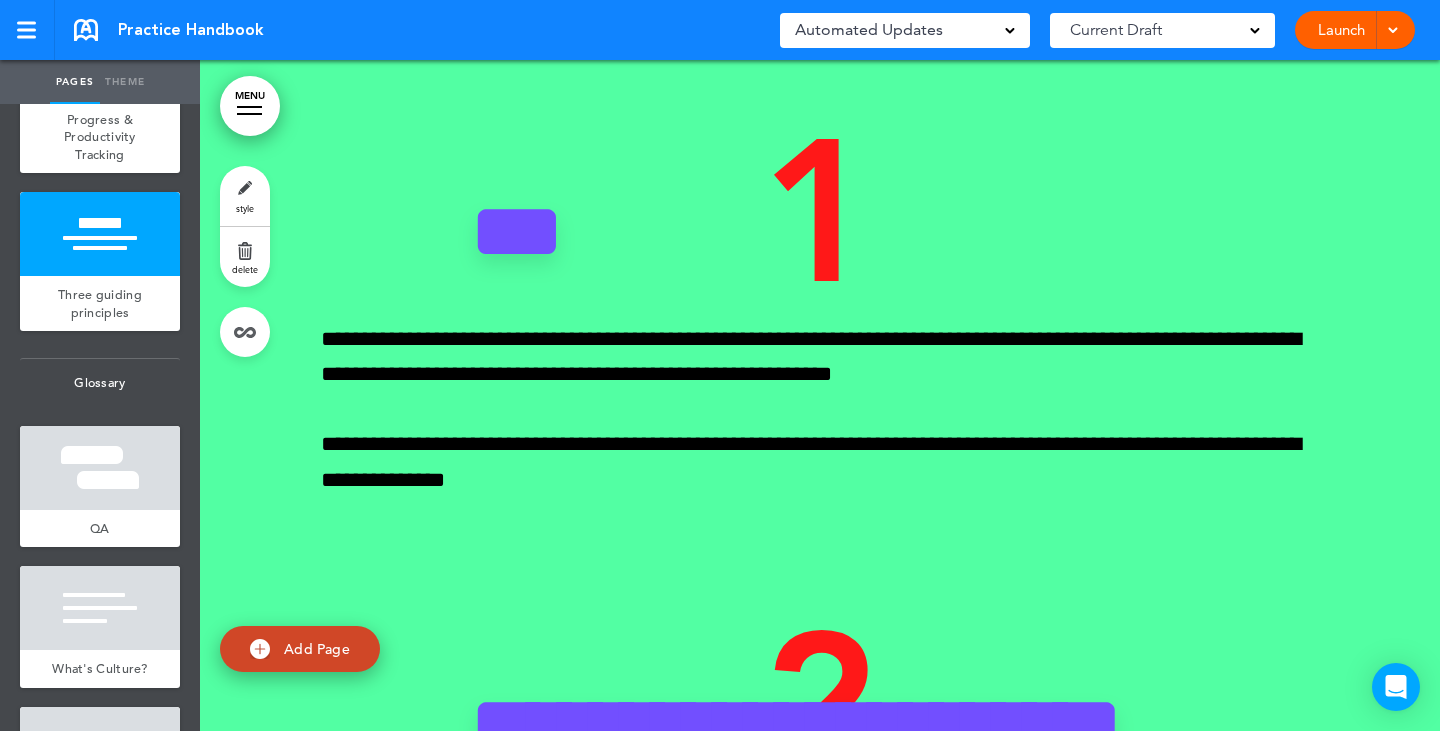 click on "delete" at bounding box center [245, 257] 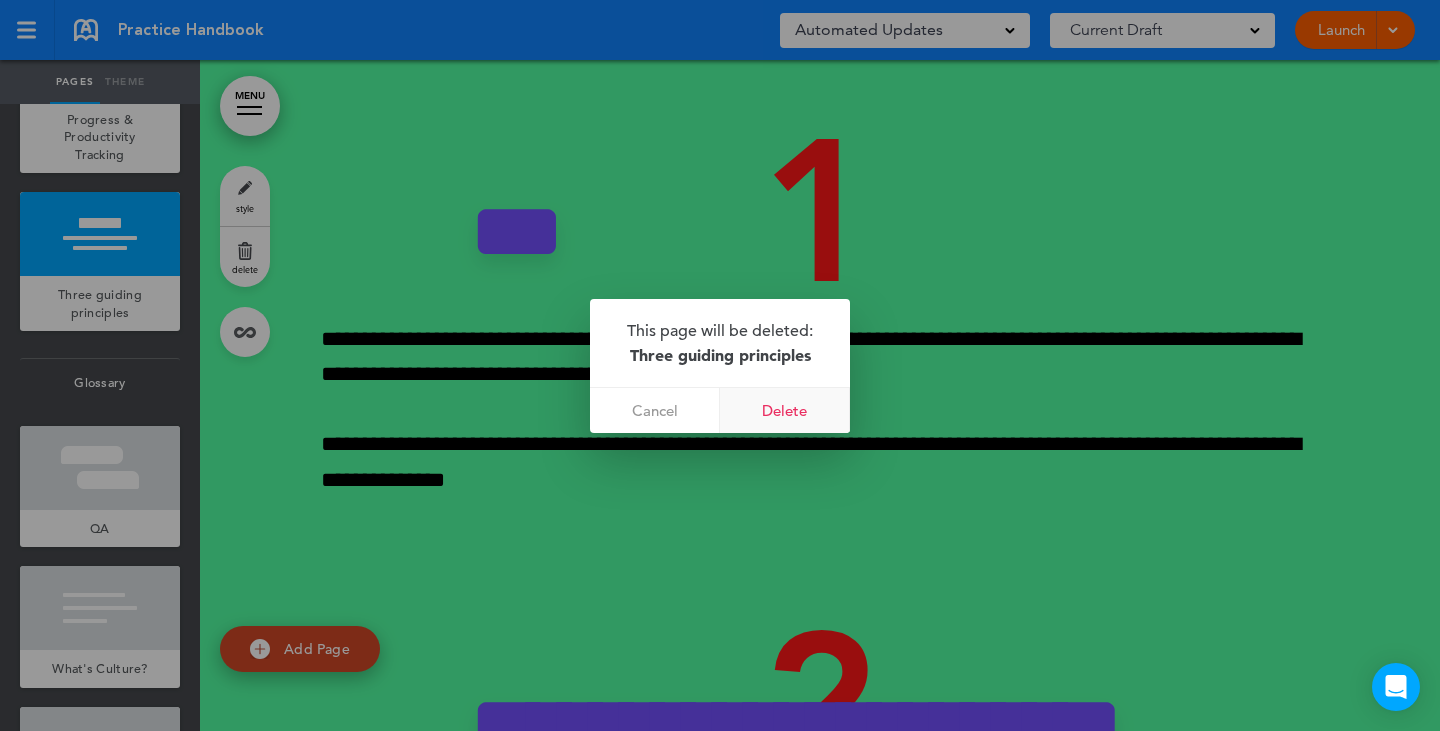 click on "Delete" at bounding box center [785, 410] 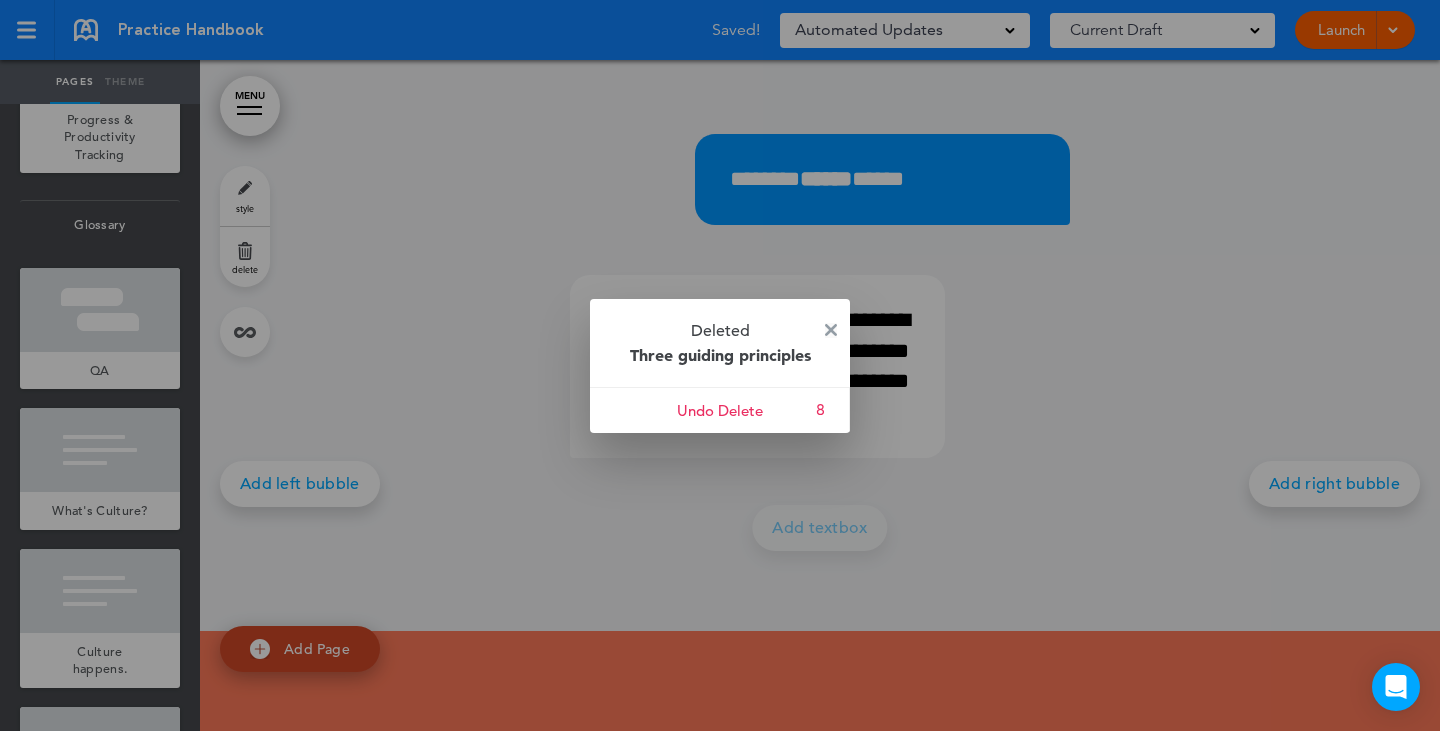 click at bounding box center (831, 330) 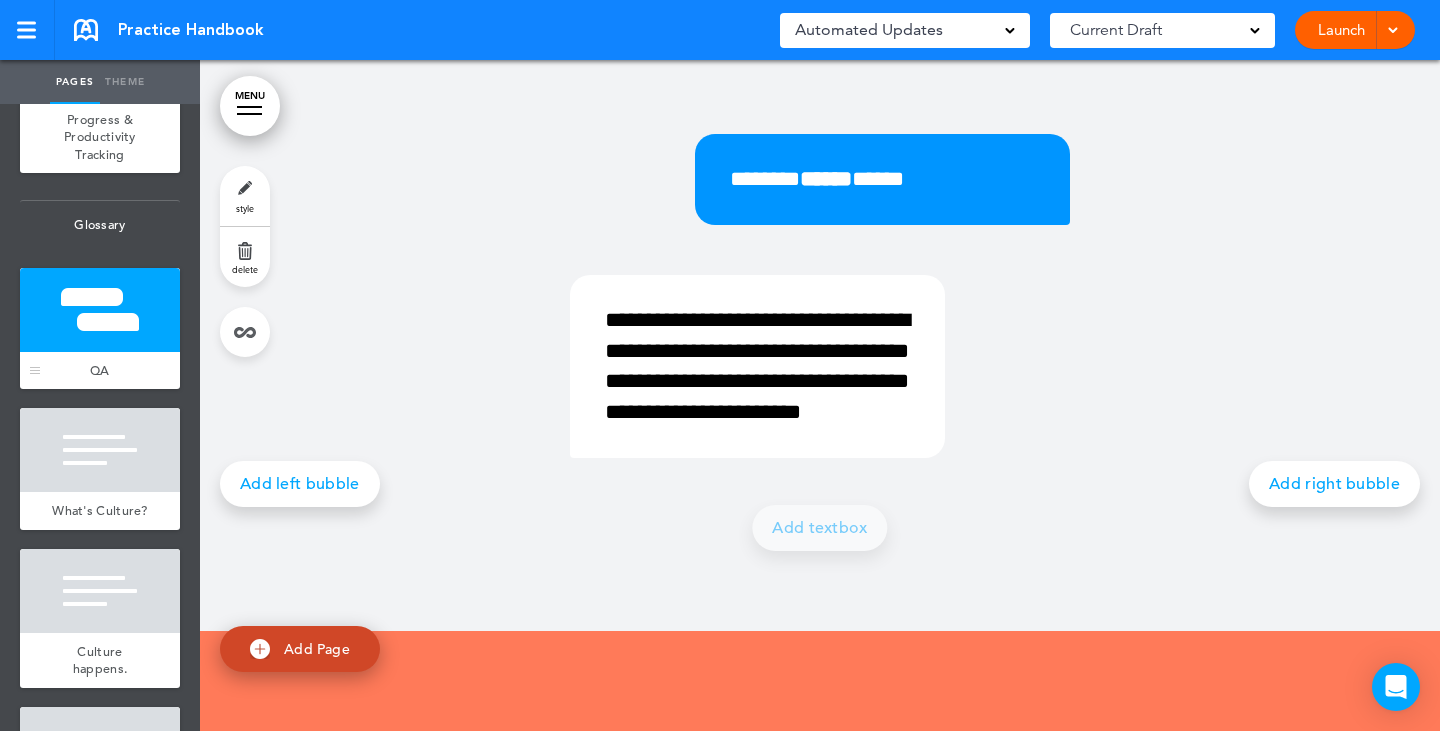 click at bounding box center [100, 310] 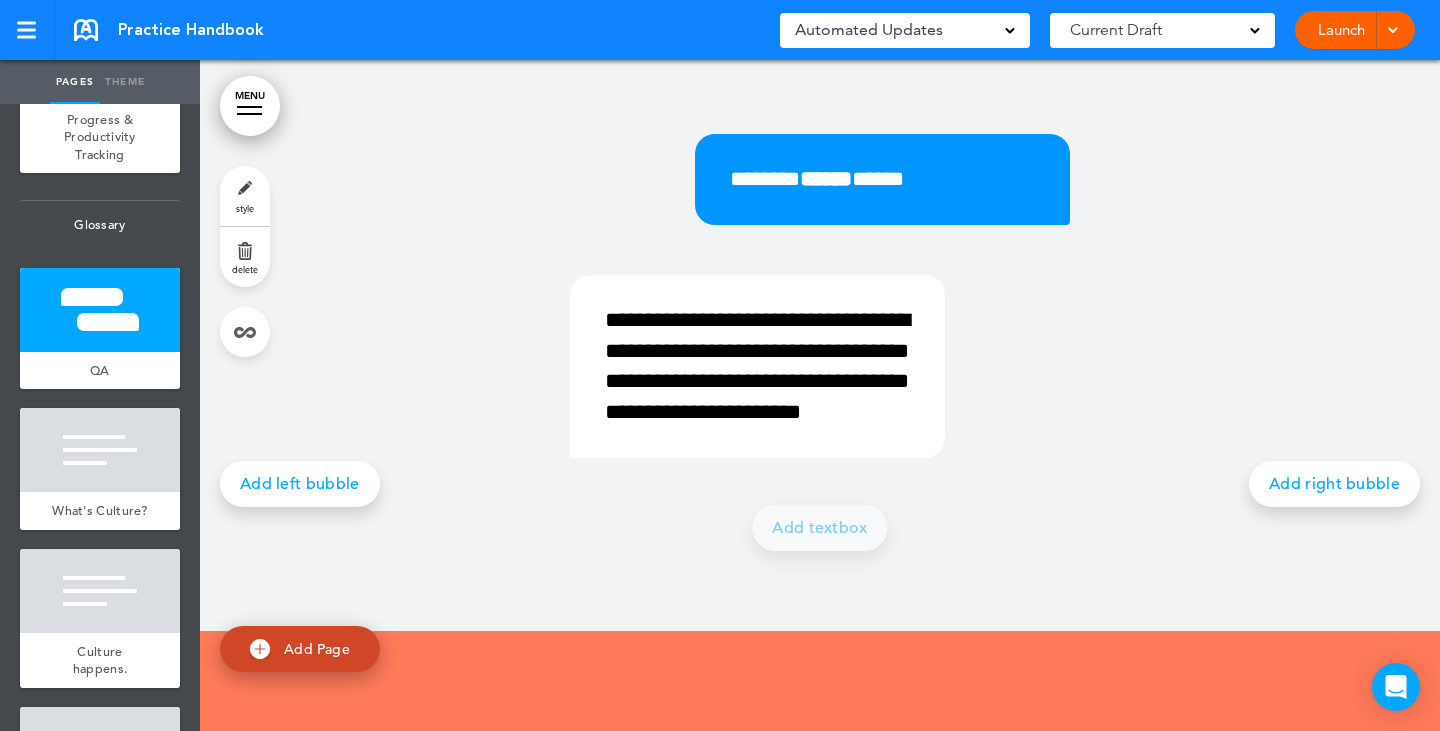 click on "delete" at bounding box center (245, 269) 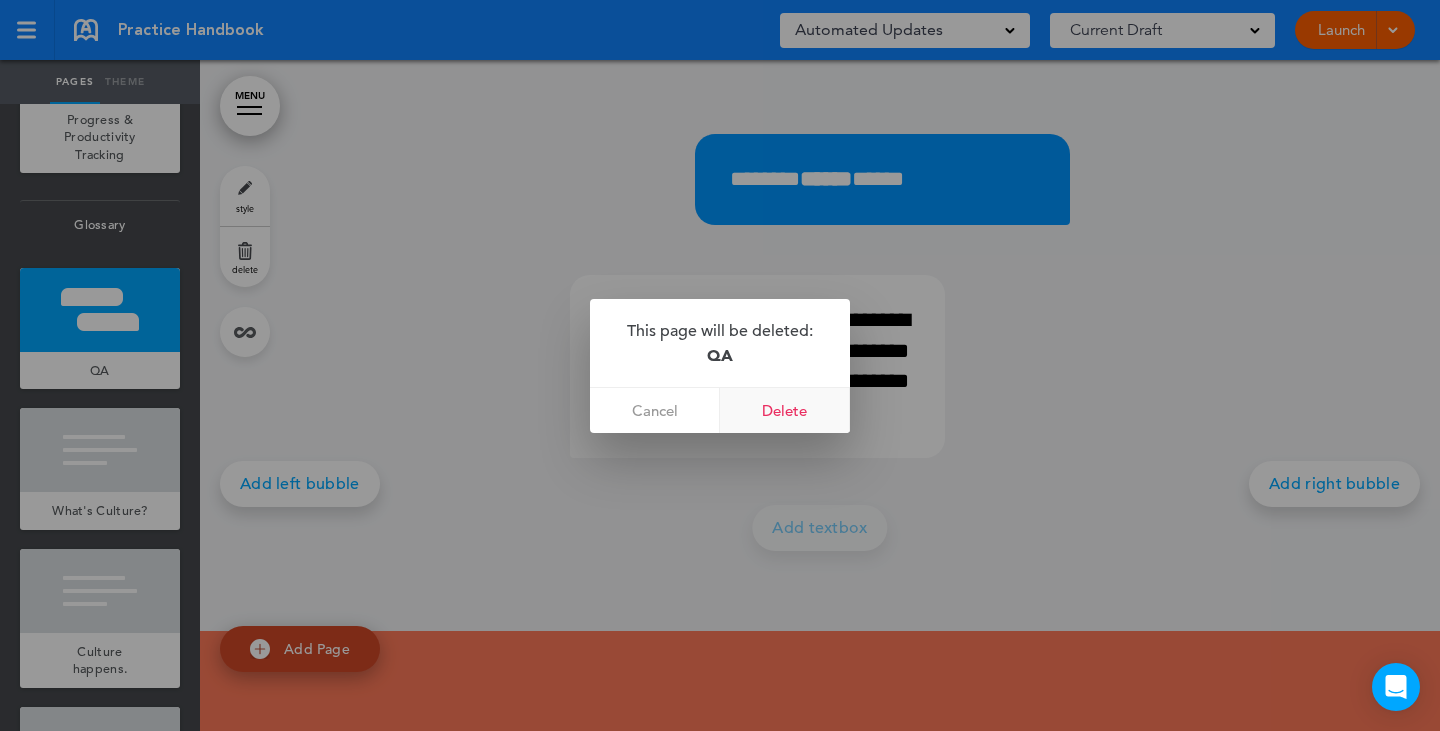 click on "Delete" at bounding box center [785, 410] 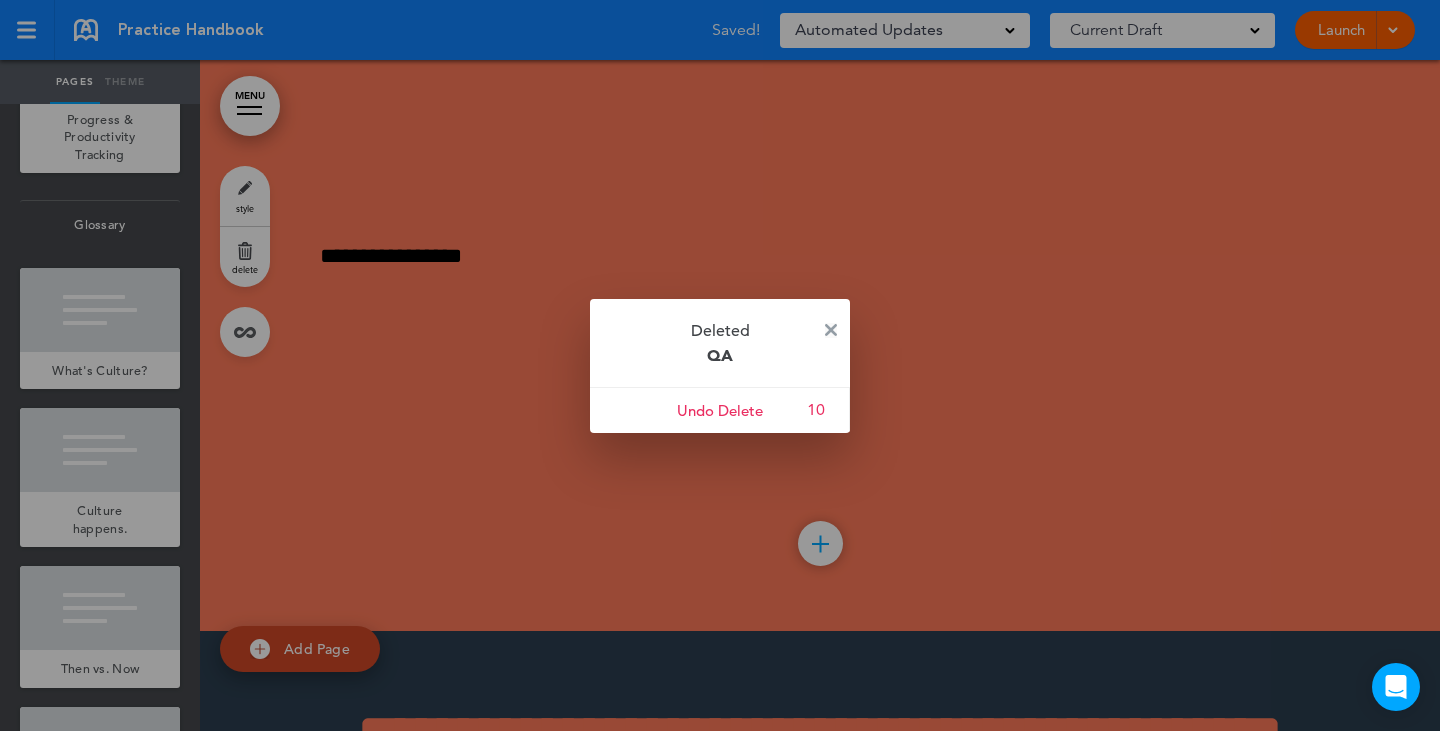 click at bounding box center (831, 330) 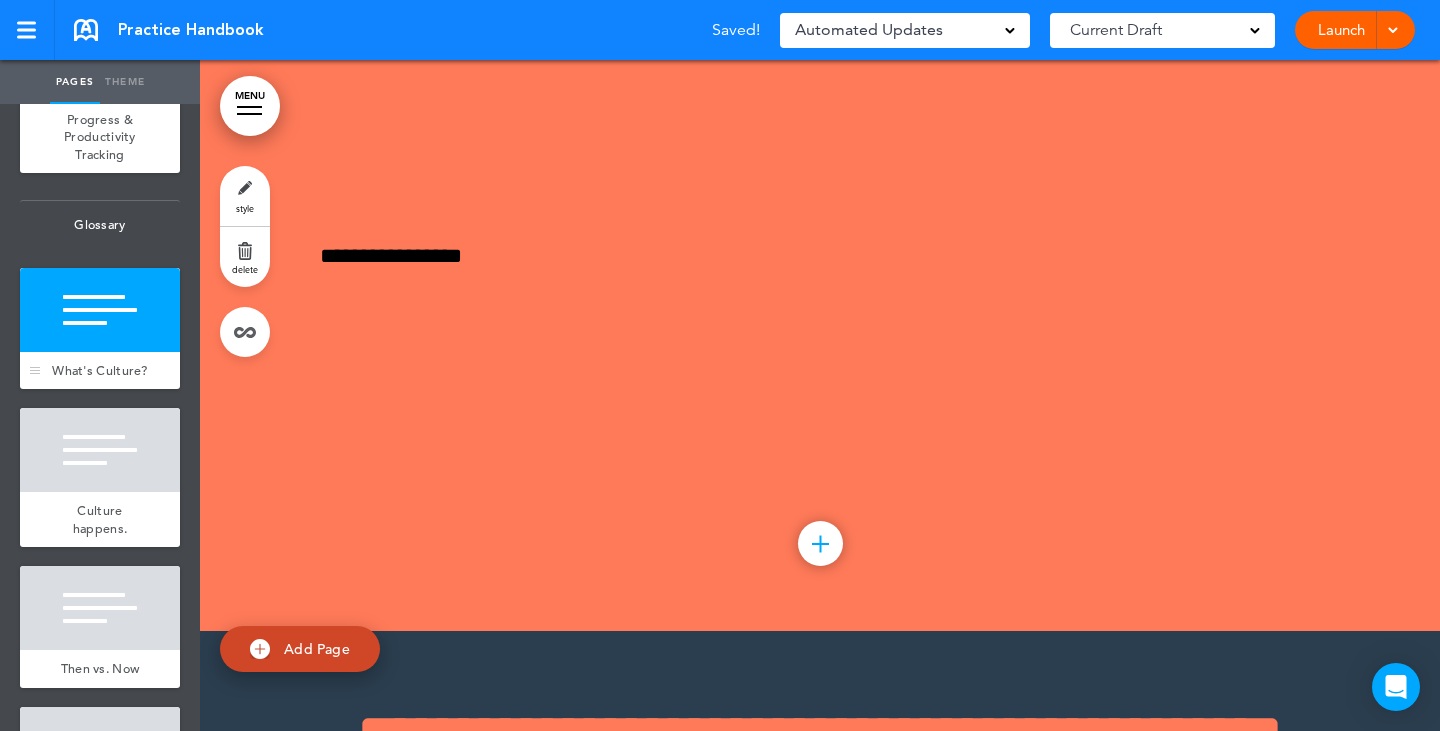 click on "What's Culture?" at bounding box center (100, 370) 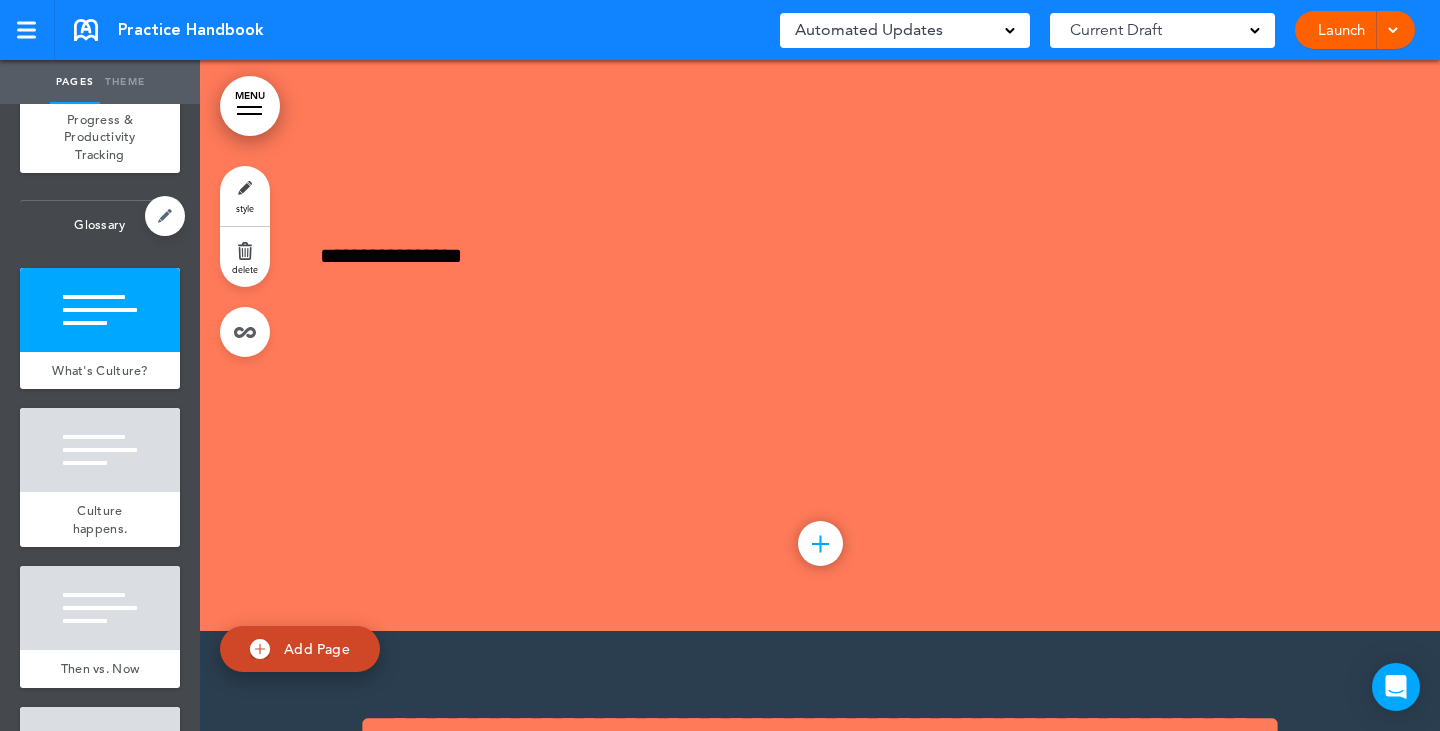 click on "Glossary" at bounding box center [100, 225] 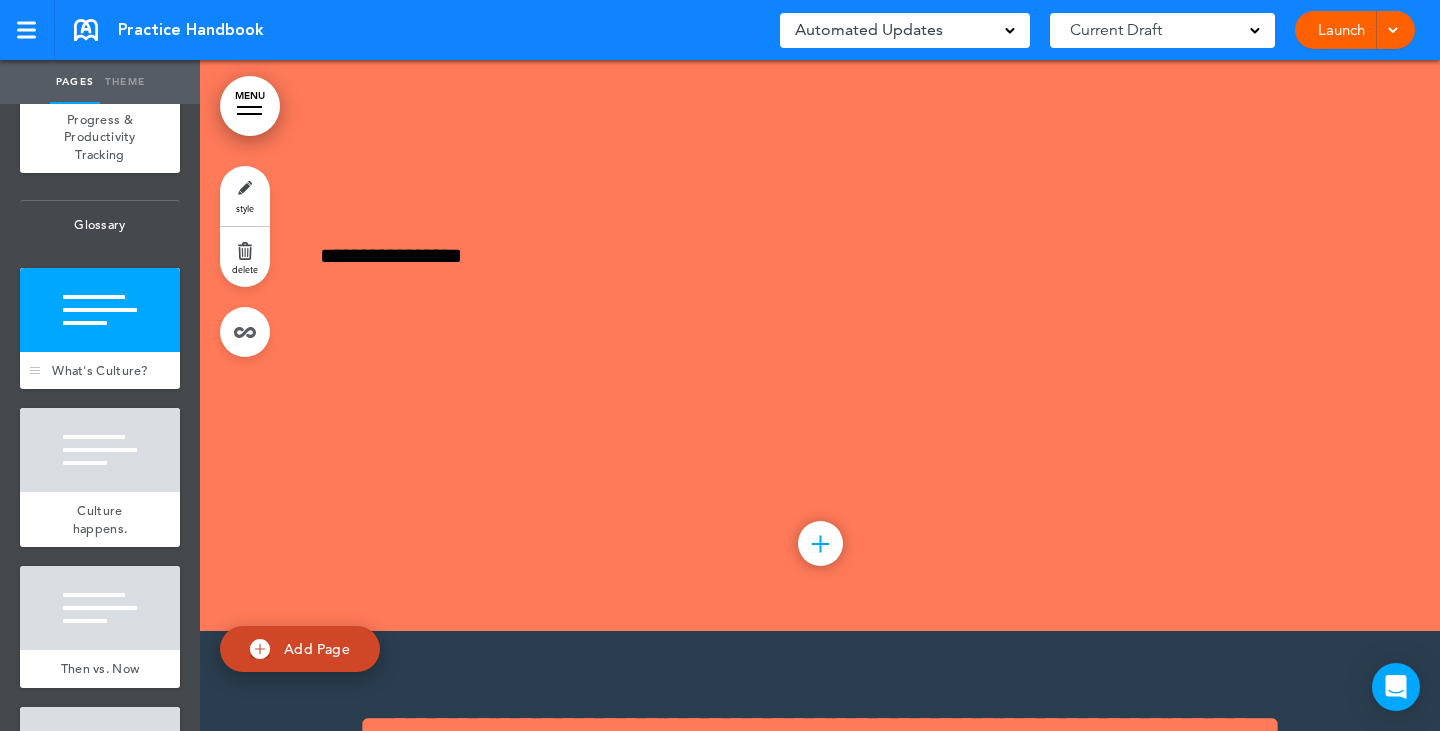 click at bounding box center (100, 310) 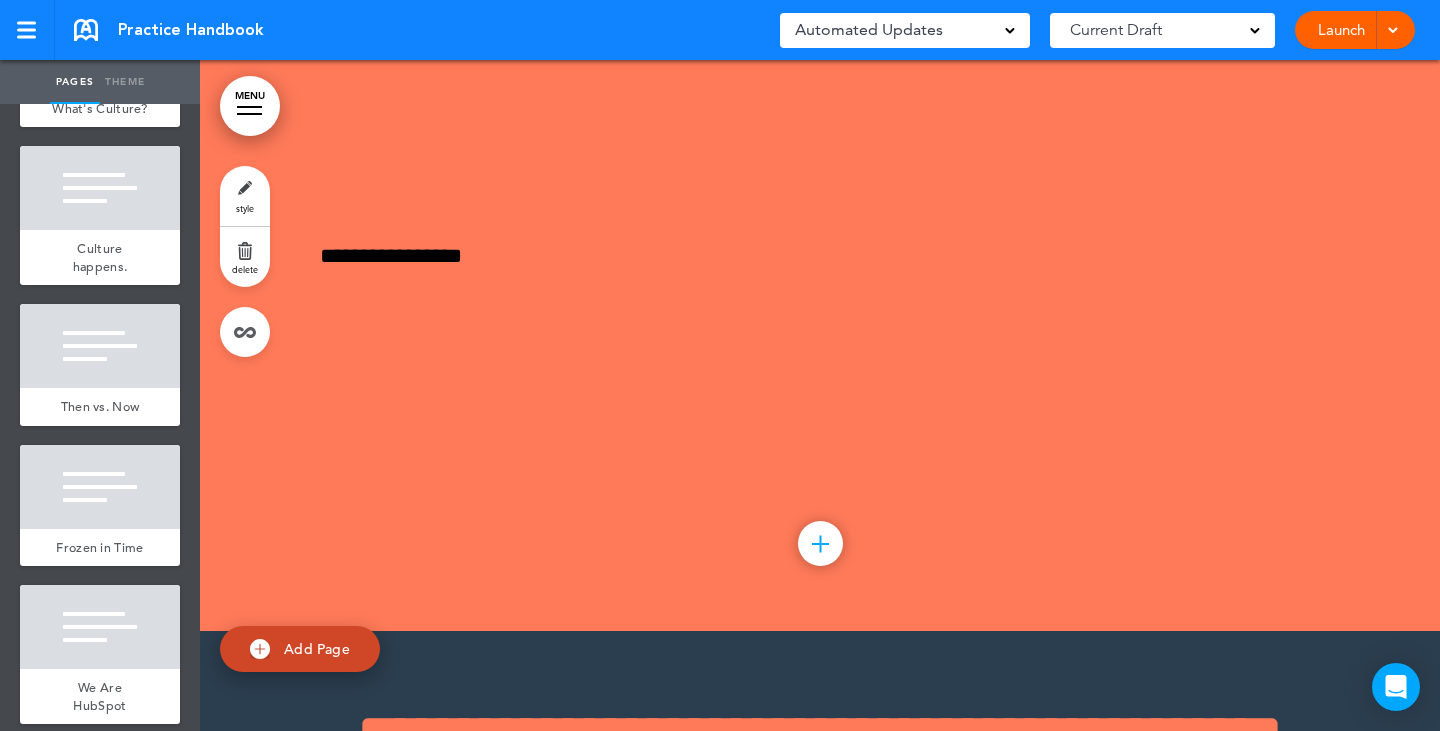 scroll, scrollTop: 900, scrollLeft: 0, axis: vertical 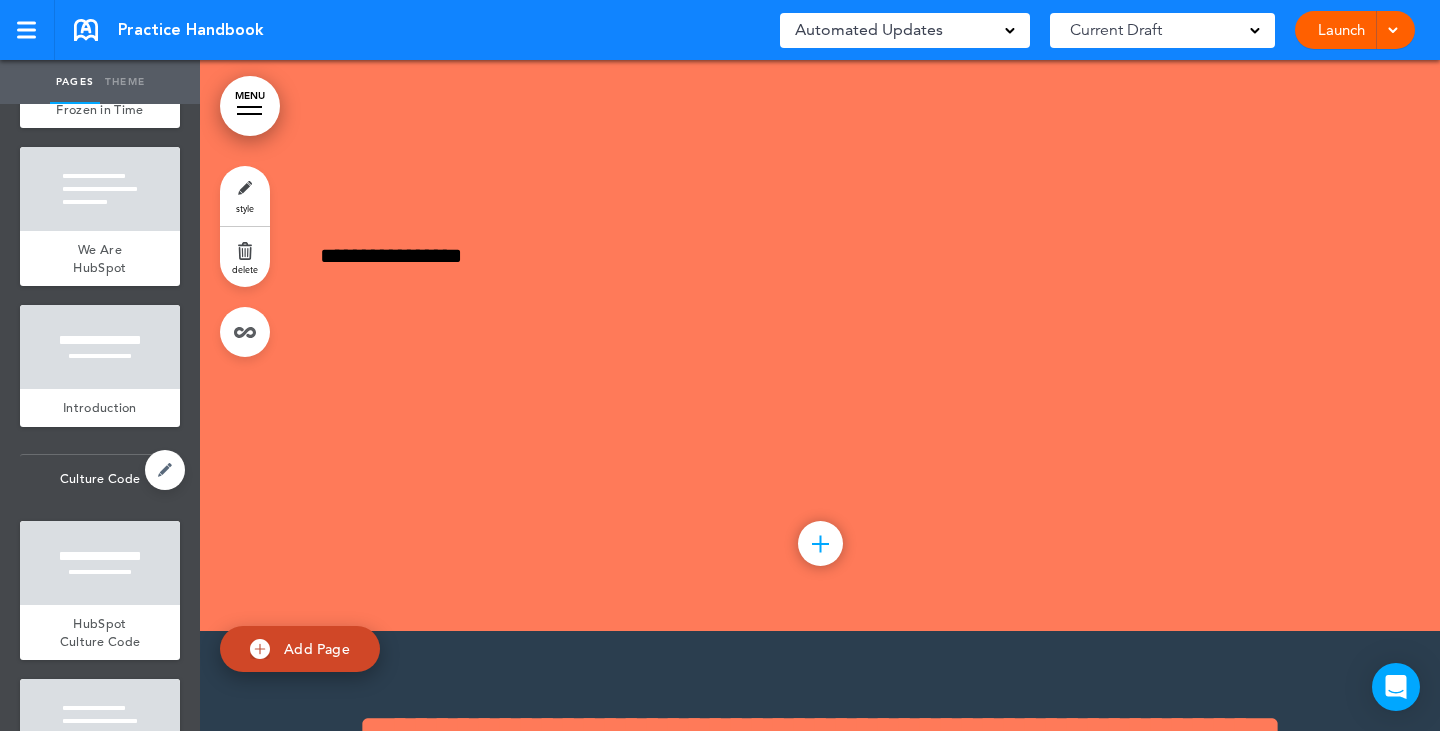click on "Culture Code" at bounding box center (100, 479) 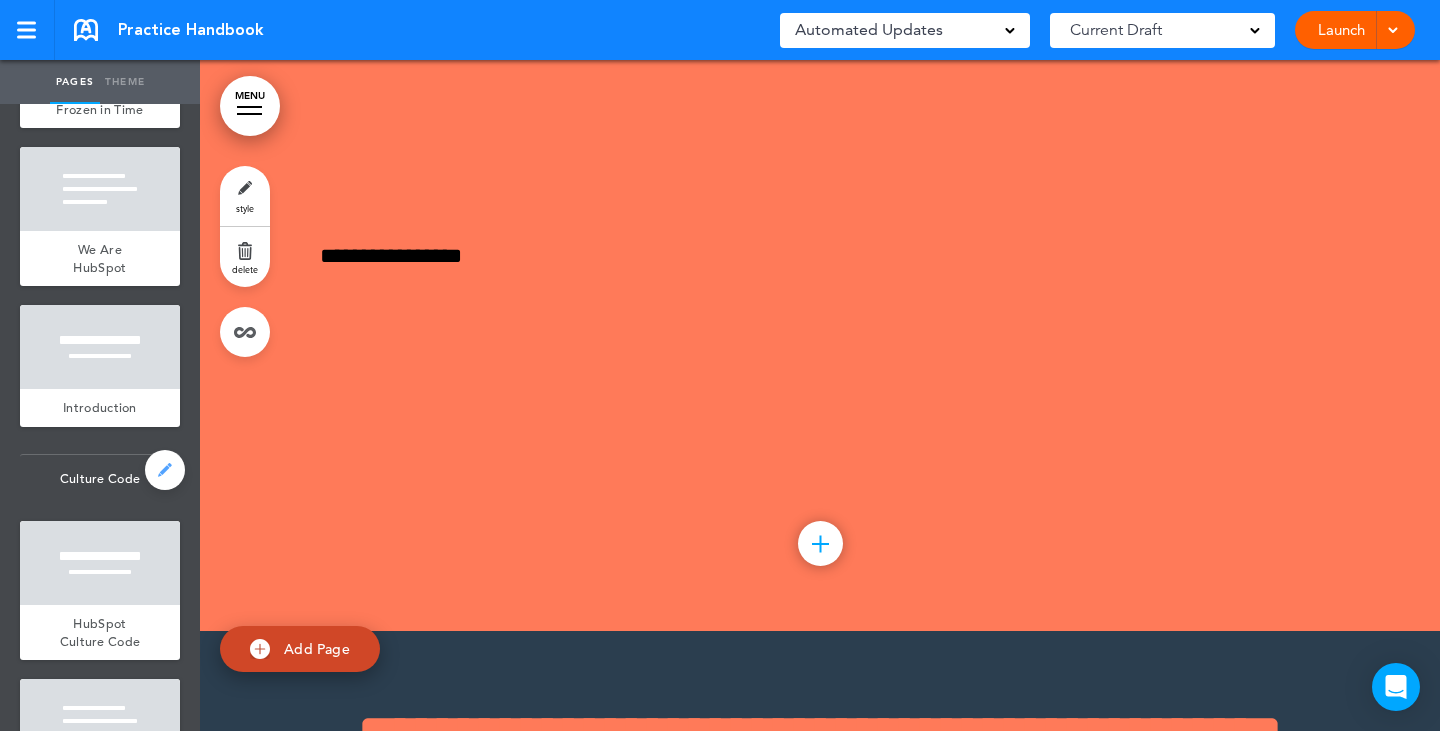 click at bounding box center (165, 470) 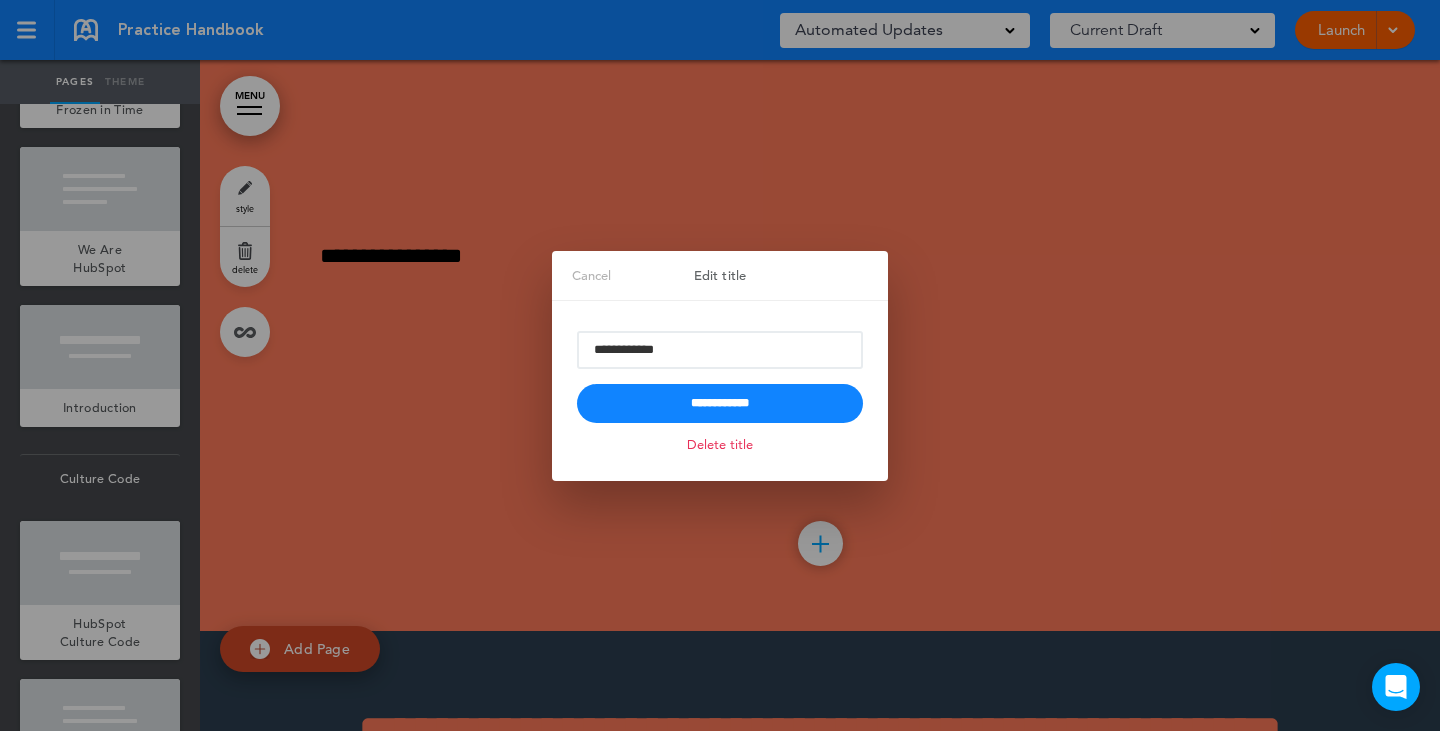 click on "Cancel" at bounding box center (591, 276) 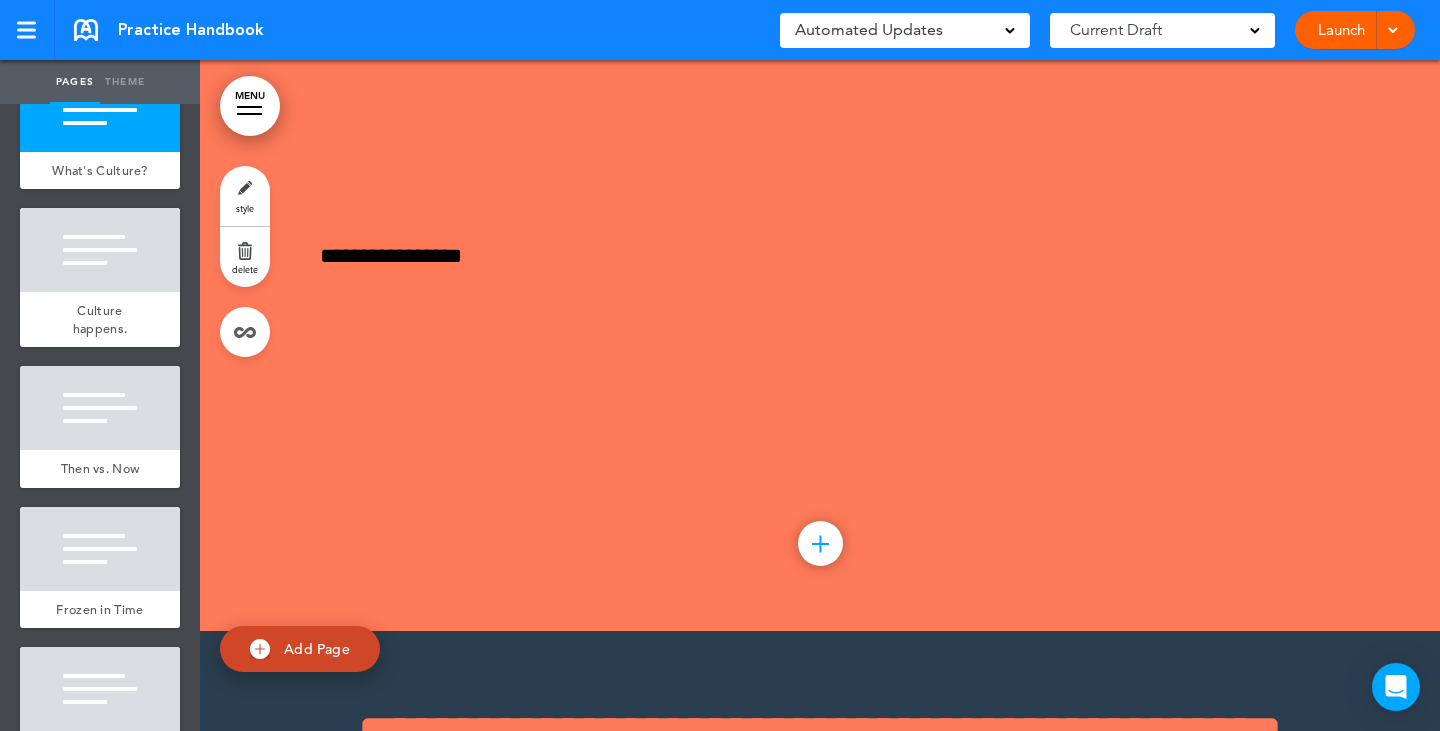 scroll, scrollTop: 0, scrollLeft: 0, axis: both 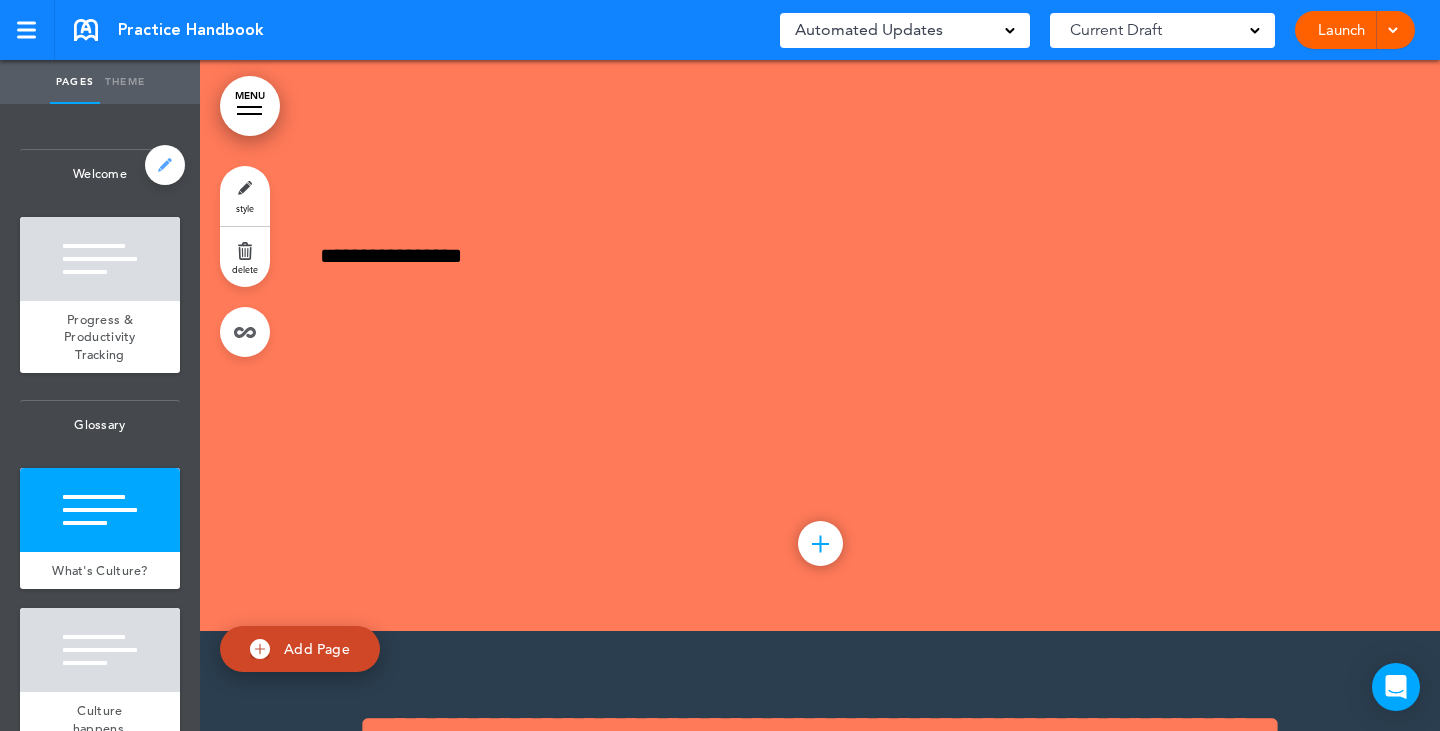 click at bounding box center [165, 165] 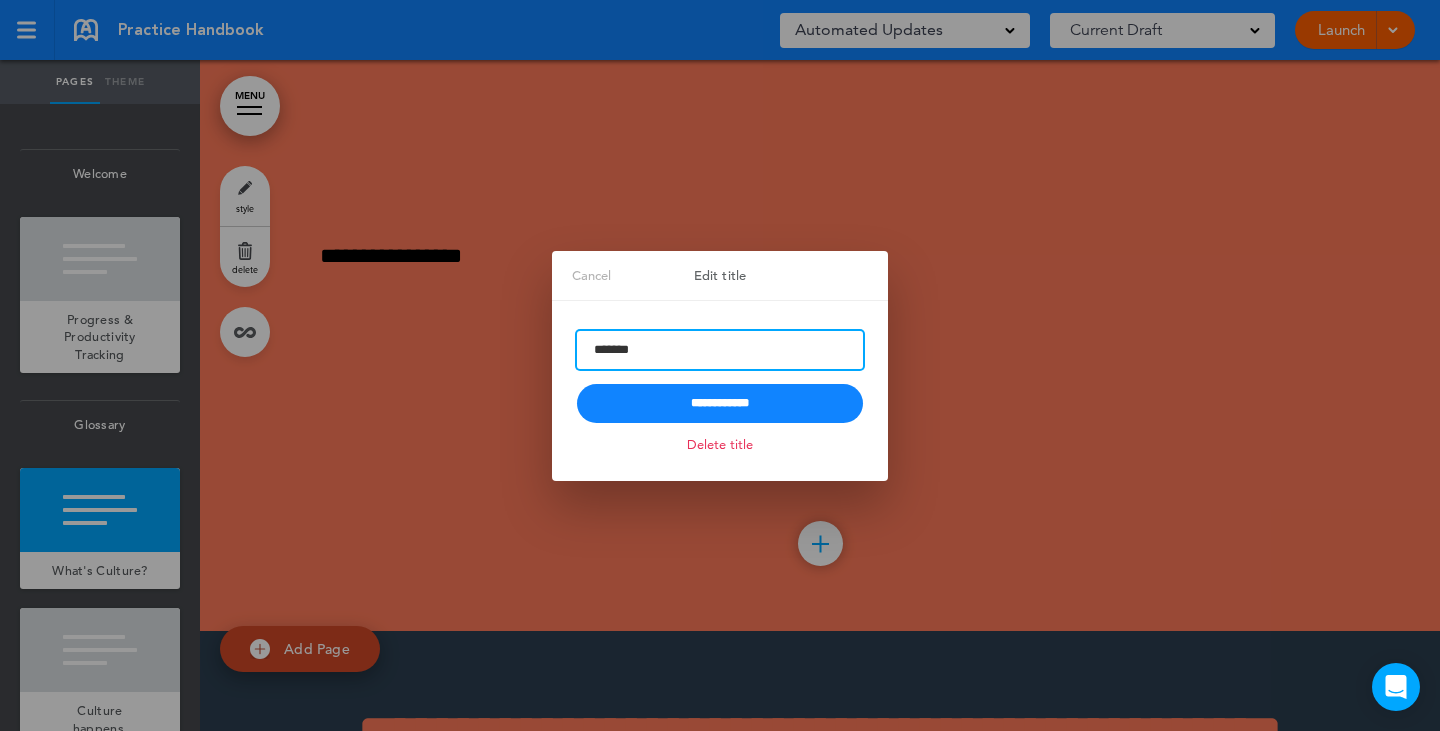 drag, startPoint x: 663, startPoint y: 352, endPoint x: 363, endPoint y: 351, distance: 300.00168 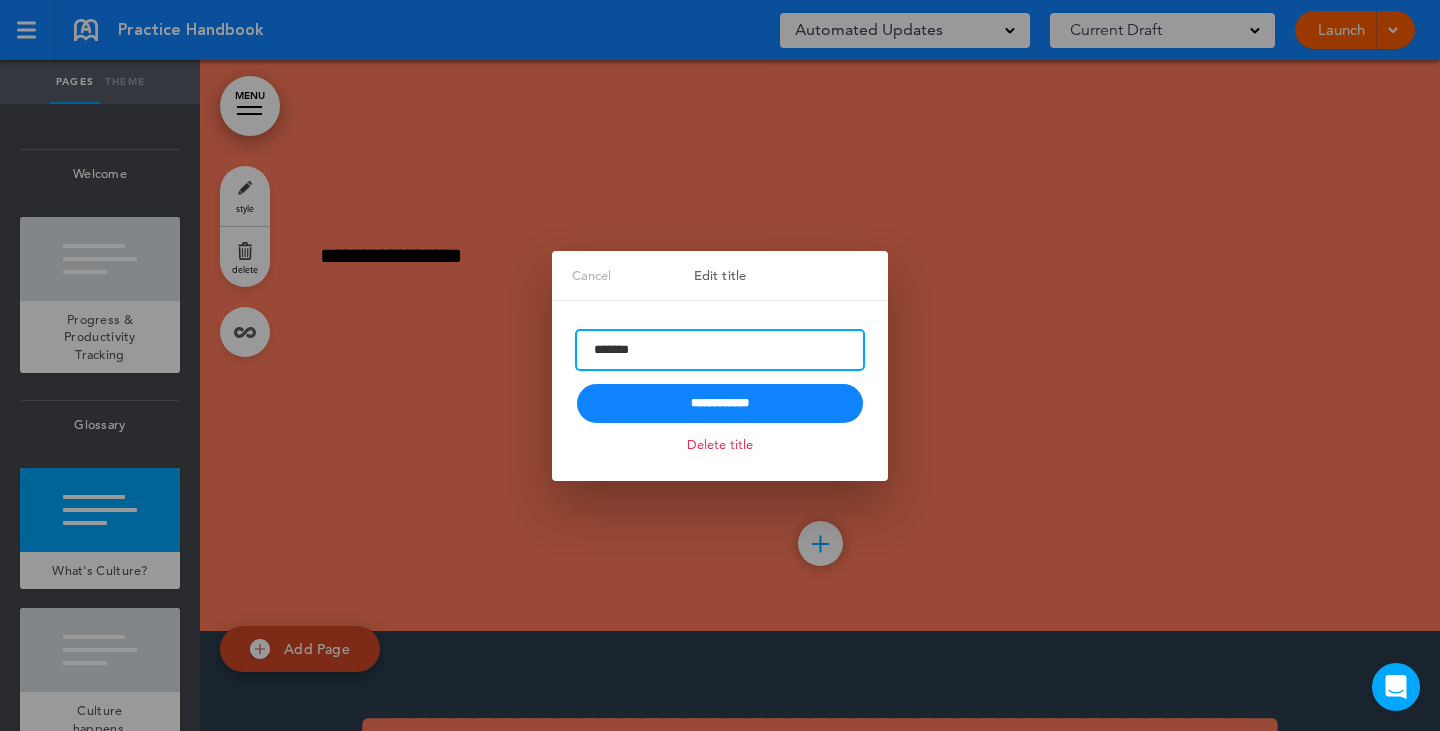 click on "**********" at bounding box center (720, 365) 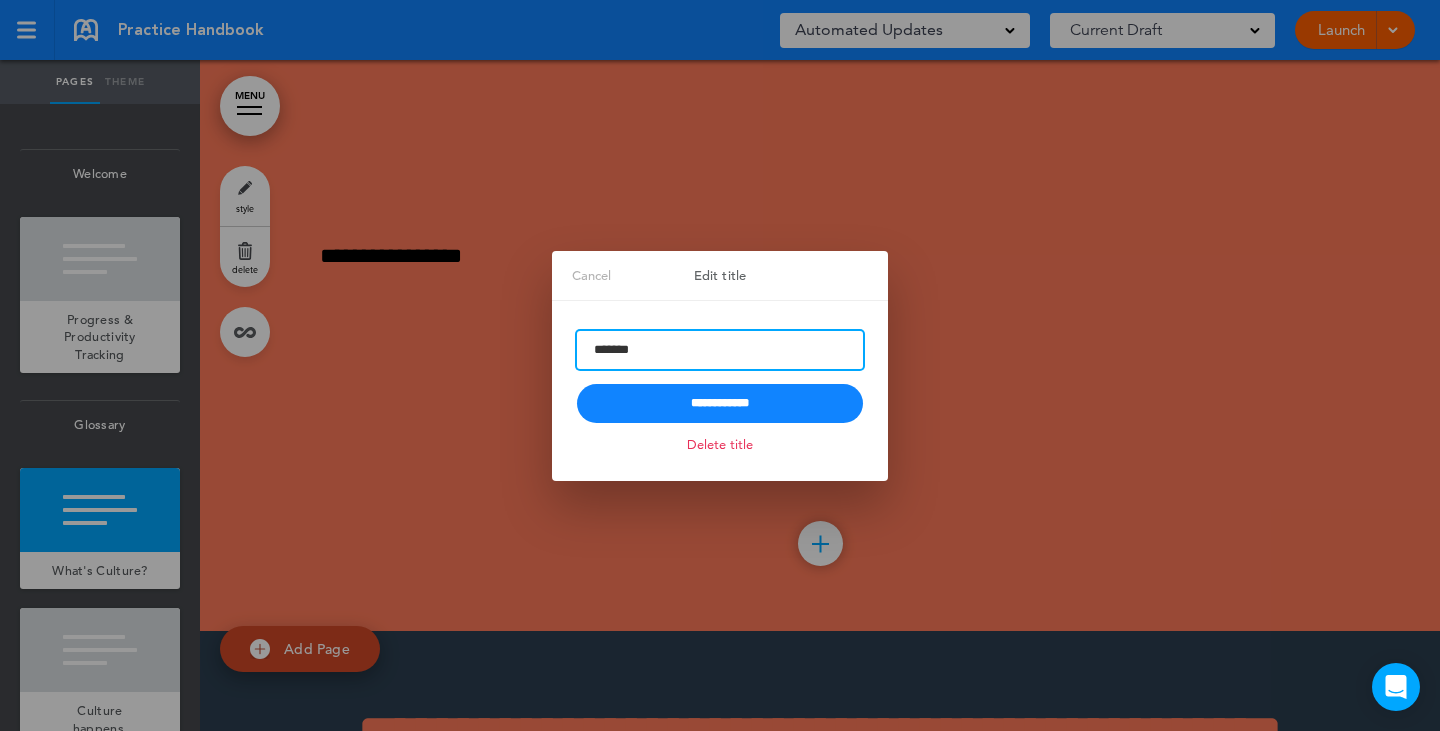 type on "*" 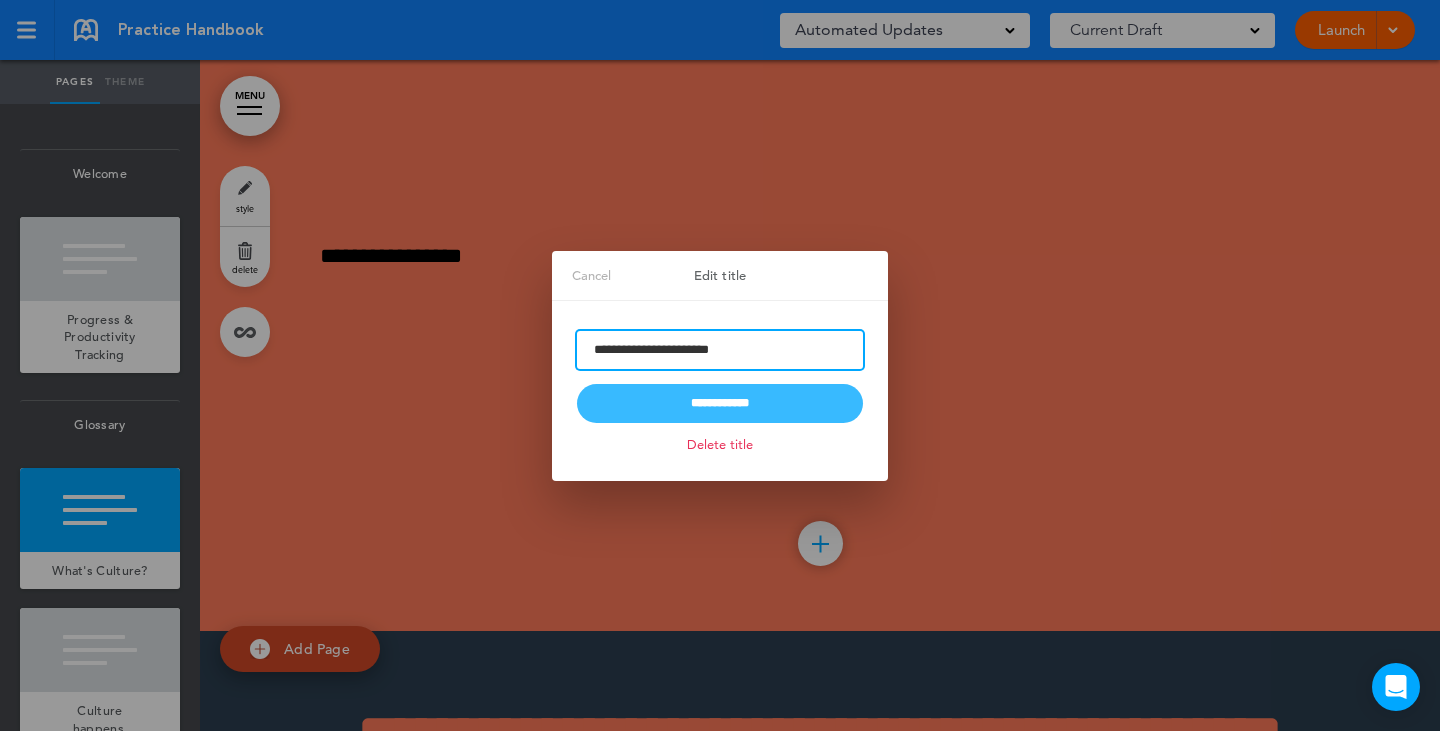 type on "**********" 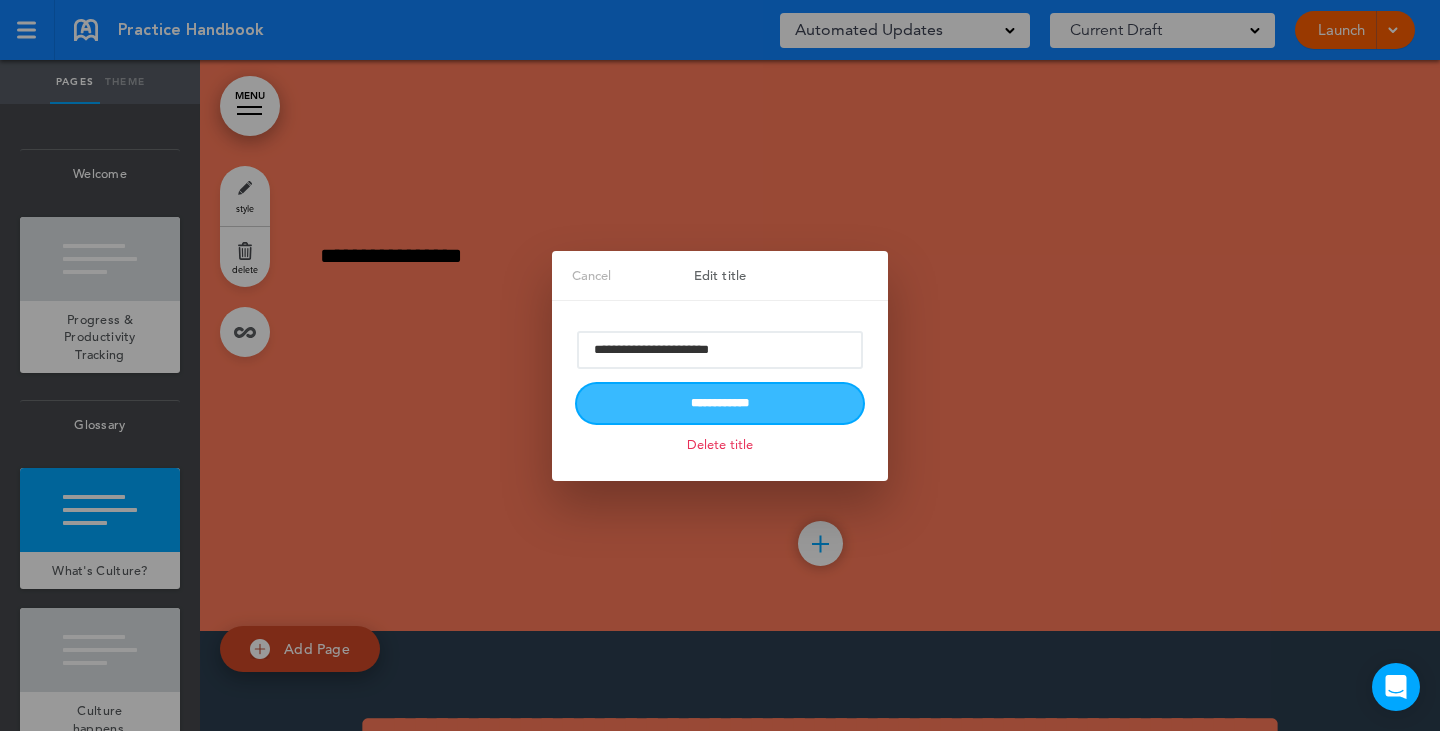 click on "**********" at bounding box center [720, 403] 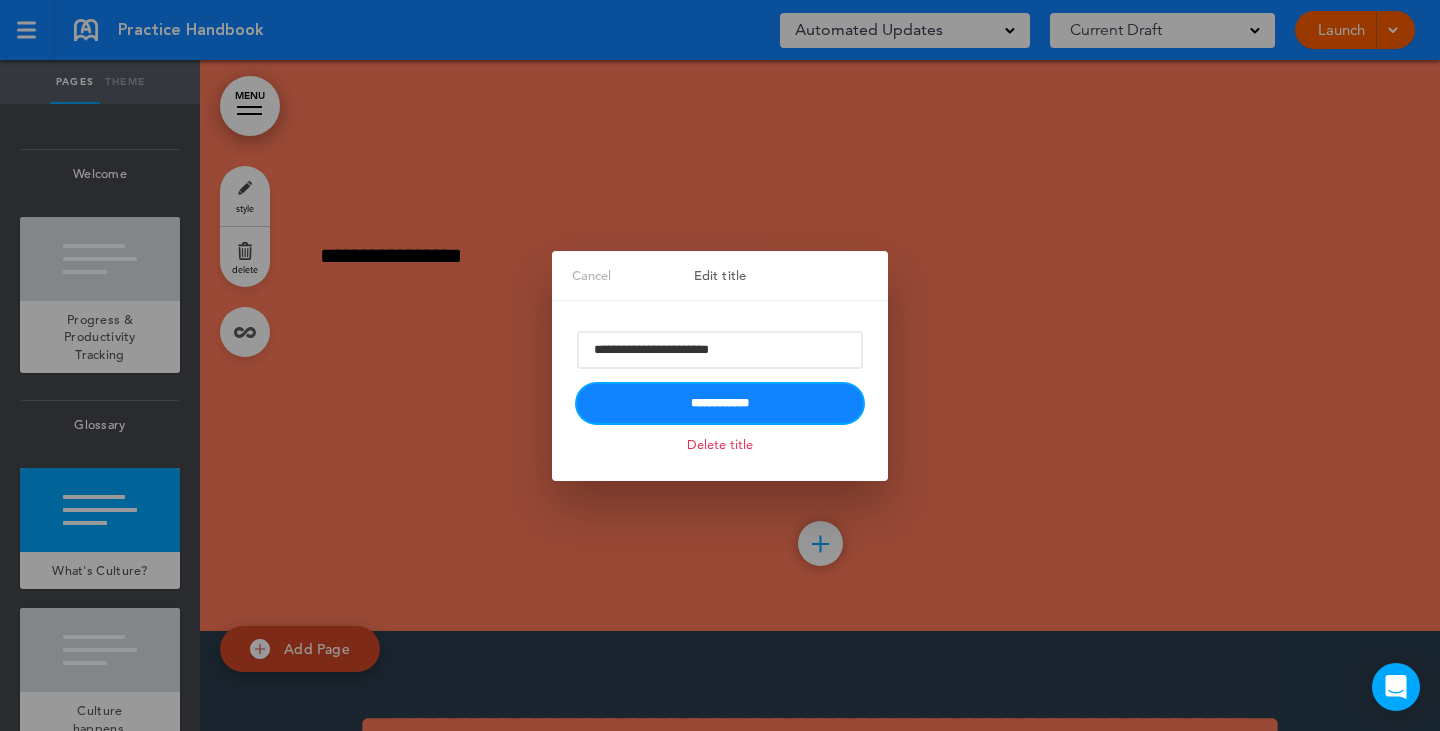 type 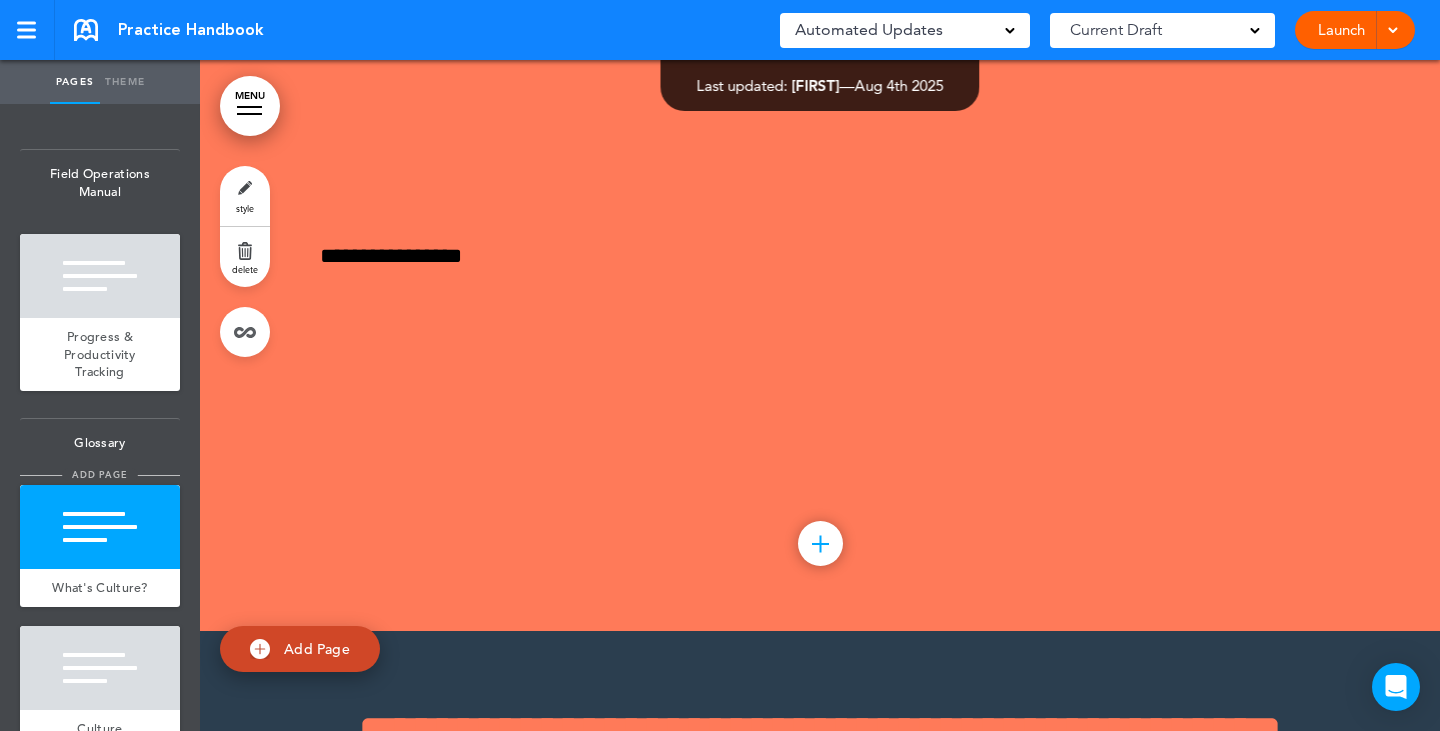 click on "add page" at bounding box center [99, 474] 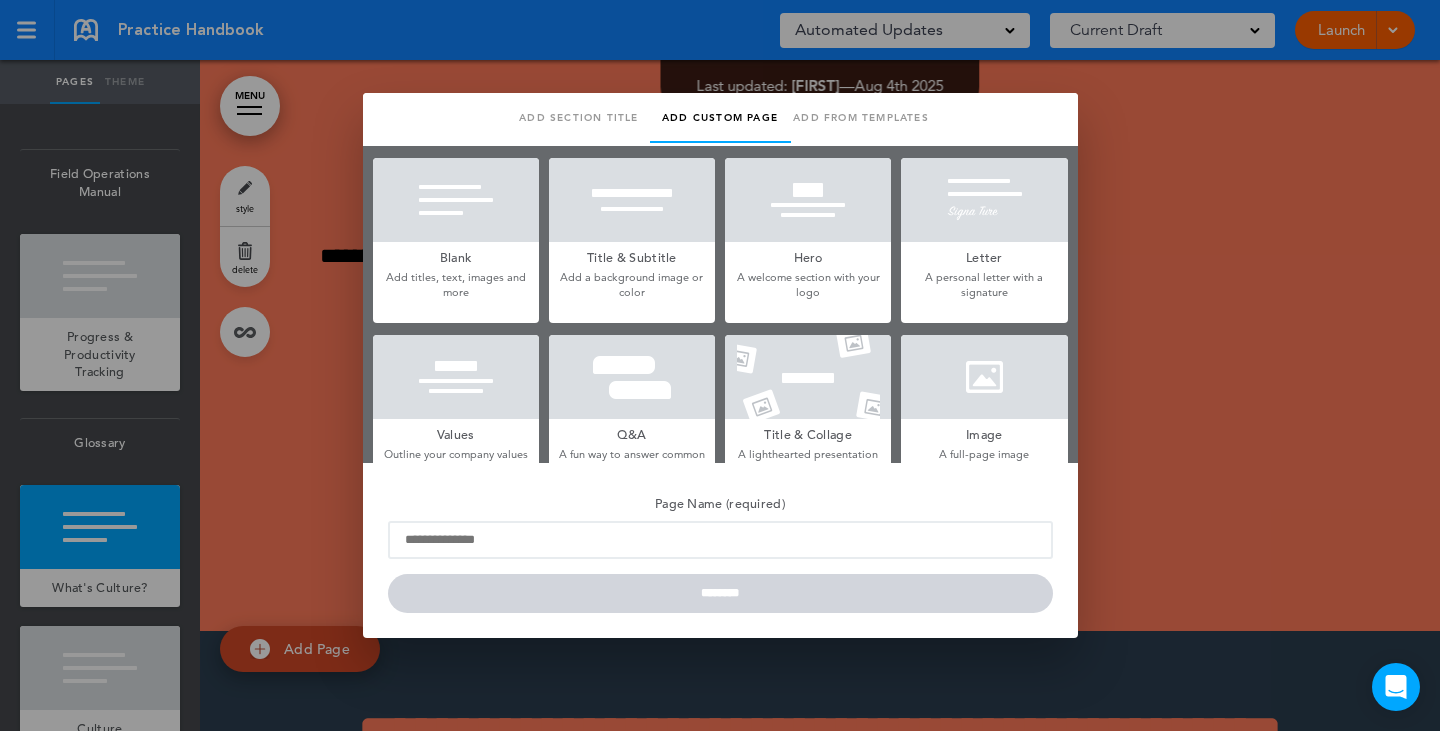 click on "Page Name (required)
********" at bounding box center [720, 550] 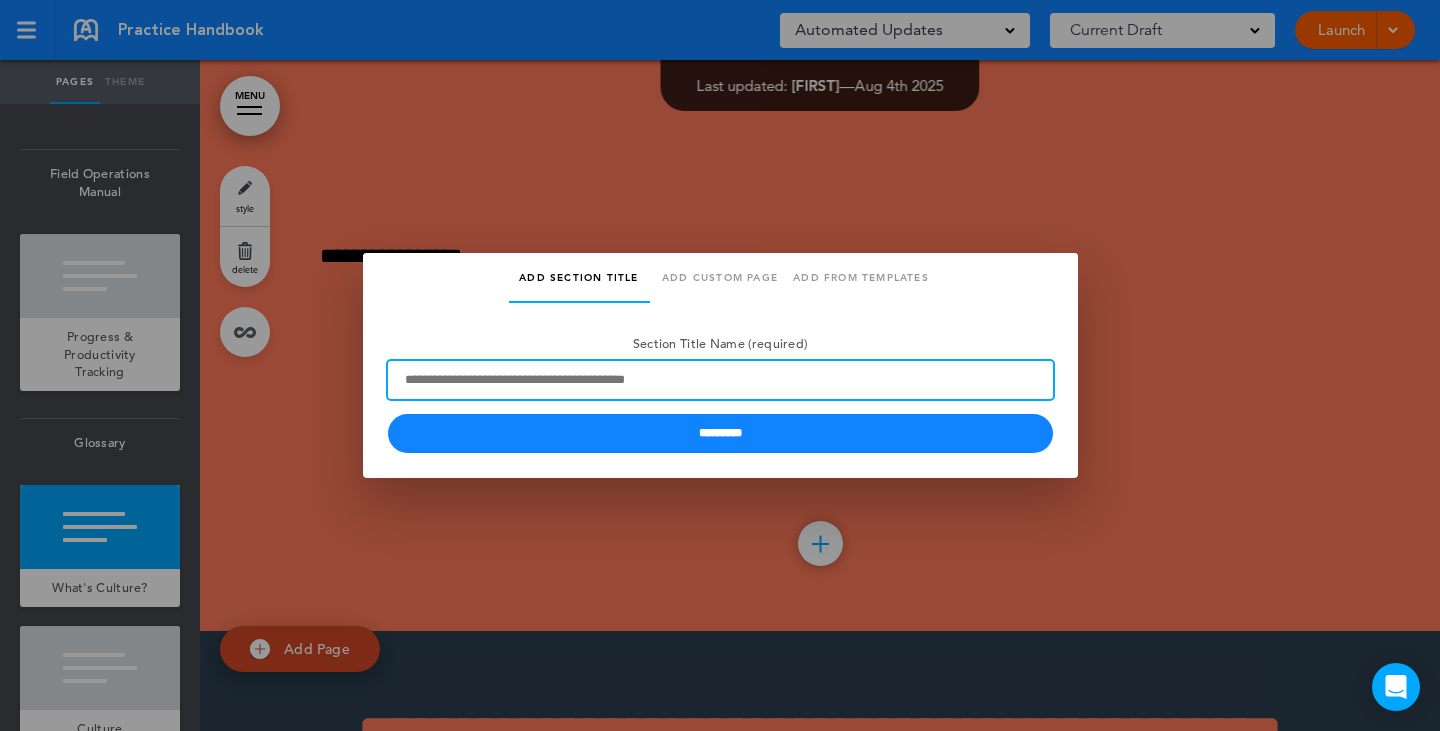 click on "Section Title Name (required)" at bounding box center [720, 380] 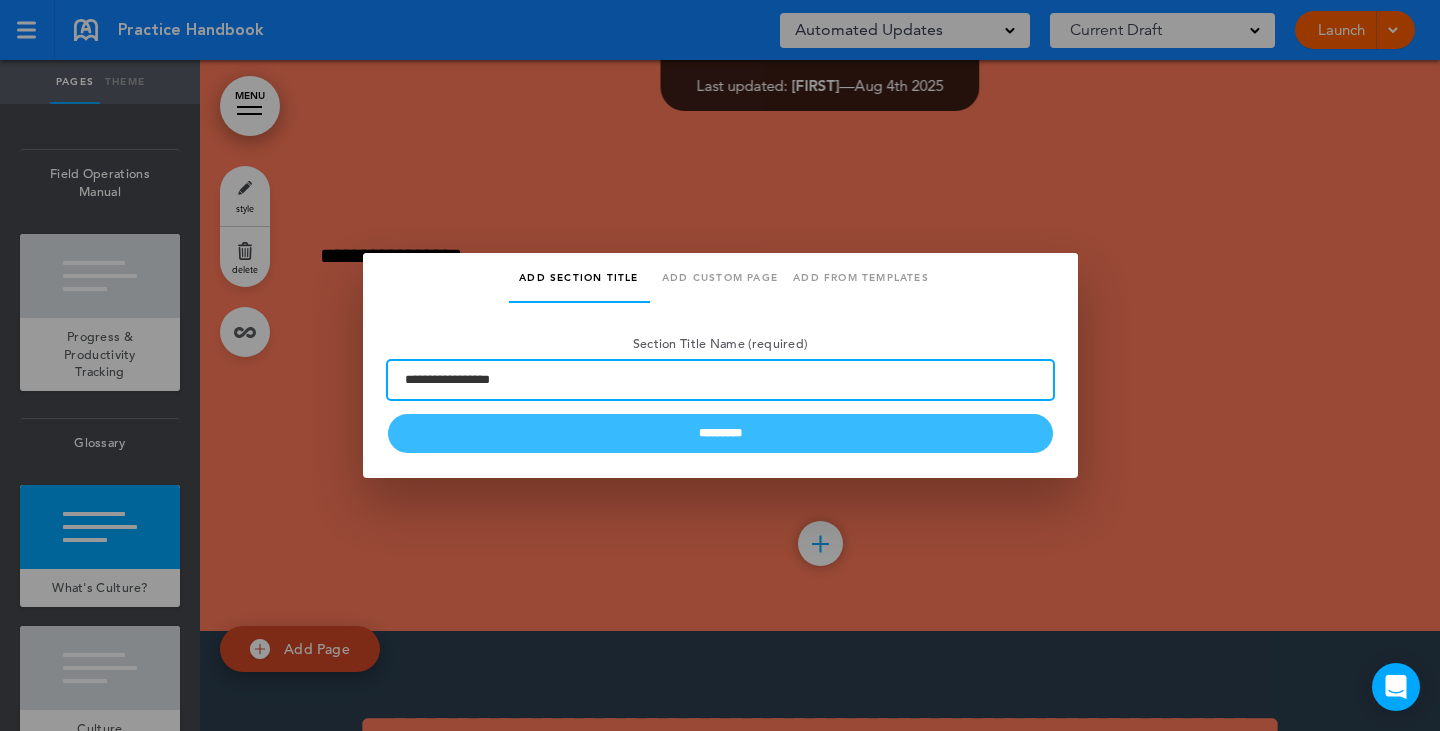 type on "**********" 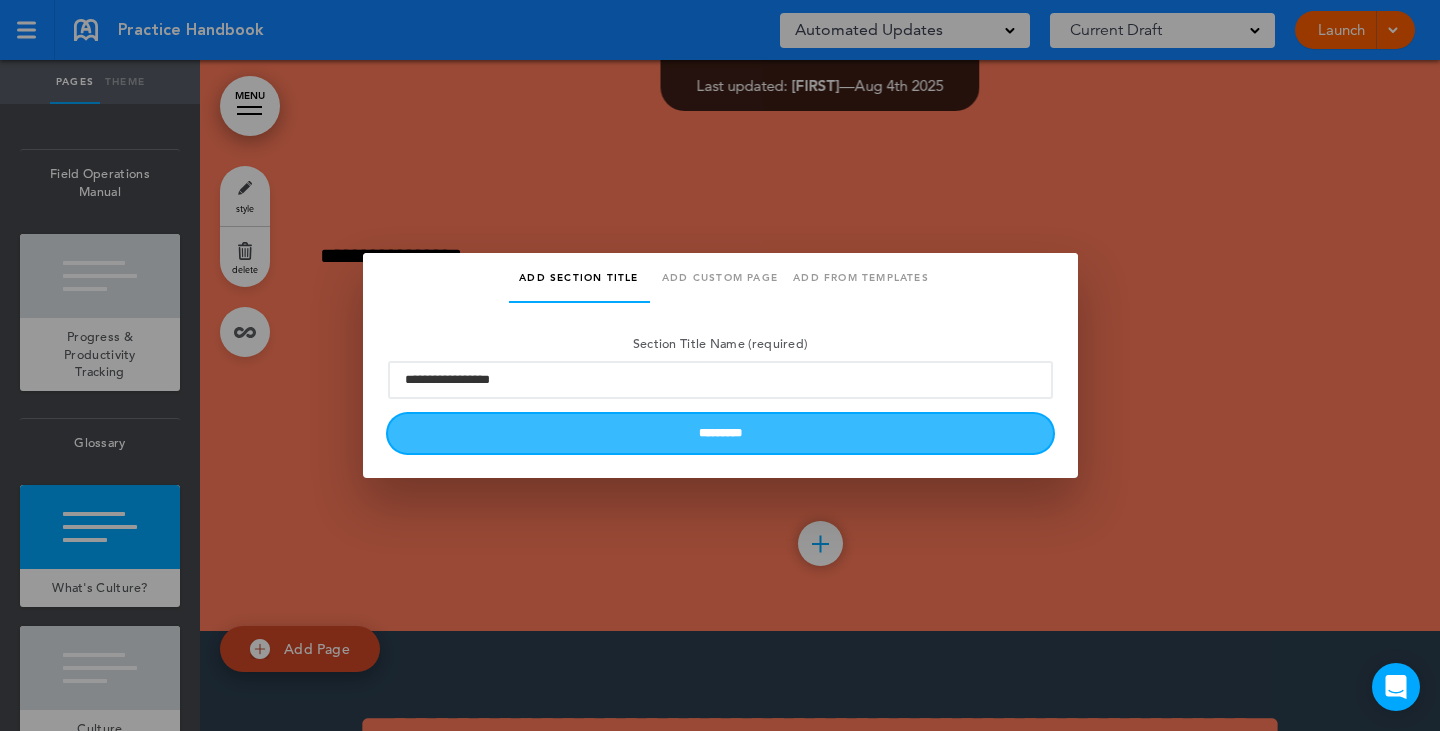 click on "*********" at bounding box center [720, 433] 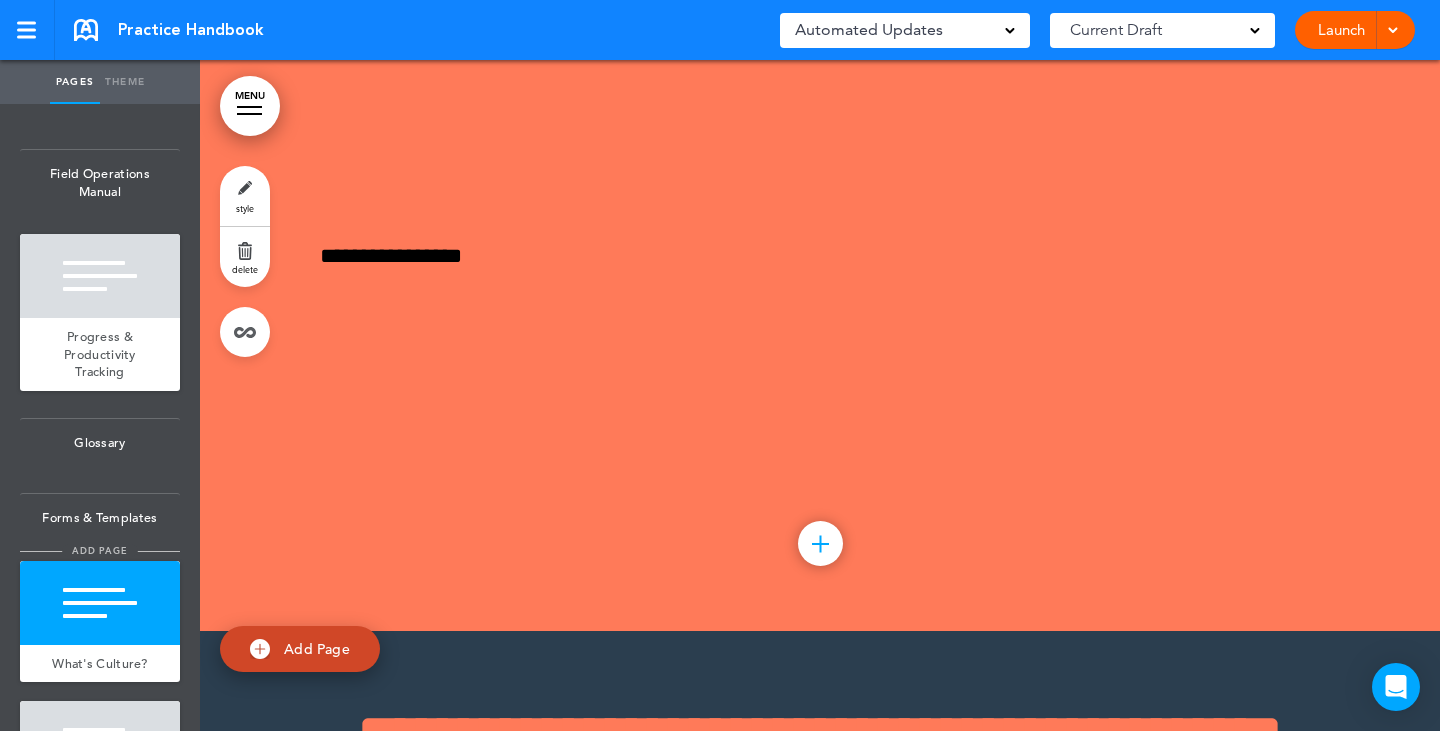 click on "add page" at bounding box center (99, 550) 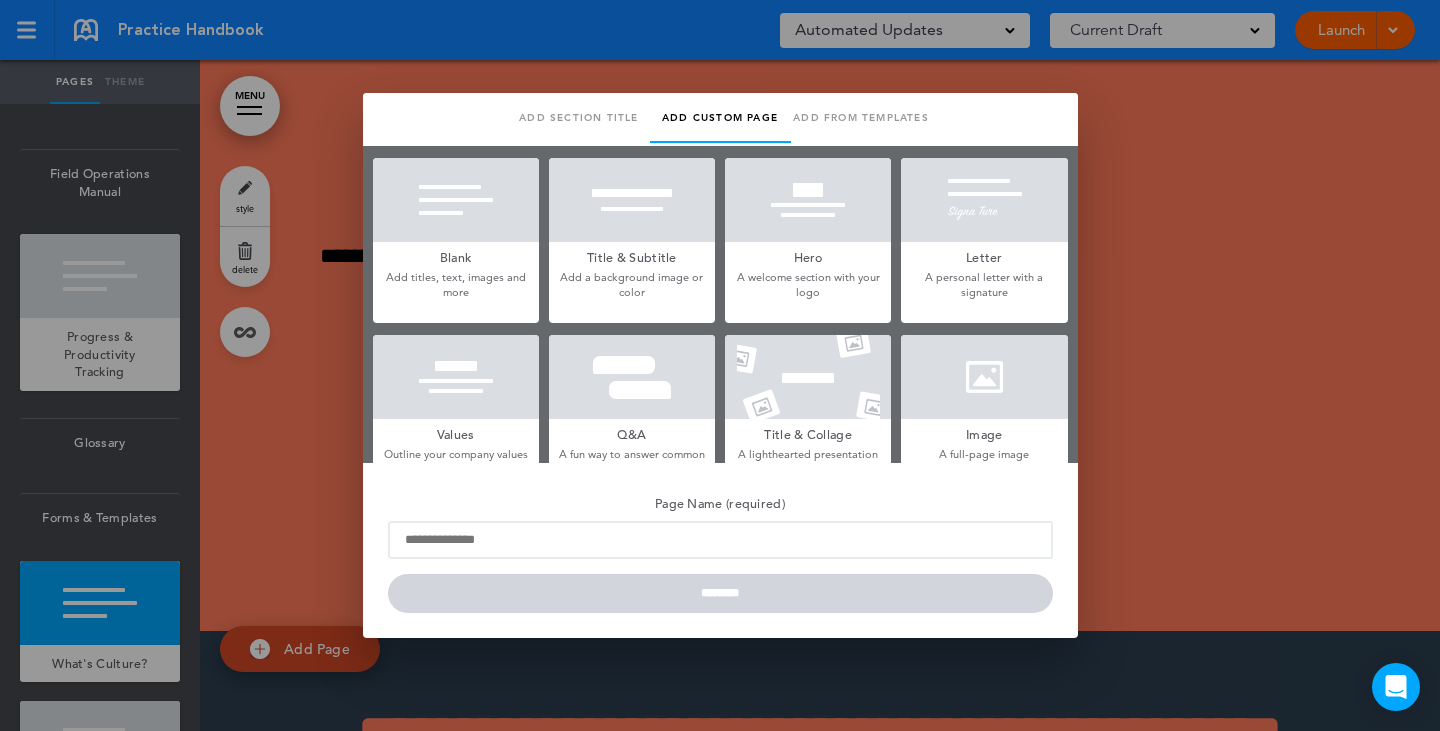 click on "Add section title" at bounding box center (579, 118) 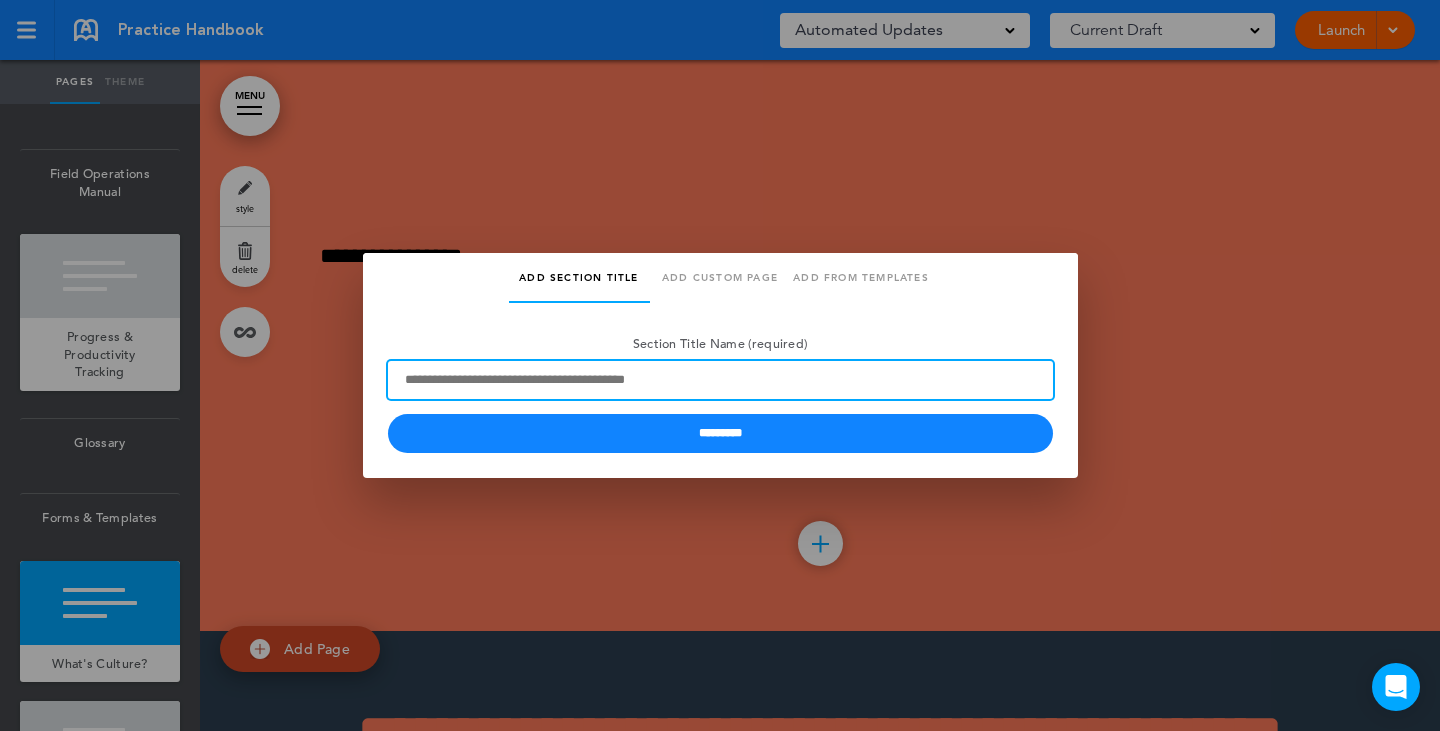 click on "Section Title Name (required)" at bounding box center [720, 380] 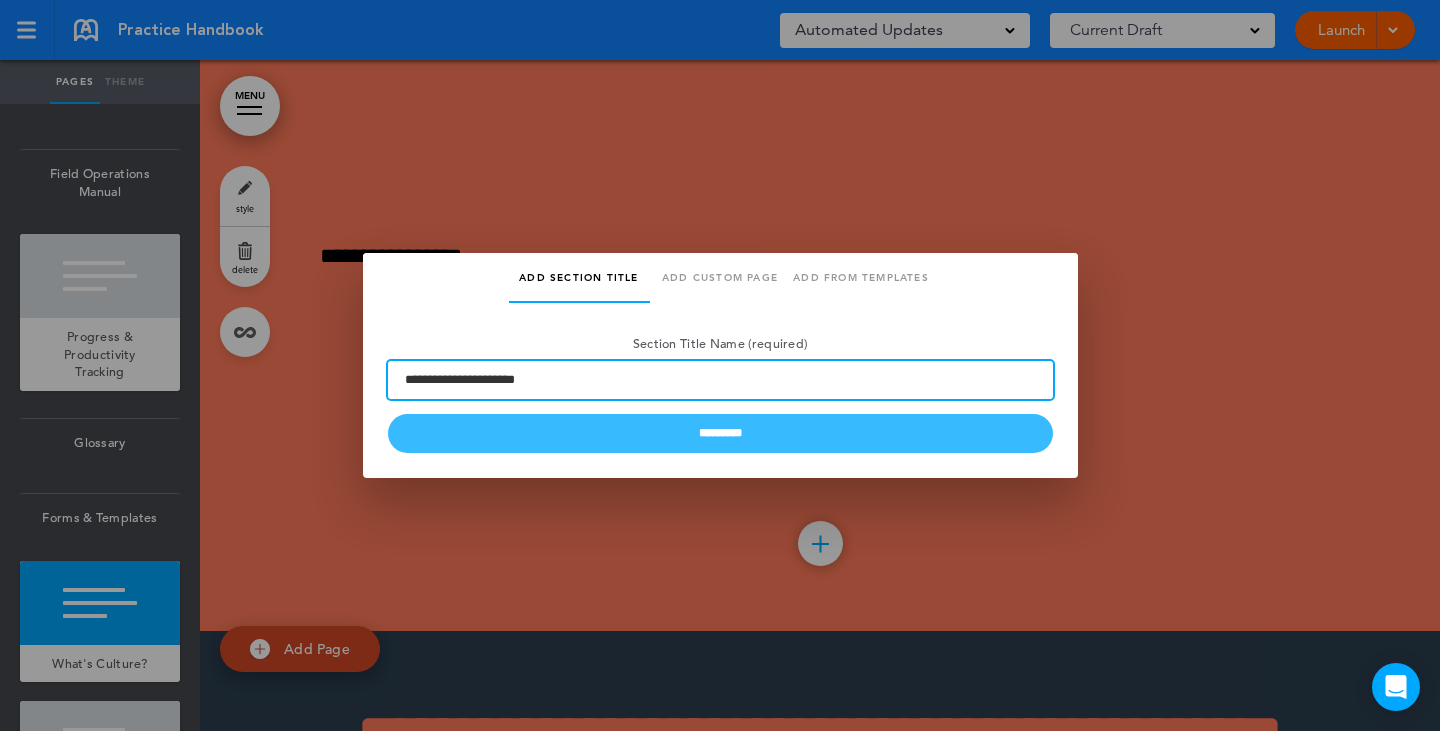 type on "**********" 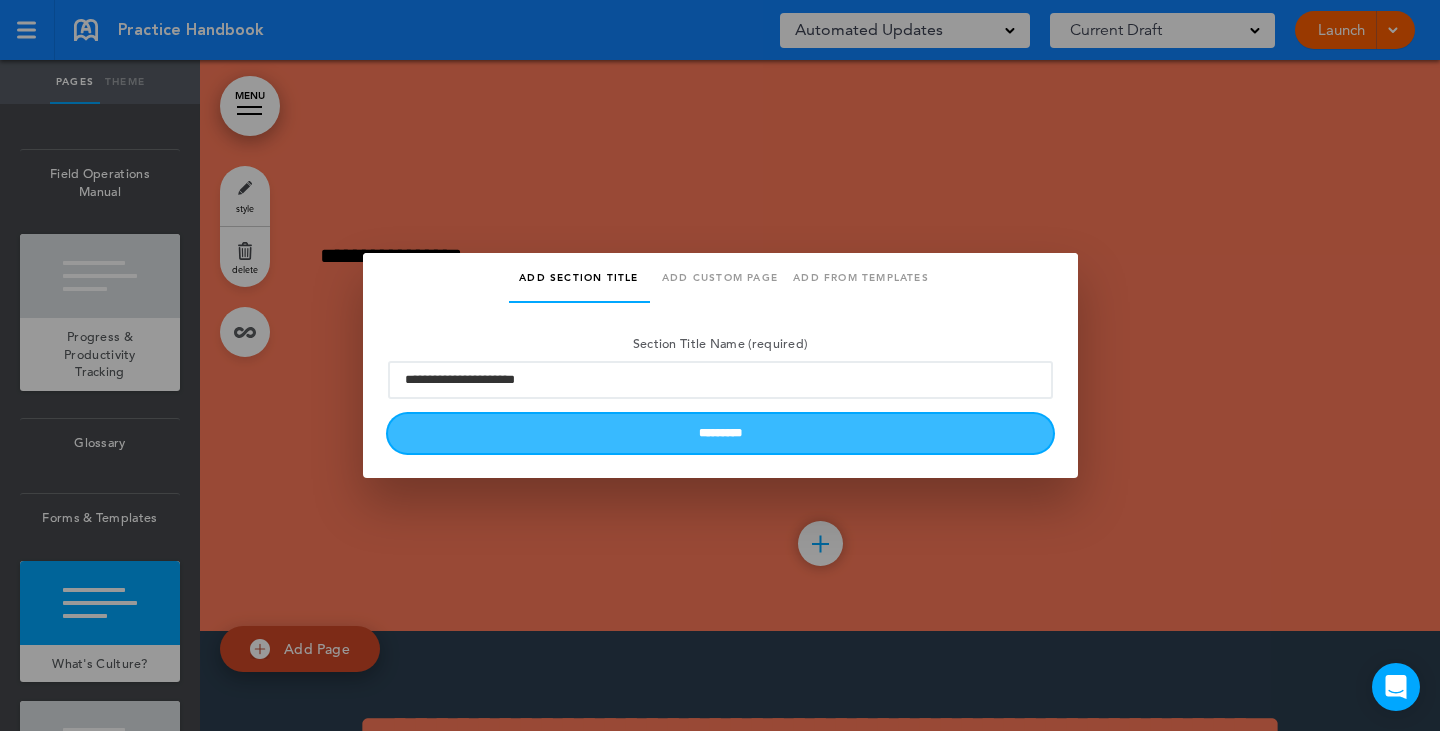 click on "*********" at bounding box center (720, 433) 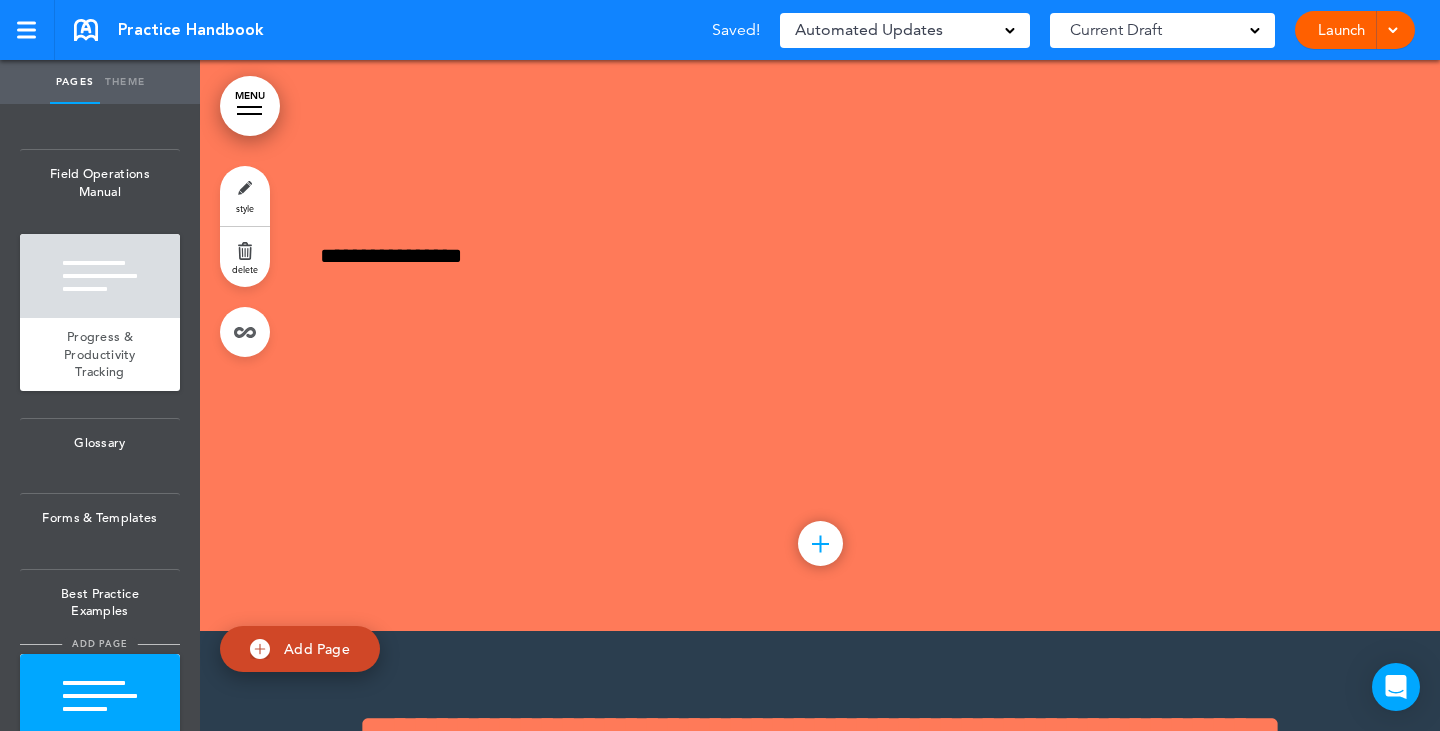 click on "add page" at bounding box center [99, 643] 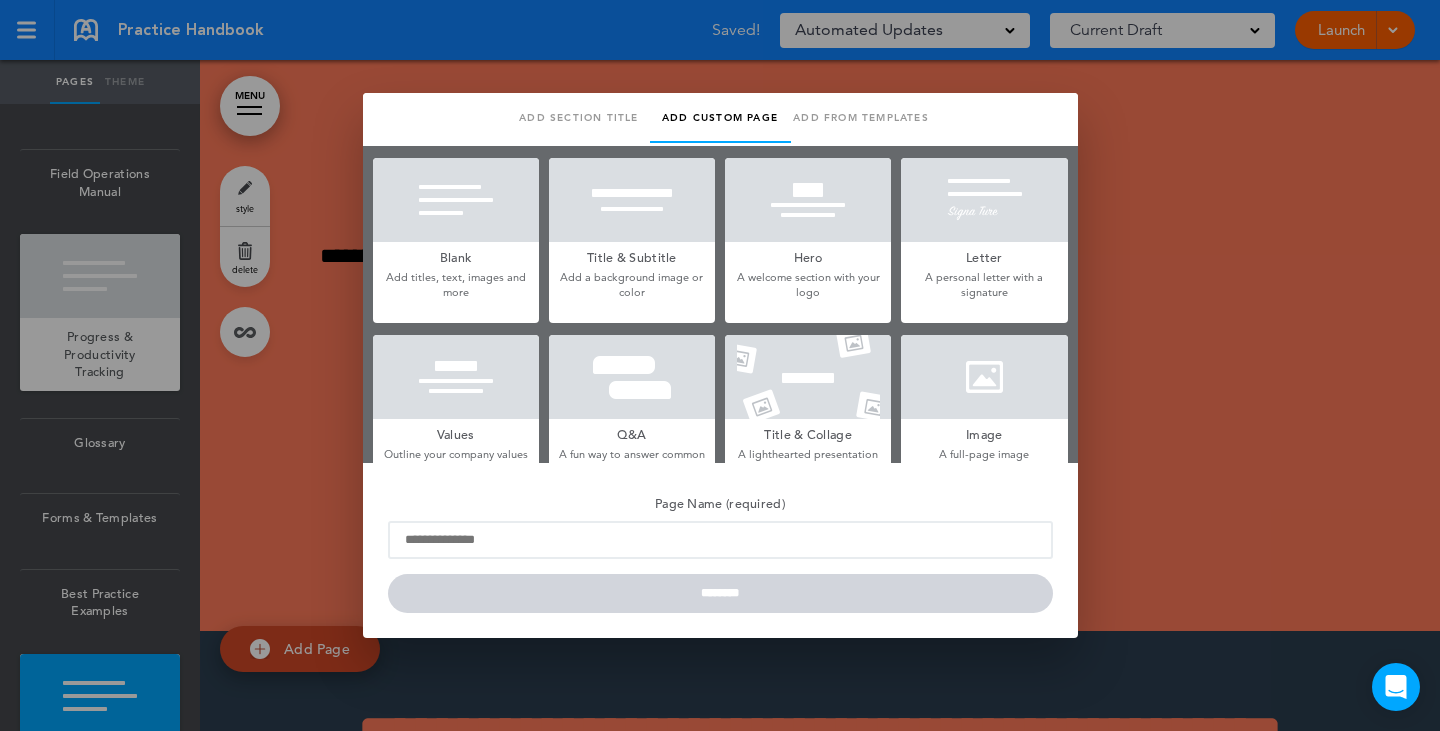 click on "Add section title" at bounding box center [579, 118] 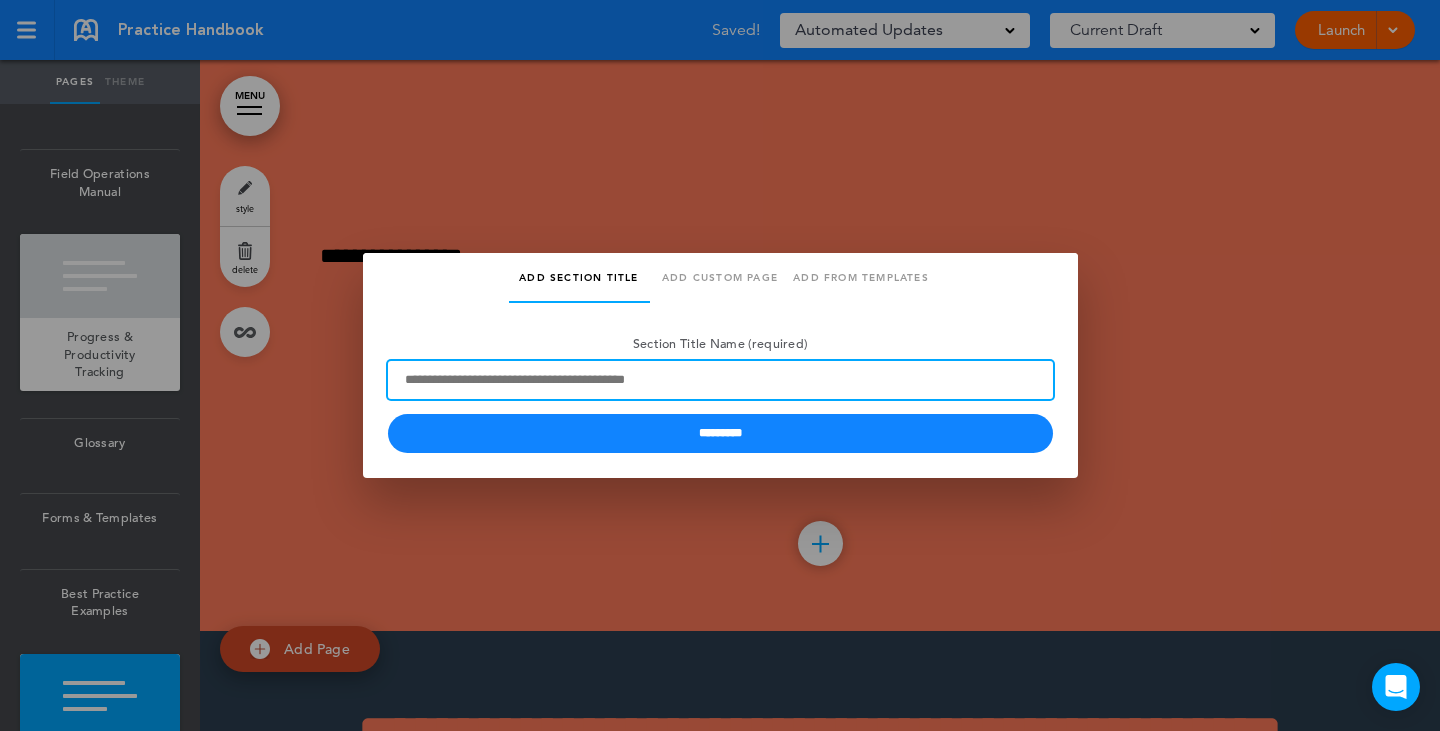 click on "Section Title Name (required)" at bounding box center (720, 380) 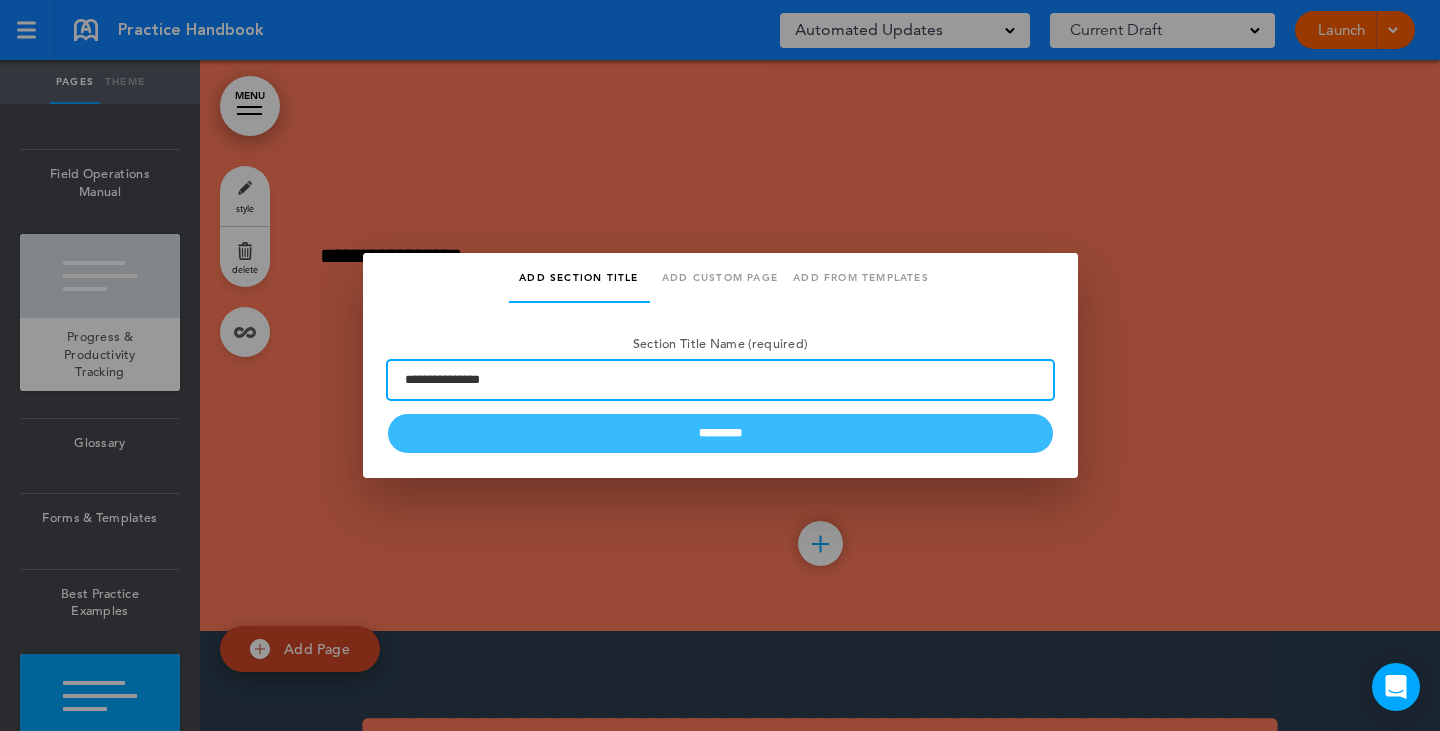 type on "**********" 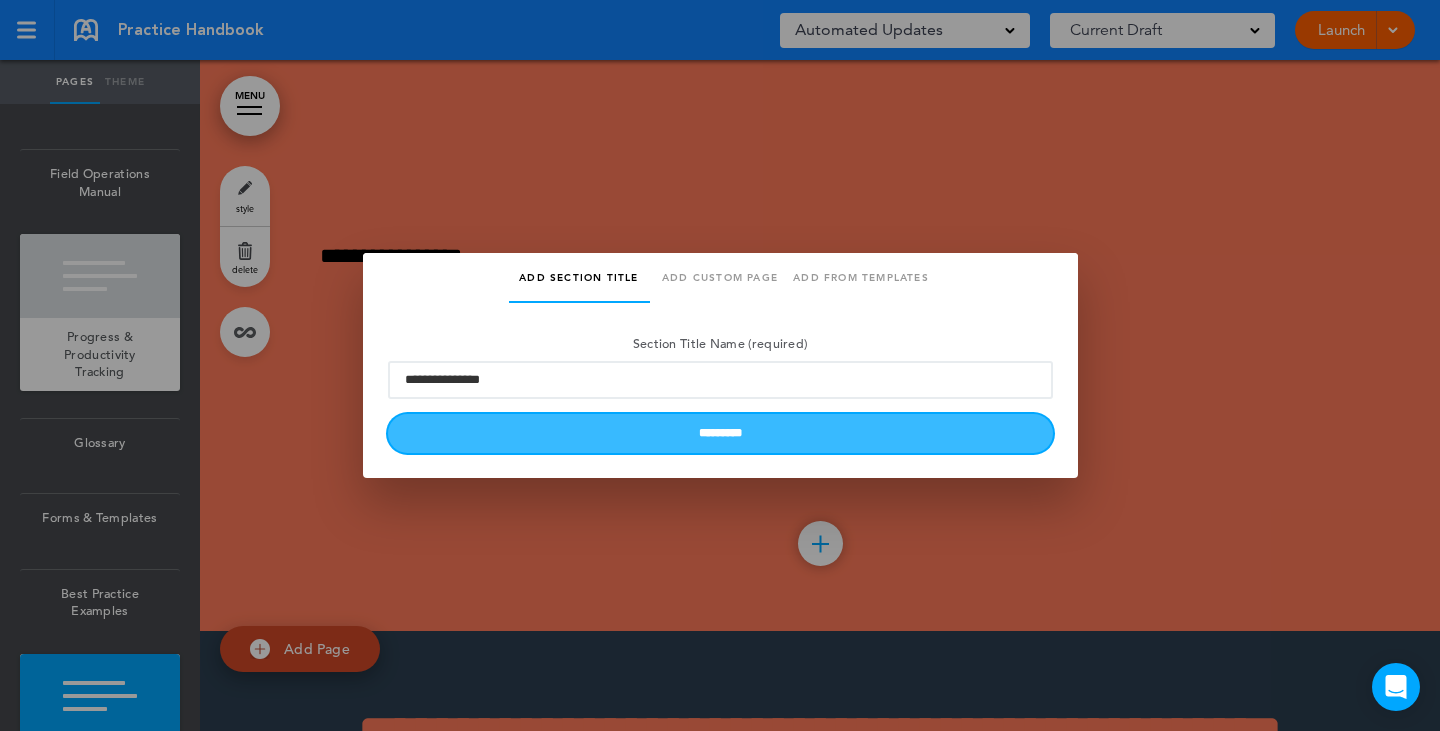 click on "*********" at bounding box center [720, 433] 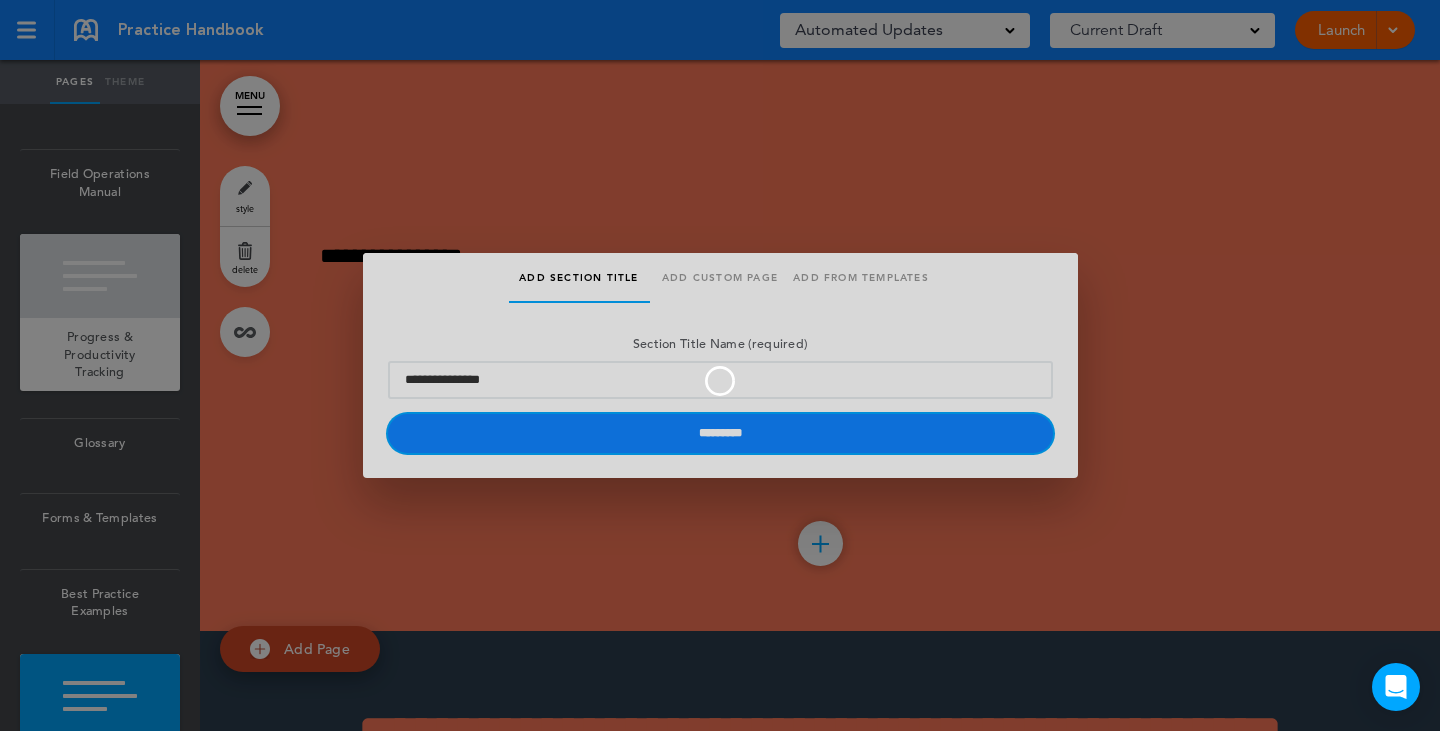 type 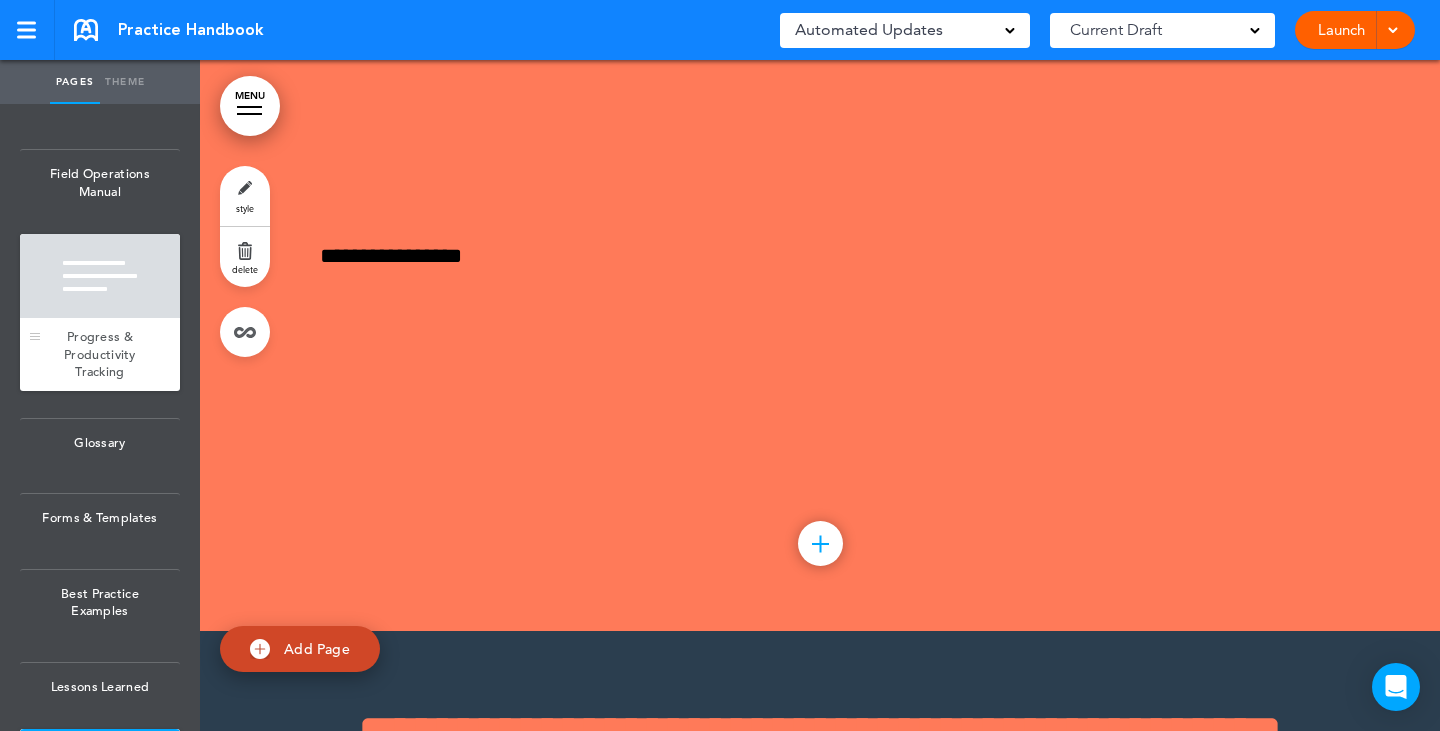 click at bounding box center [100, 276] 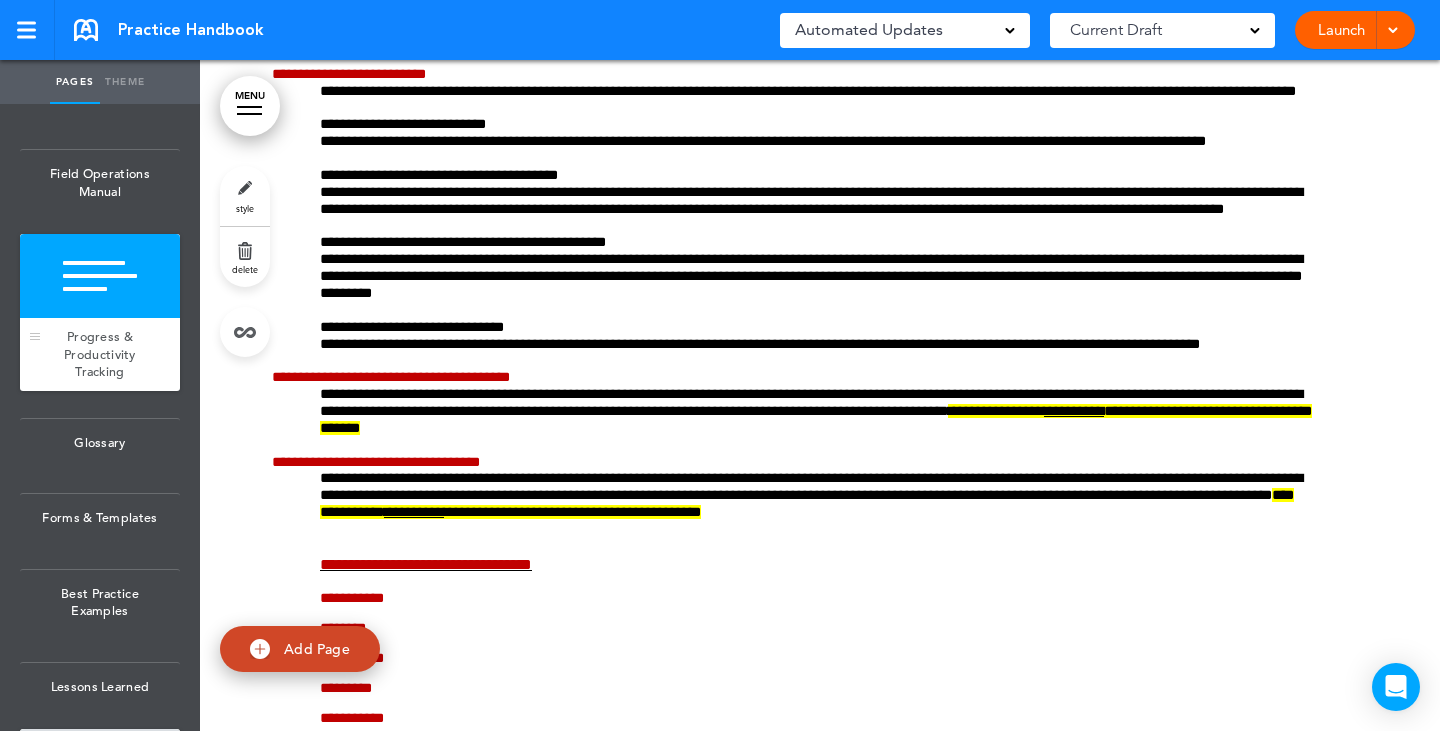 scroll, scrollTop: 0, scrollLeft: 0, axis: both 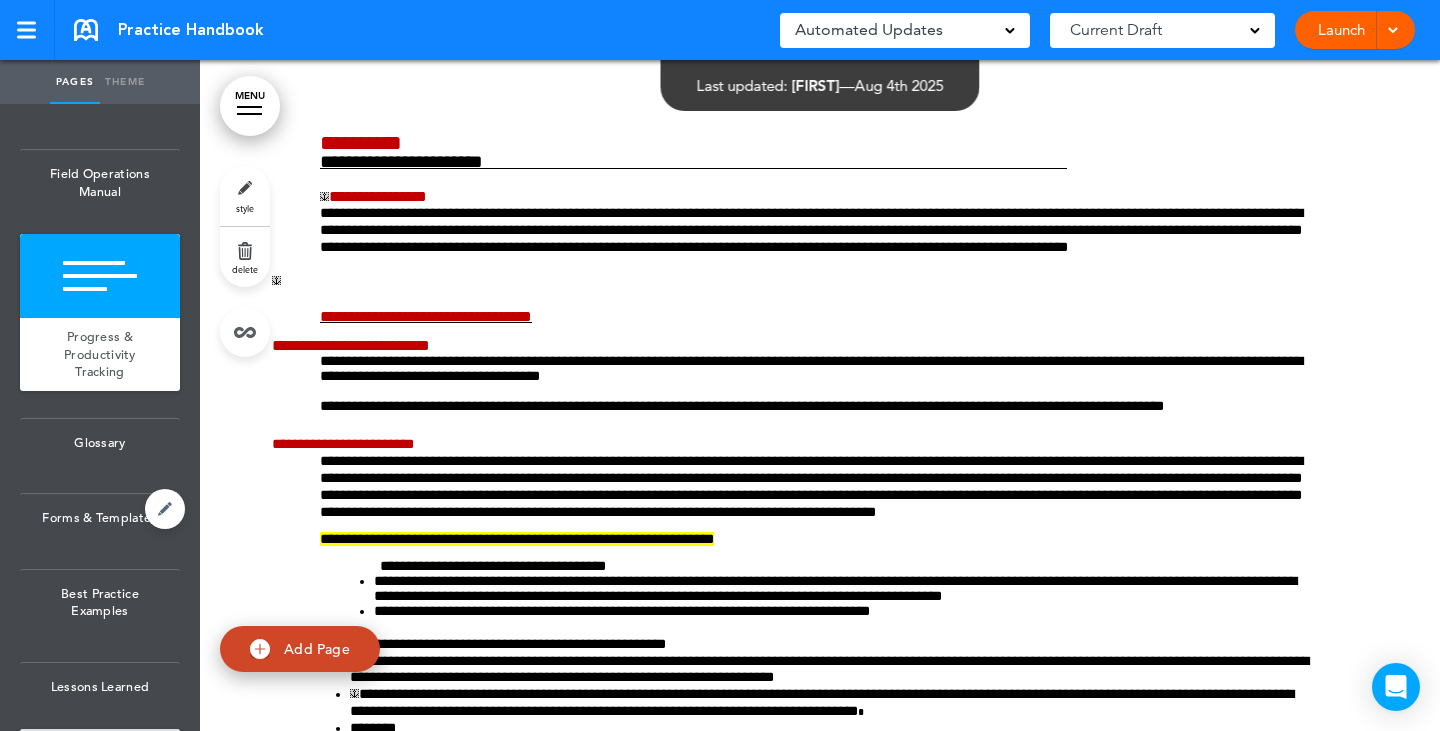 click on "Forms & Templates" at bounding box center (100, 518) 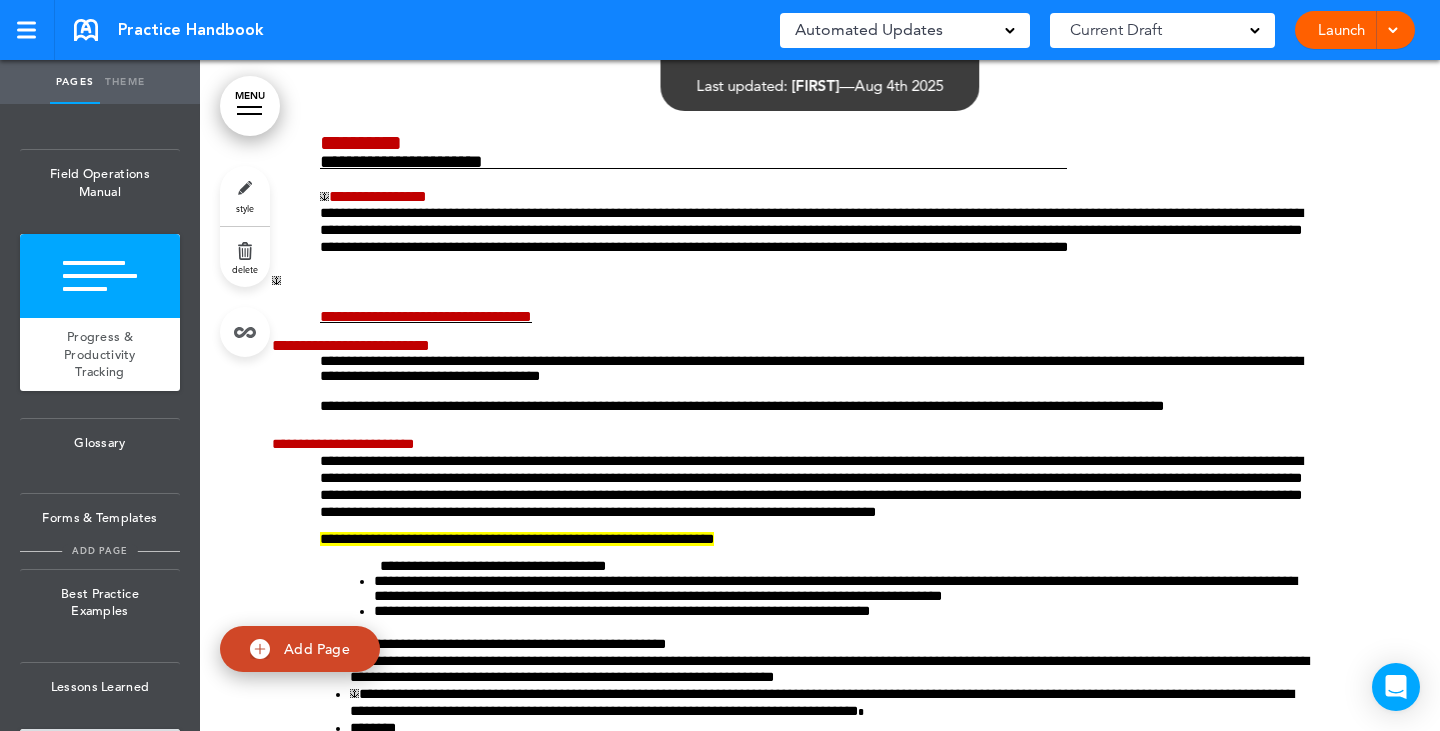 click on "add page" at bounding box center (99, 550) 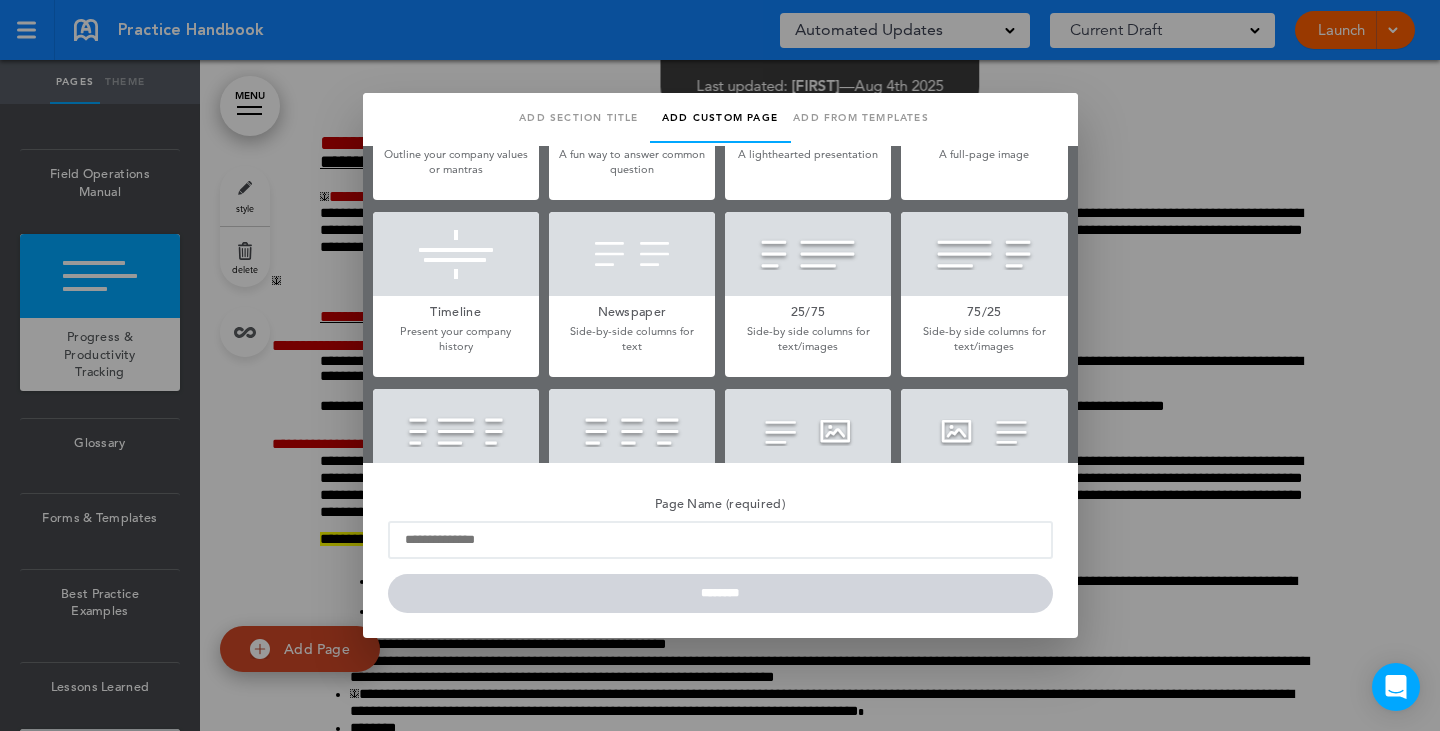 scroll, scrollTop: 0, scrollLeft: 0, axis: both 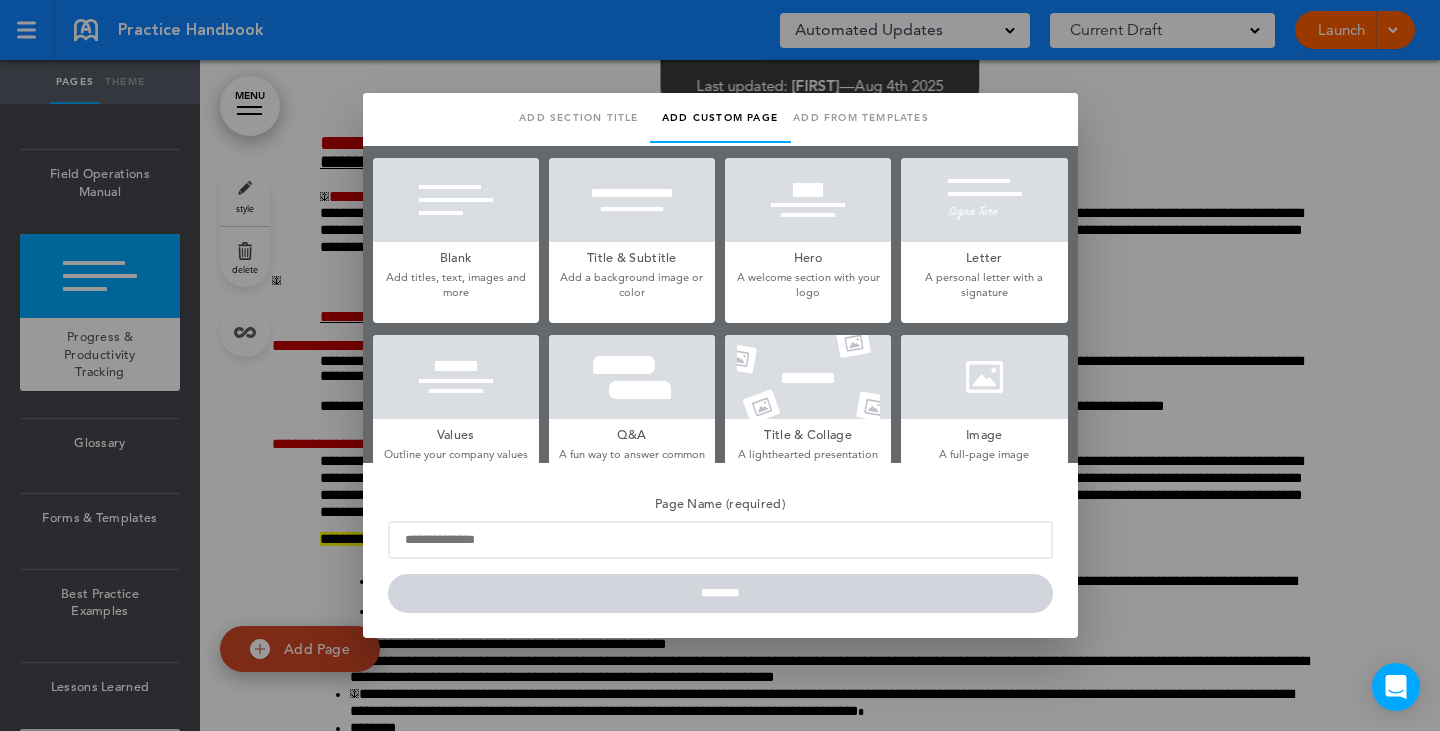 click at bounding box center (456, 200) 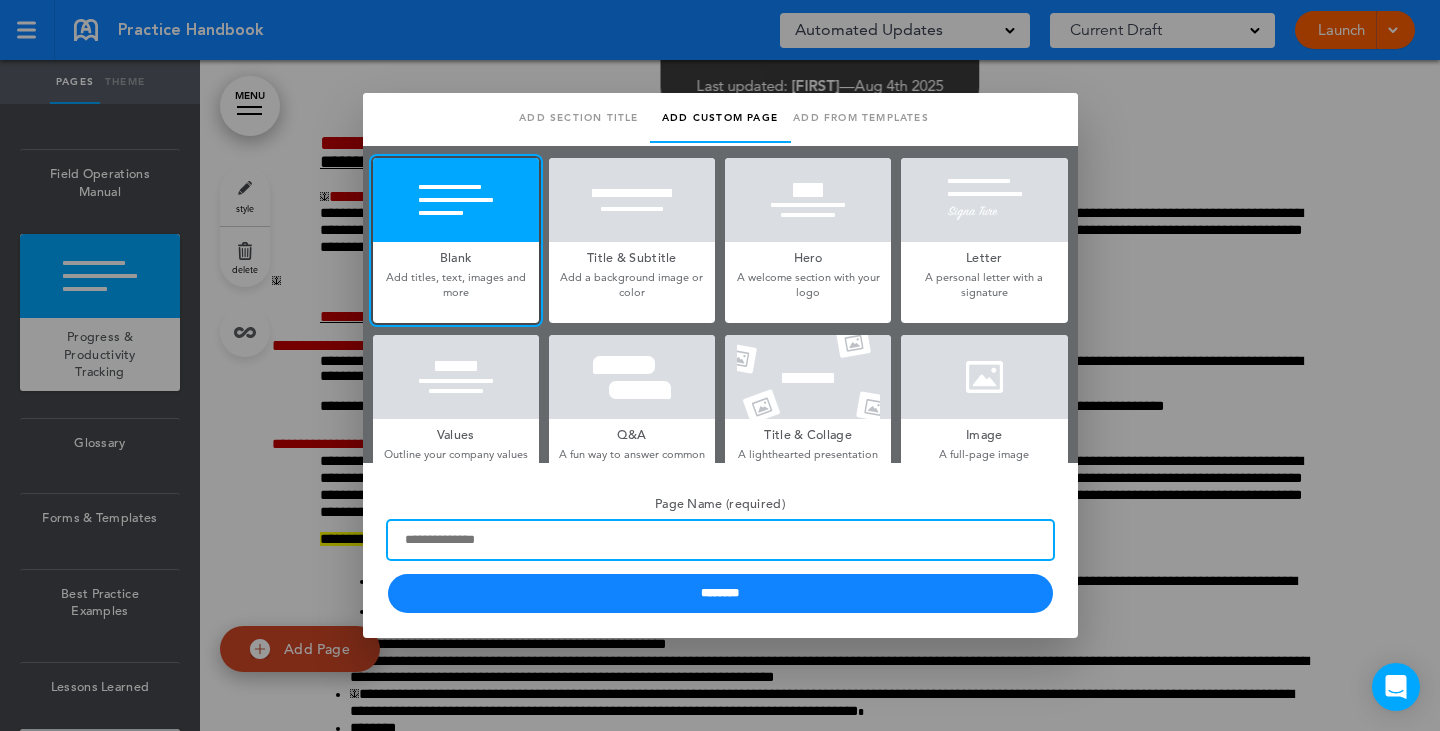 click on "Page Name (required)" at bounding box center (720, 540) 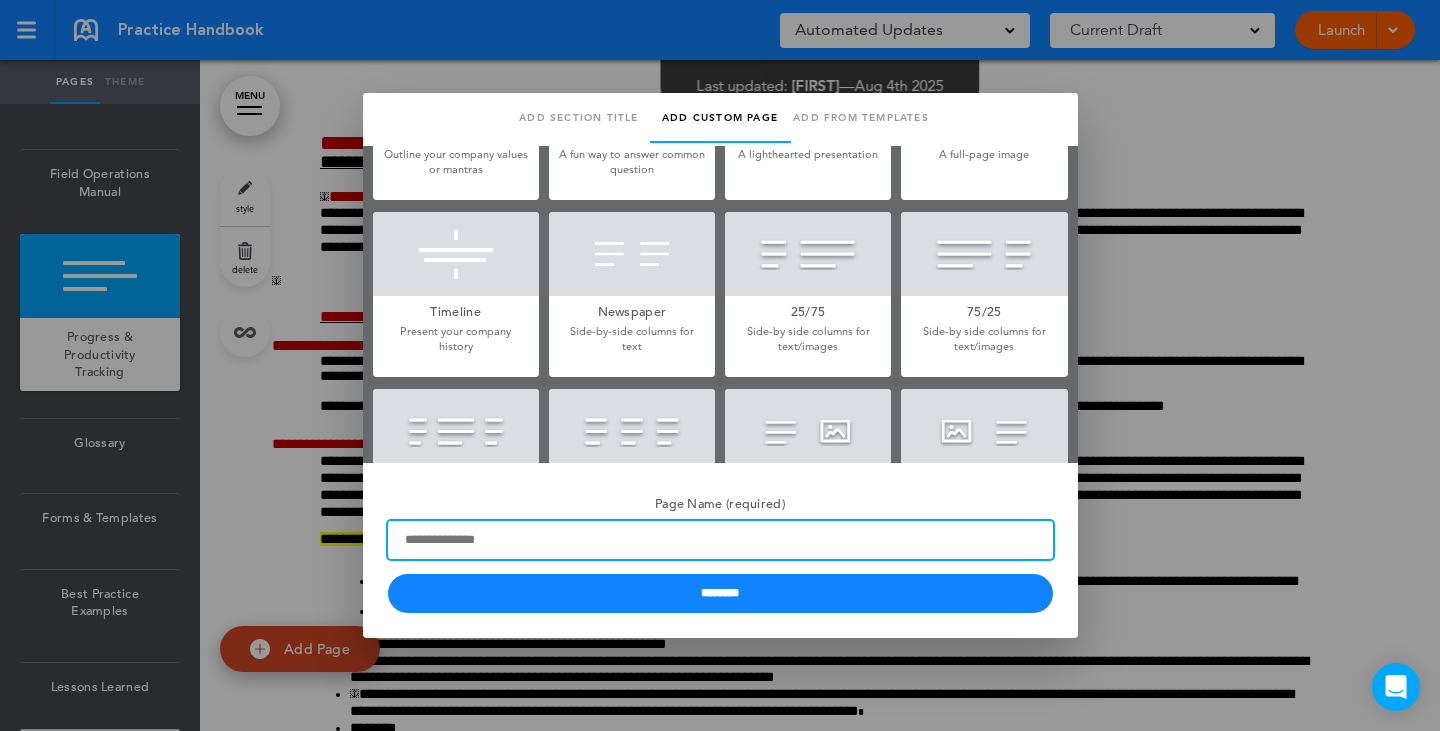 scroll, scrollTop: 0, scrollLeft: 0, axis: both 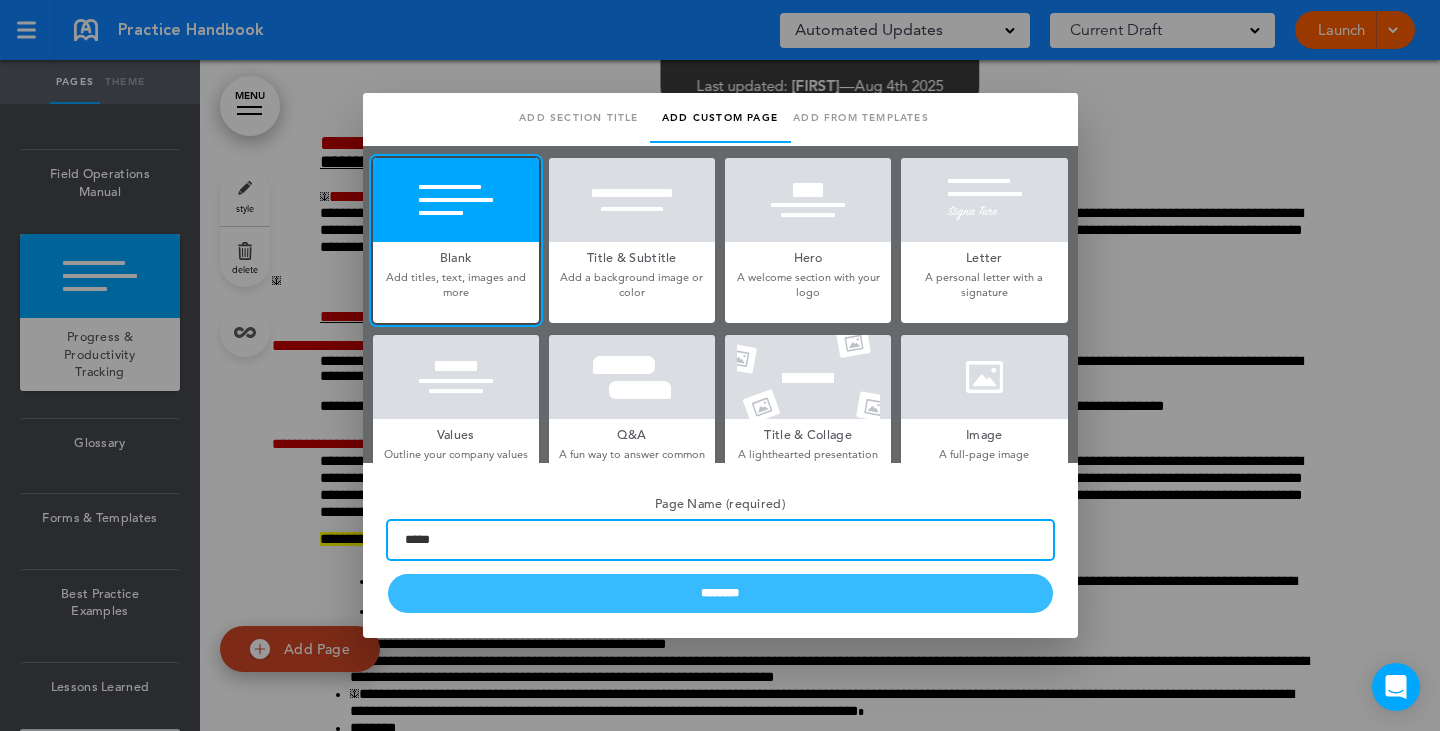 type on "*****" 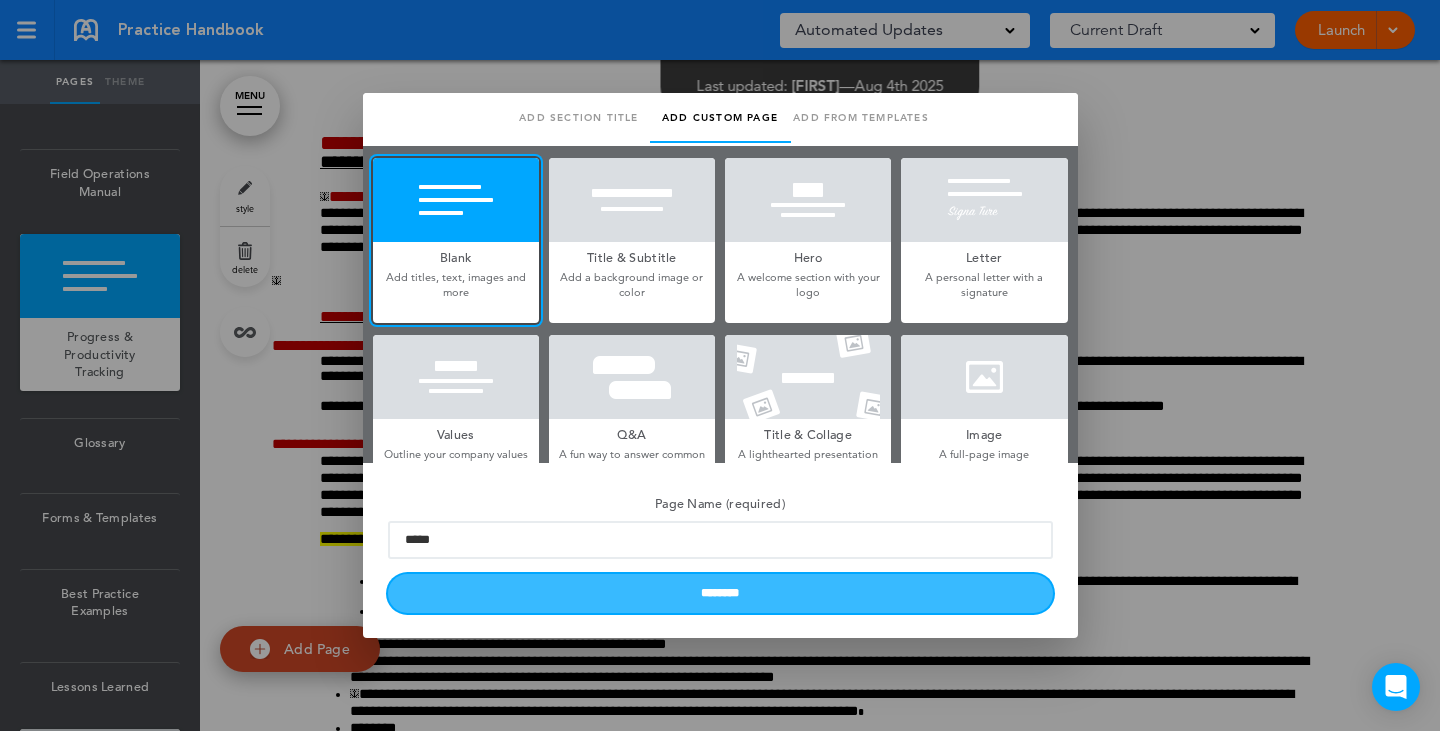 click on "********" at bounding box center [720, 593] 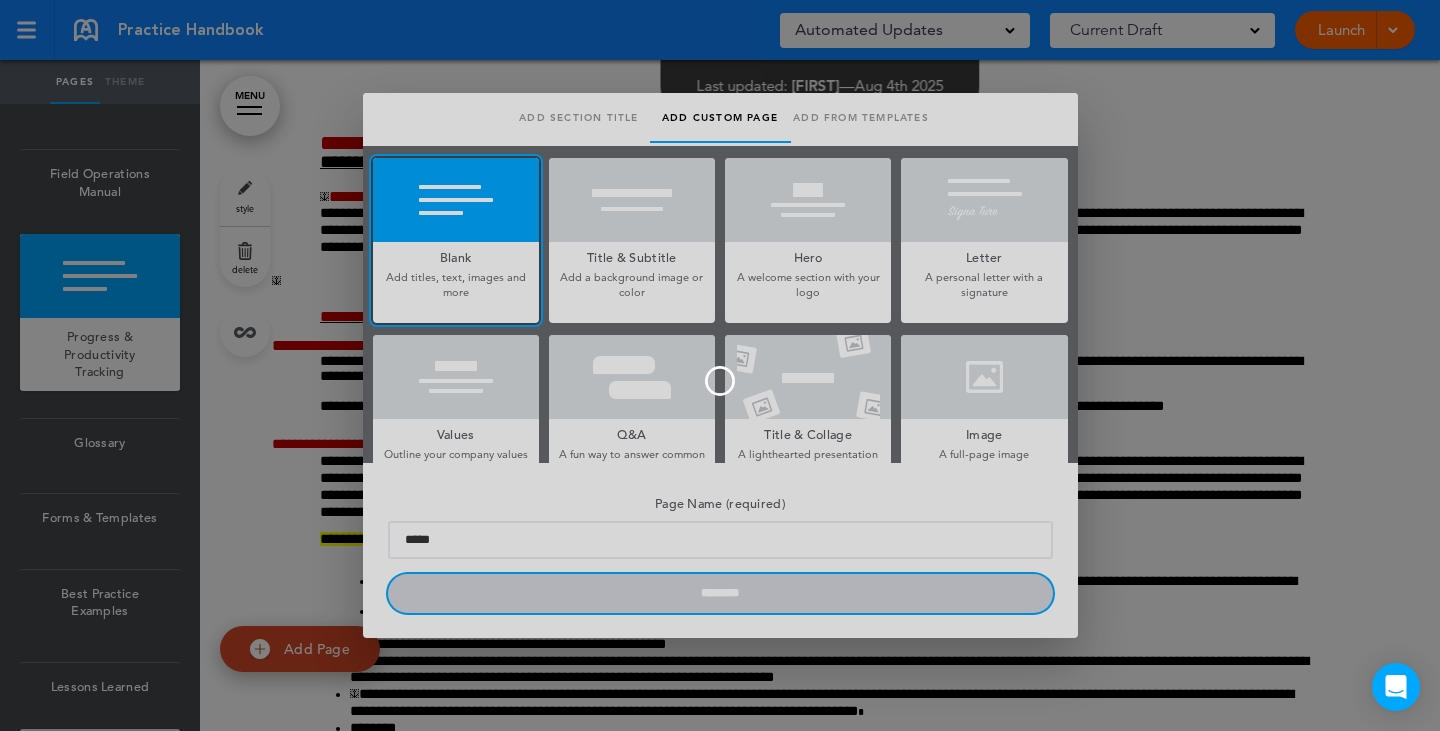 type 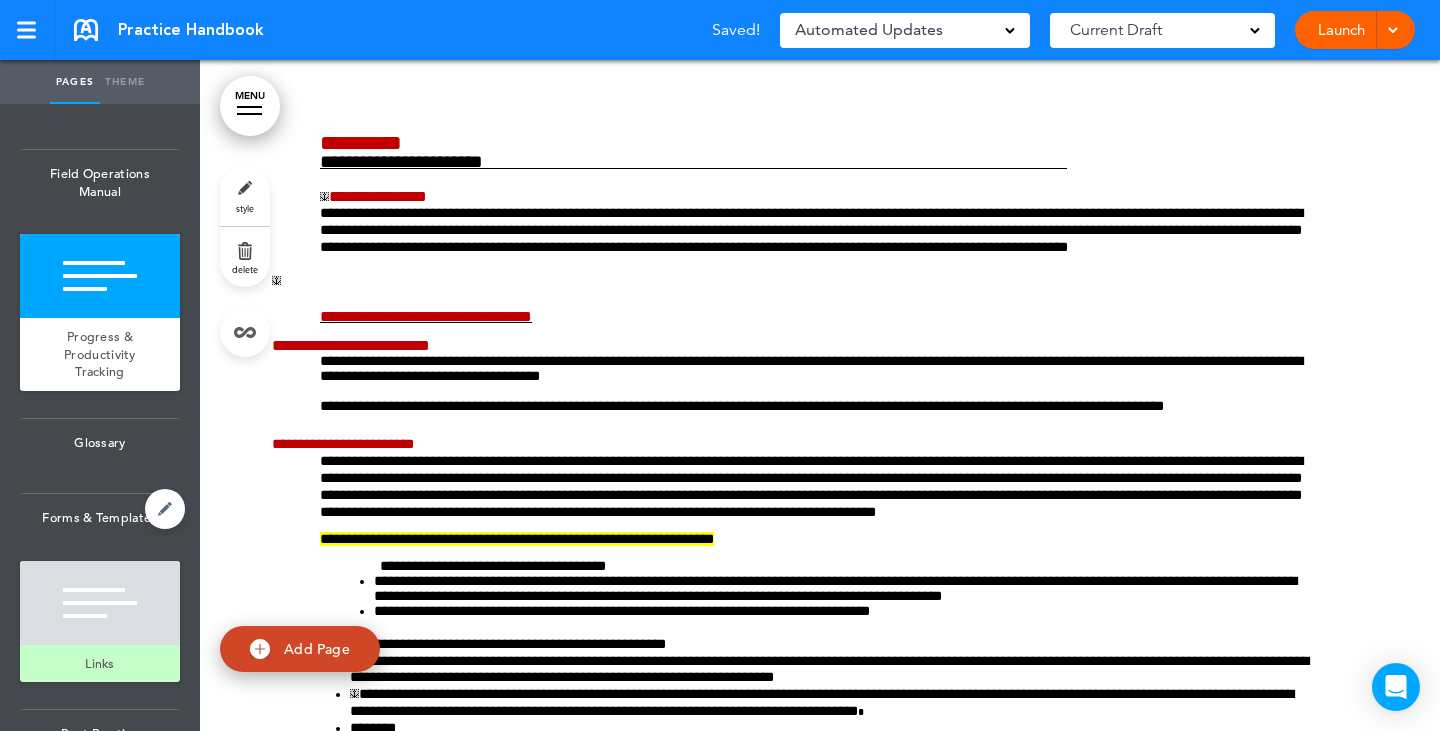 scroll, scrollTop: 100, scrollLeft: 0, axis: vertical 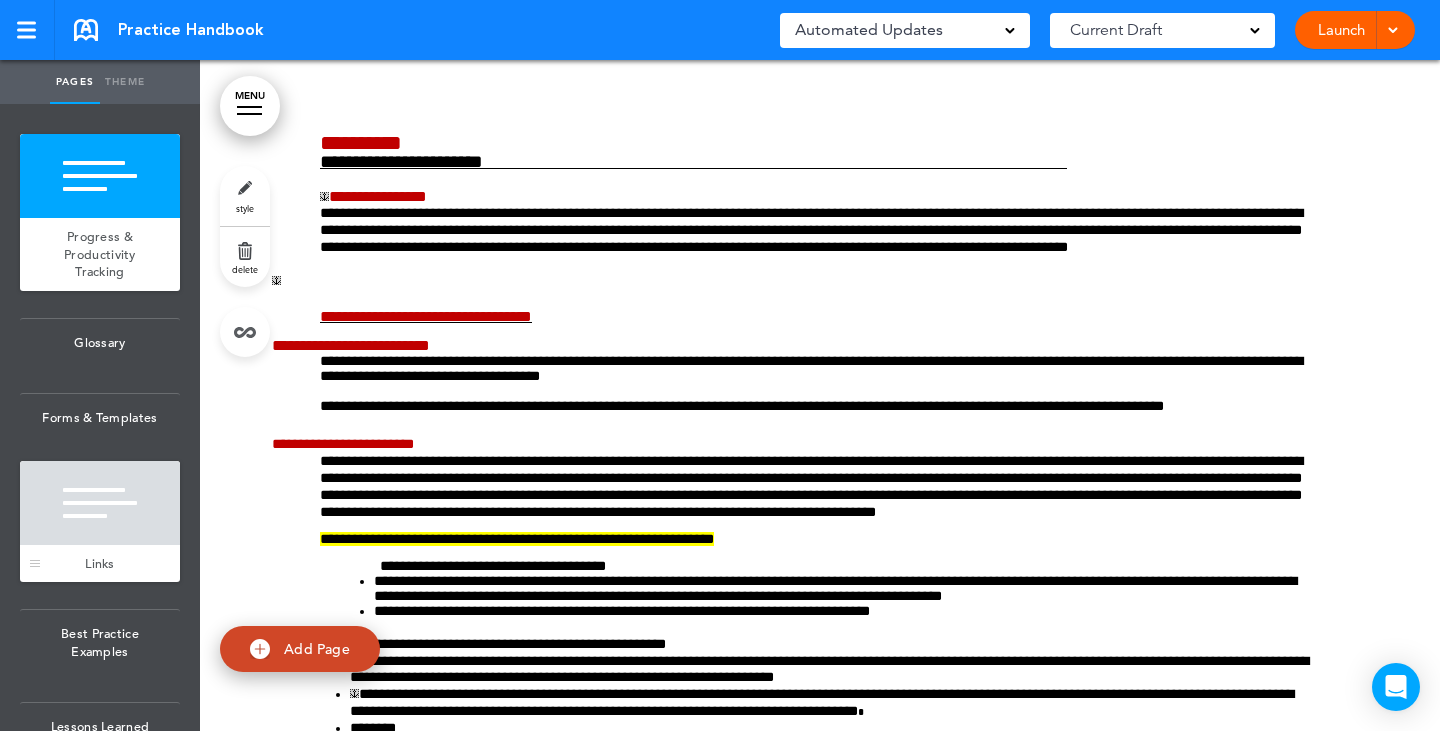 click at bounding box center (100, 503) 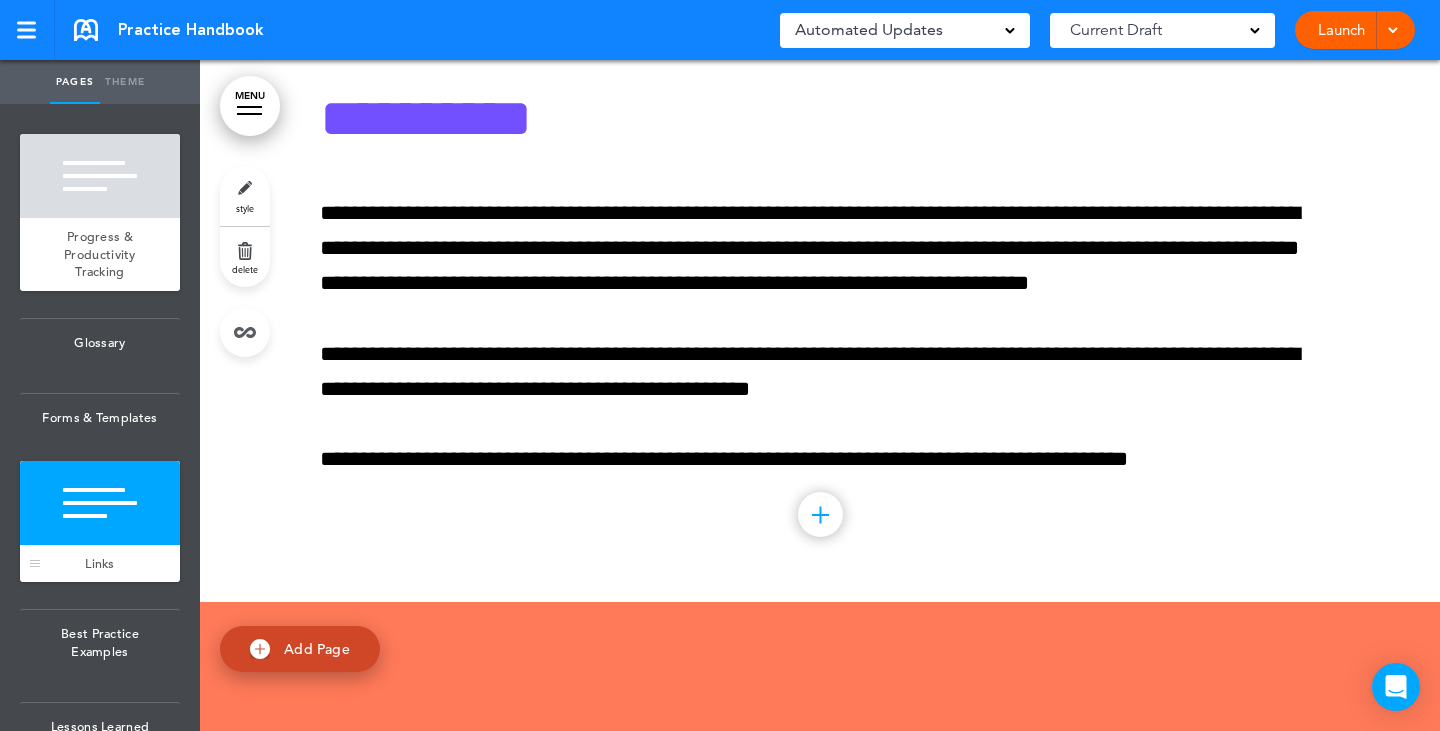 scroll, scrollTop: 4468, scrollLeft: 0, axis: vertical 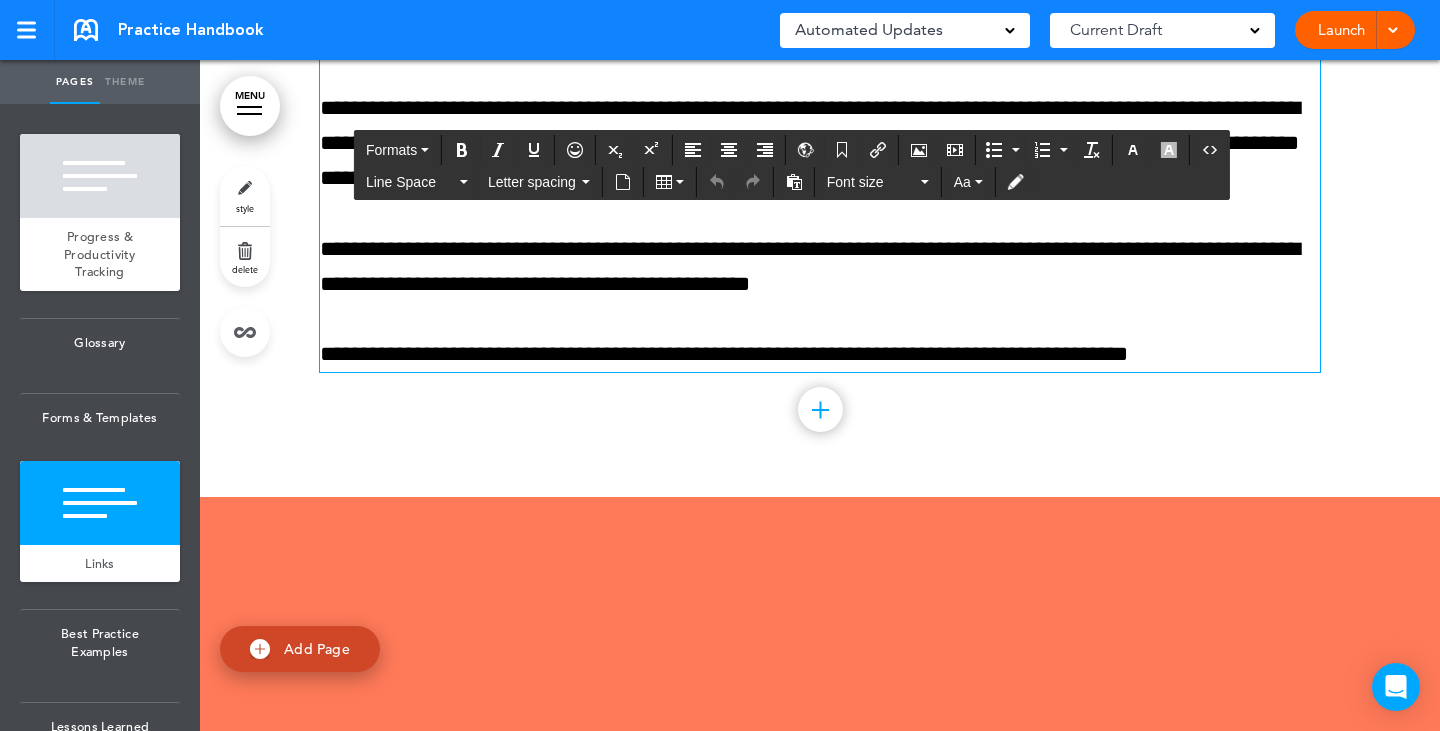 click on "**********" at bounding box center (820, 13) 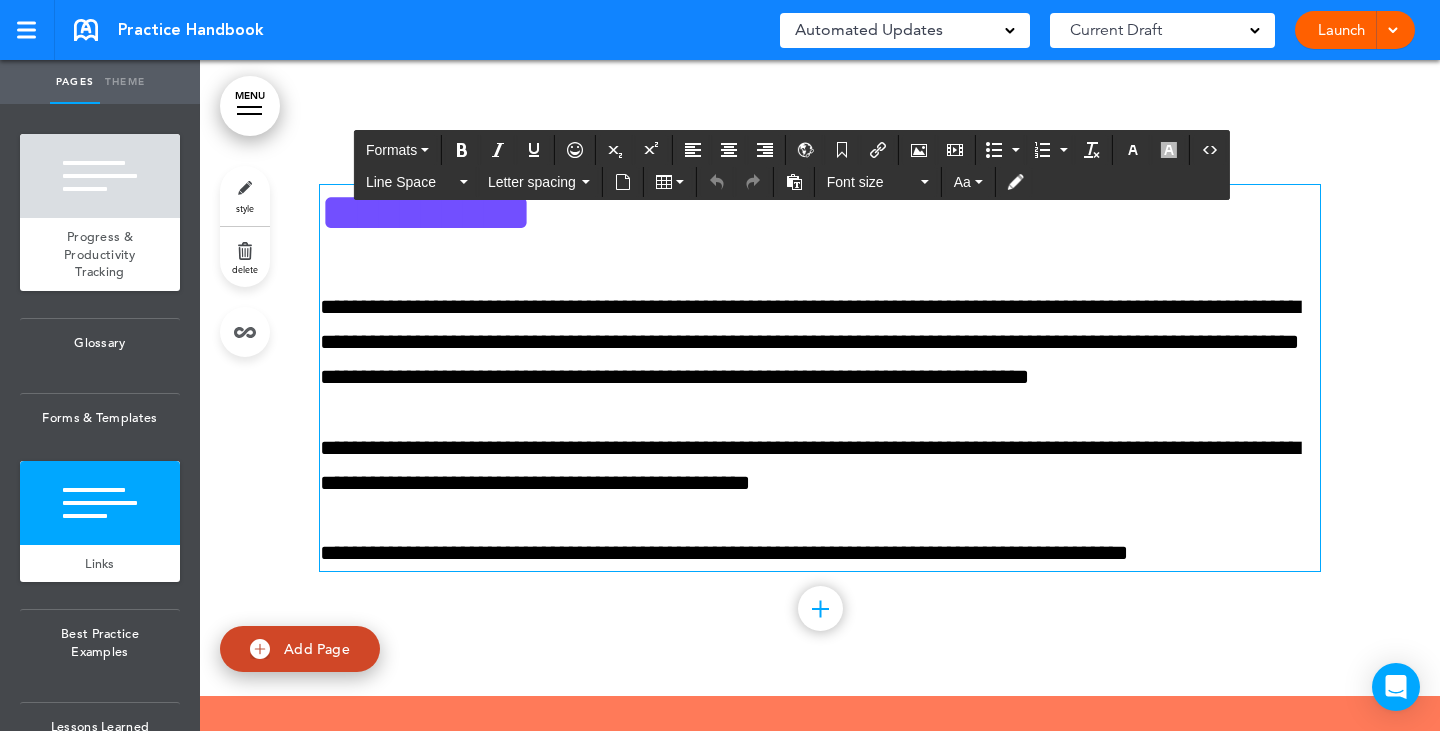 scroll, scrollTop: 4268, scrollLeft: 0, axis: vertical 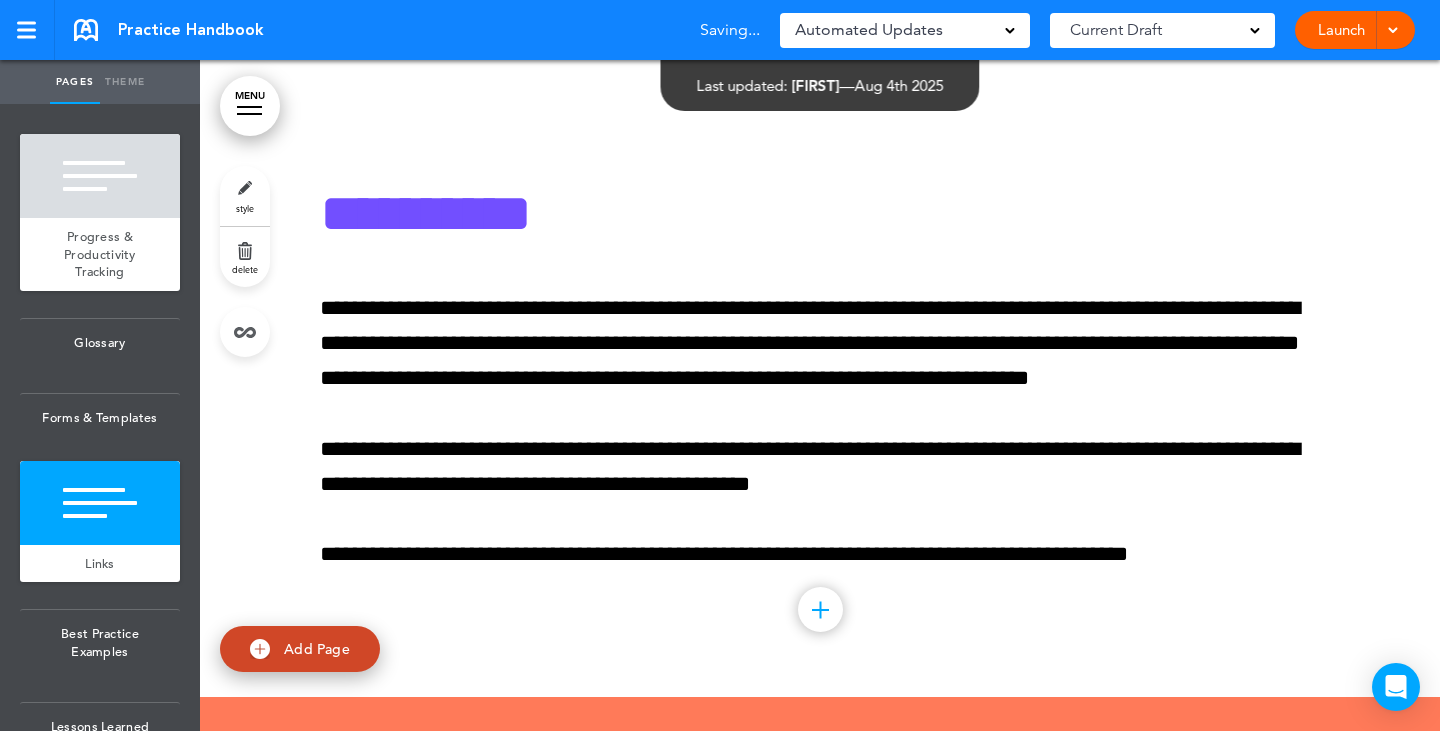 click at bounding box center [820, 404] 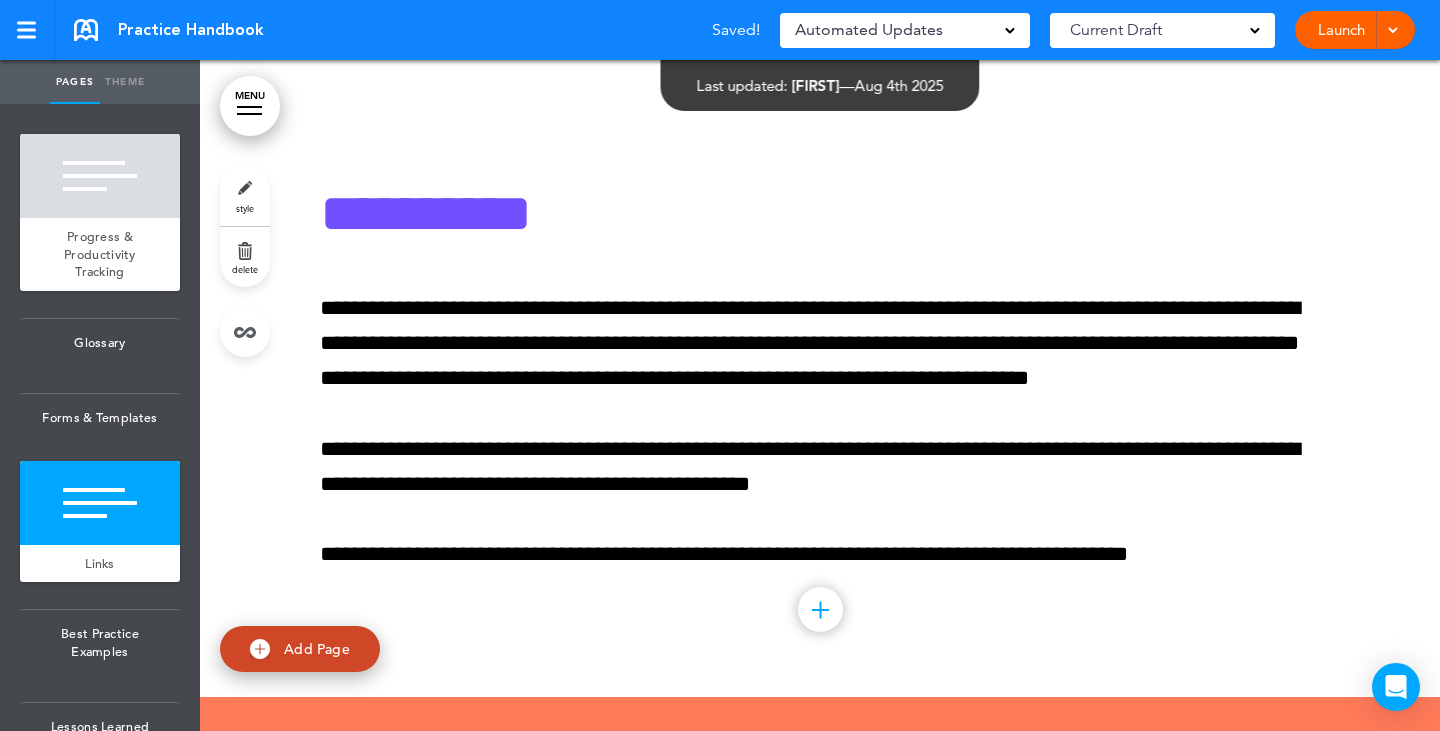 click at bounding box center [820, 404] 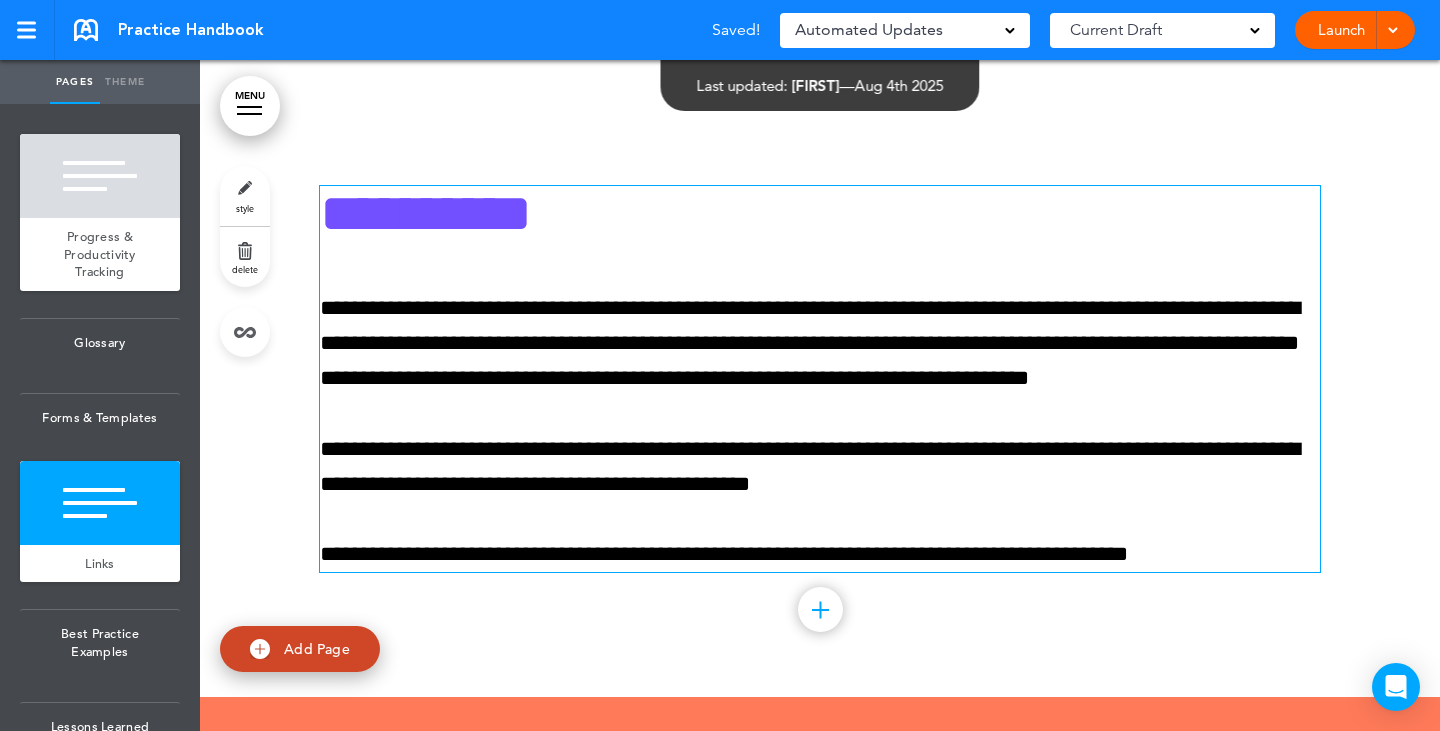 click on "**********" at bounding box center (820, 344) 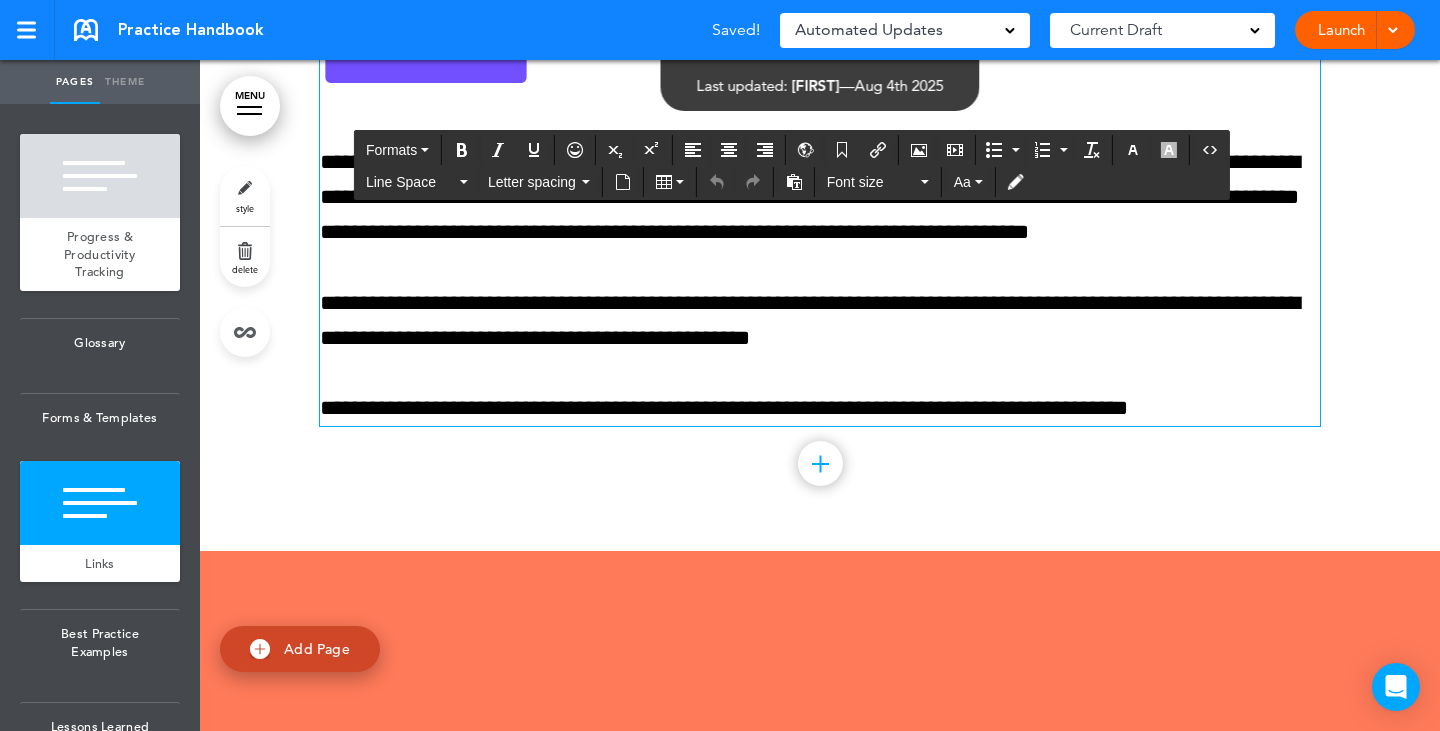 scroll, scrollTop: 4468, scrollLeft: 0, axis: vertical 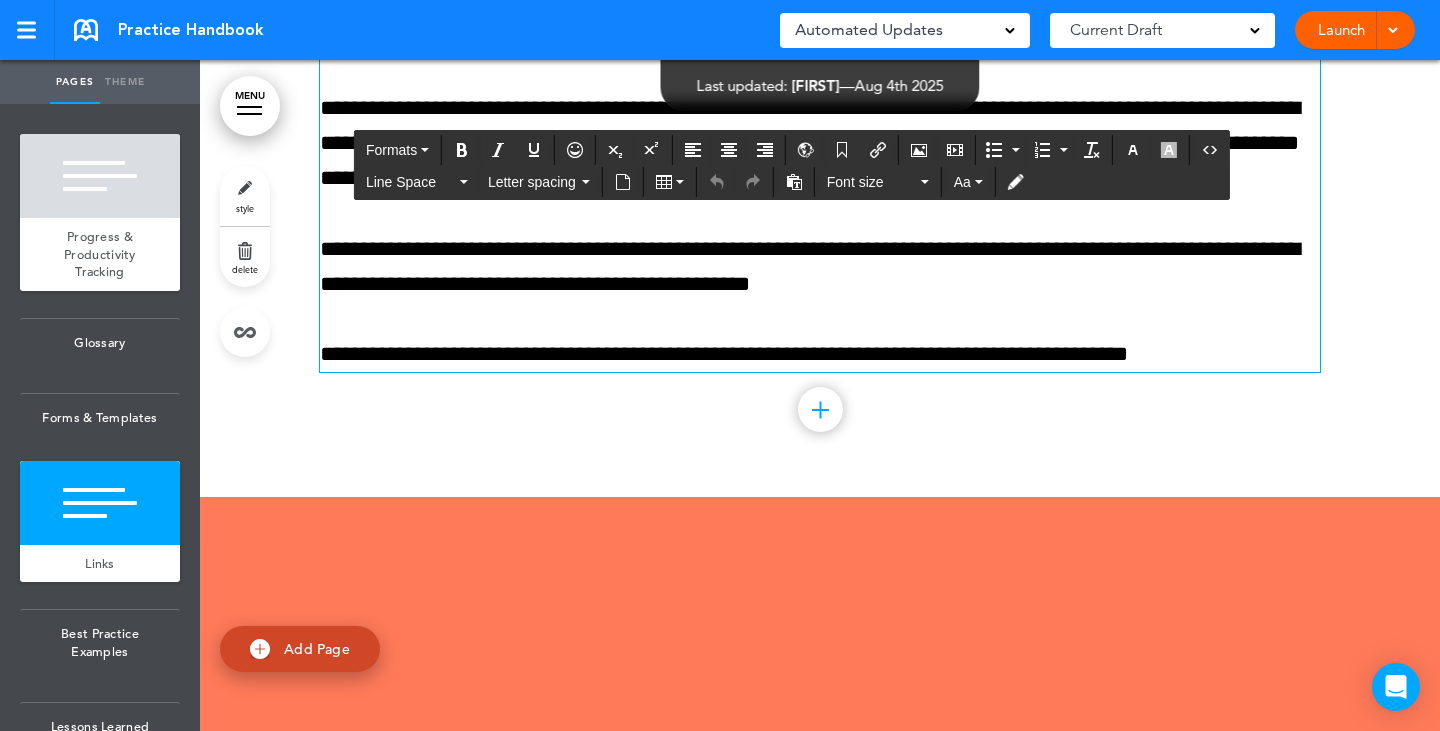 click on "MENU" at bounding box center [250, 106] 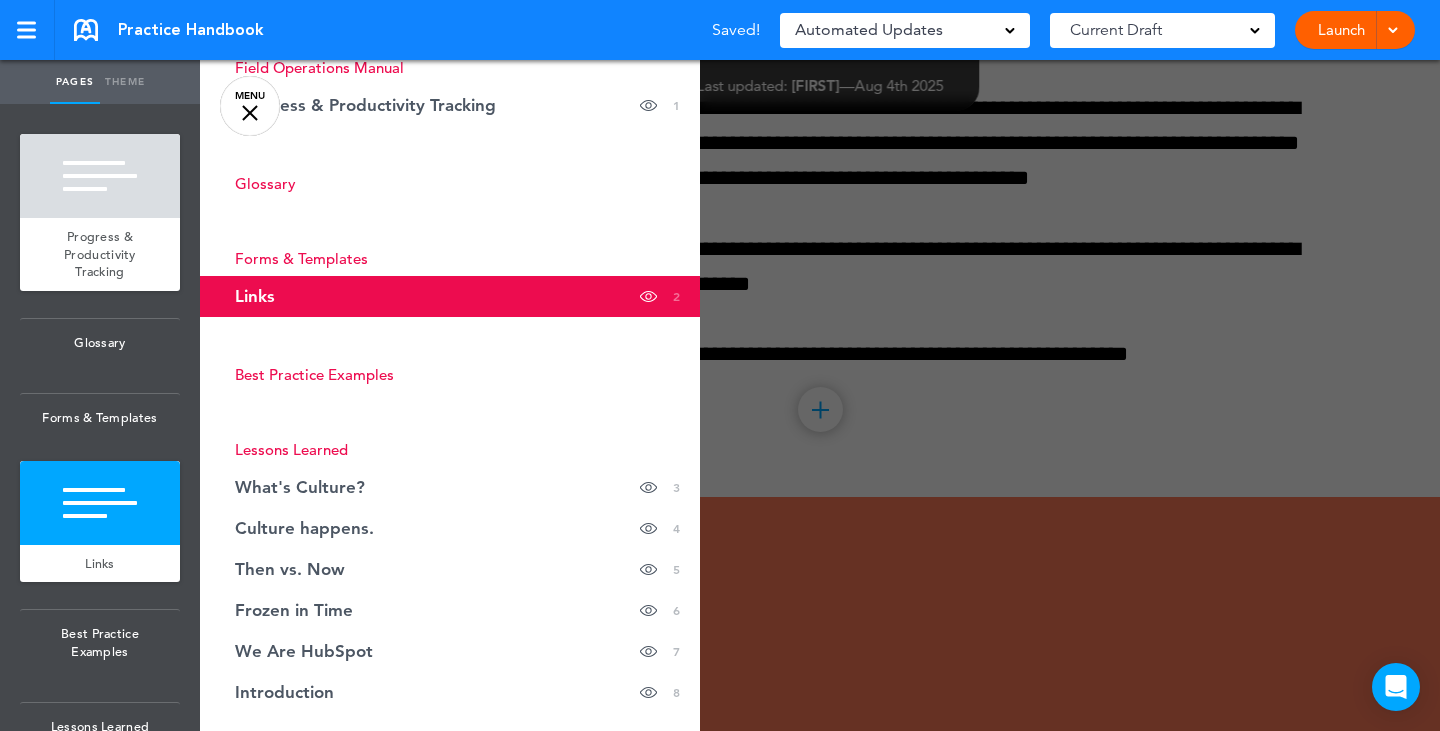 click at bounding box center [920, 365] 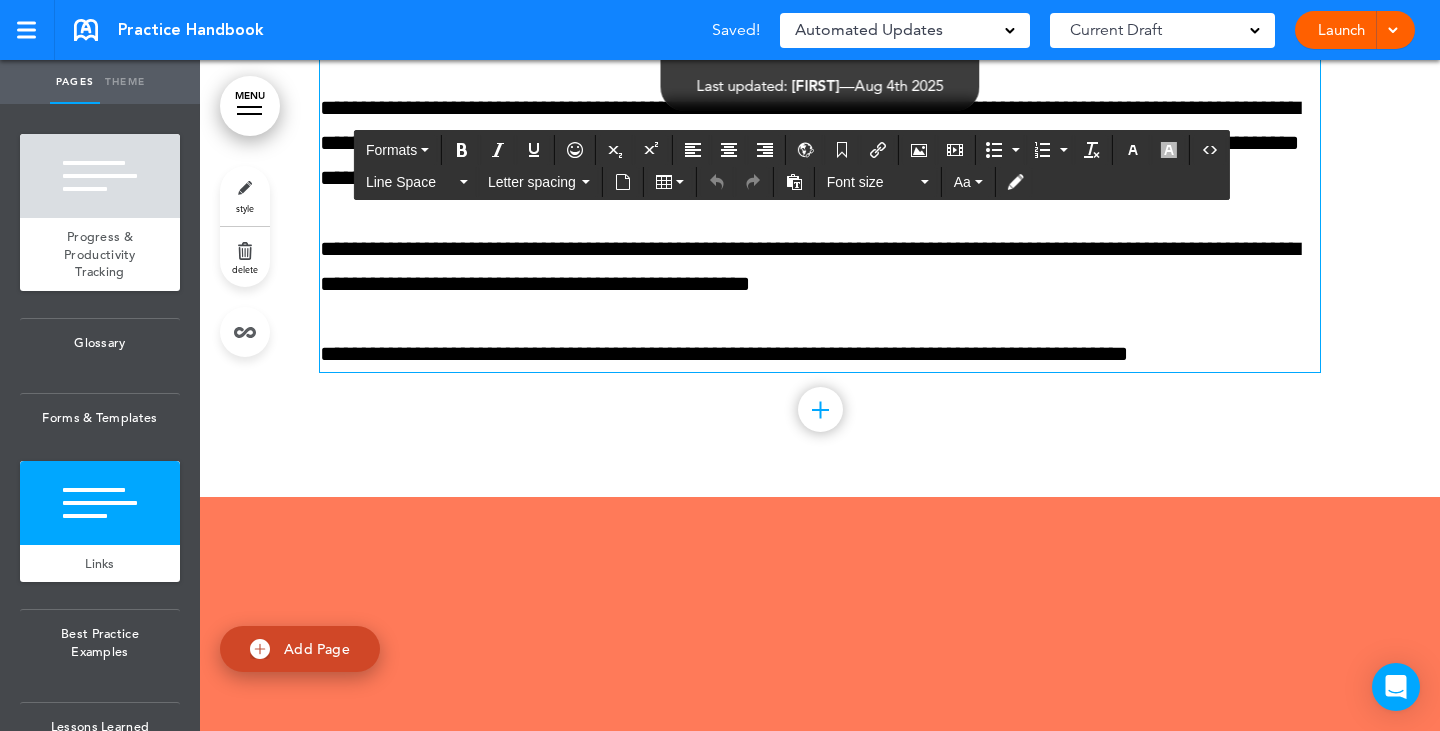 click on "**********" at bounding box center (820, 267) 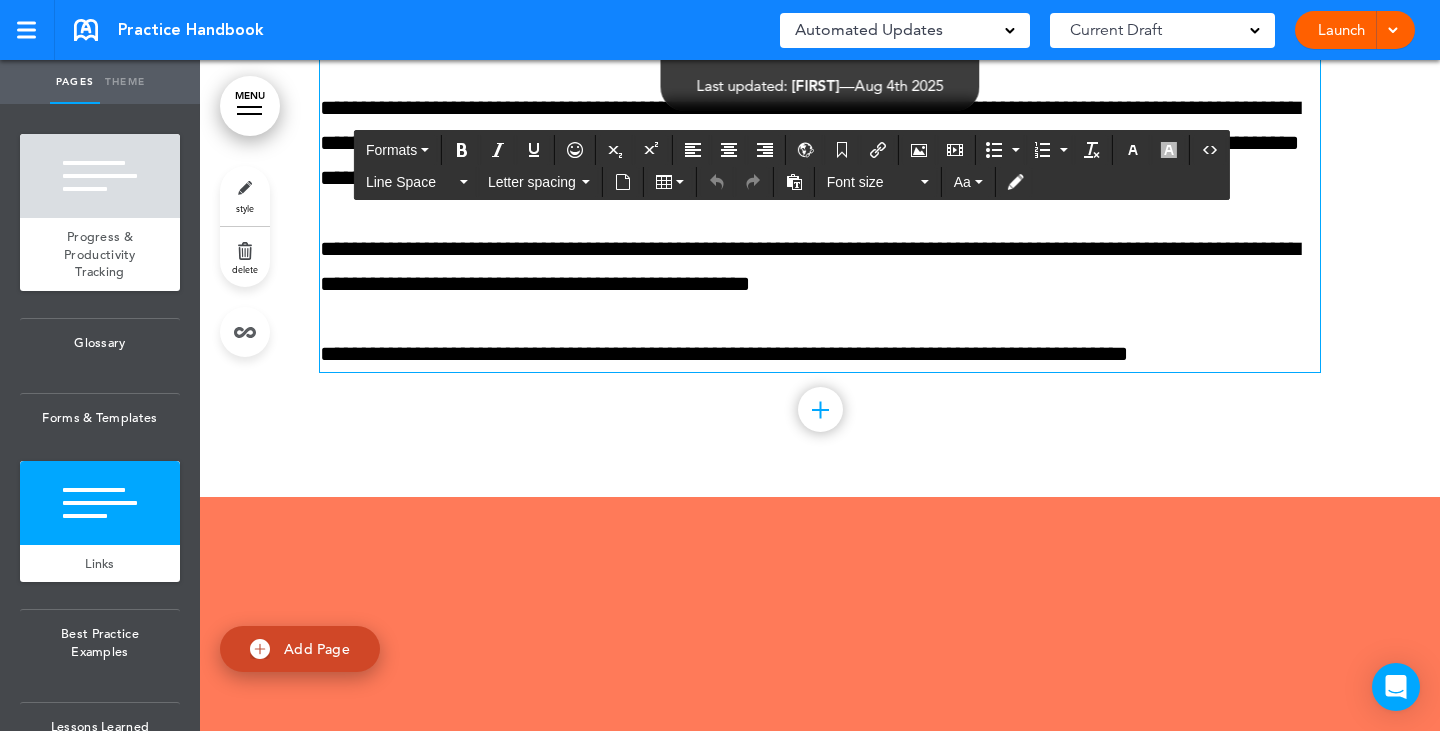 click on "Theme" at bounding box center (125, 82) 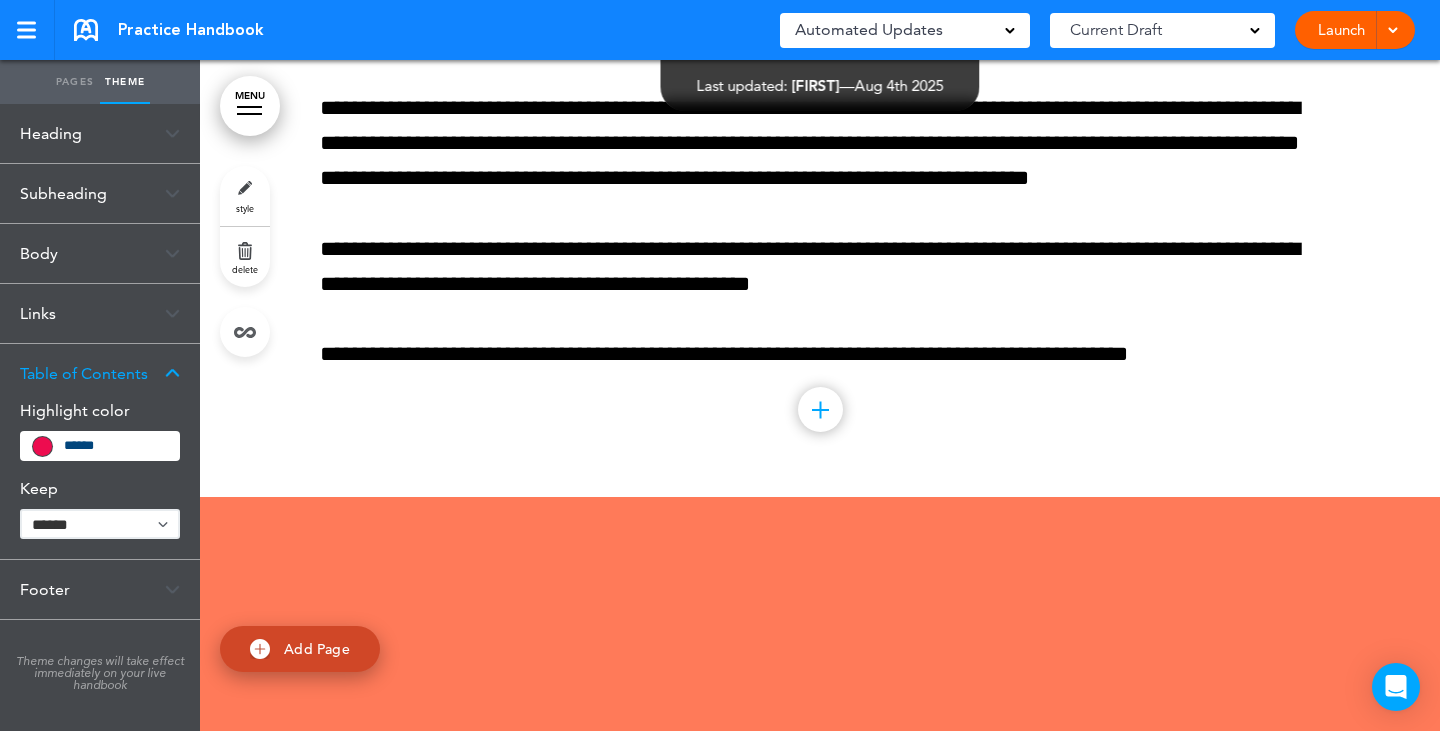 click on "Pages" at bounding box center (75, 82) 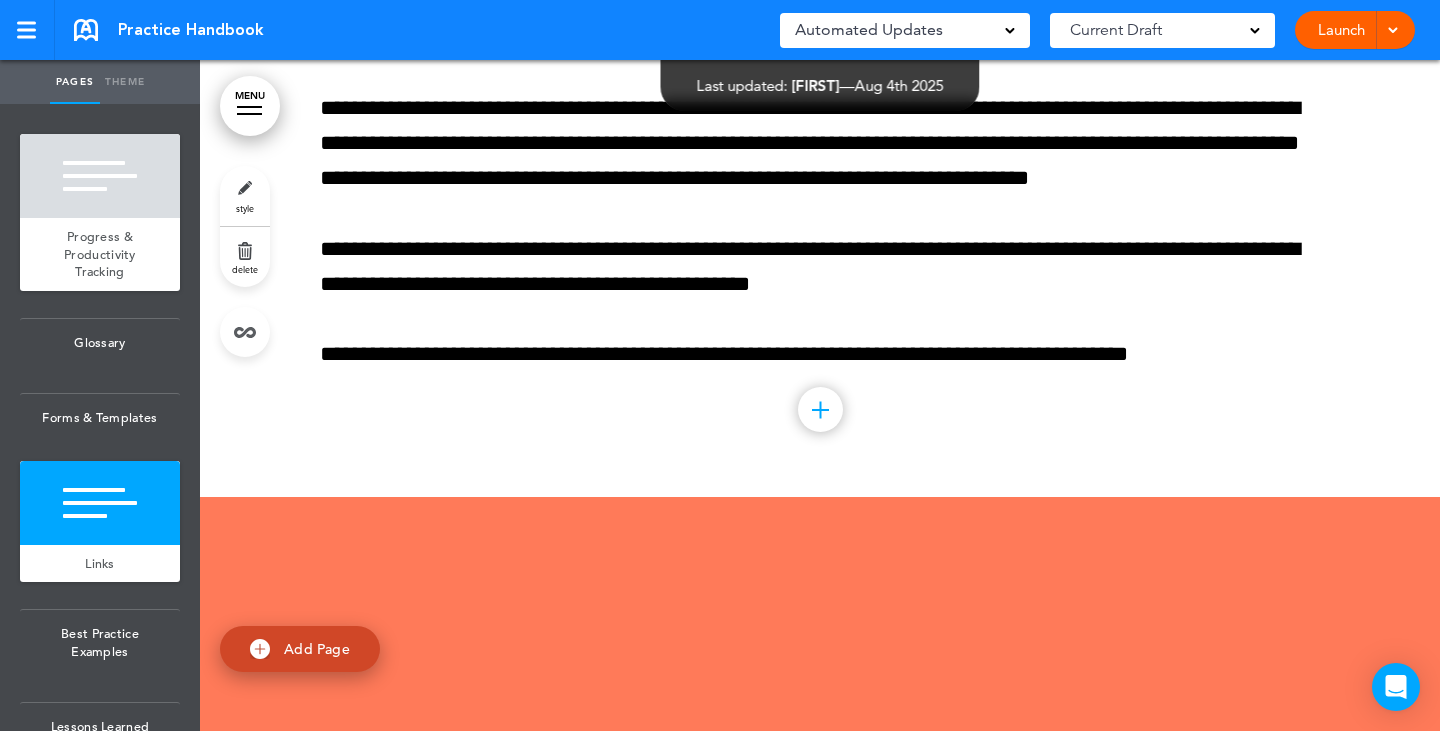 click at bounding box center (820, 409) 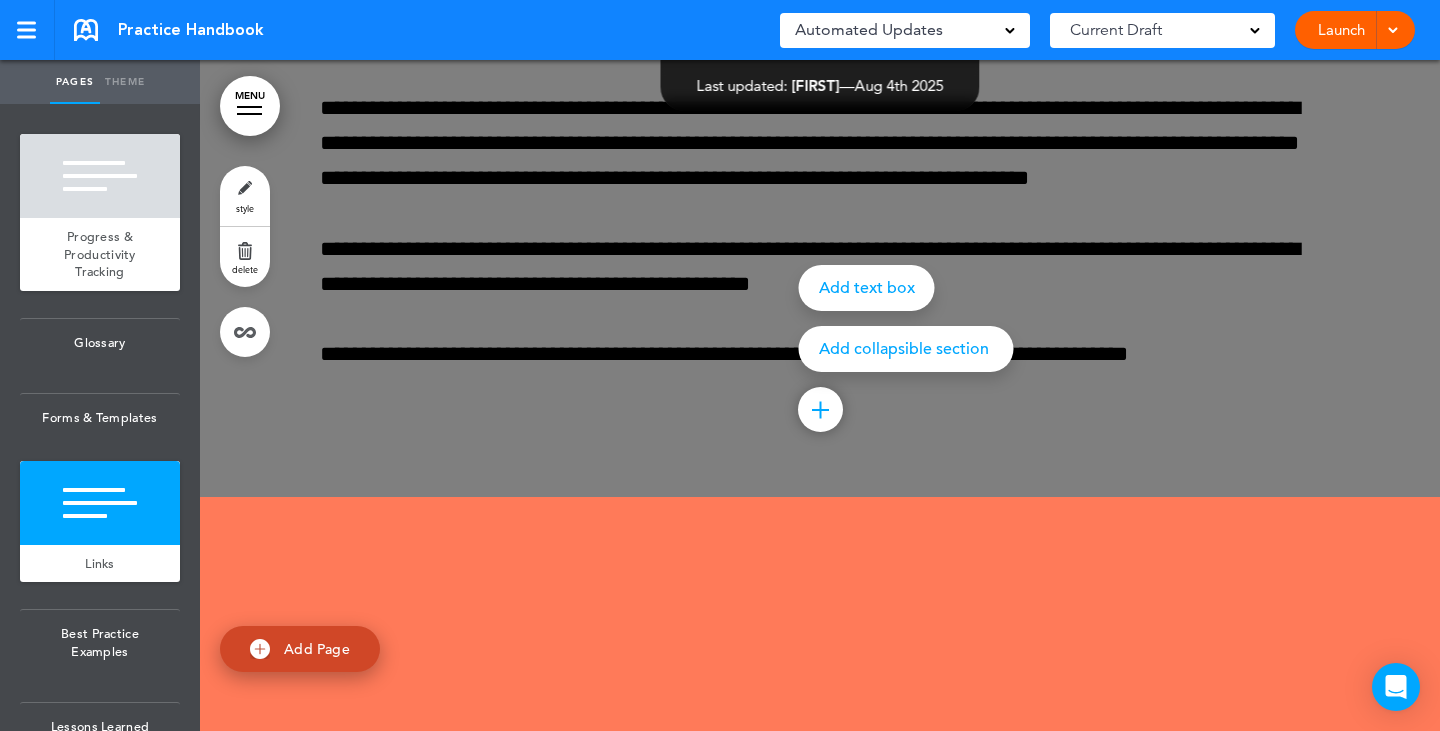 click on "Add text box" at bounding box center (867, 288) 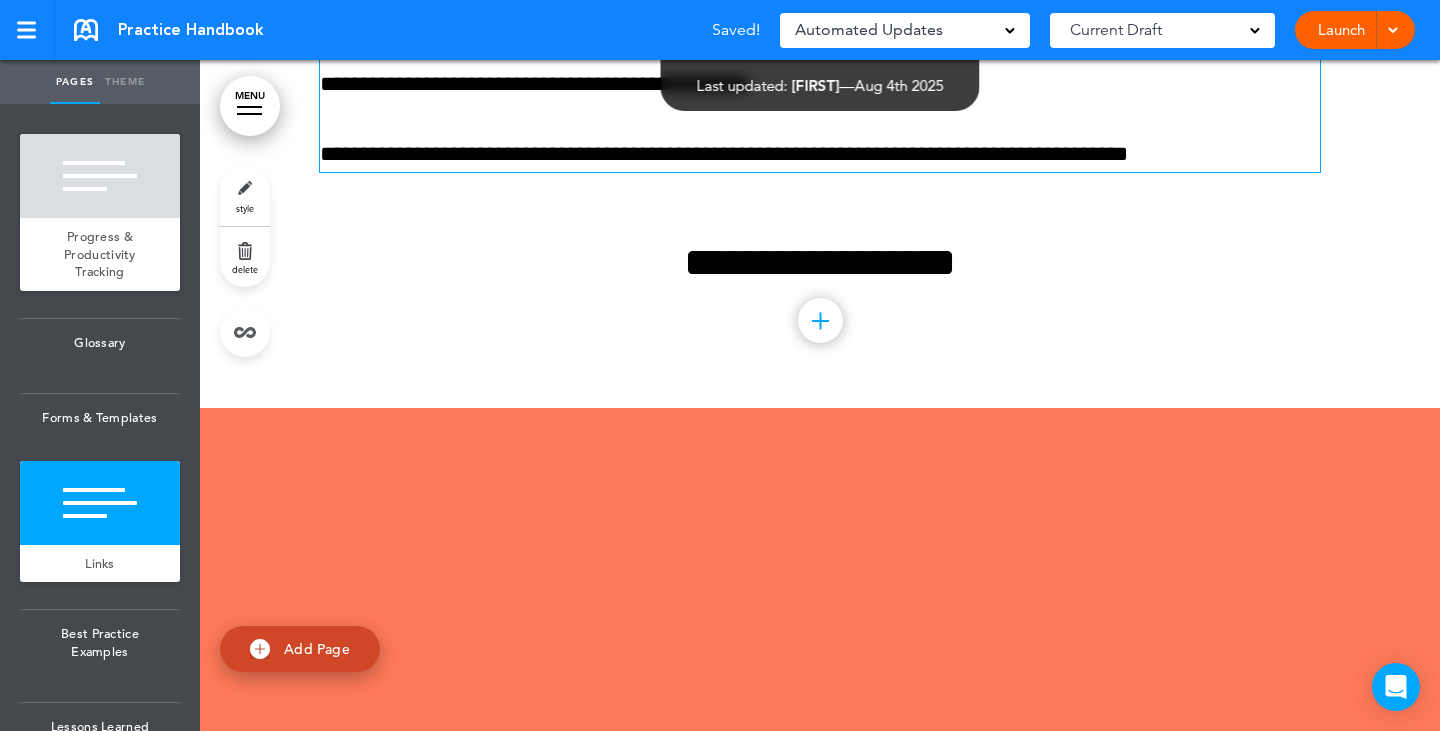 scroll, scrollTop: 4568, scrollLeft: 0, axis: vertical 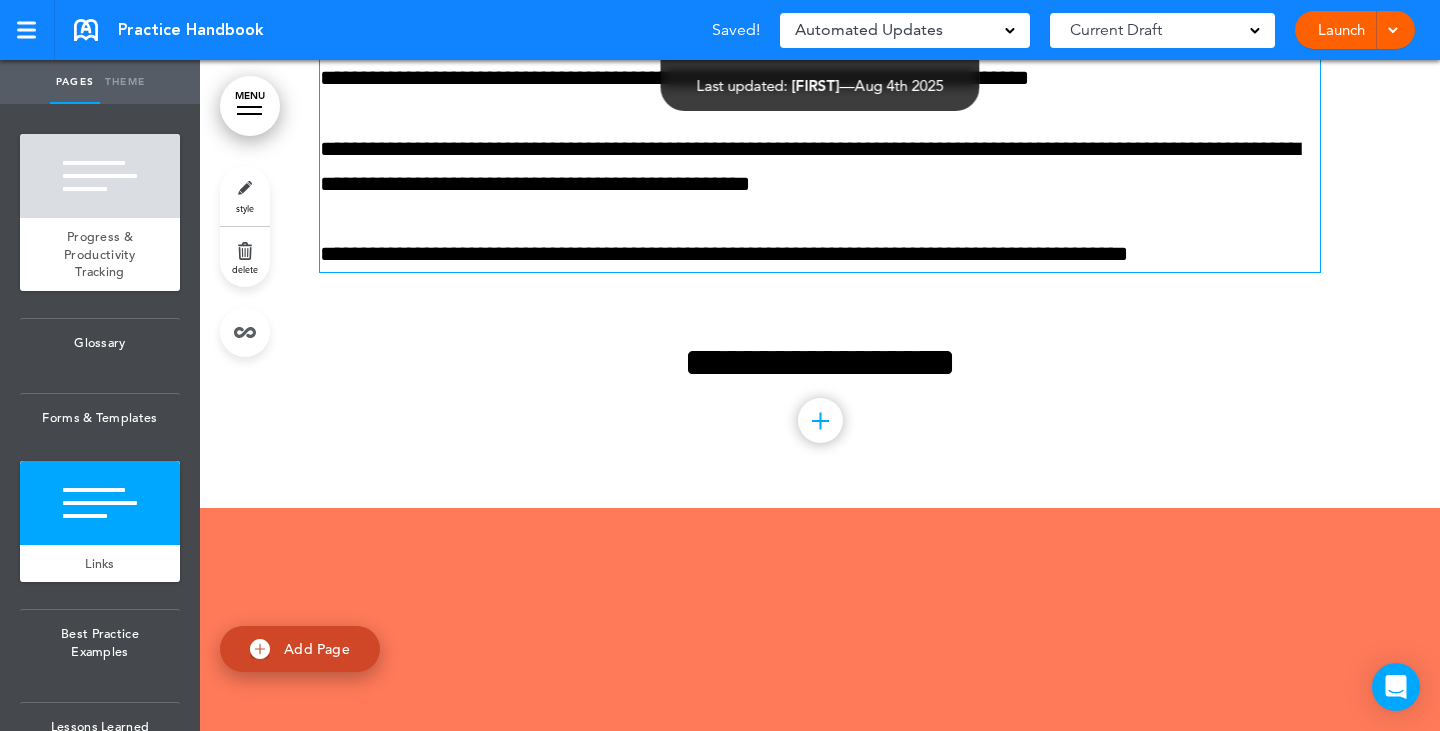 click on "**********" at bounding box center [820, 159] 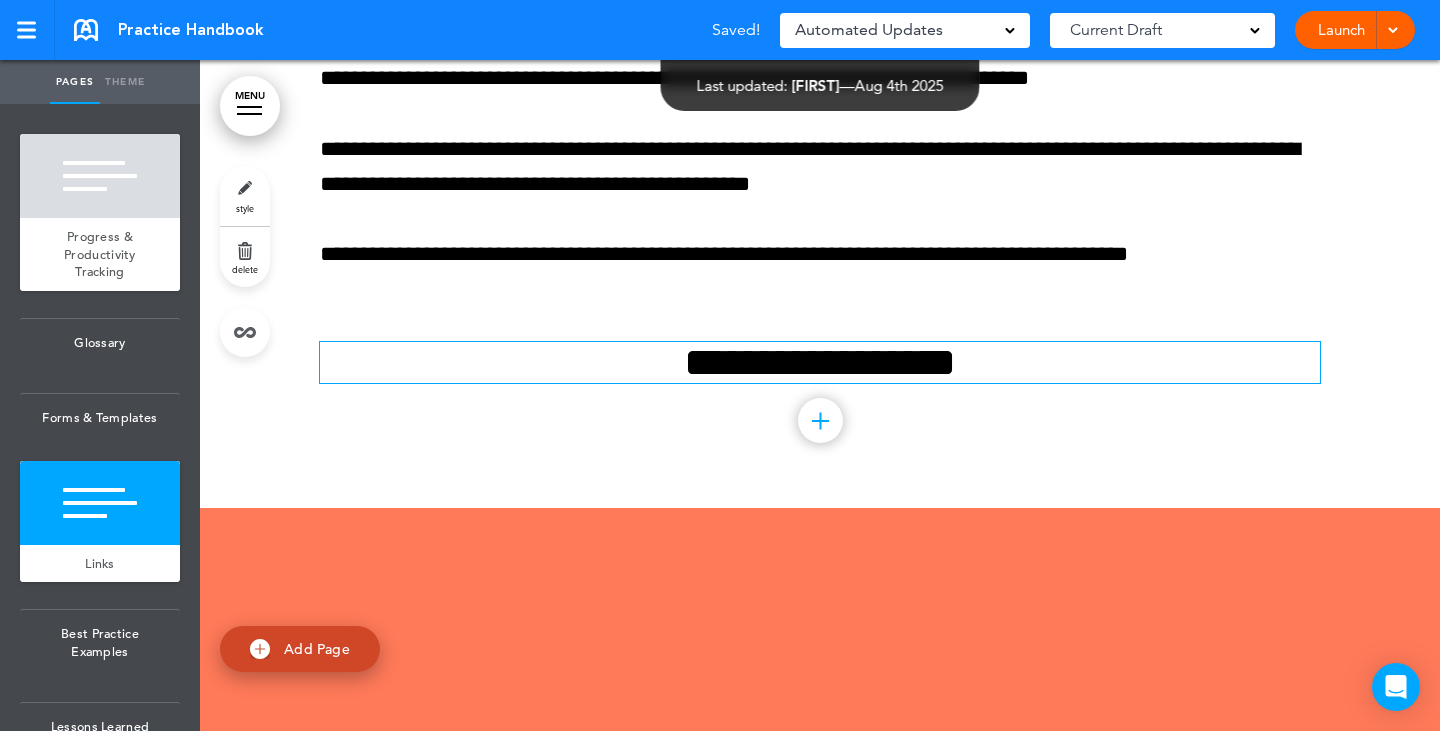 click on "**********" at bounding box center (820, 362) 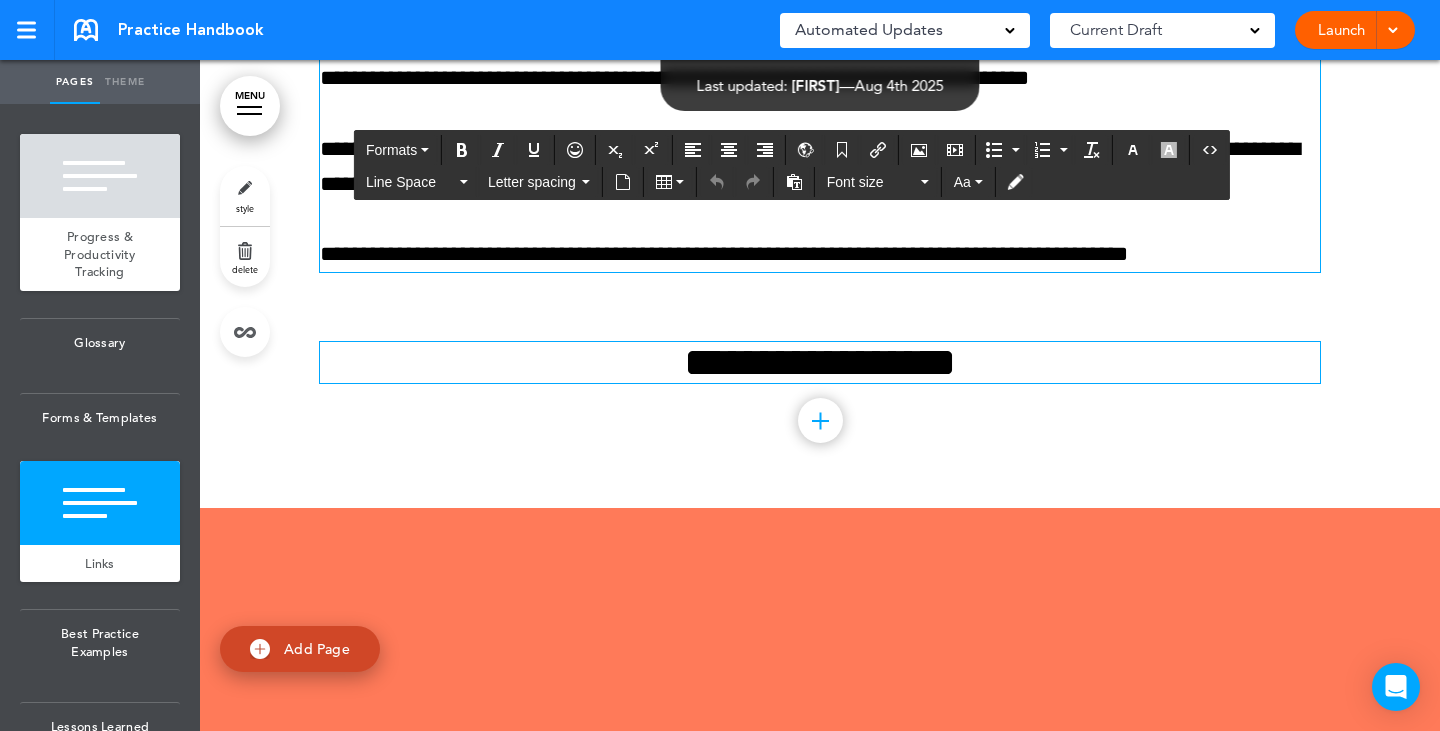 click on "**********" at bounding box center (820, 254) 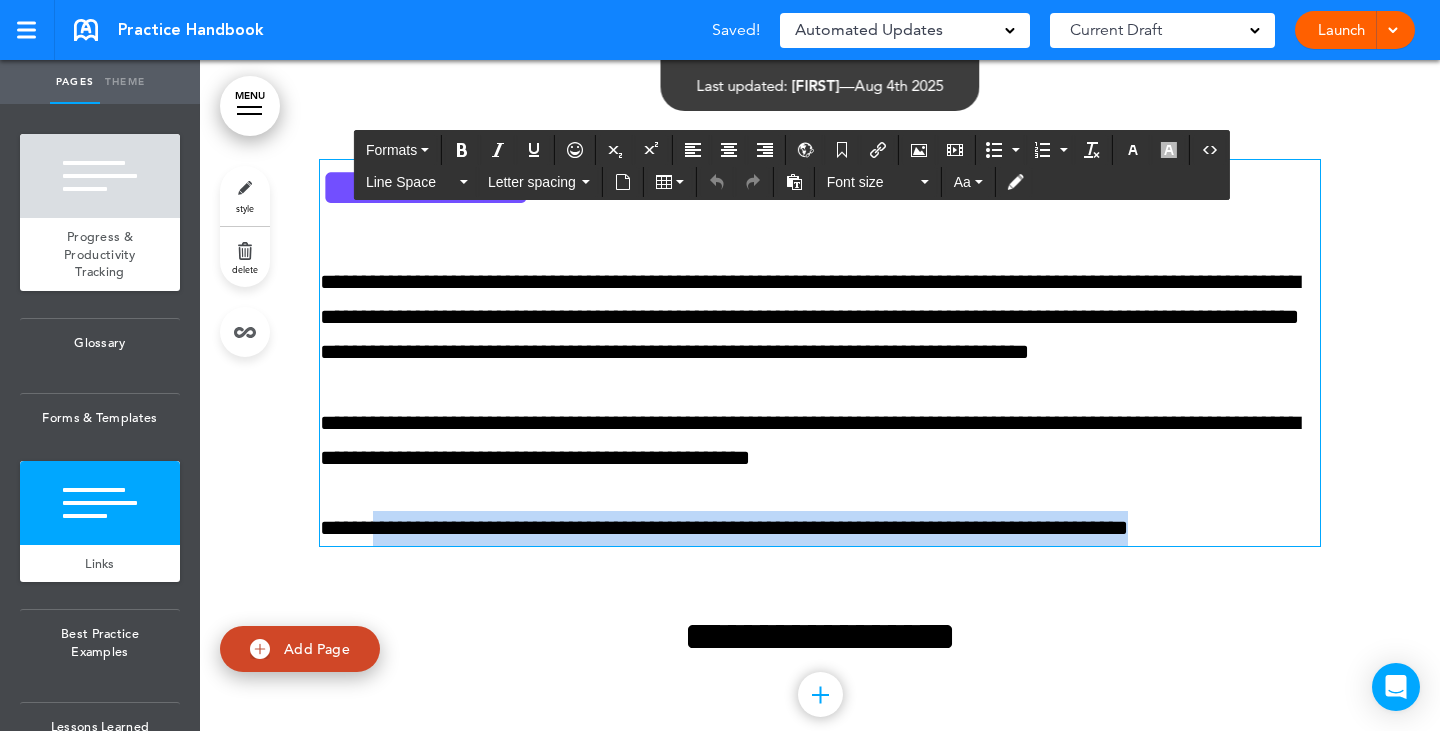 scroll, scrollTop: 4358, scrollLeft: 0, axis: vertical 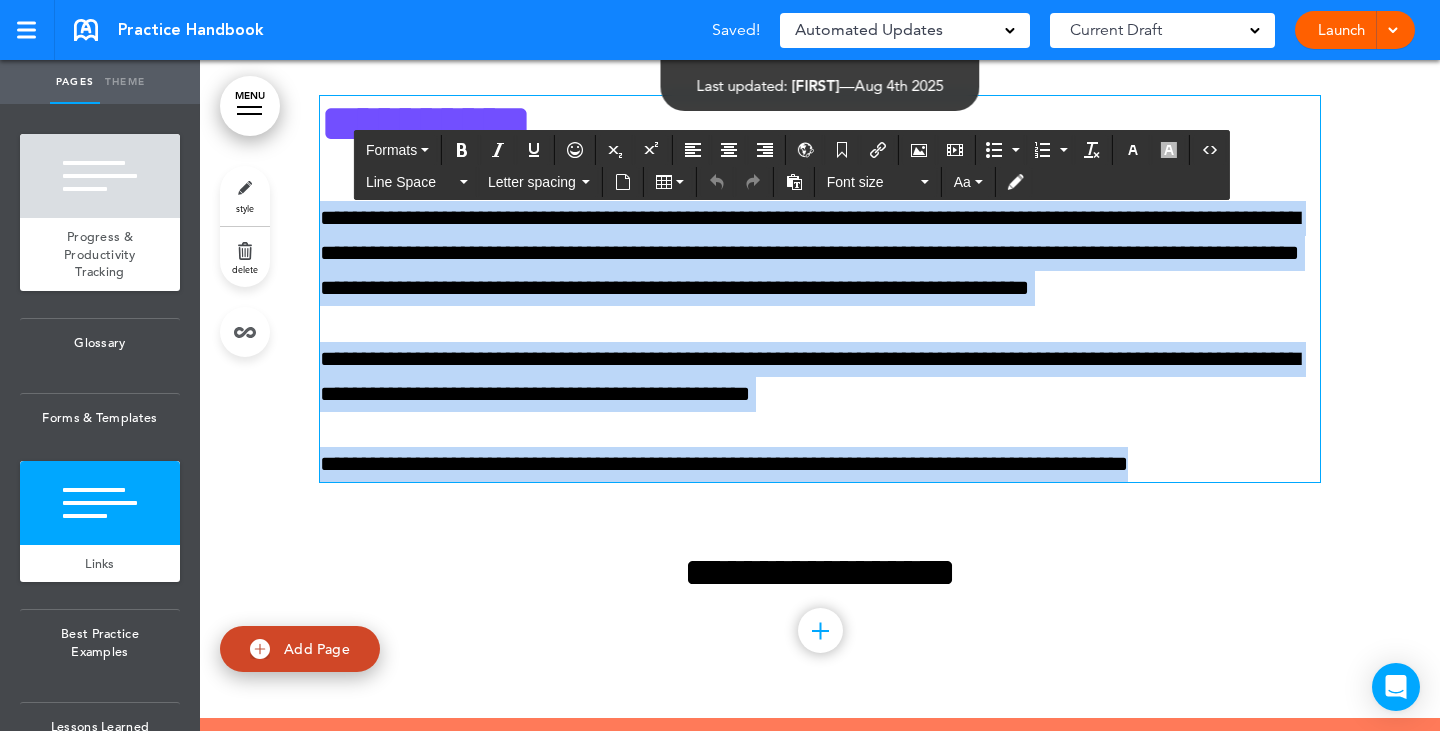 drag, startPoint x: 1193, startPoint y: 399, endPoint x: 306, endPoint y: 359, distance: 887.9014 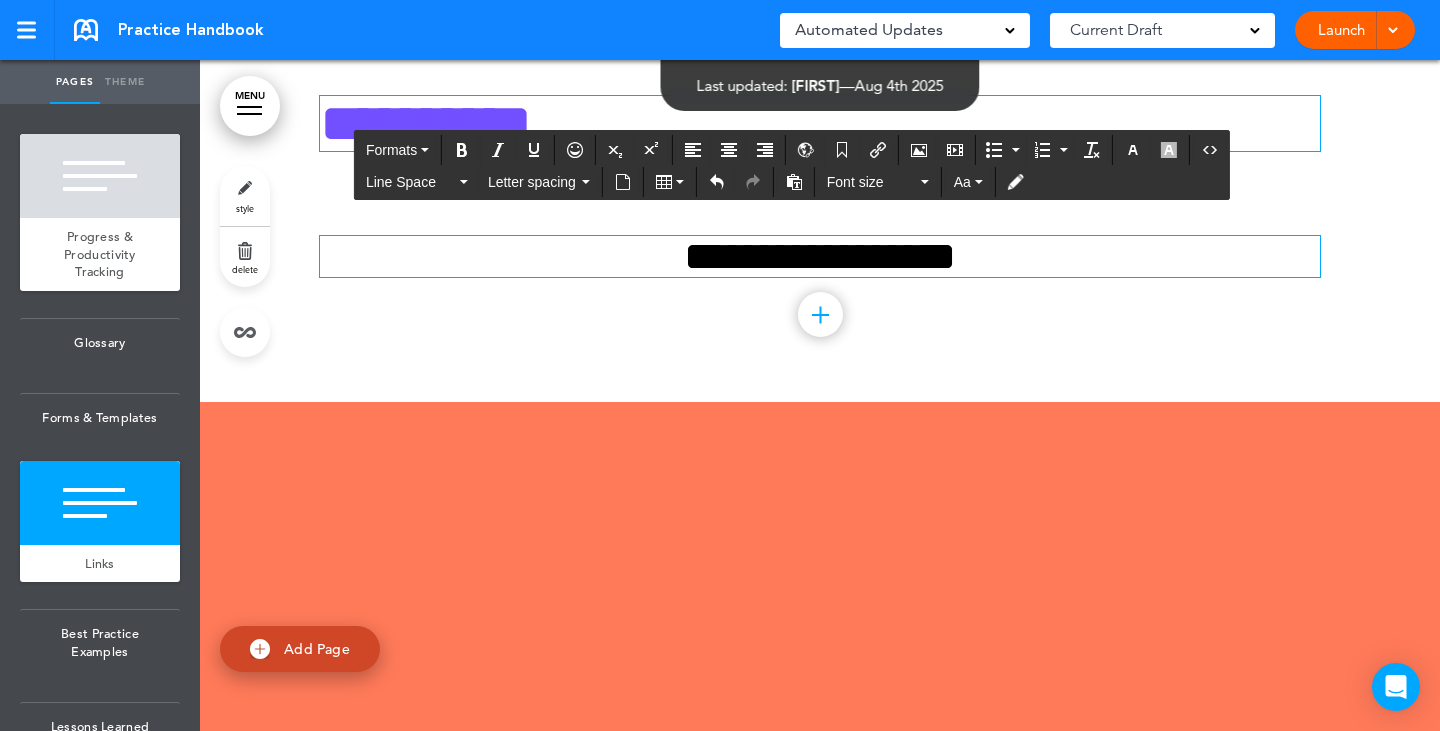type 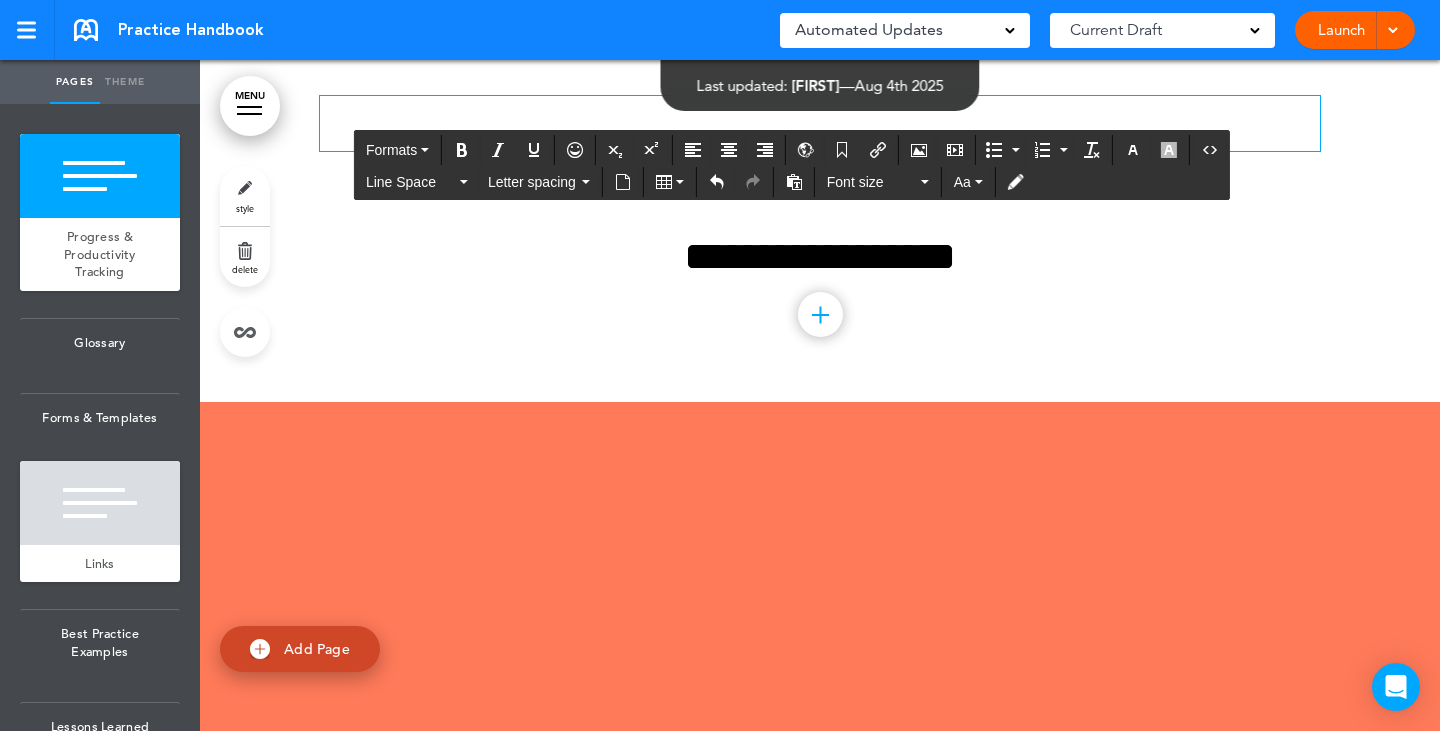 click on "*******" at bounding box center (340, -77) 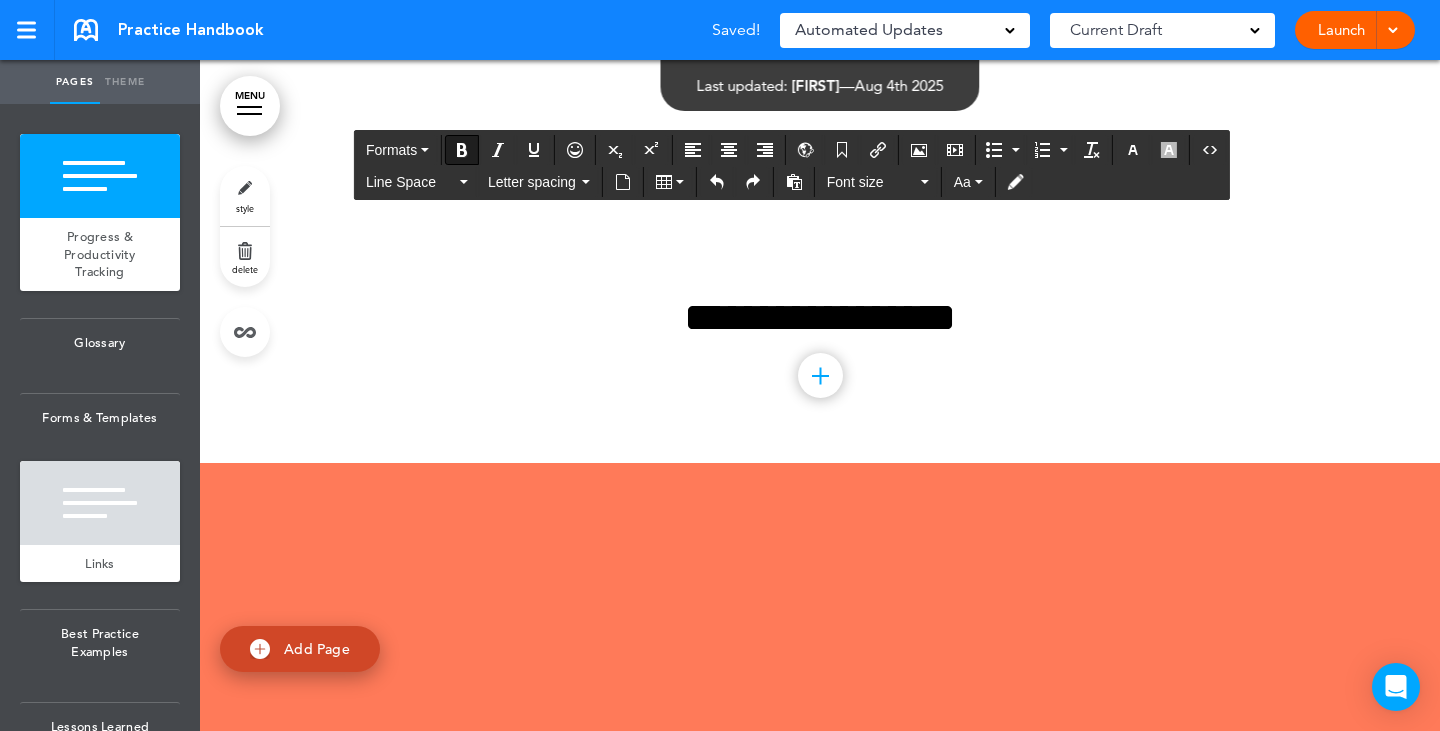 scroll, scrollTop: 4261, scrollLeft: 0, axis: vertical 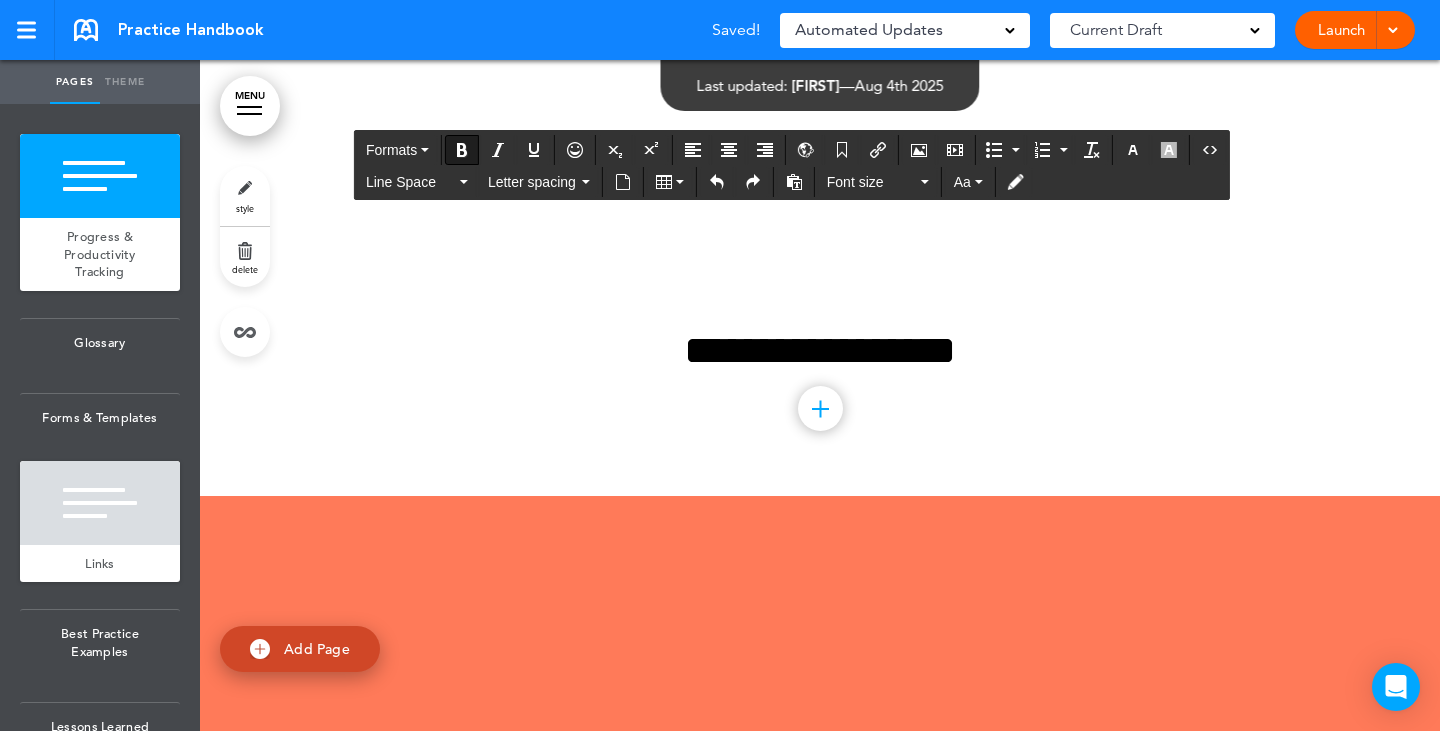 drag, startPoint x: 360, startPoint y: 69, endPoint x: 297, endPoint y: 76, distance: 63.387695 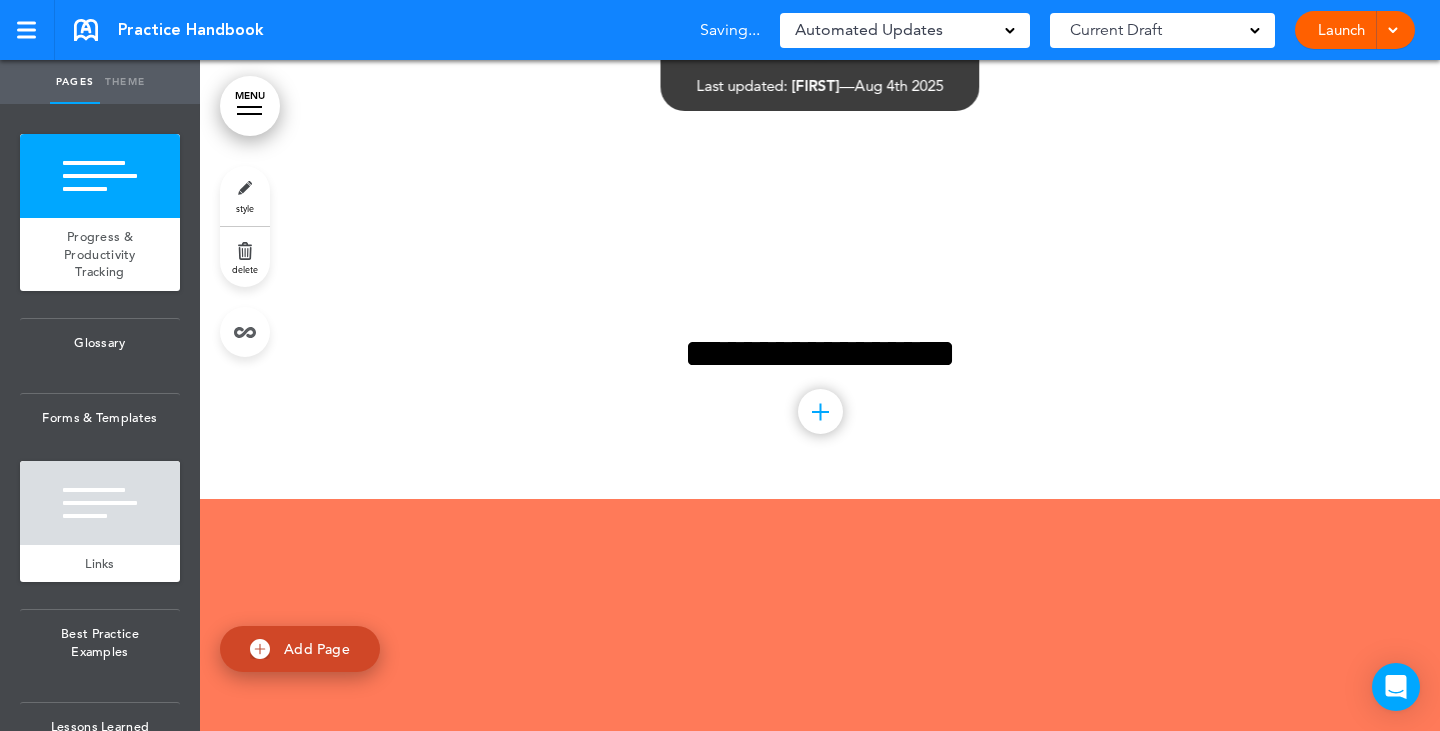 drag, startPoint x: 294, startPoint y: 101, endPoint x: 293, endPoint y: 112, distance: 11.045361 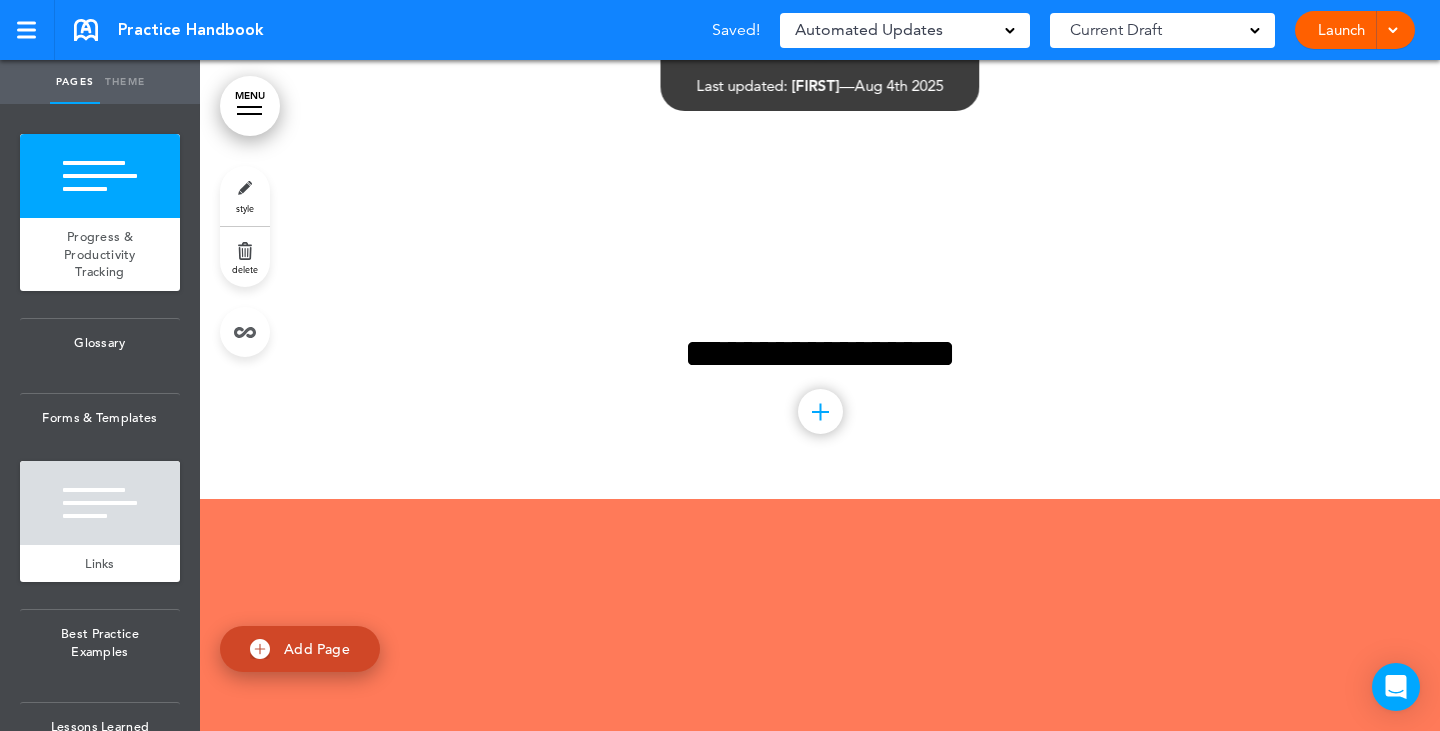 click on "*******" at bounding box center [340, 20] 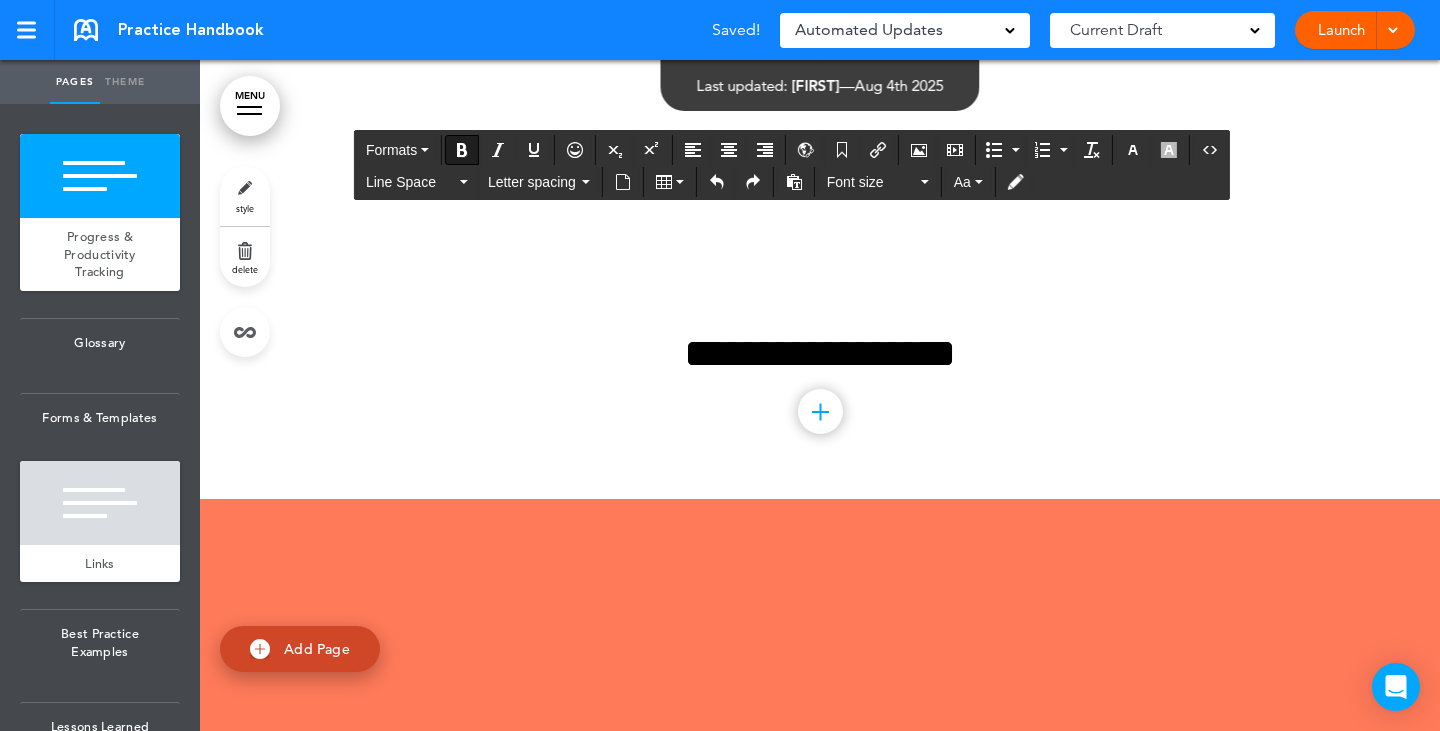 drag, startPoint x: 328, startPoint y: 171, endPoint x: 312, endPoint y: 170, distance: 16.03122 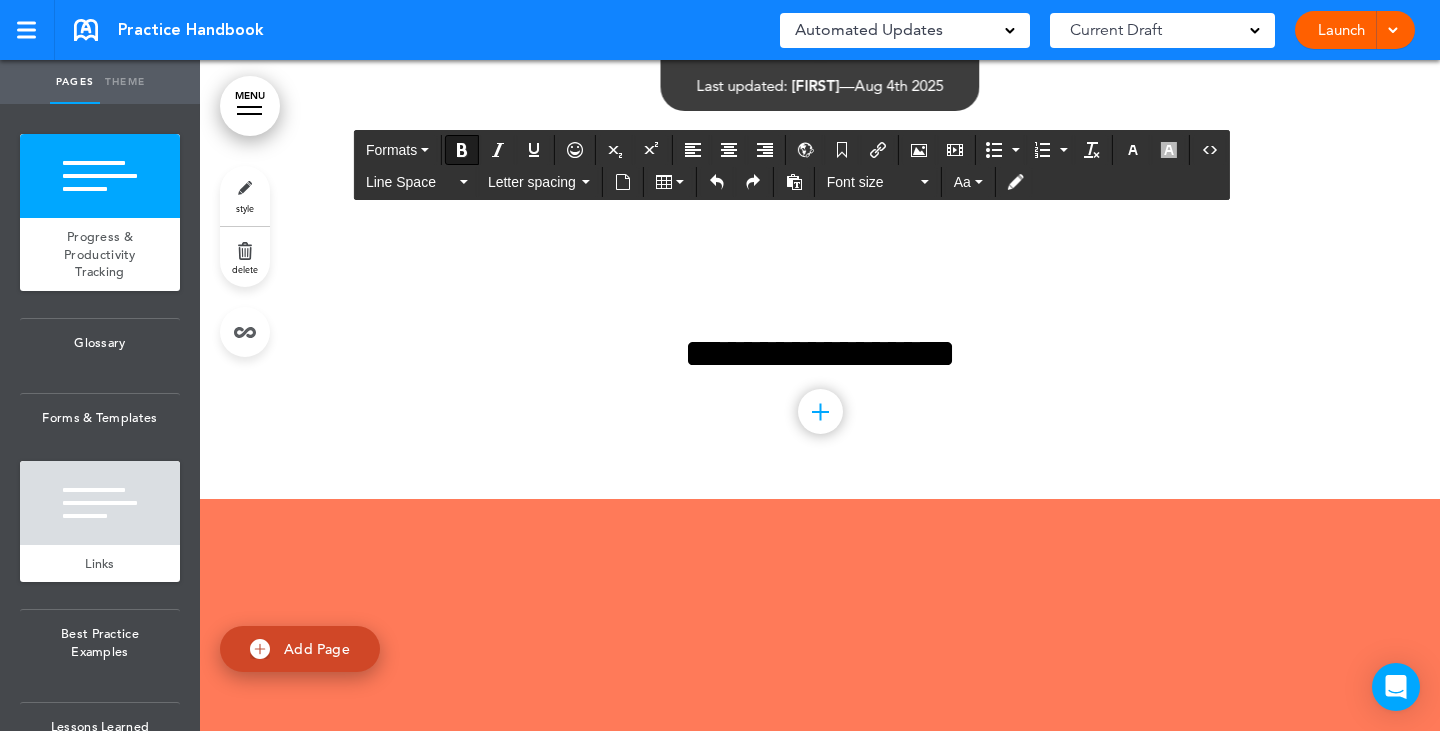 copy on "**" 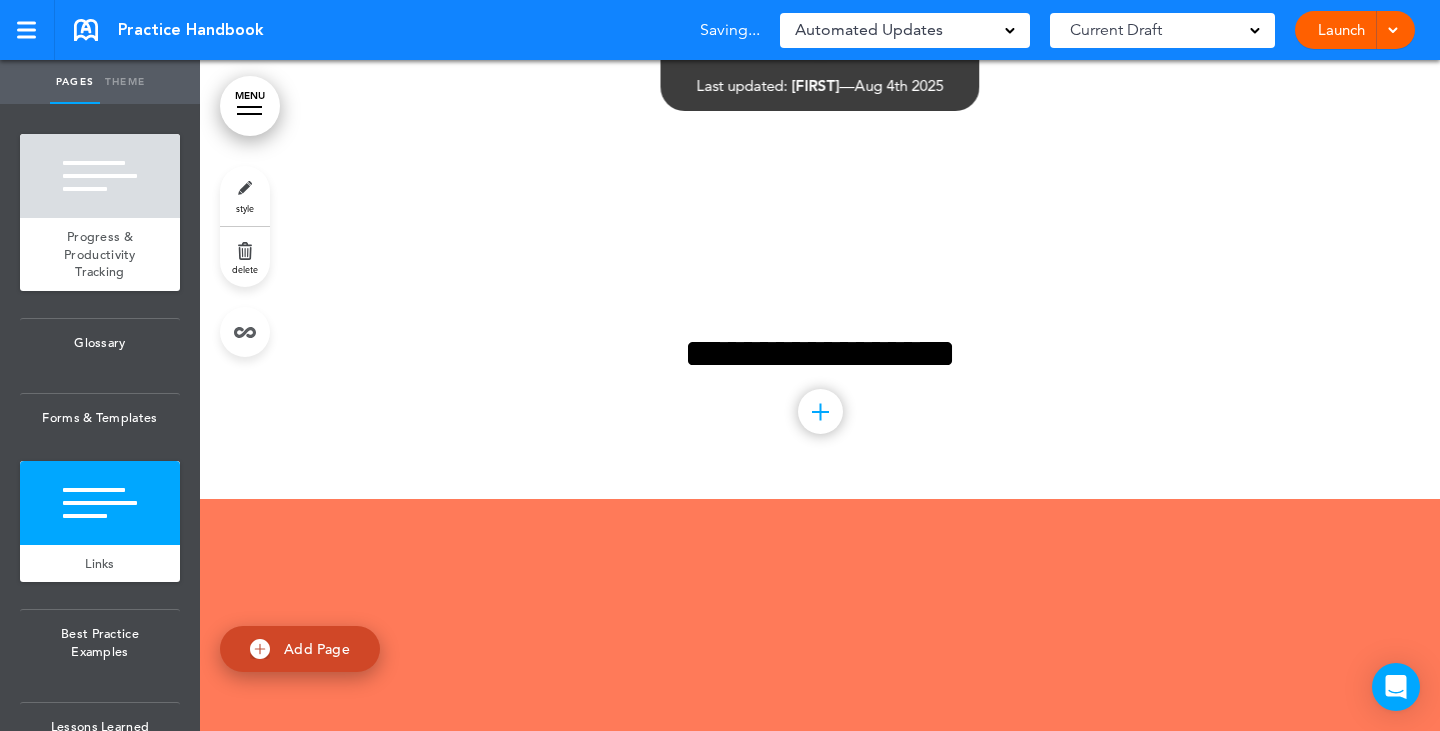 click on "**********" at bounding box center (820, 308) 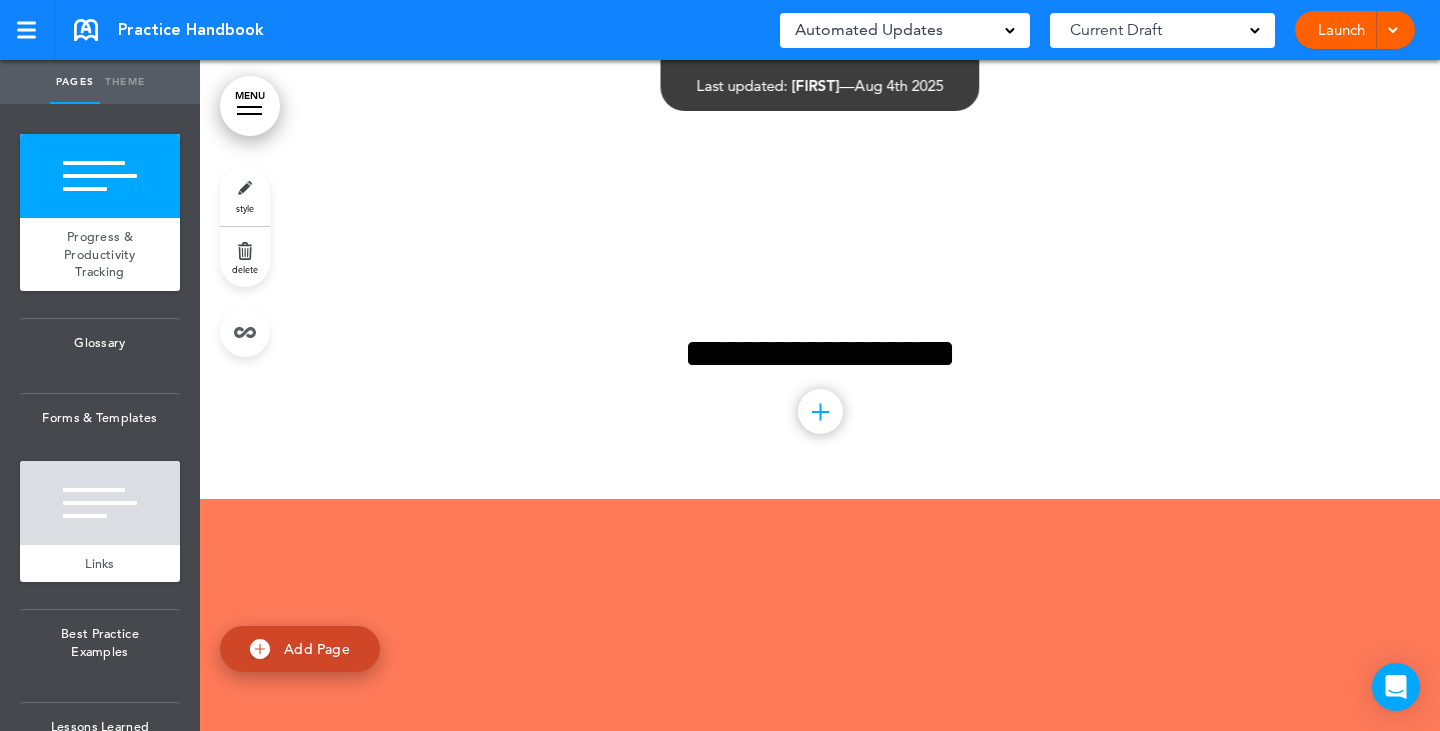 click on "**********" at bounding box center (820, -2042) 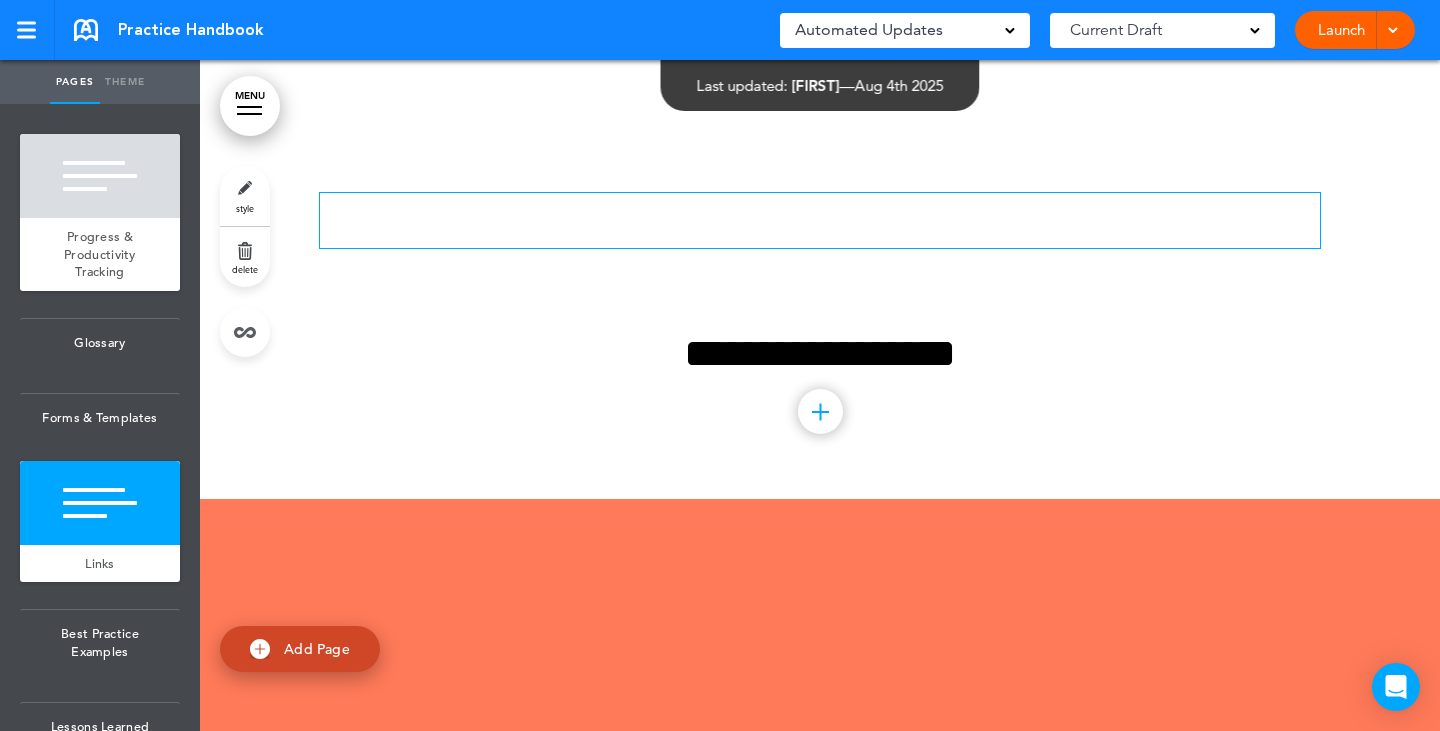 click at bounding box center (820, 220) 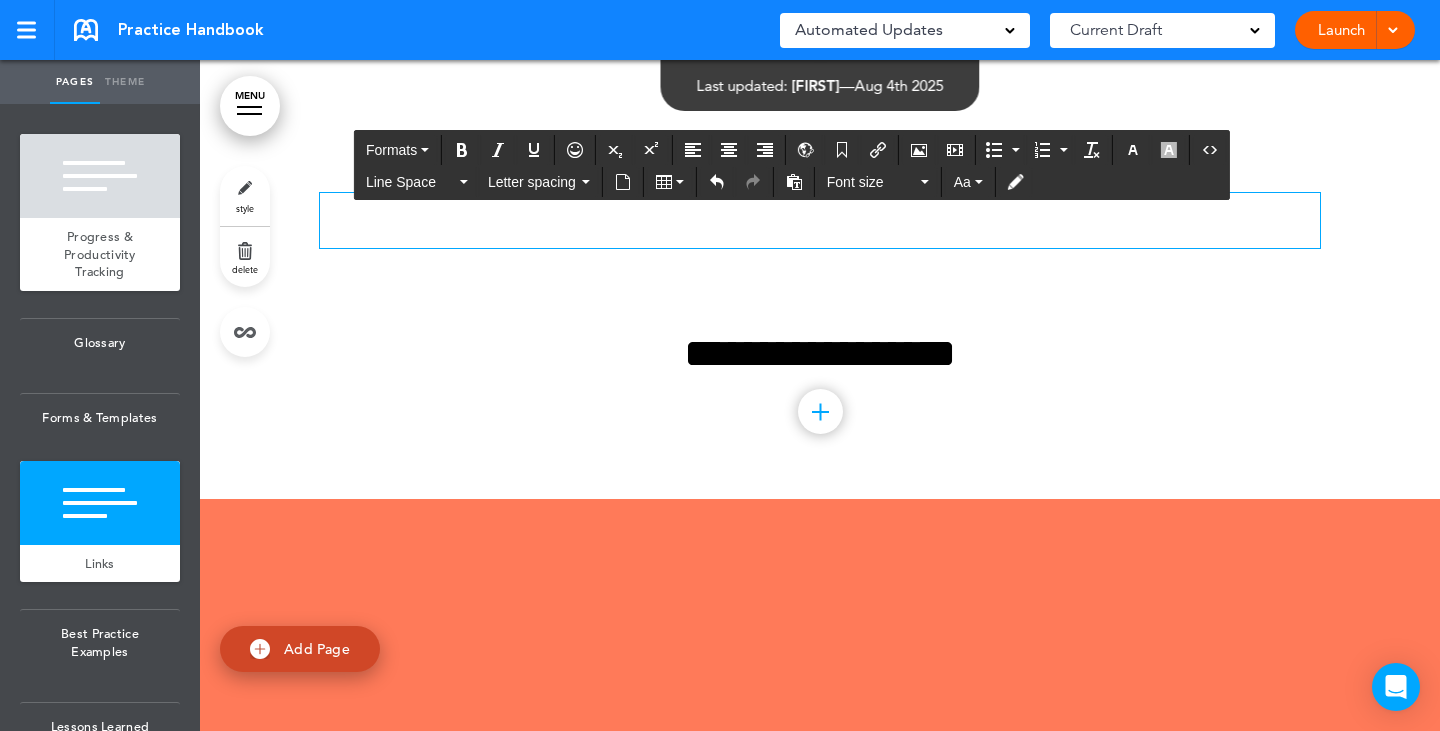 click at bounding box center [820, 220] 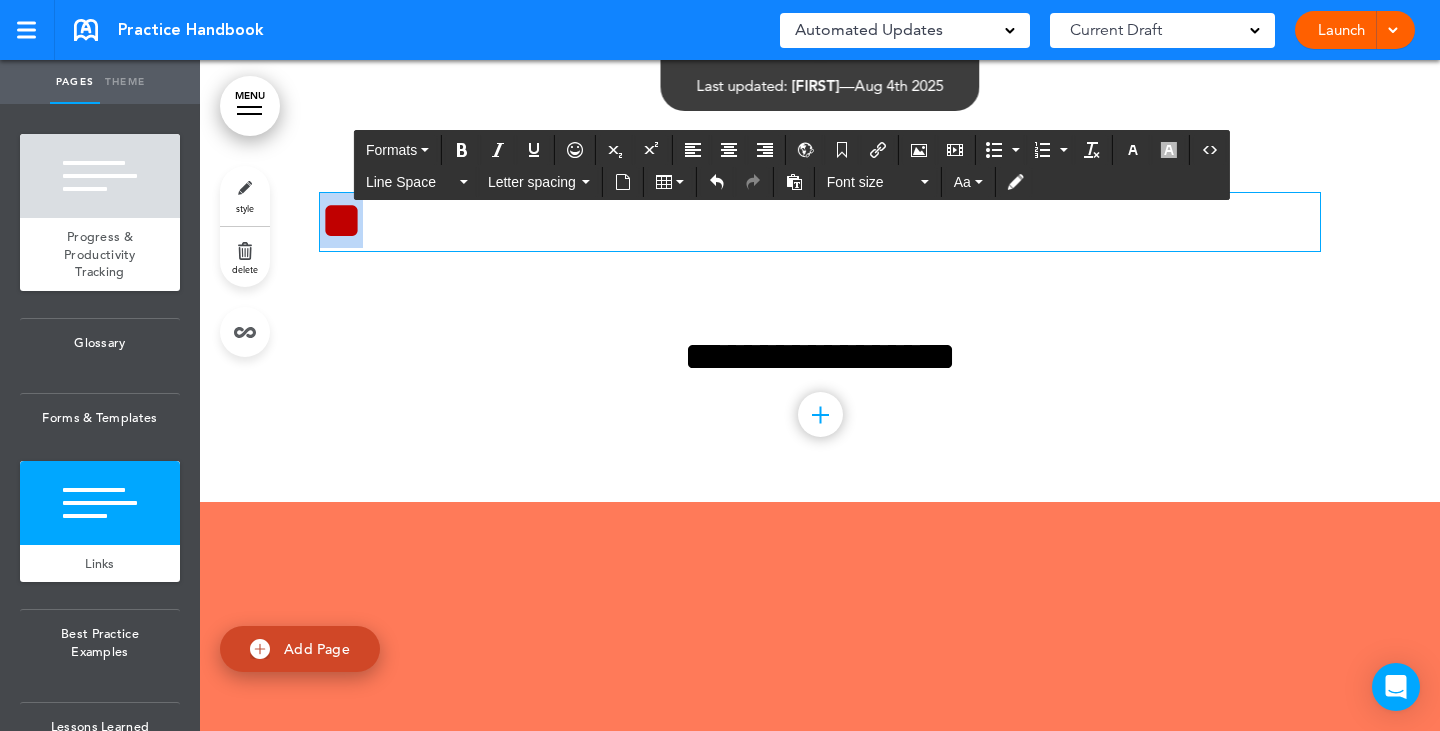 drag, startPoint x: 401, startPoint y: 380, endPoint x: 289, endPoint y: 380, distance: 112 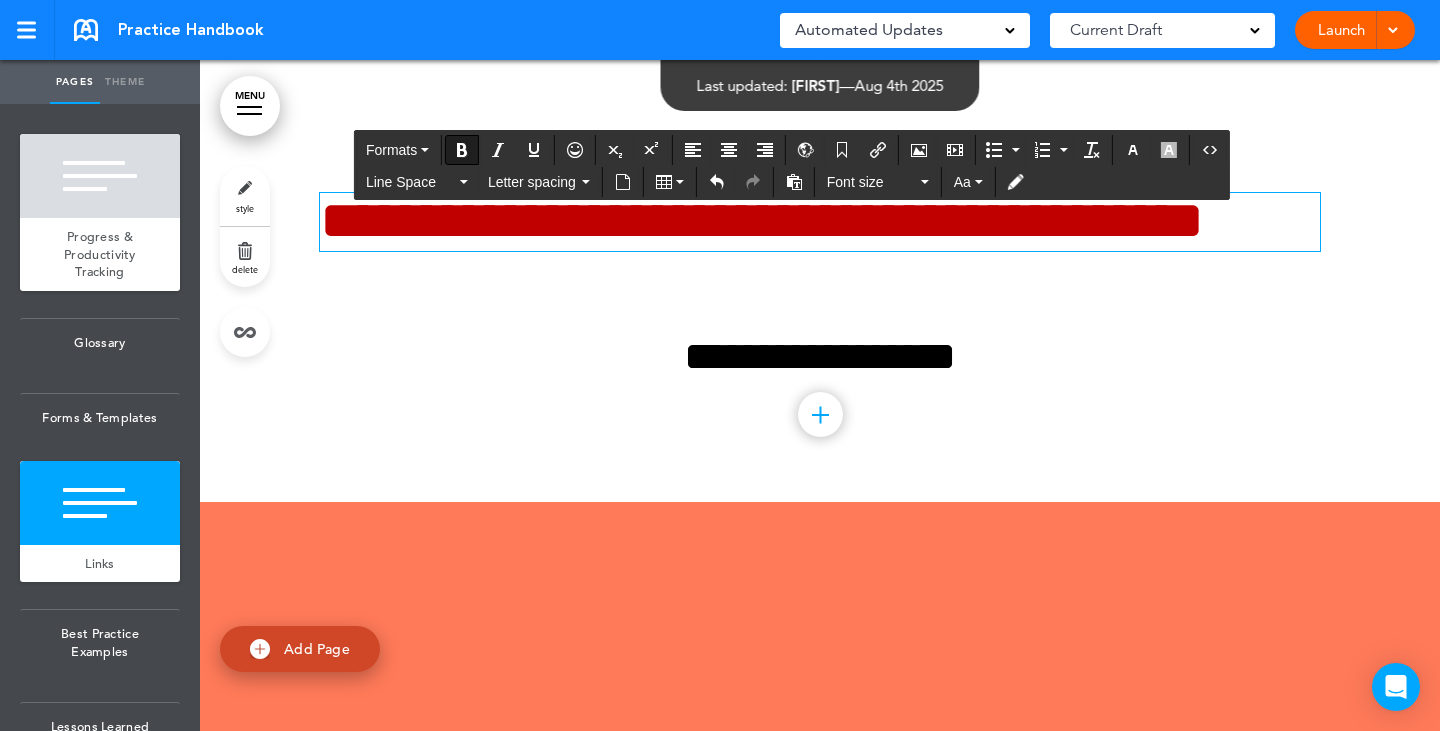 click on "**********" at bounding box center (820, 310) 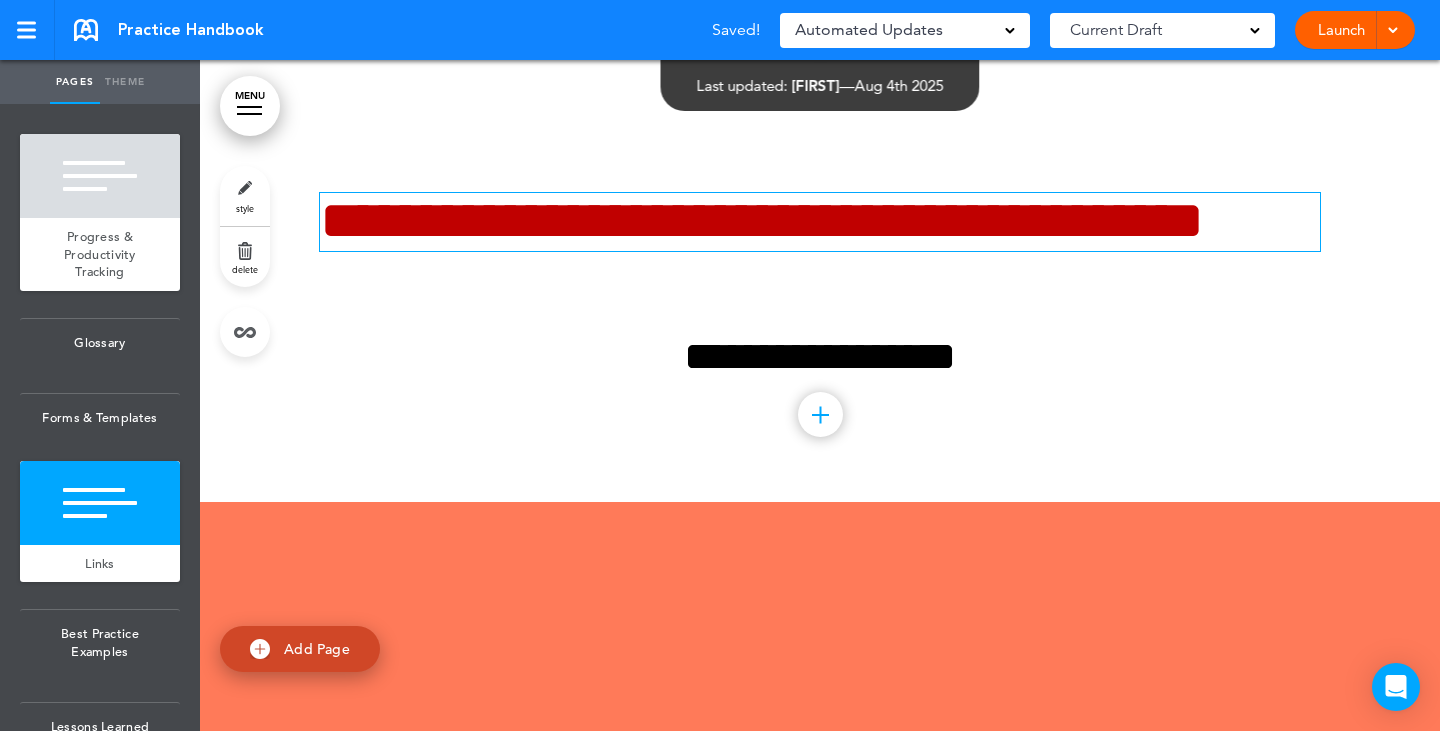 click on "**********" at bounding box center [762, 220] 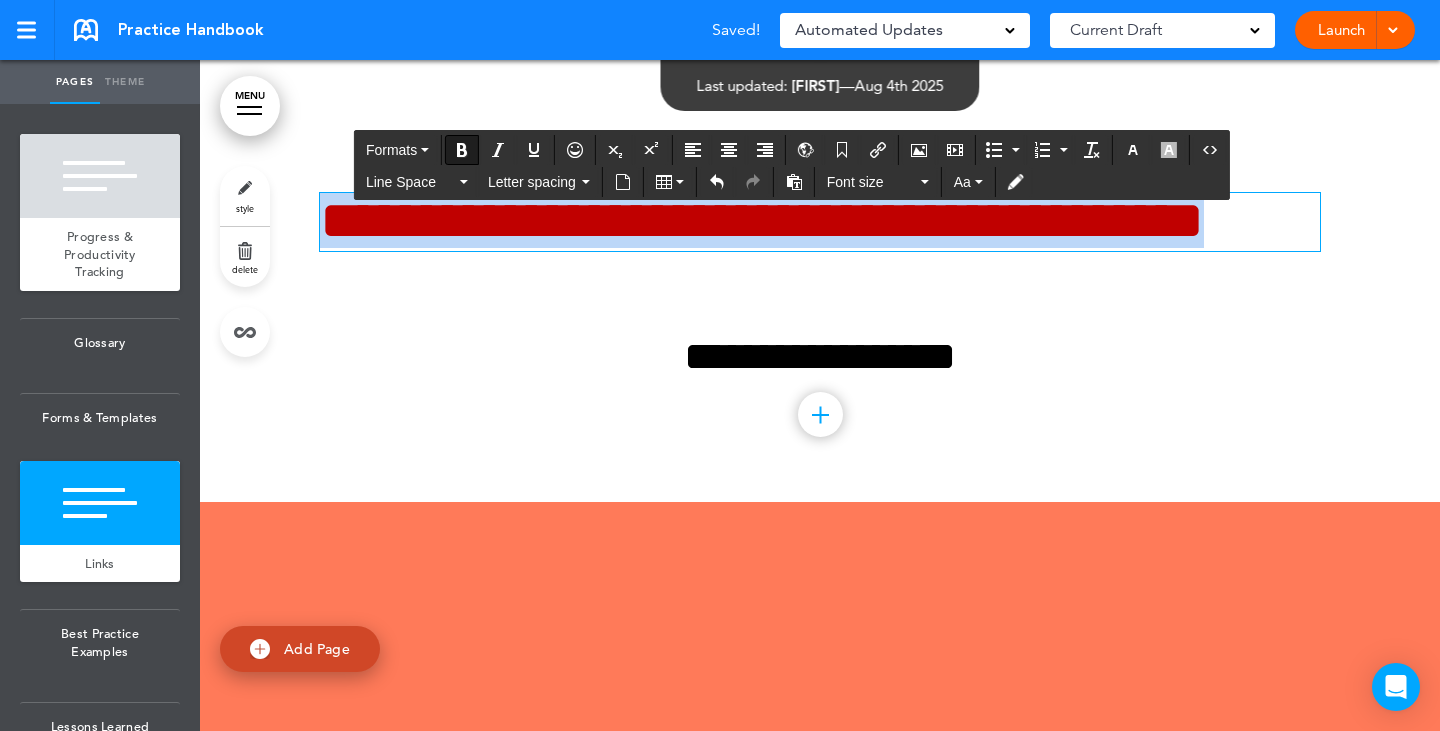 drag, startPoint x: 1289, startPoint y: 367, endPoint x: 194, endPoint y: 366, distance: 1095.0005 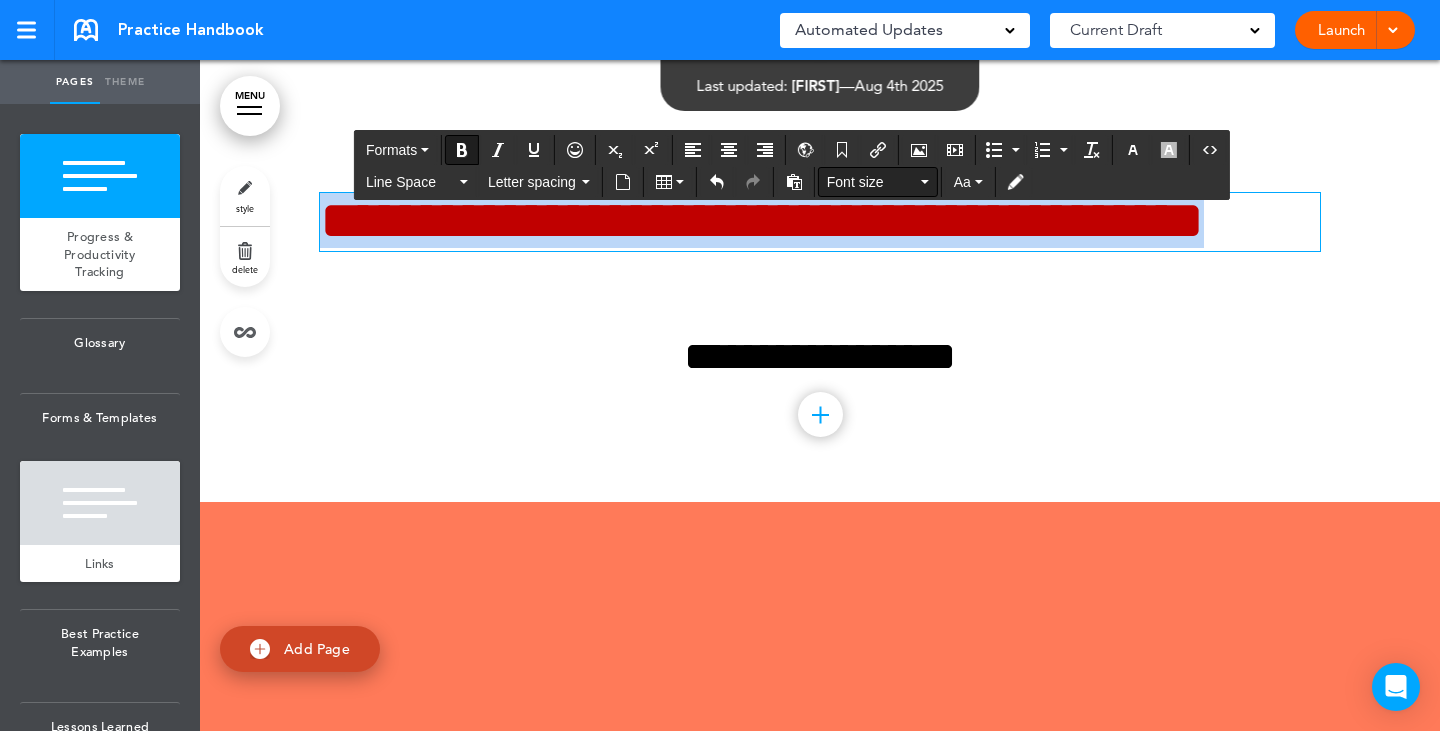 click on "Font size" at bounding box center (878, 182) 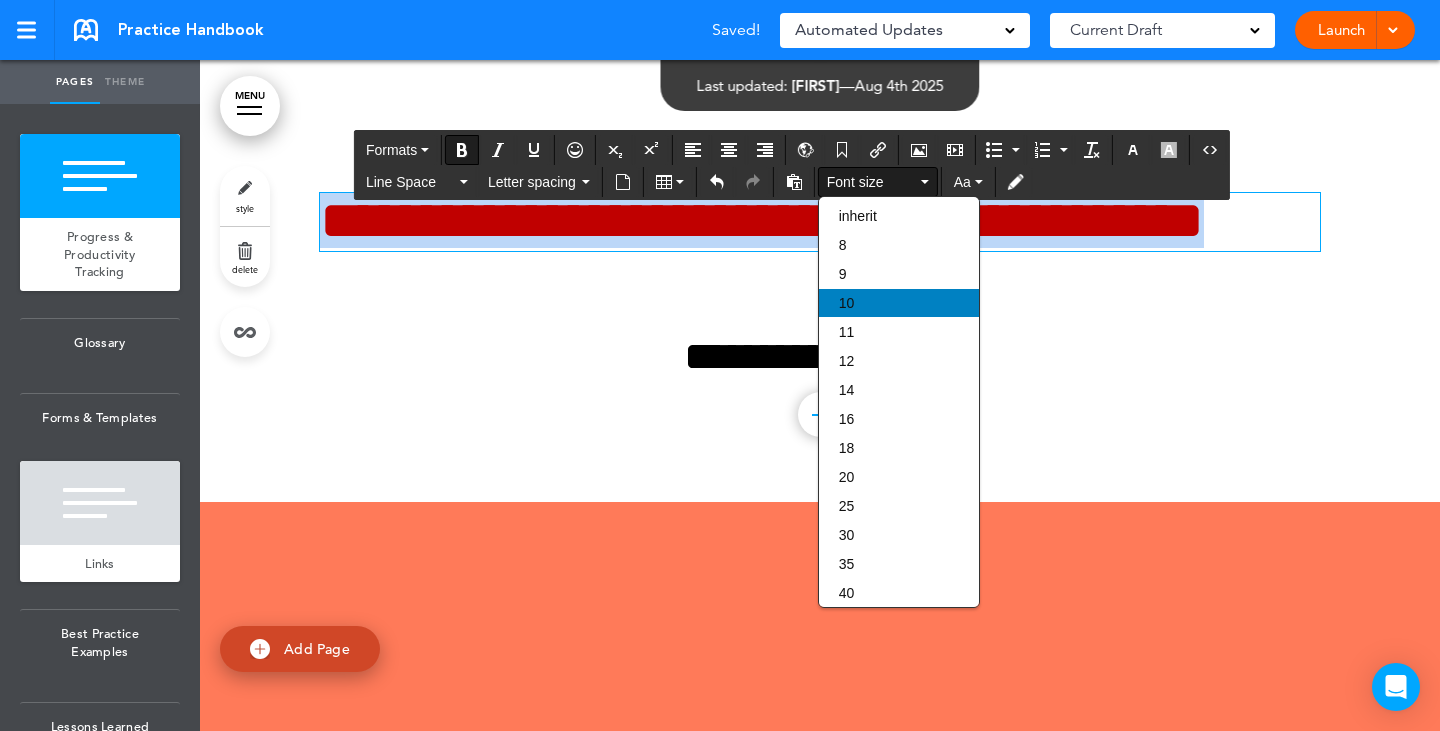 click on "10" at bounding box center [899, 303] 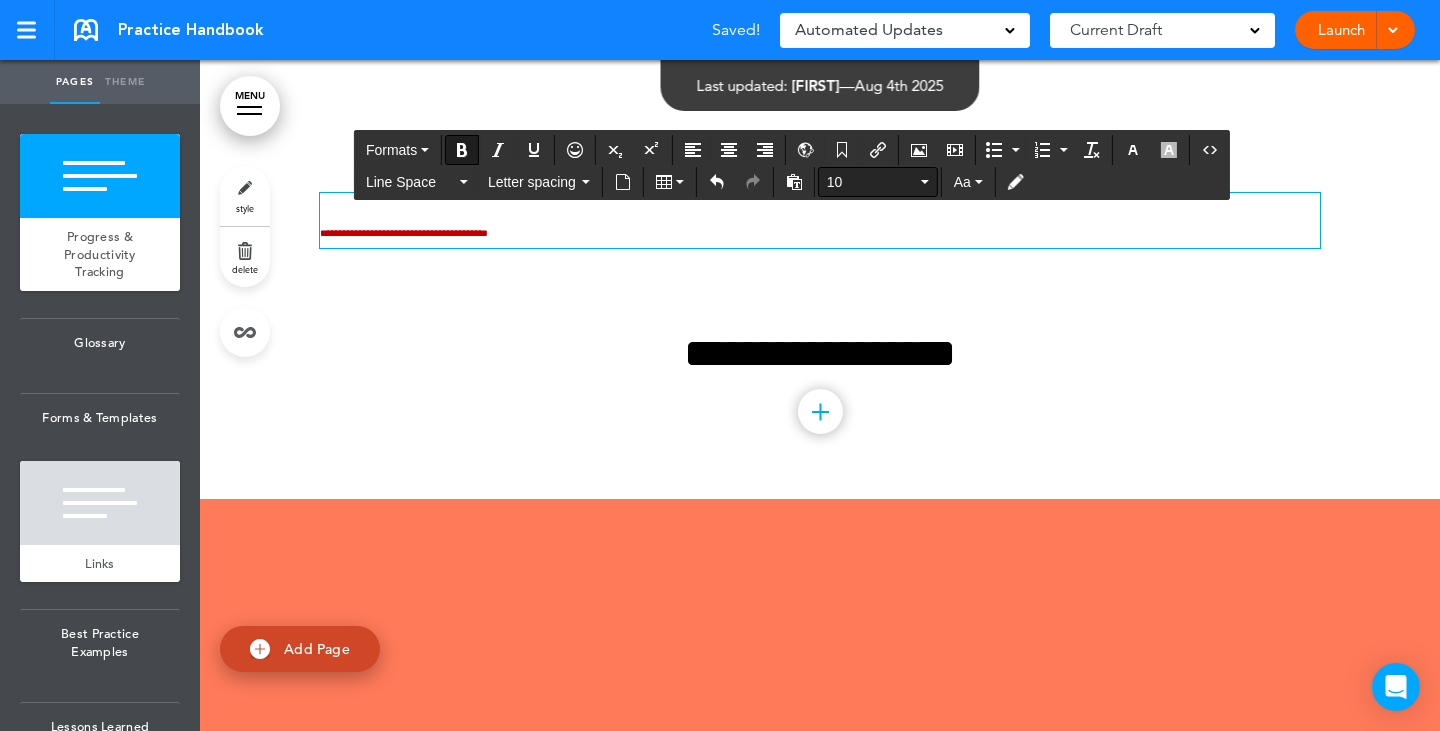 click on "10" at bounding box center [872, 182] 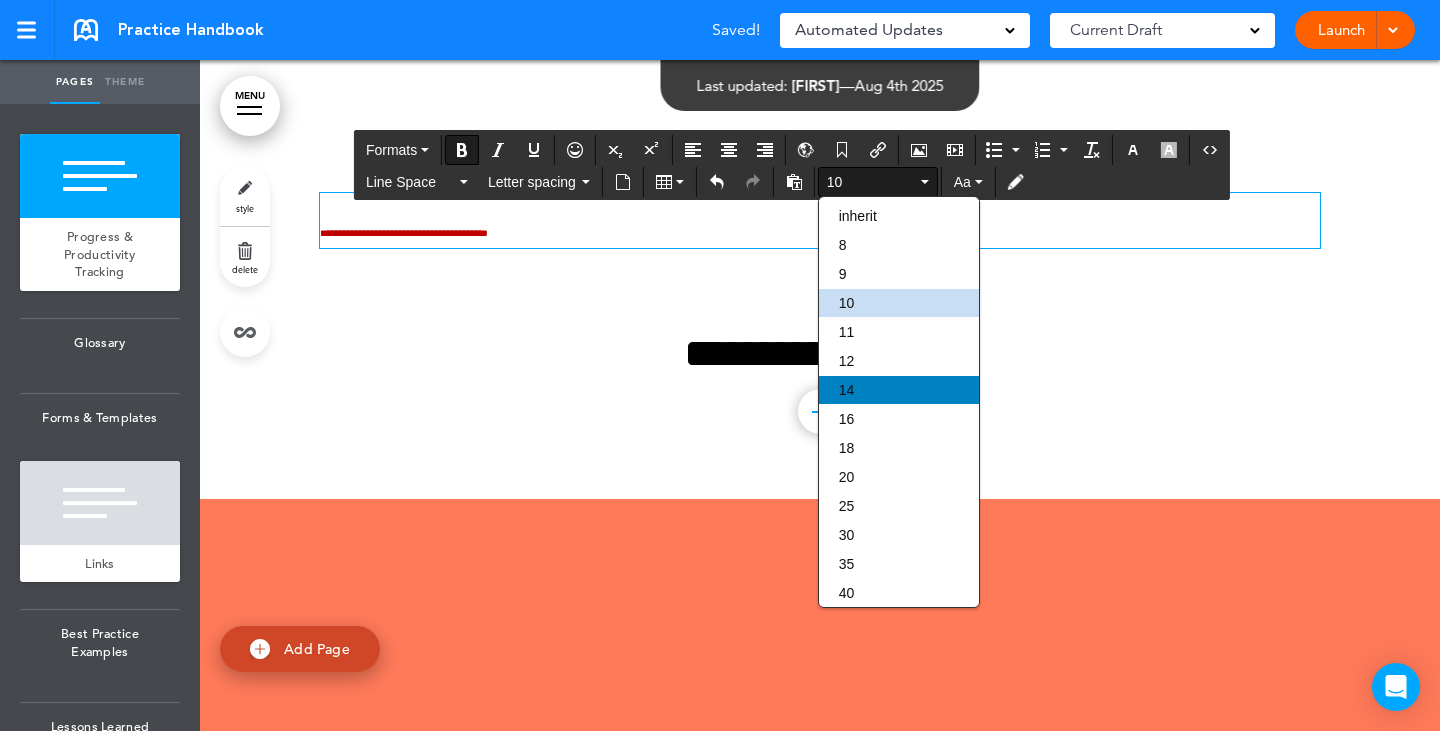 click on "14" at bounding box center [899, 390] 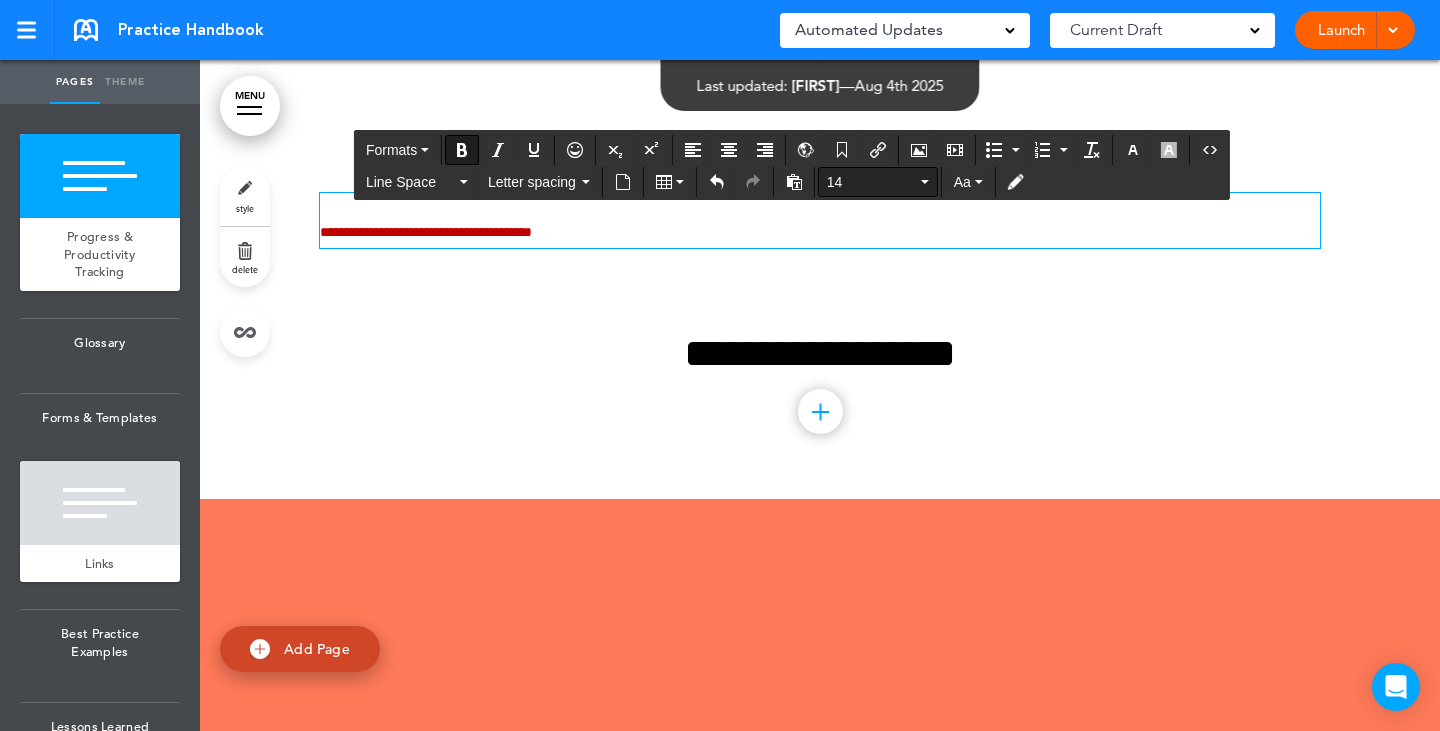 click on "14" at bounding box center (872, 182) 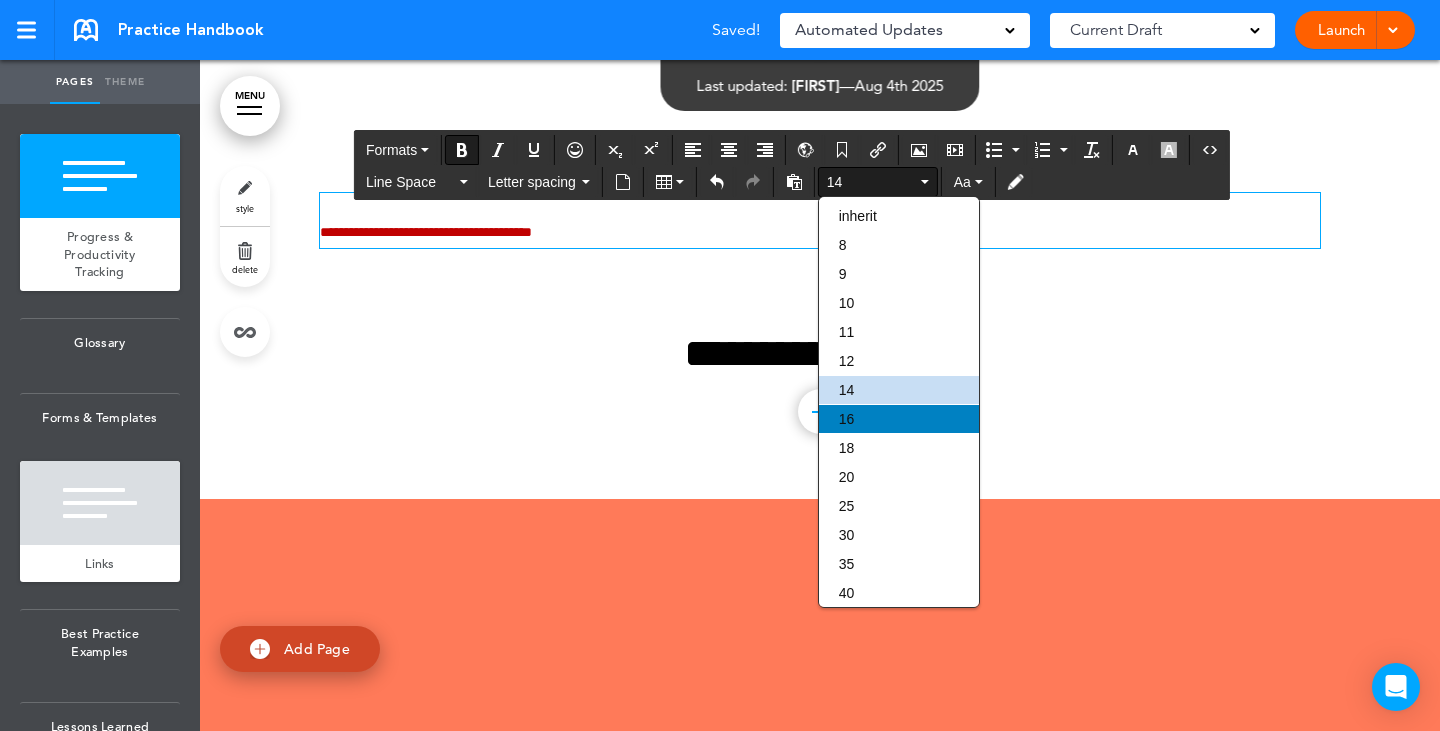 click on "16" at bounding box center (899, 419) 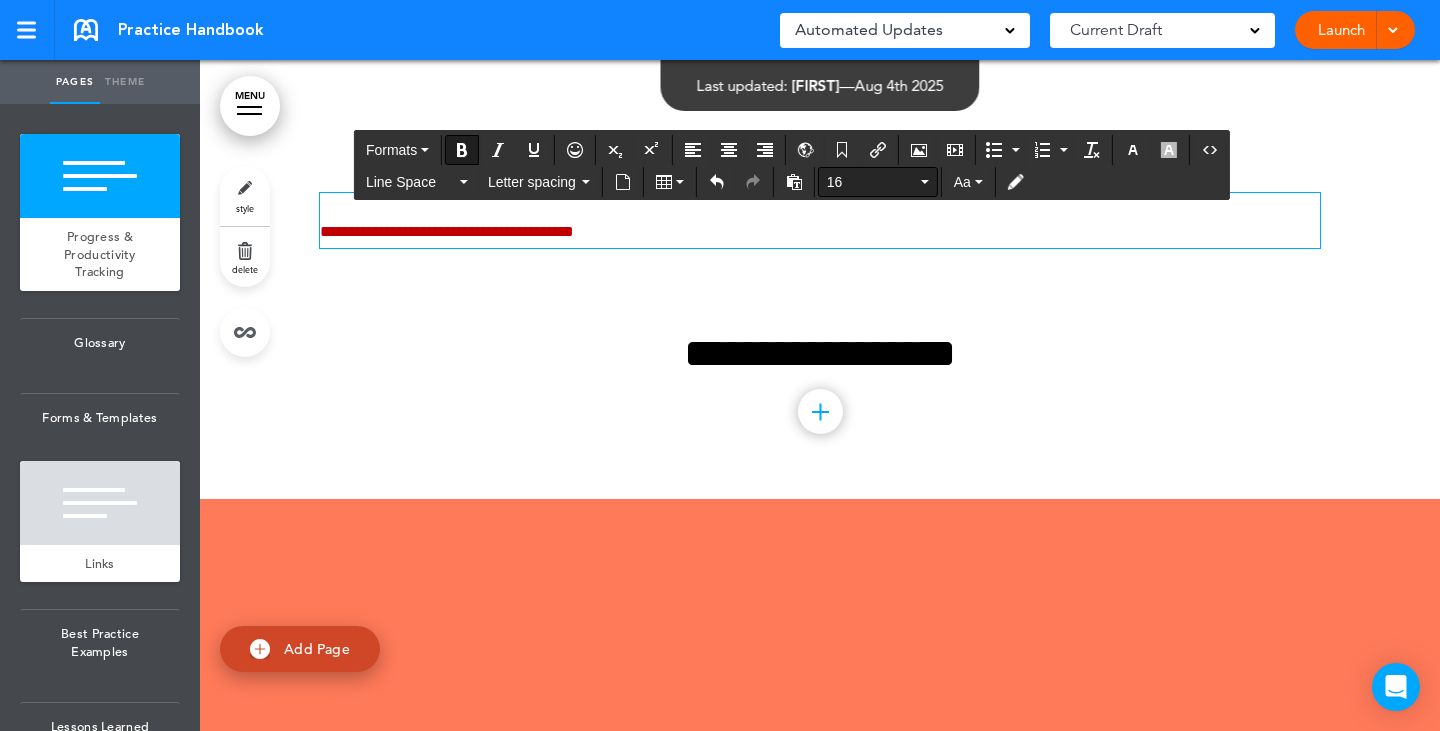 click on "16" at bounding box center [872, 182] 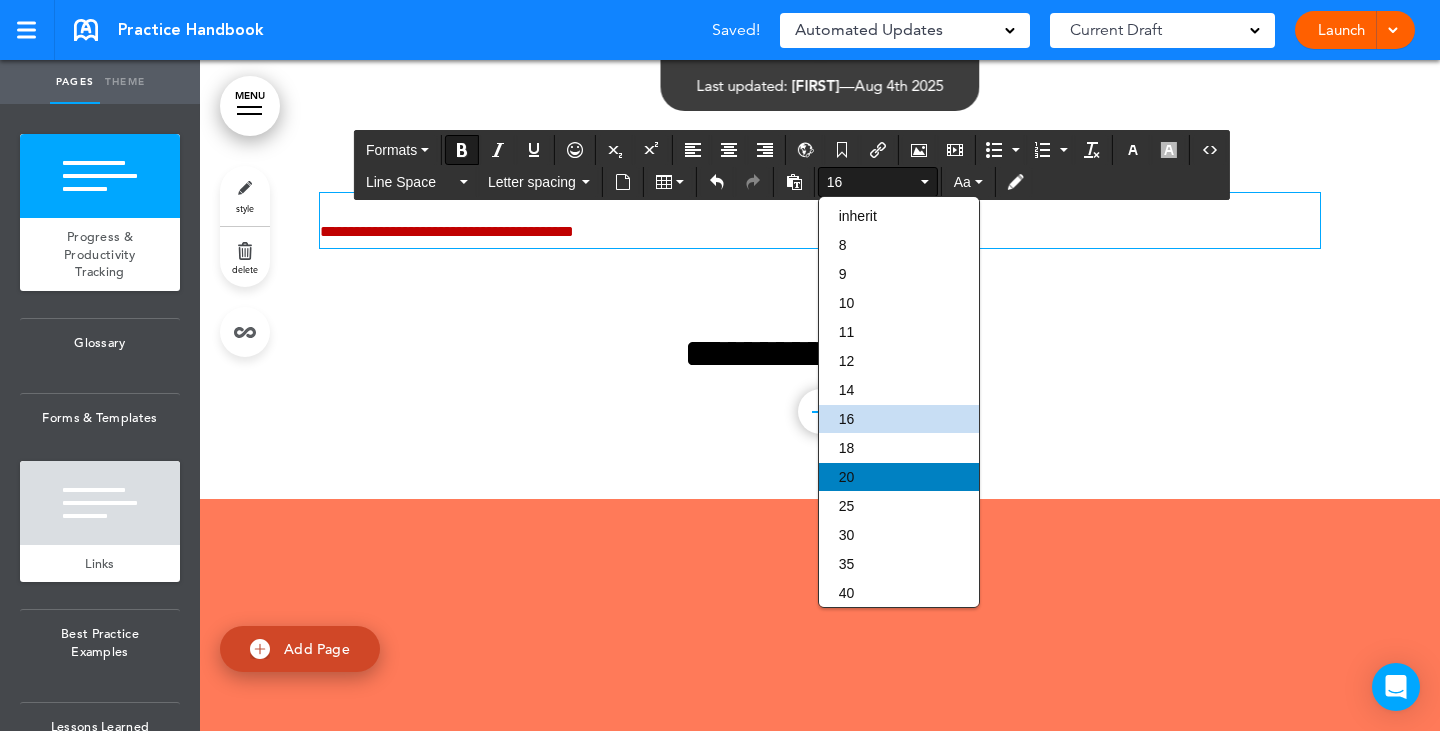 click on "20" at bounding box center (899, 477) 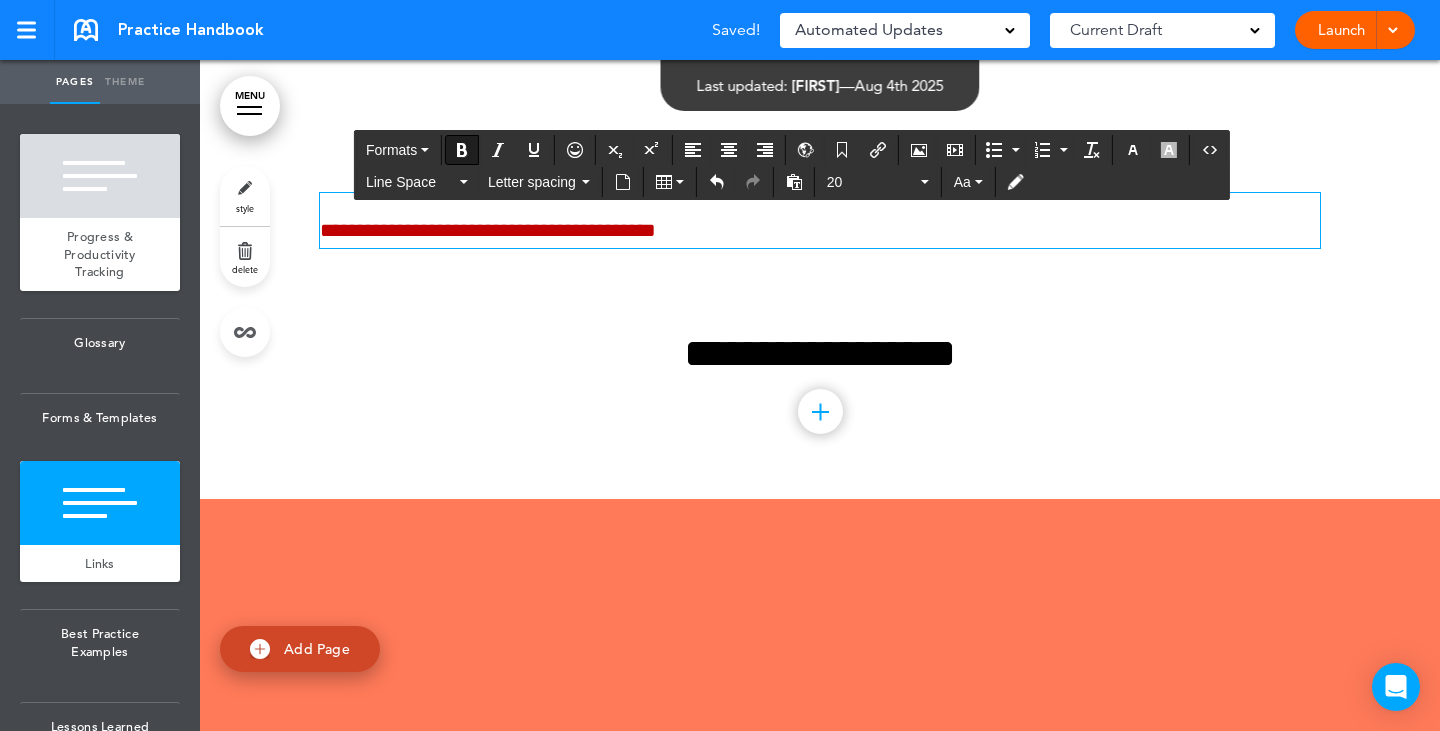 click on "**********" at bounding box center (820, 220) 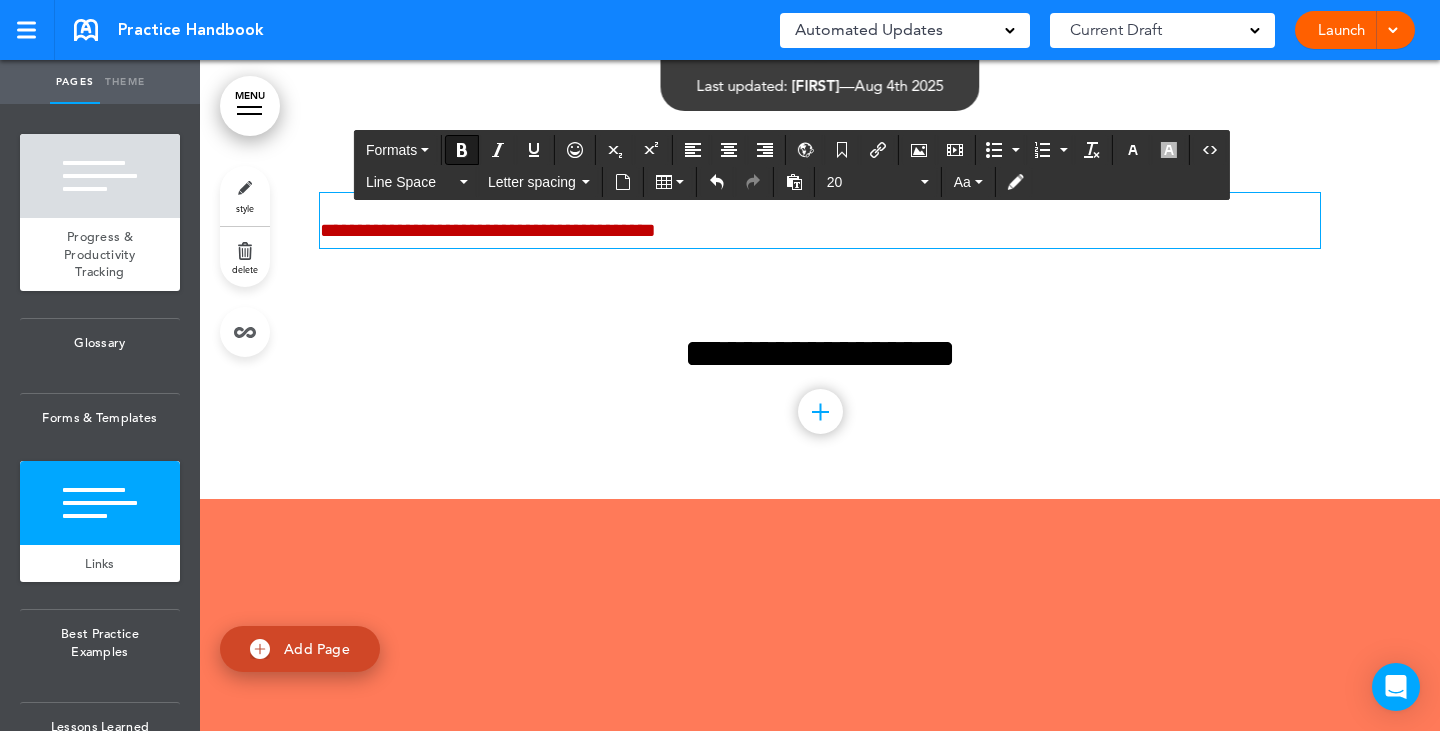 click on "**********" at bounding box center (820, 220) 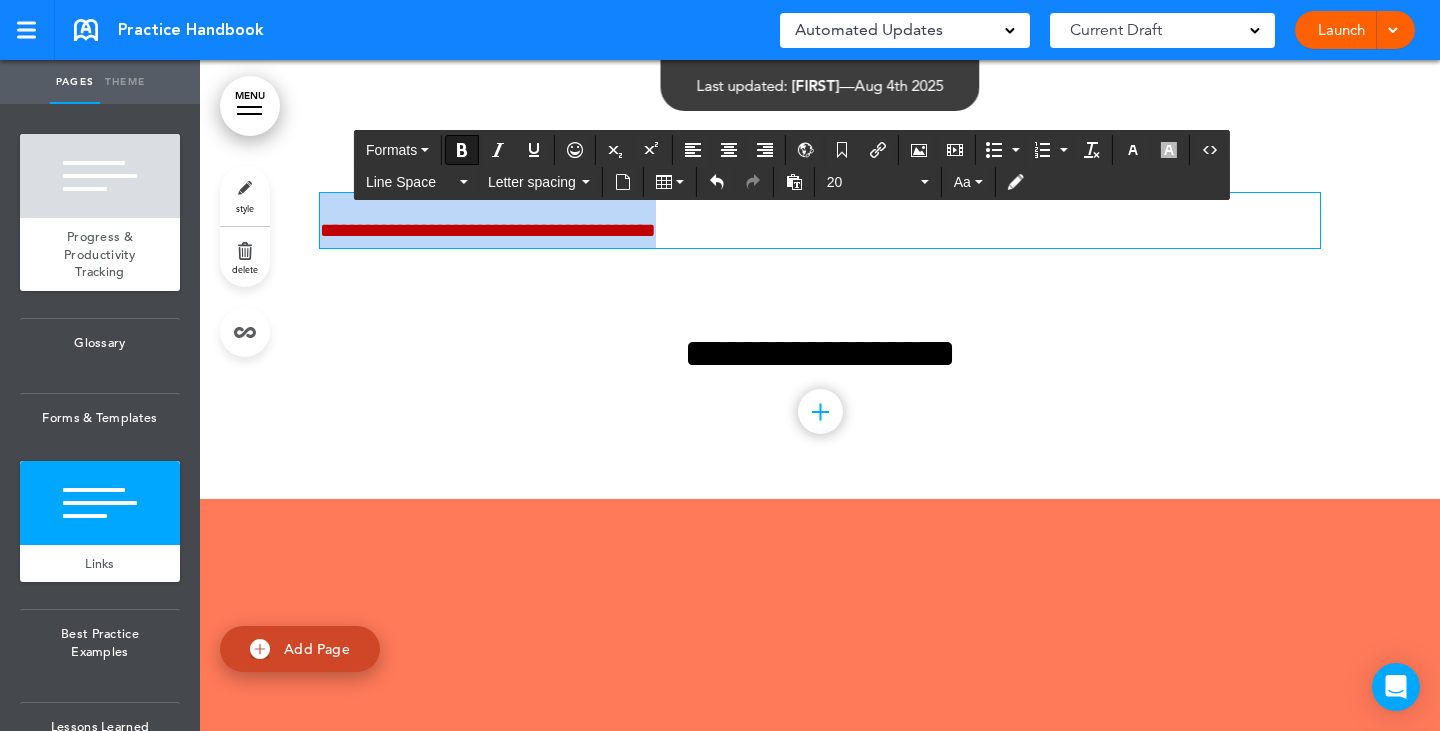 drag, startPoint x: 714, startPoint y: 383, endPoint x: 193, endPoint y: 384, distance: 521.001 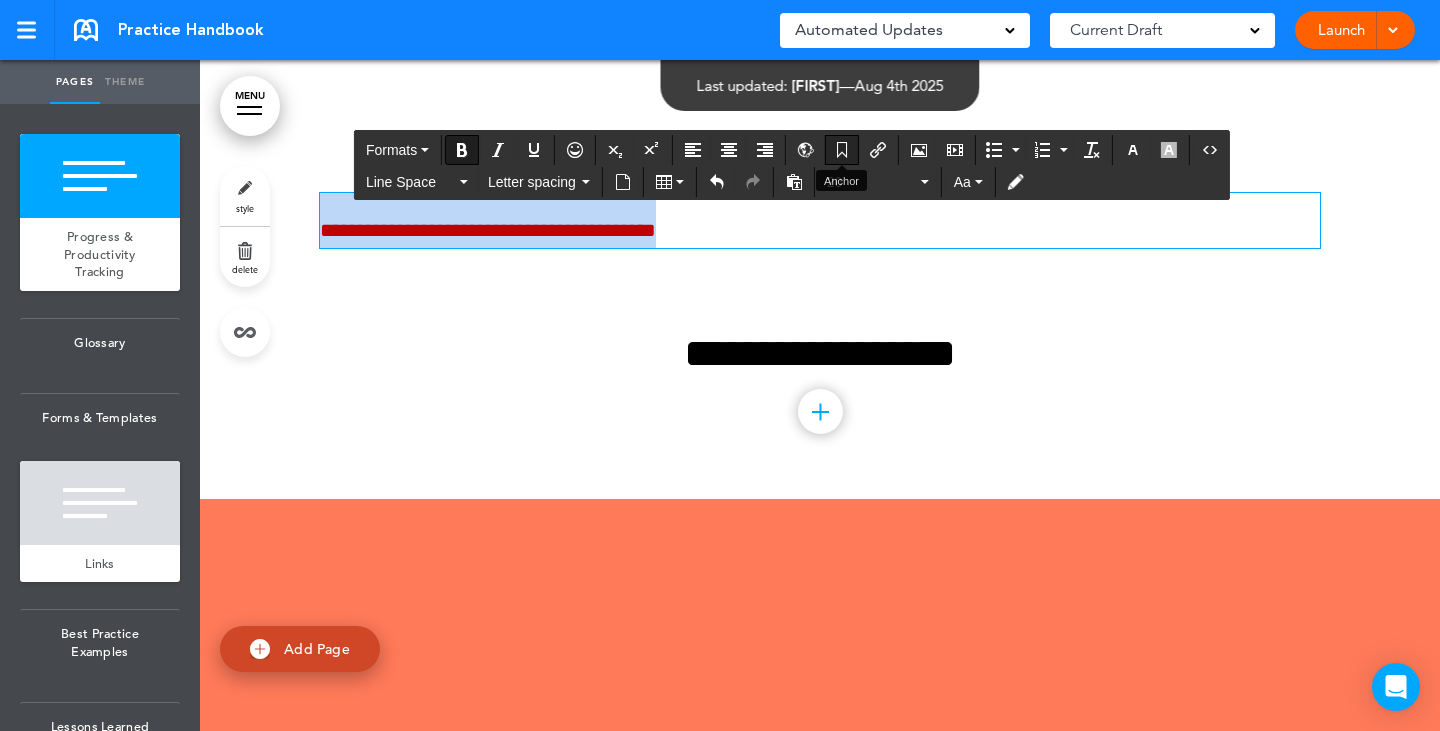 click at bounding box center [842, 150] 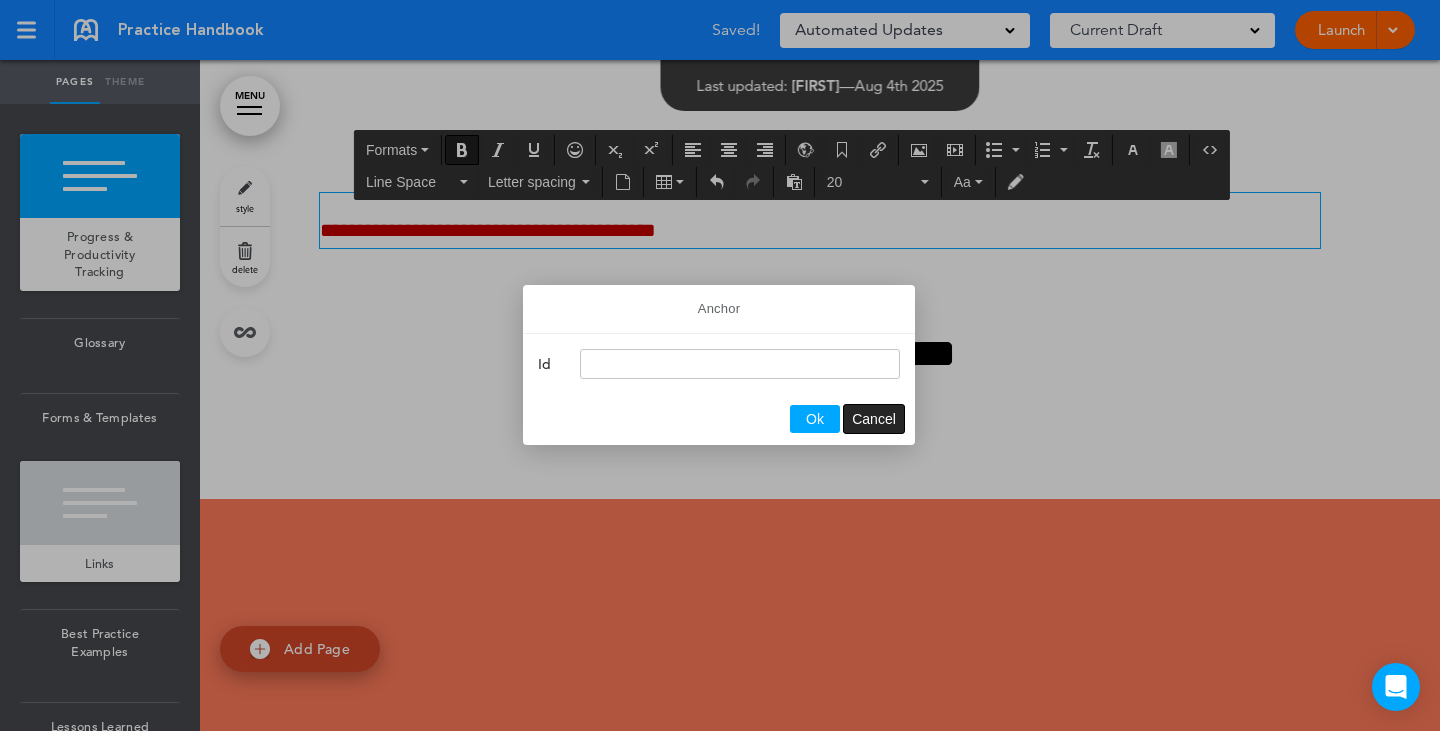click on "Cancel" at bounding box center (874, 419) 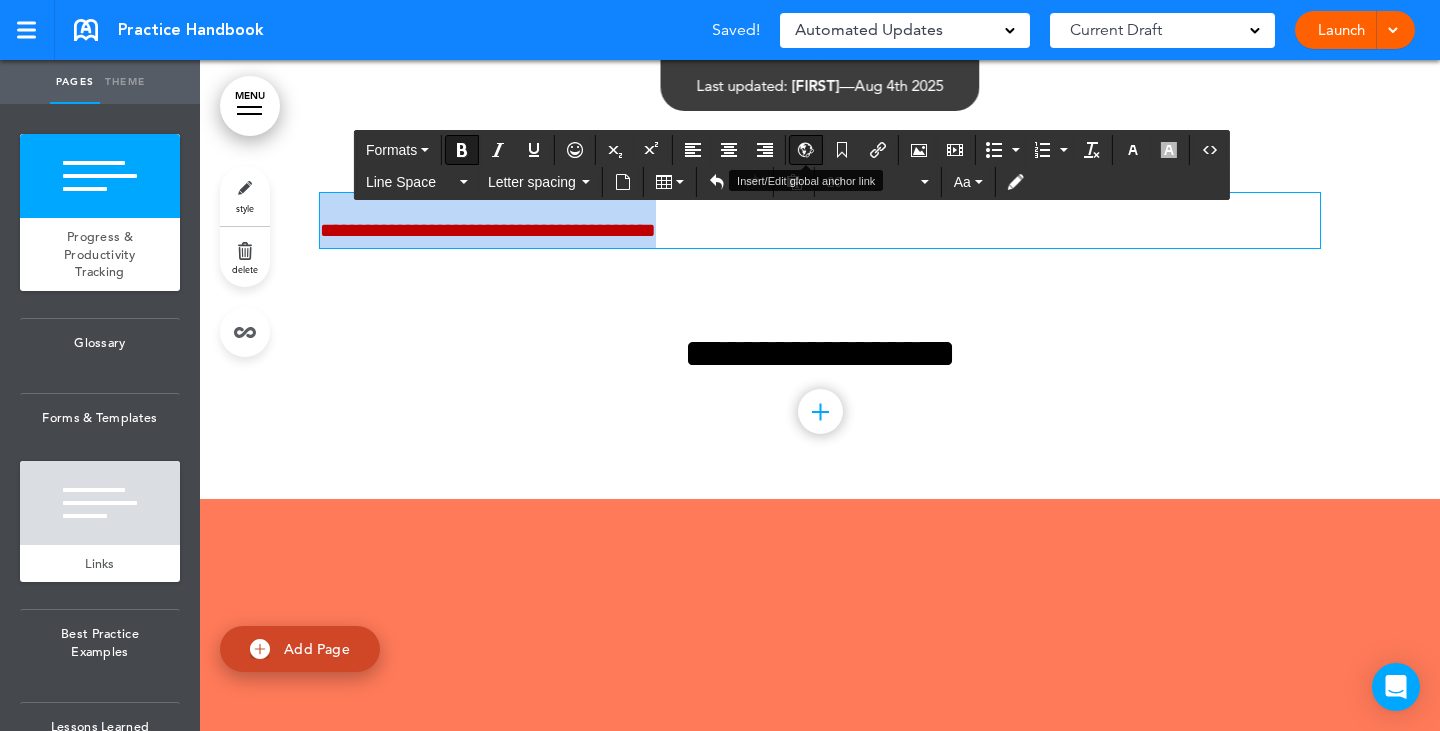 click at bounding box center [806, 150] 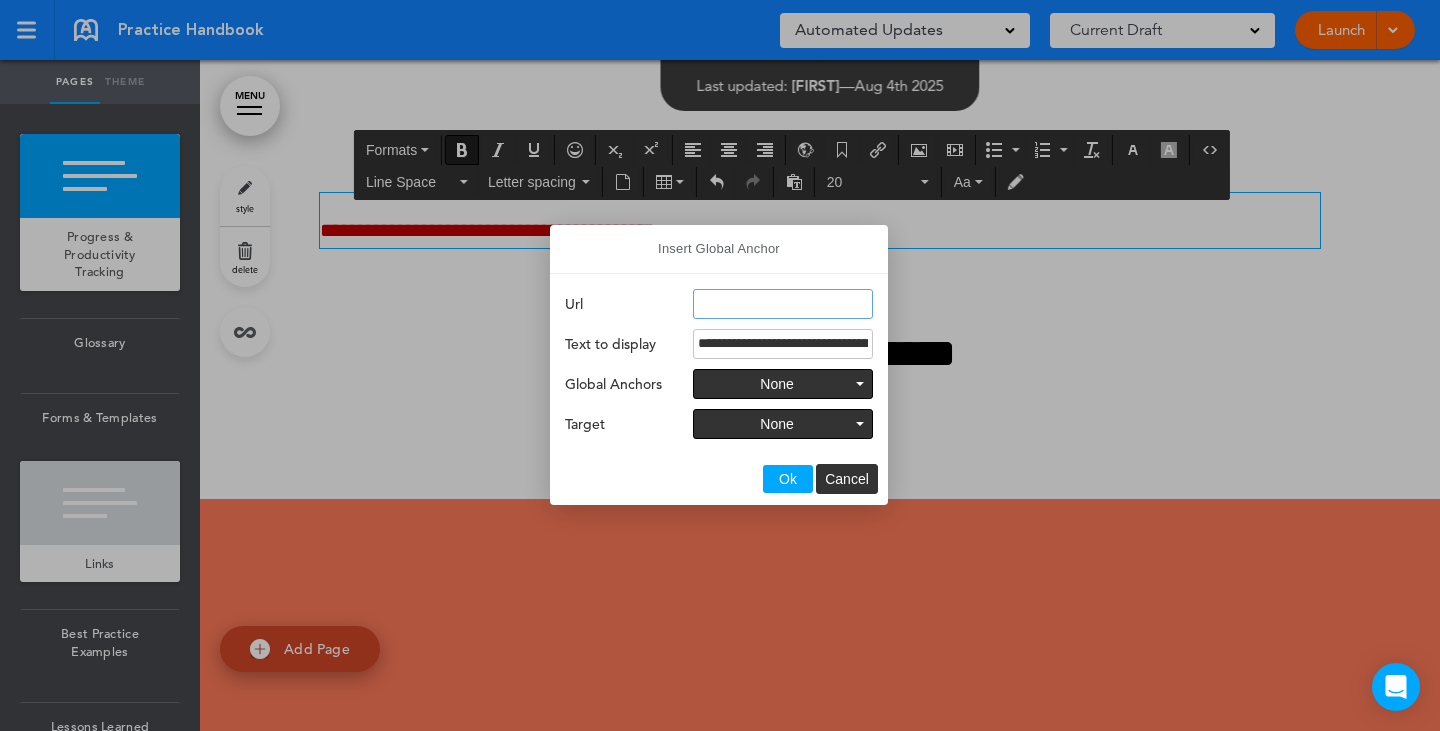 click on "Url" at bounding box center (783, 304) 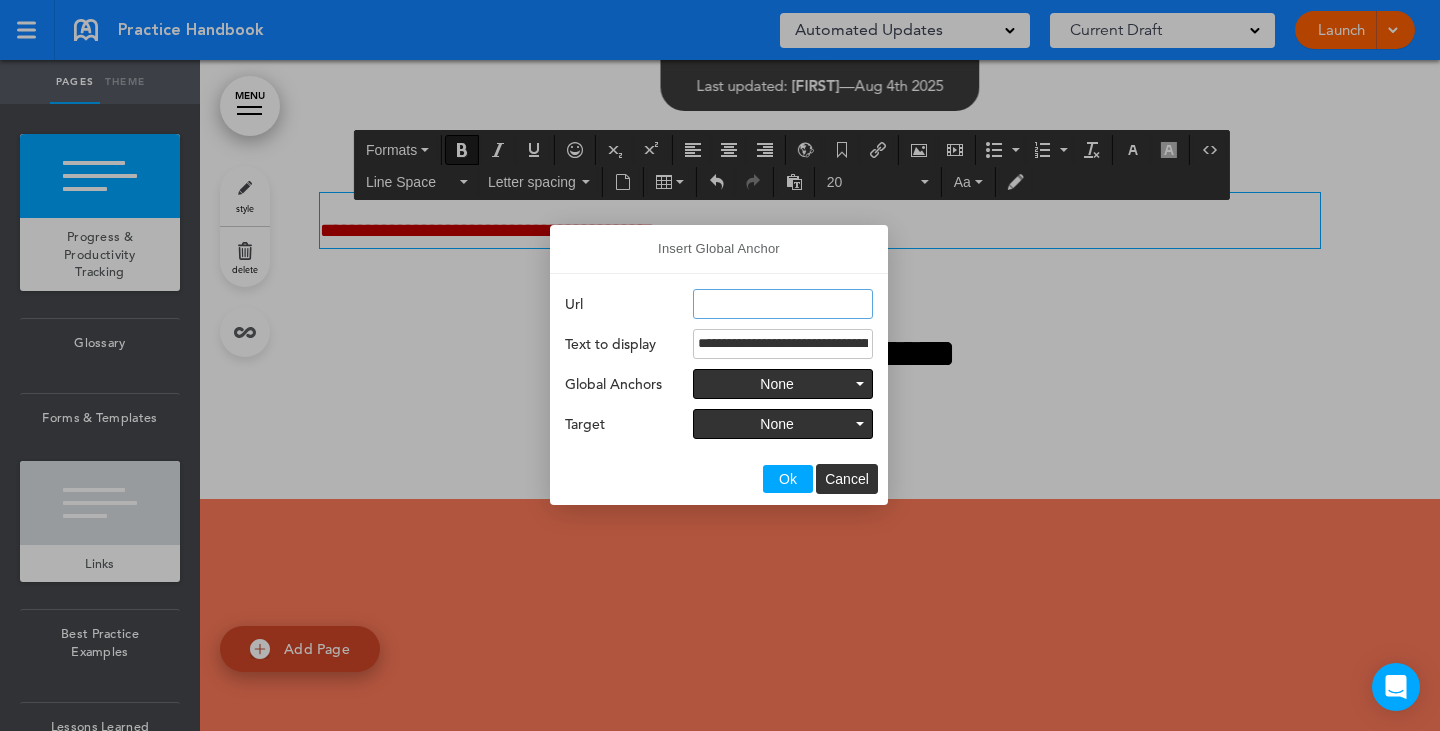 paste on "**********" 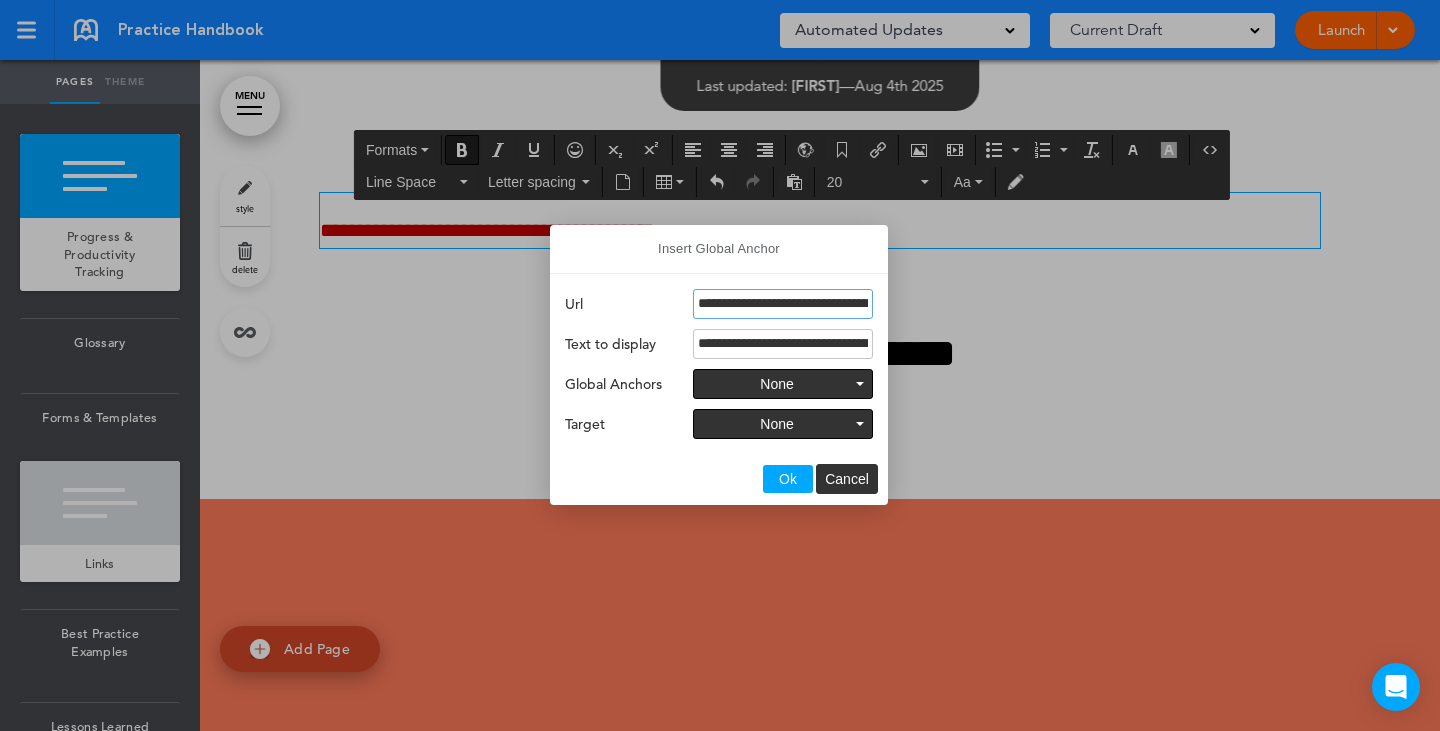 scroll, scrollTop: 0, scrollLeft: 588, axis: horizontal 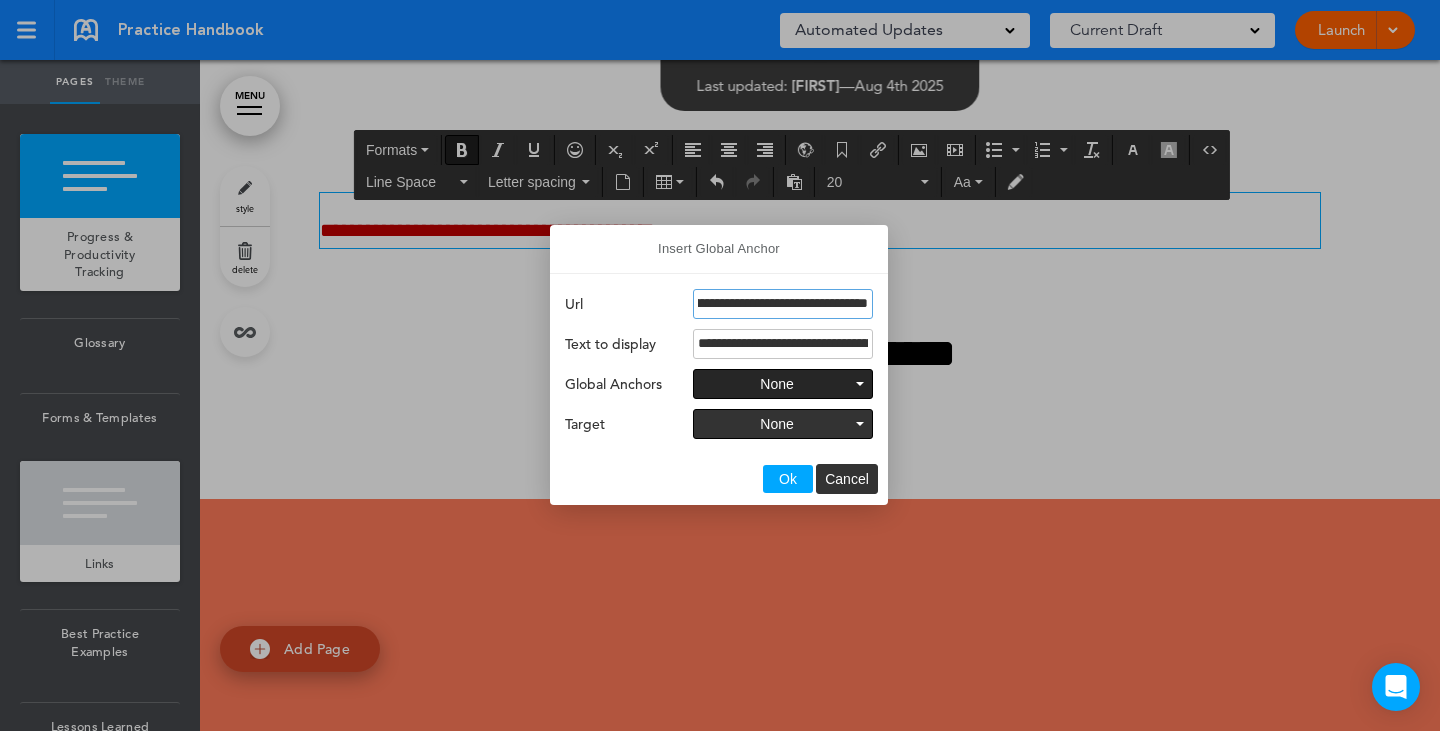 click on "None" at bounding box center [783, 384] 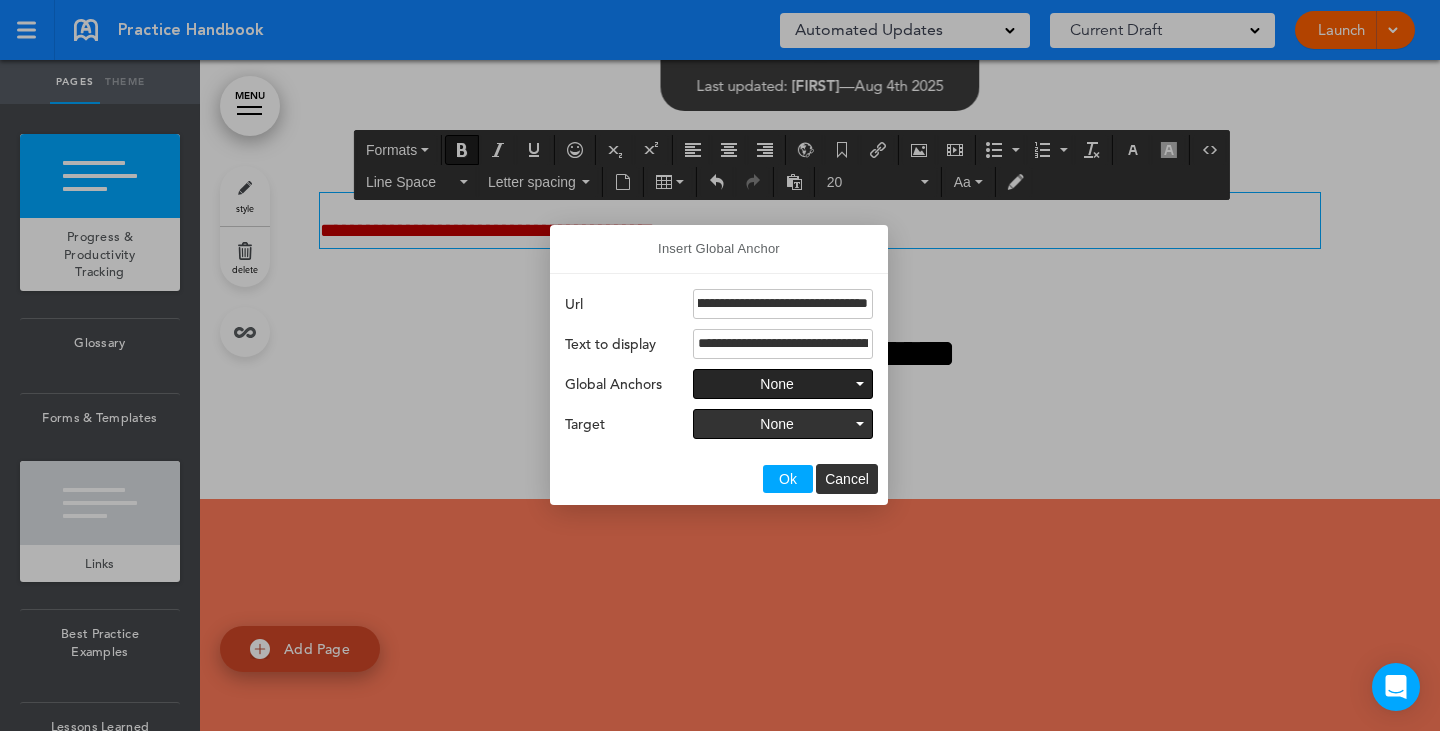 scroll, scrollTop: 0, scrollLeft: 0, axis: both 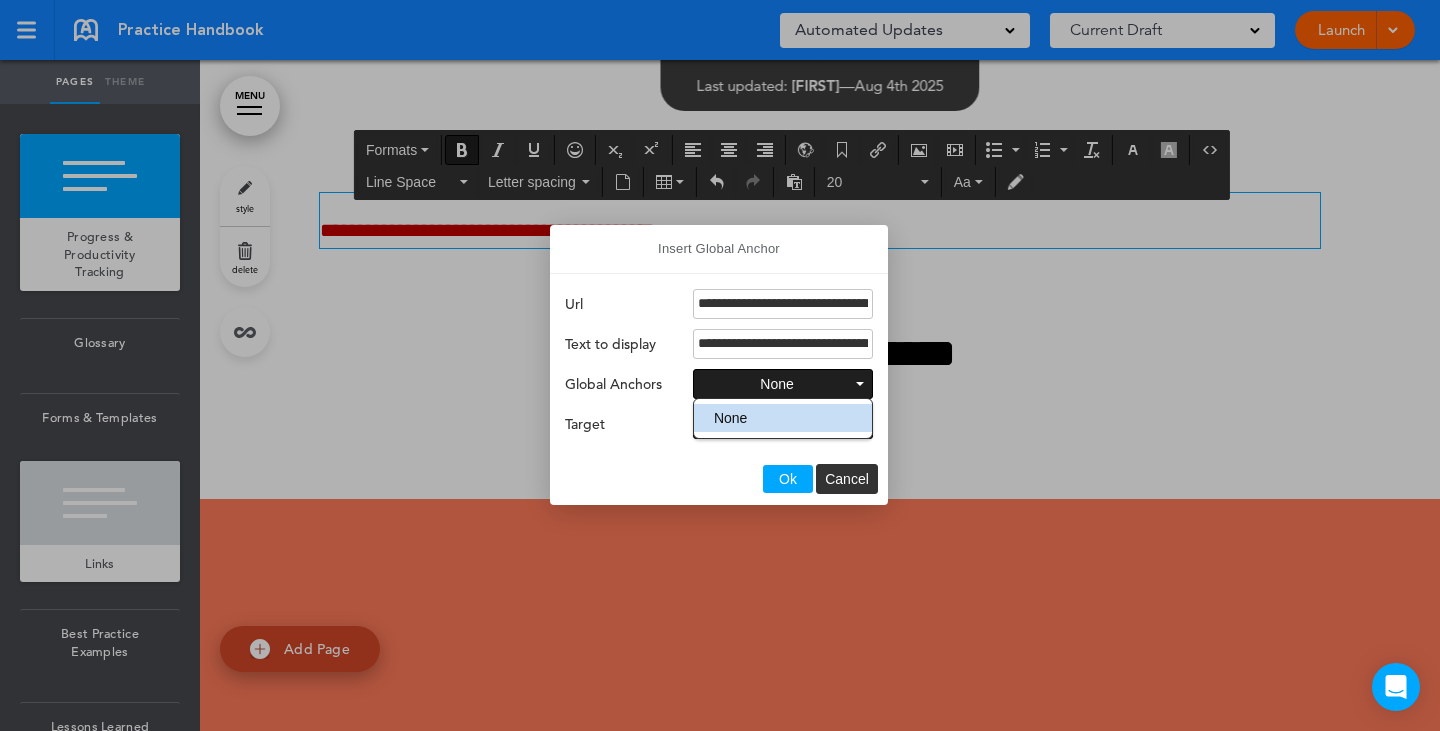 click on "None" at bounding box center (783, 384) 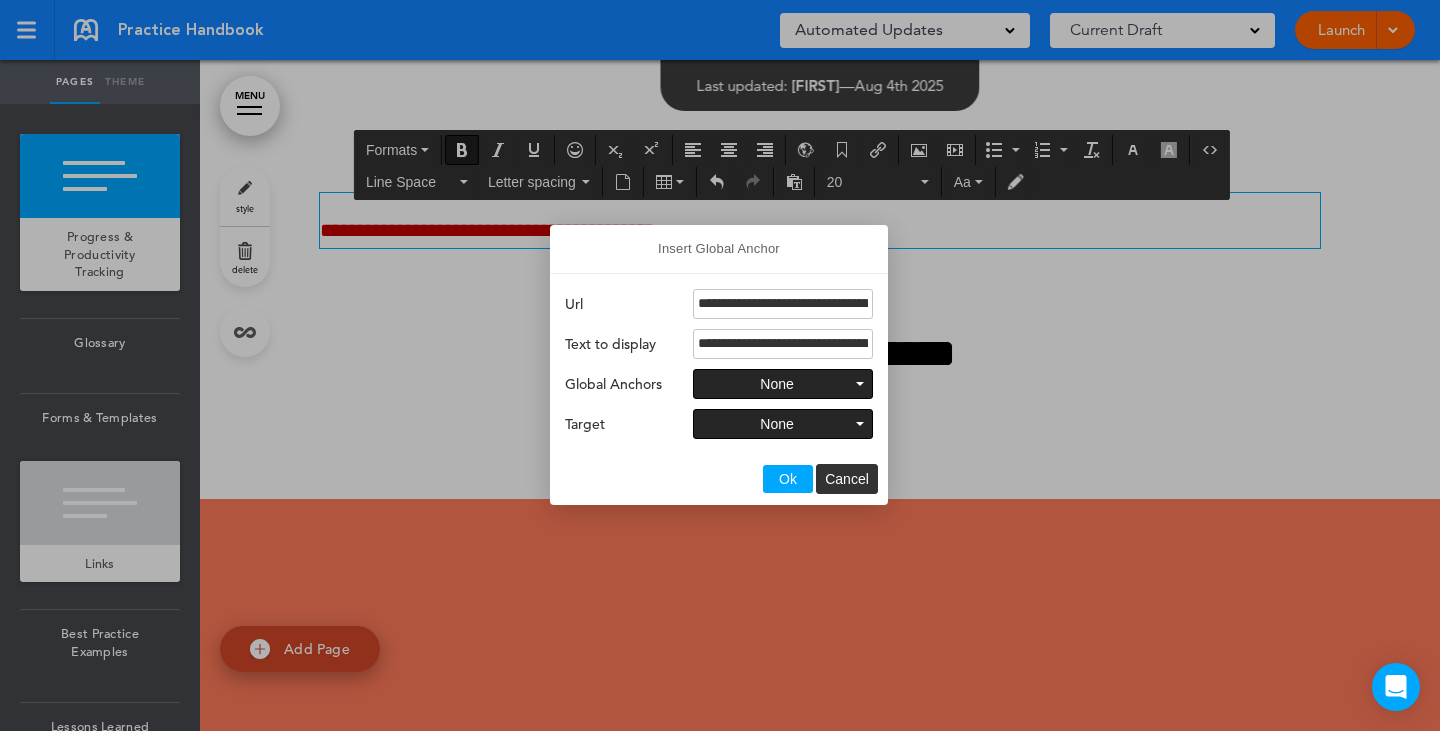 click on "None" at bounding box center (783, 424) 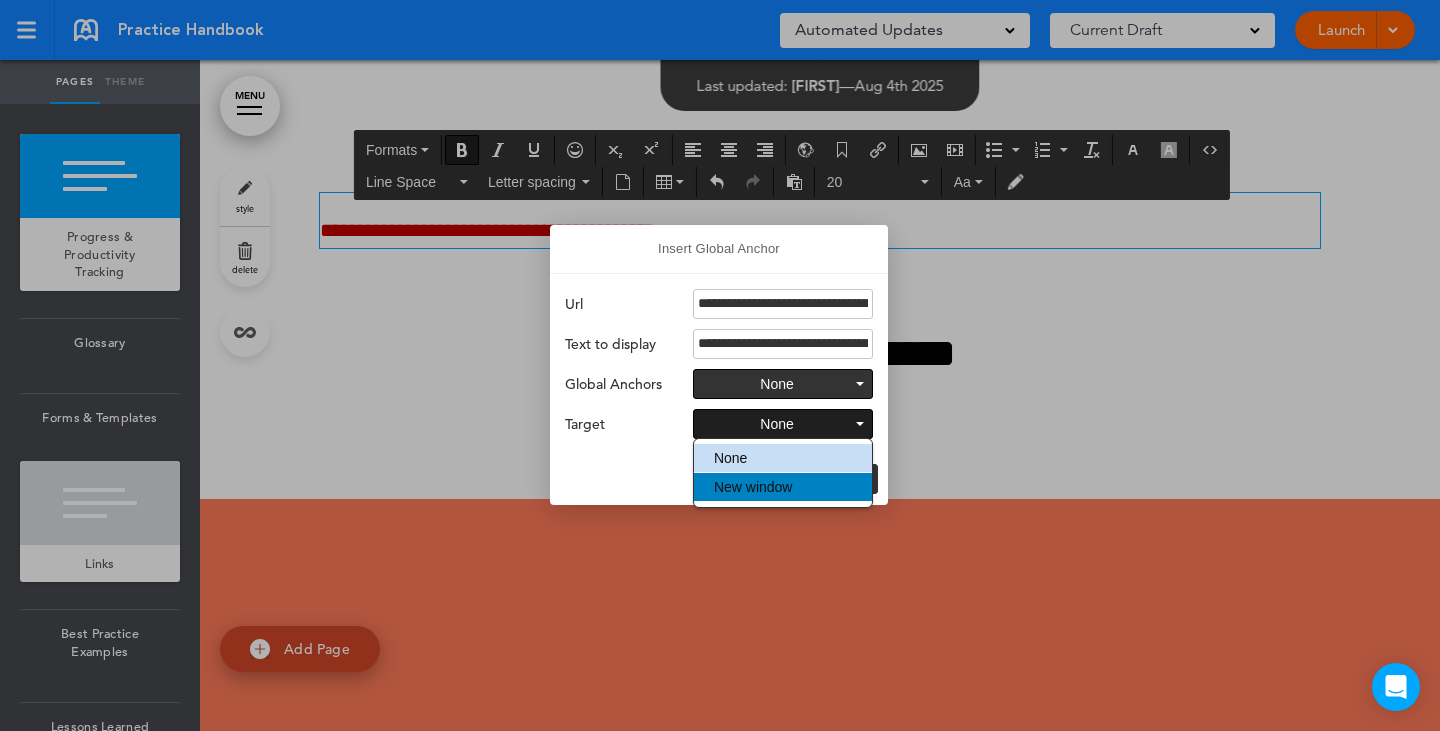 click on "New window" at bounding box center [783, 487] 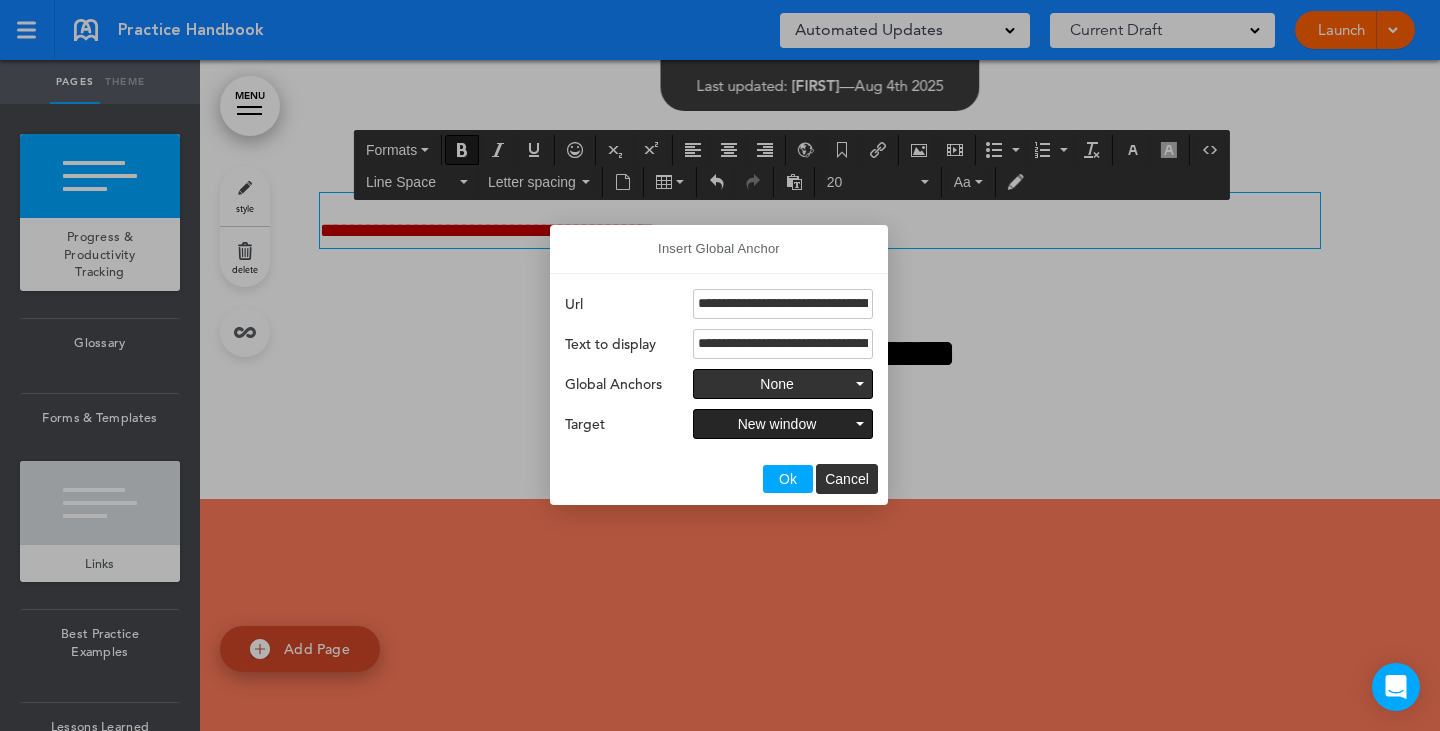 click on "Ok" at bounding box center (788, 479) 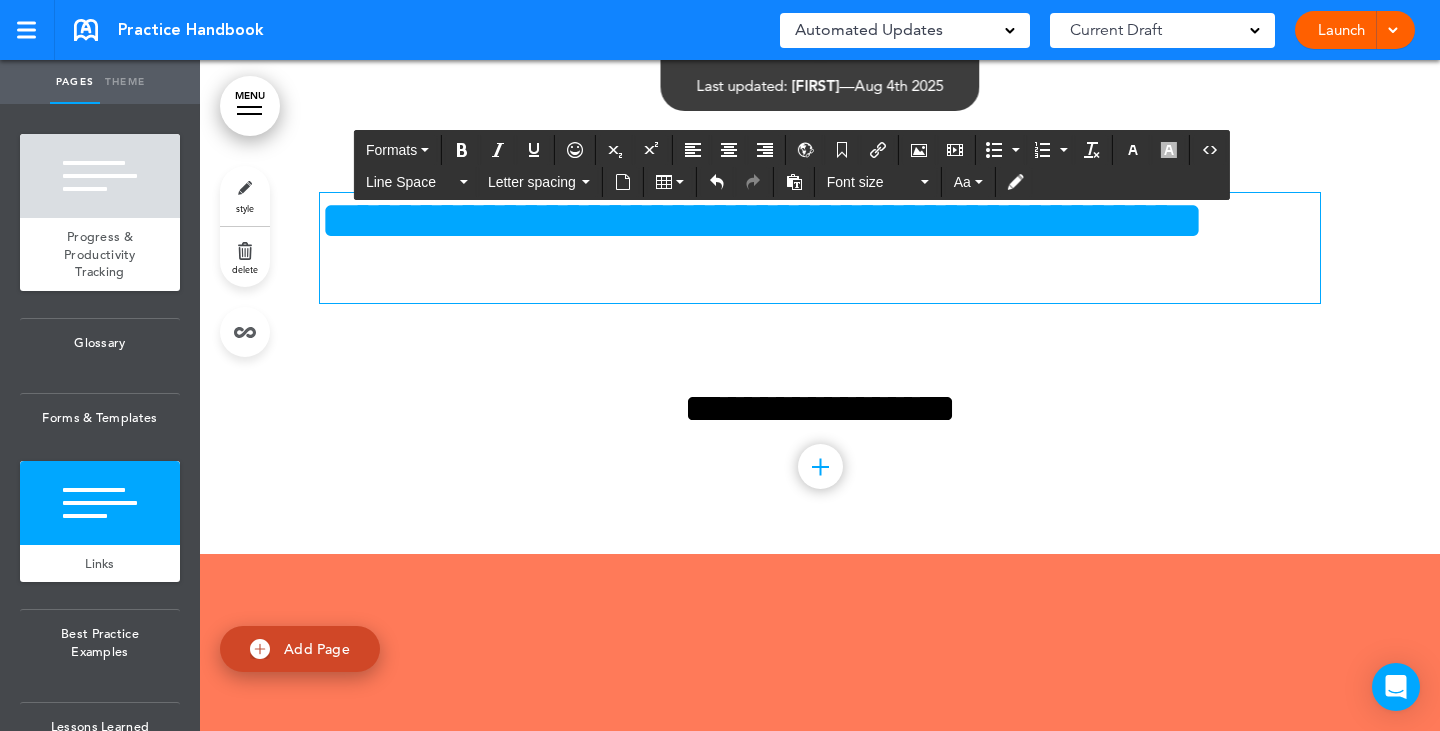 click on "**********" at bounding box center [762, 220] 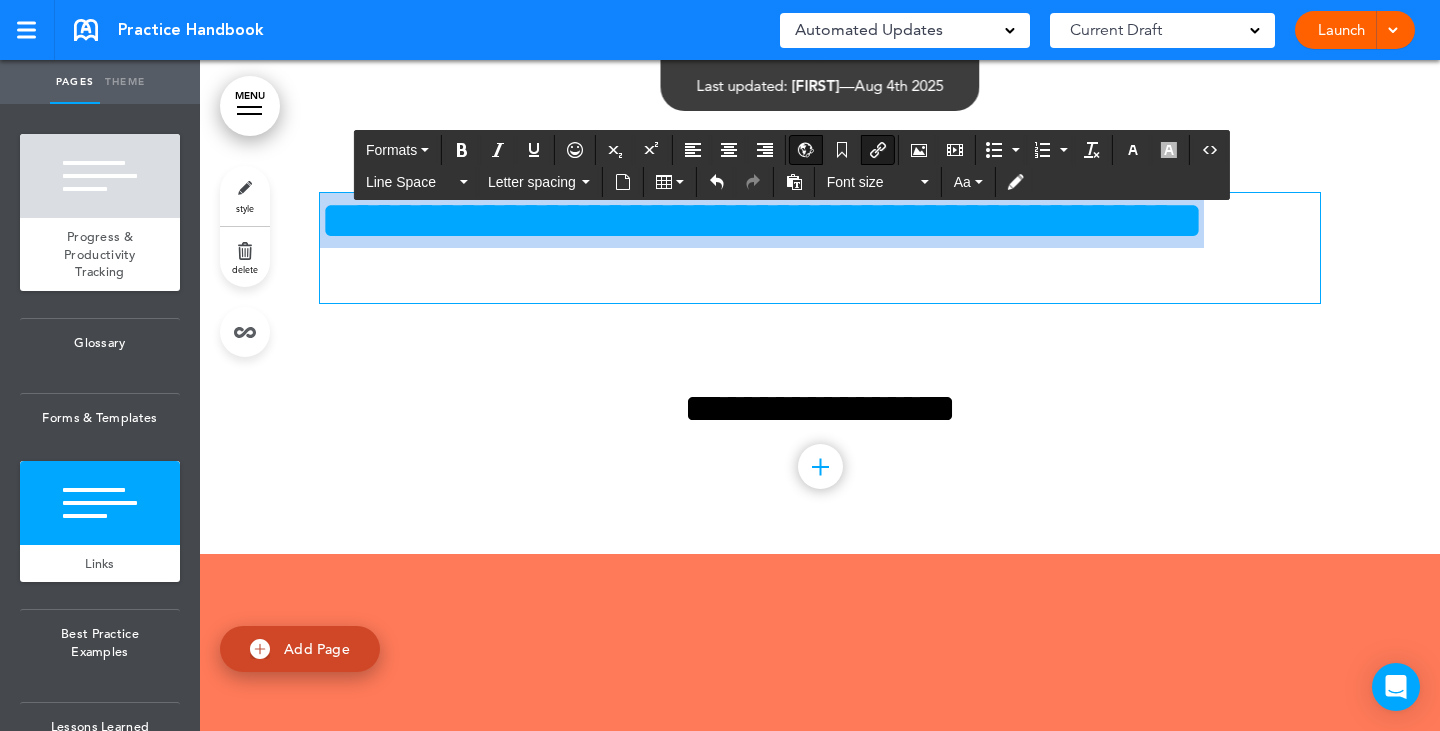 drag, startPoint x: 937, startPoint y: 435, endPoint x: 221, endPoint y: 380, distance: 718.1093 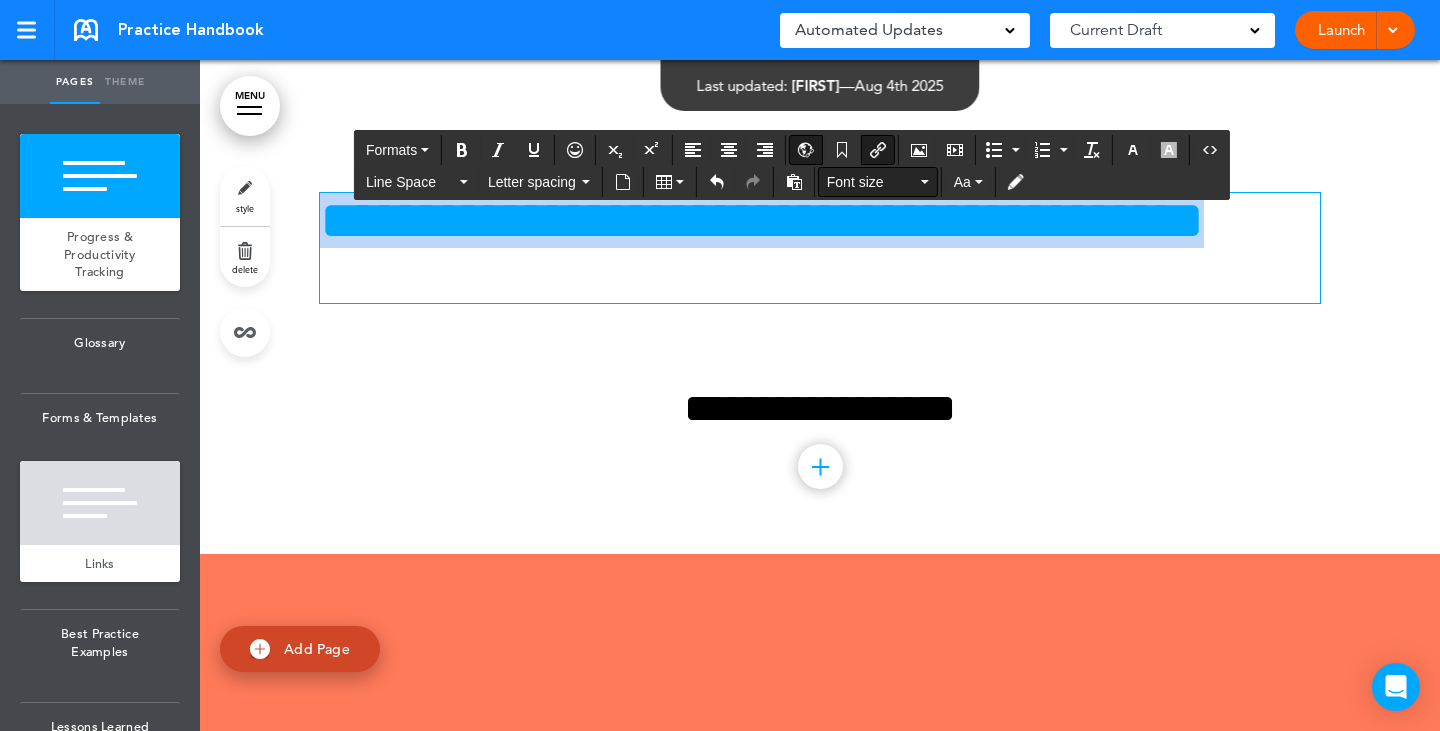 click on "Font size" at bounding box center (872, 182) 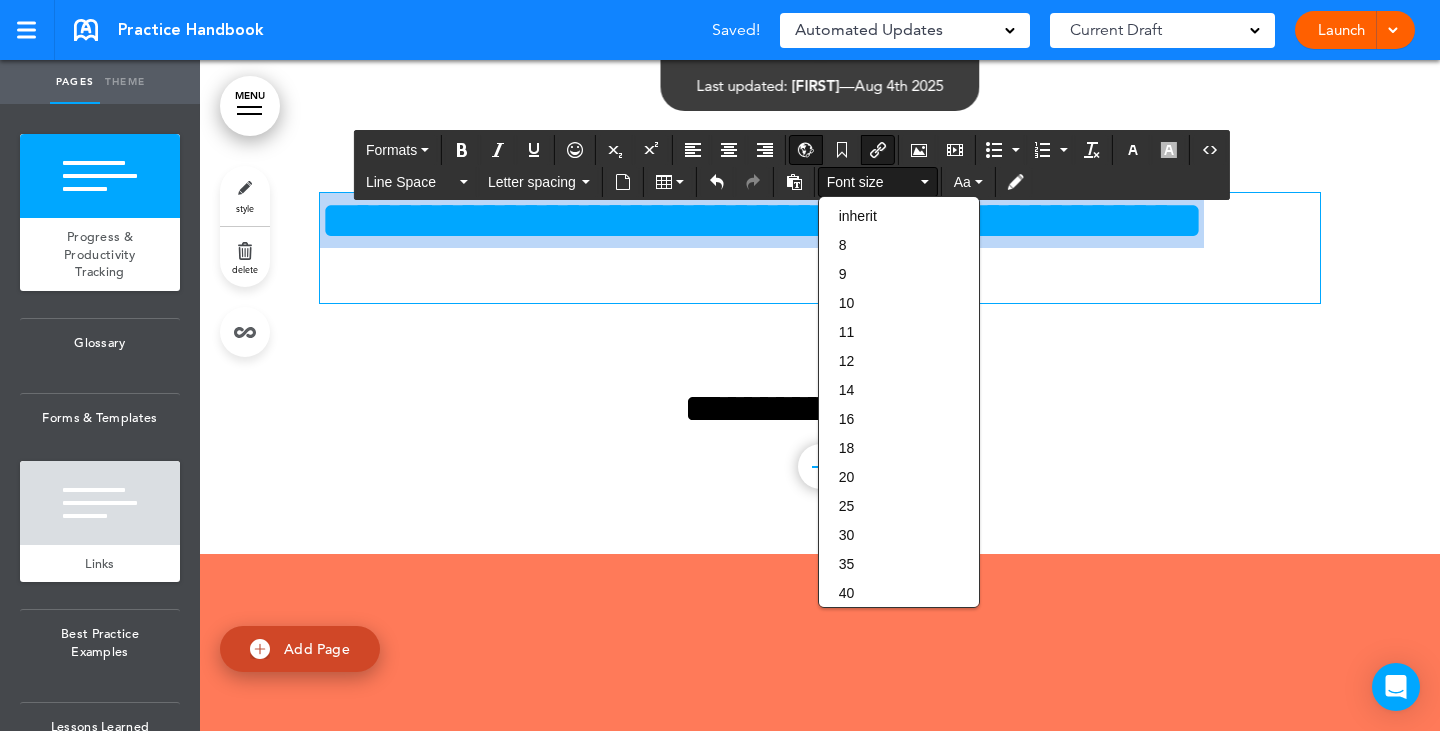 click on "20" at bounding box center (899, 477) 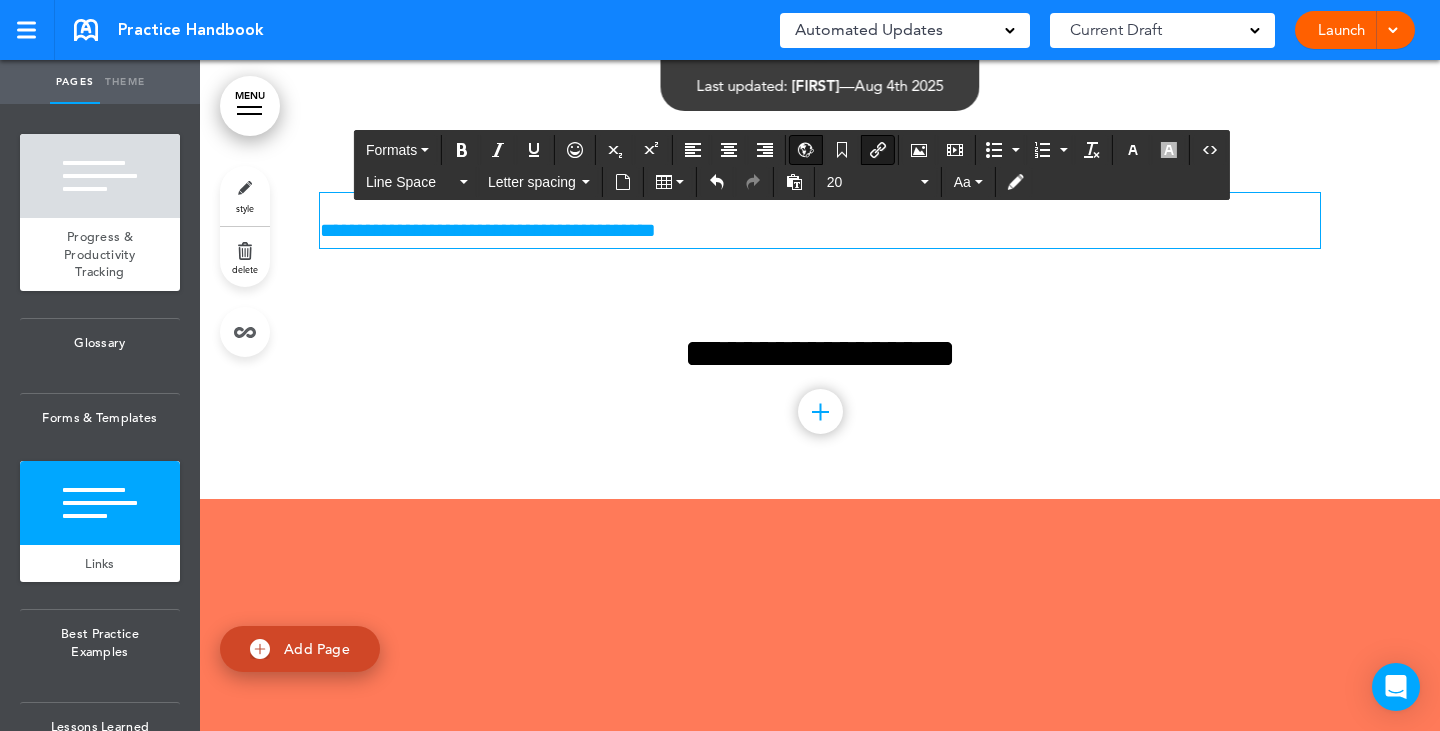 click on "**********" at bounding box center [820, 308] 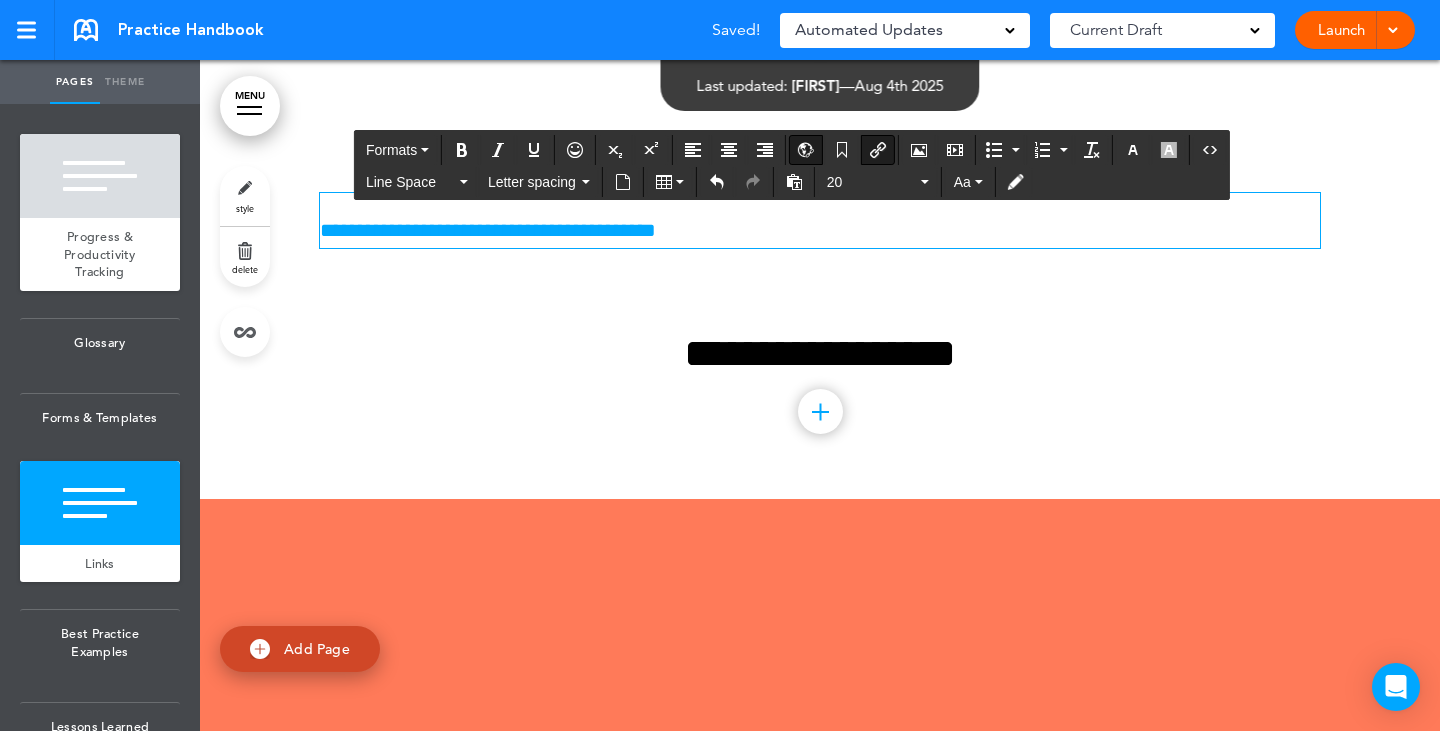 click on "**********" at bounding box center (488, 230) 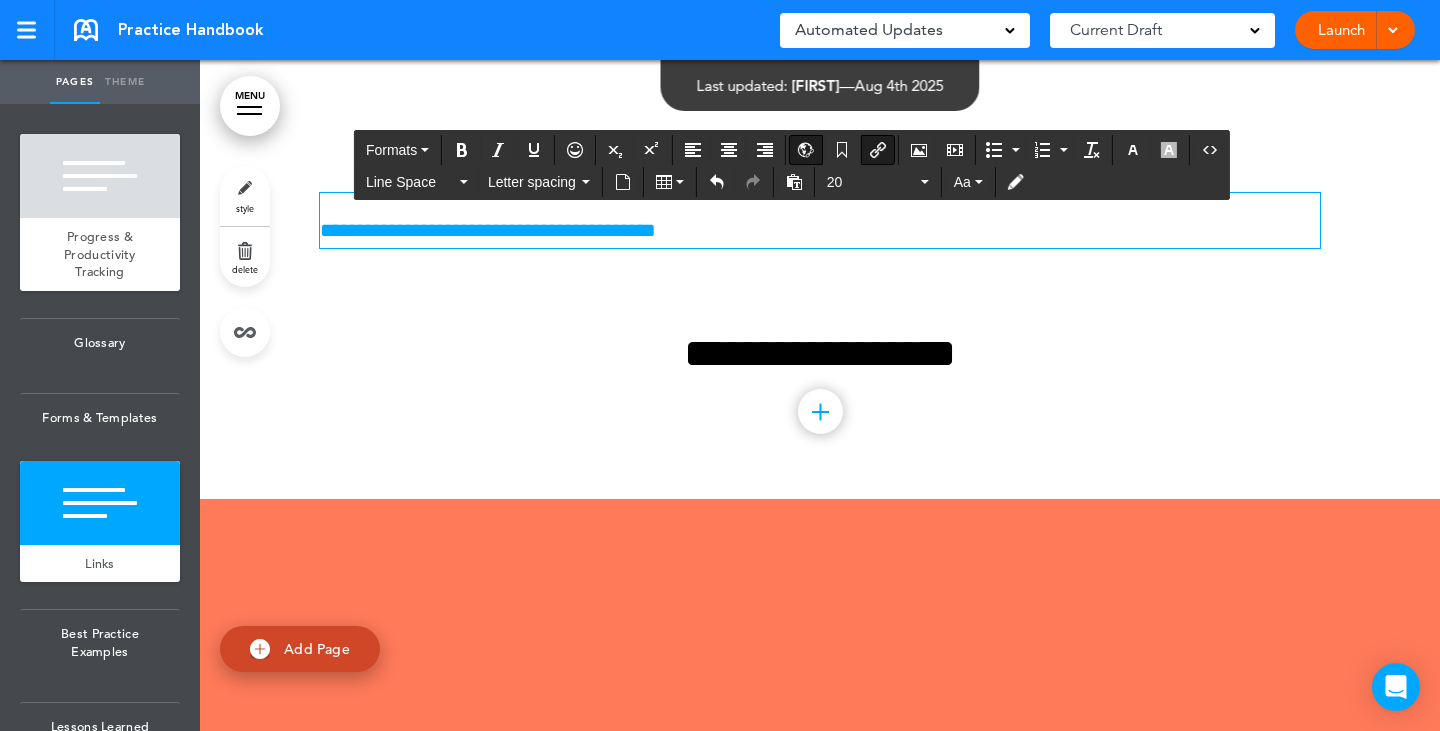 click on "**********" at bounding box center [488, 230] 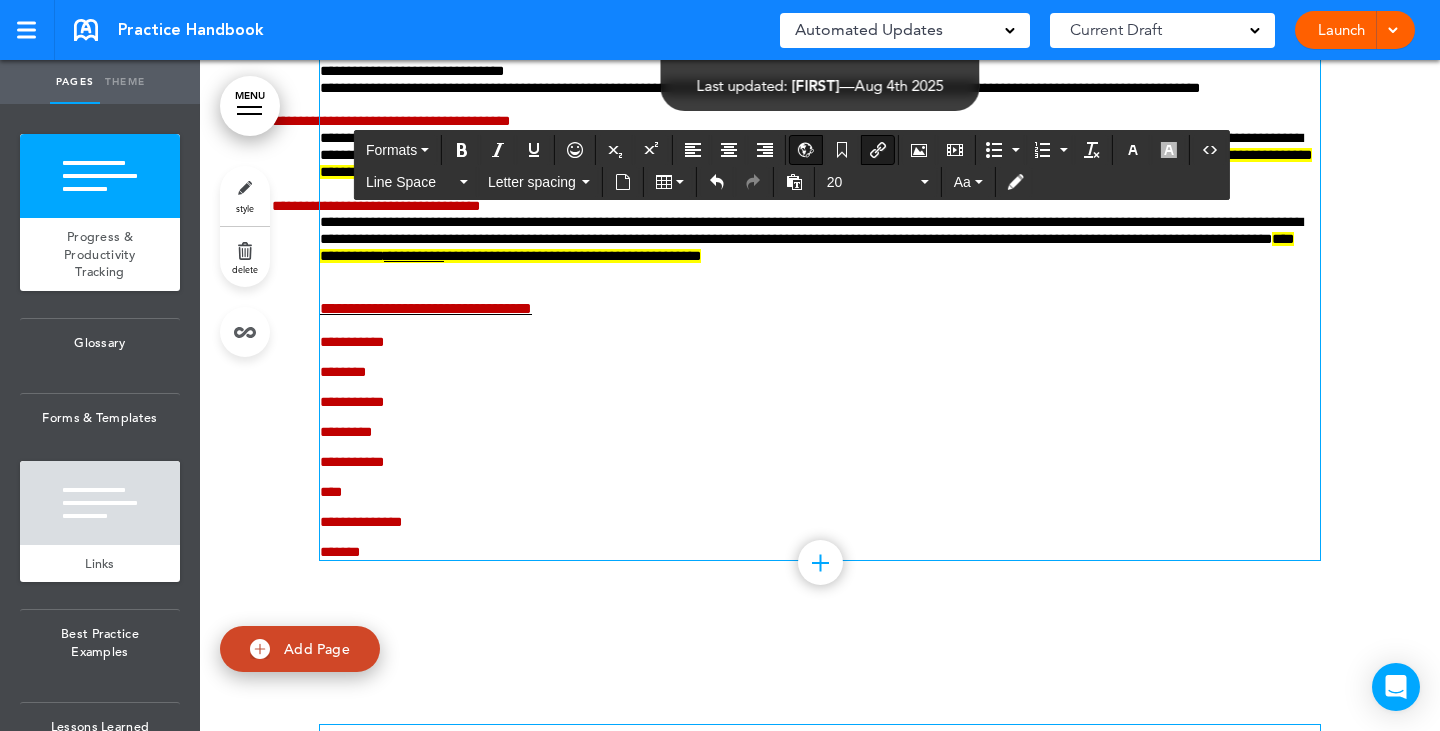 scroll, scrollTop: 3700, scrollLeft: 0, axis: vertical 